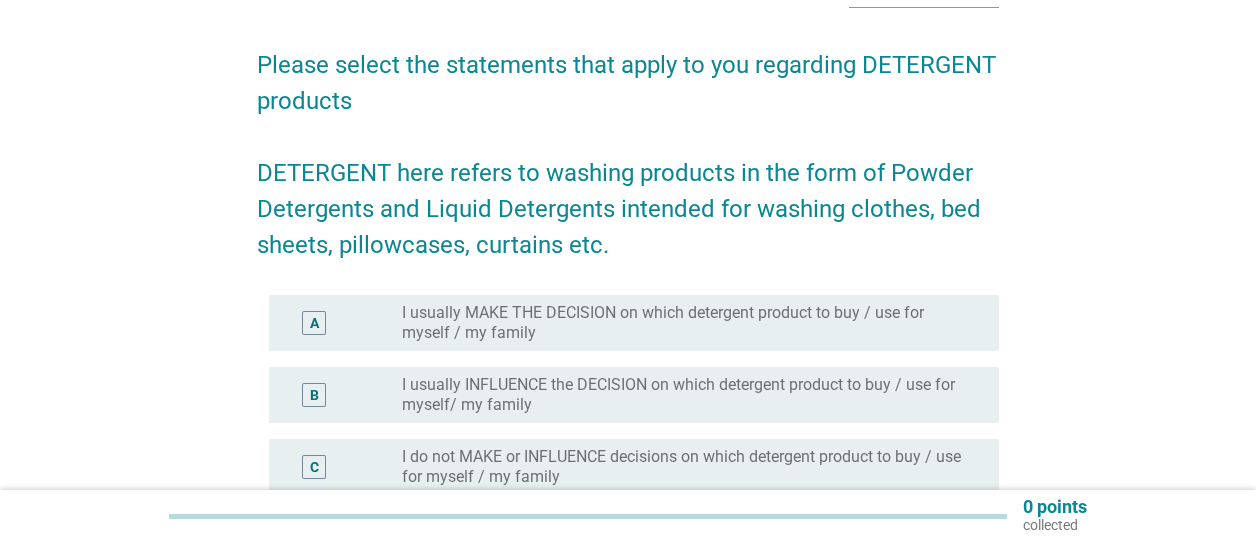 scroll, scrollTop: 100, scrollLeft: 0, axis: vertical 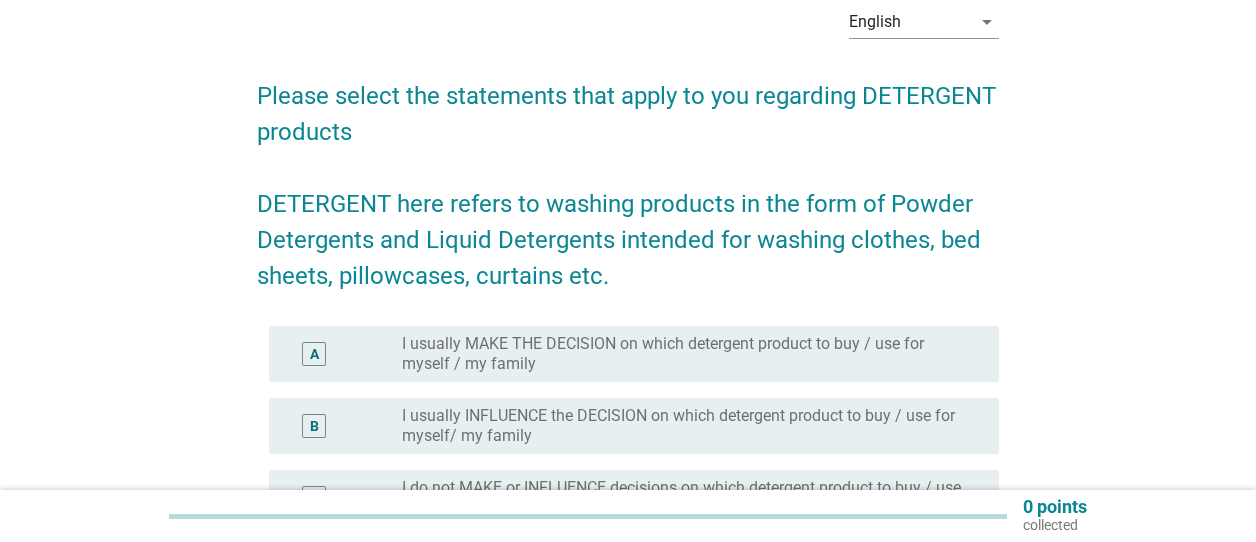 click on "I usually MAKE THE DECISION on which detergent product to buy / use for myself / my family" at bounding box center (684, 354) 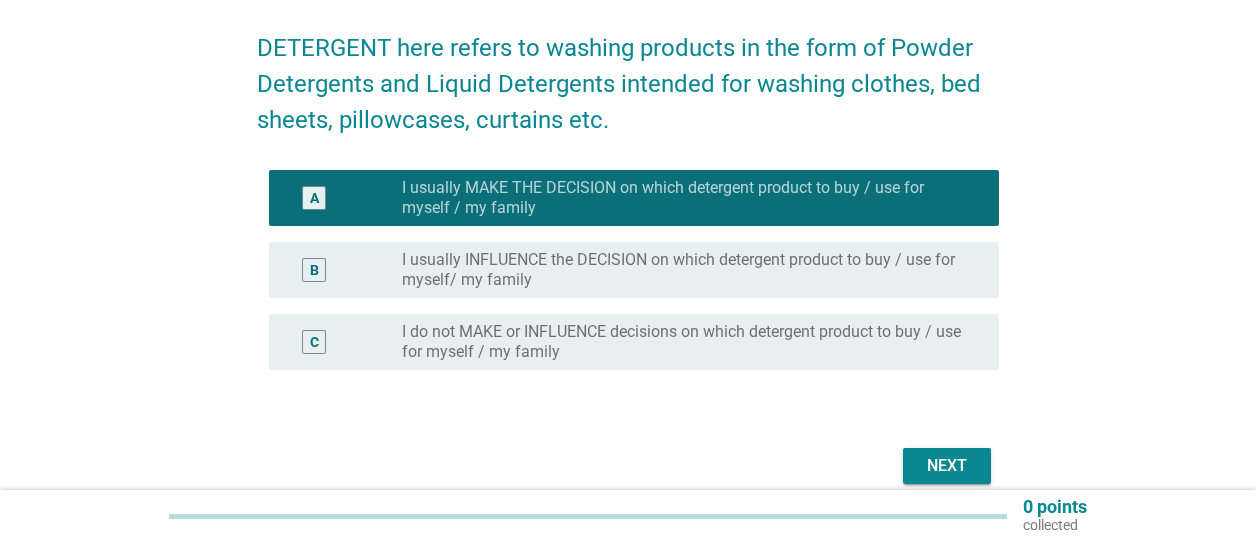 scroll, scrollTop: 346, scrollLeft: 0, axis: vertical 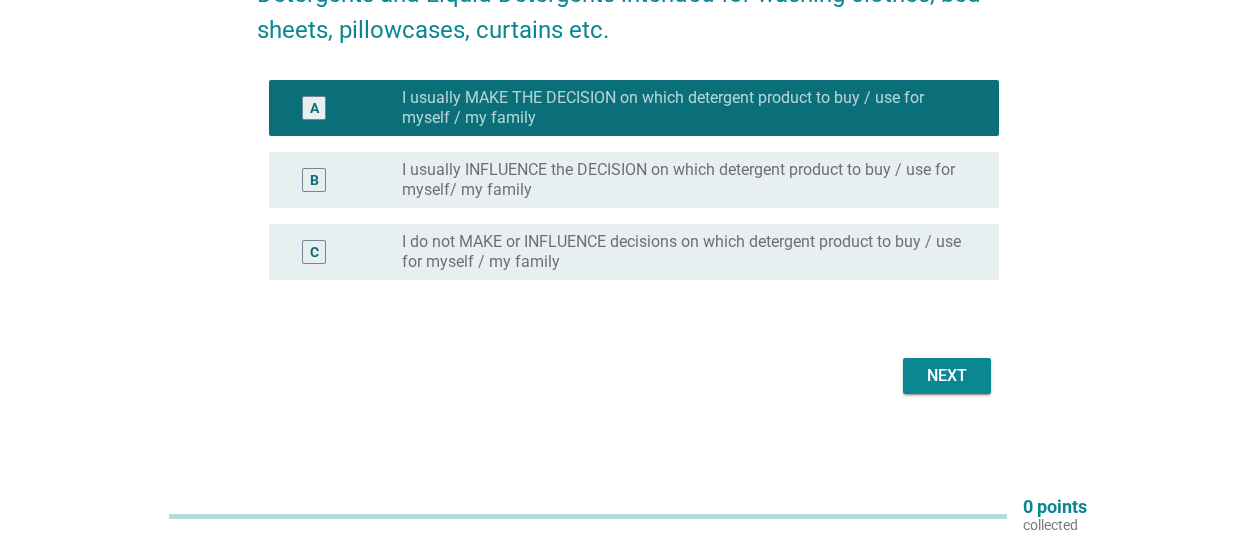 click on "Next" at bounding box center [947, 376] 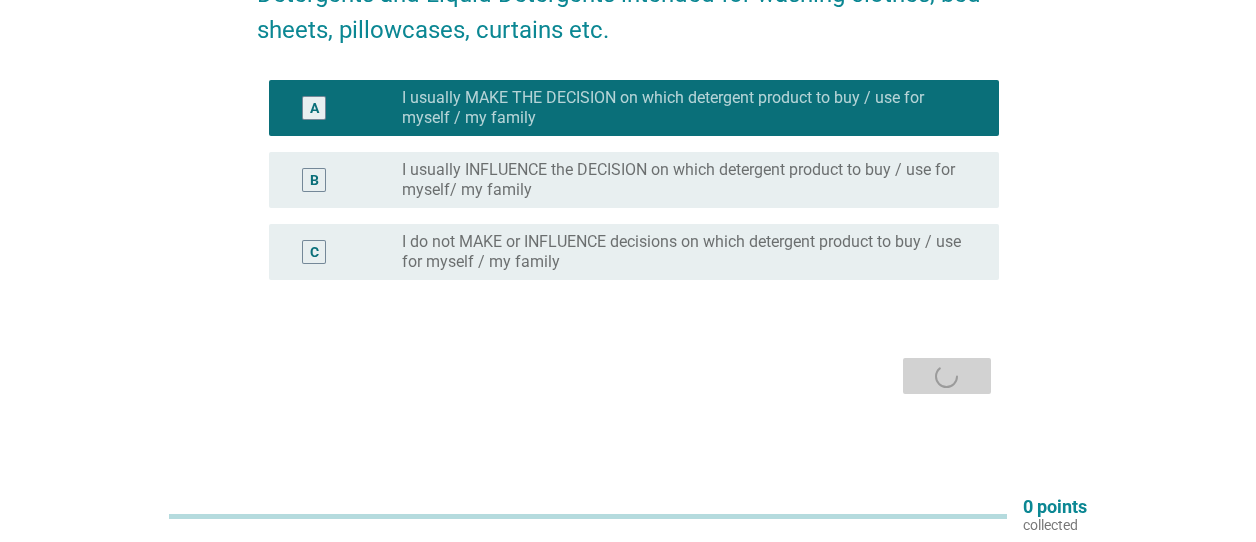 scroll, scrollTop: 0, scrollLeft: 0, axis: both 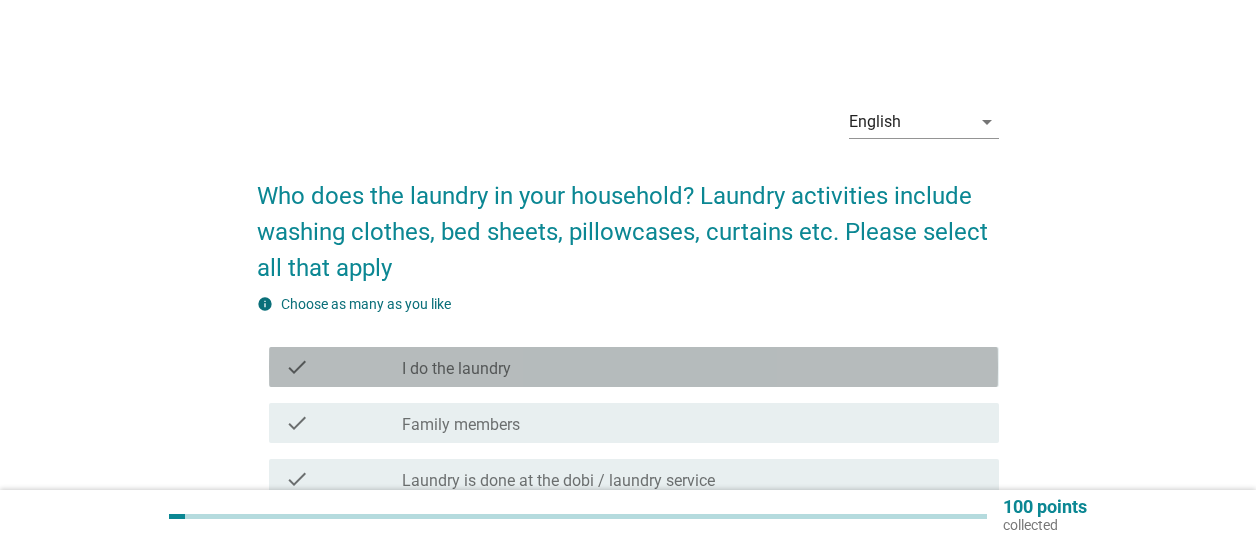 click on "check_box_outline_blank I do the laundry" at bounding box center [692, 367] 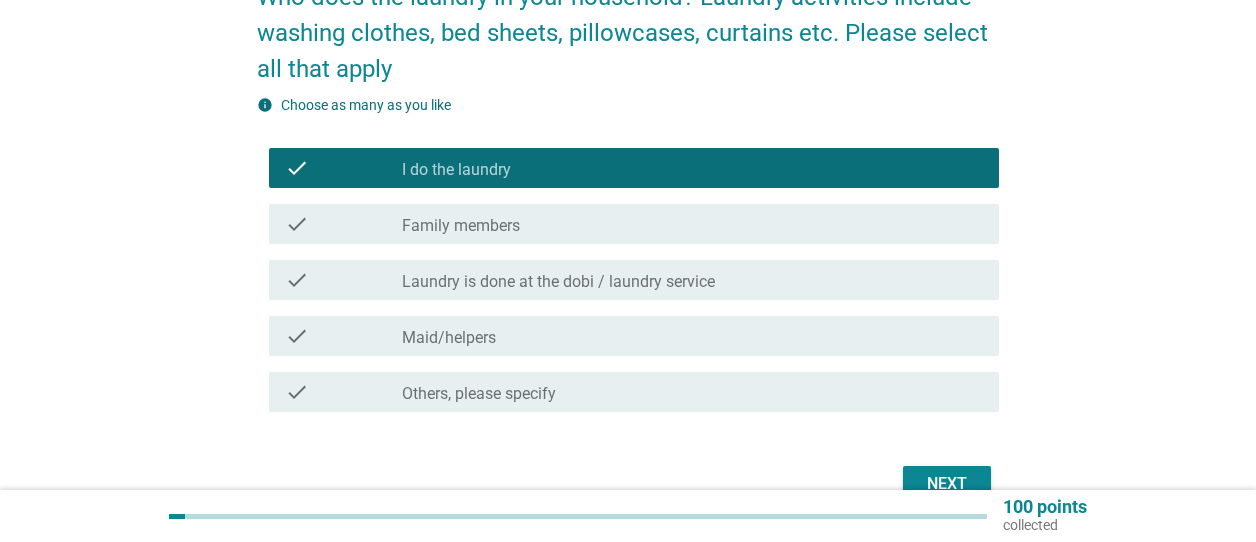 scroll, scrollTop: 200, scrollLeft: 0, axis: vertical 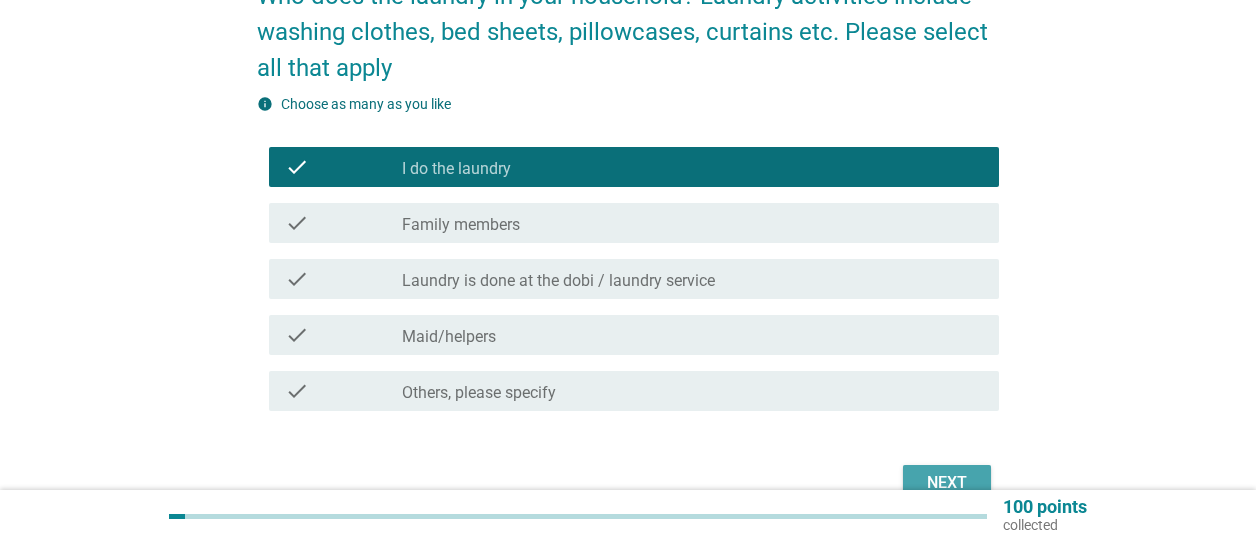 click on "Next" at bounding box center (947, 483) 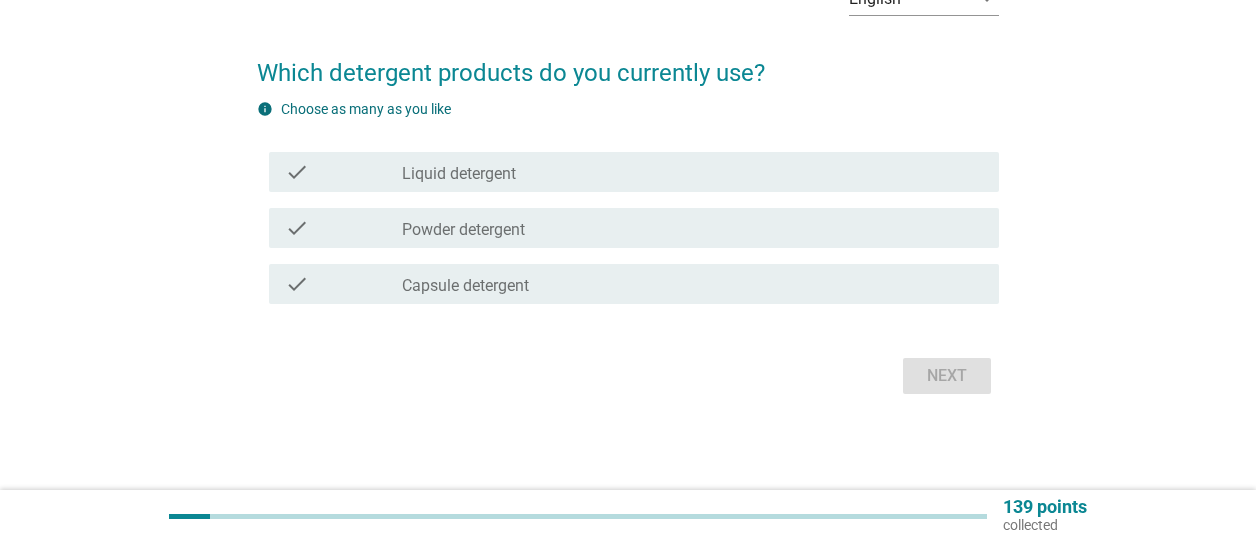 scroll, scrollTop: 0, scrollLeft: 0, axis: both 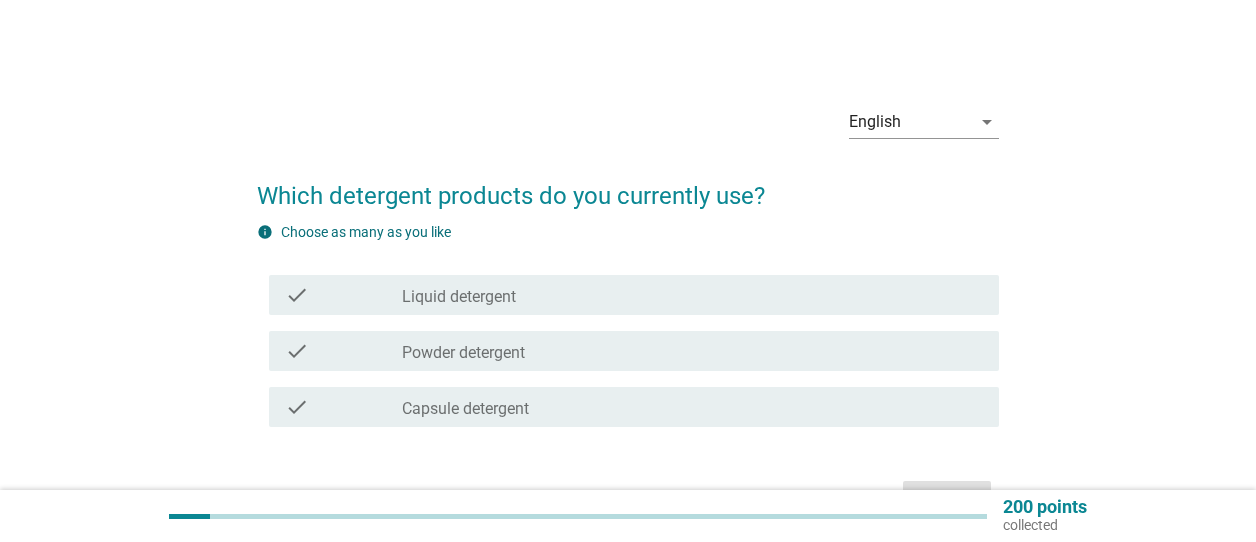 click on "check     check_box_outline_blank Powder detergent" at bounding box center [627, 351] 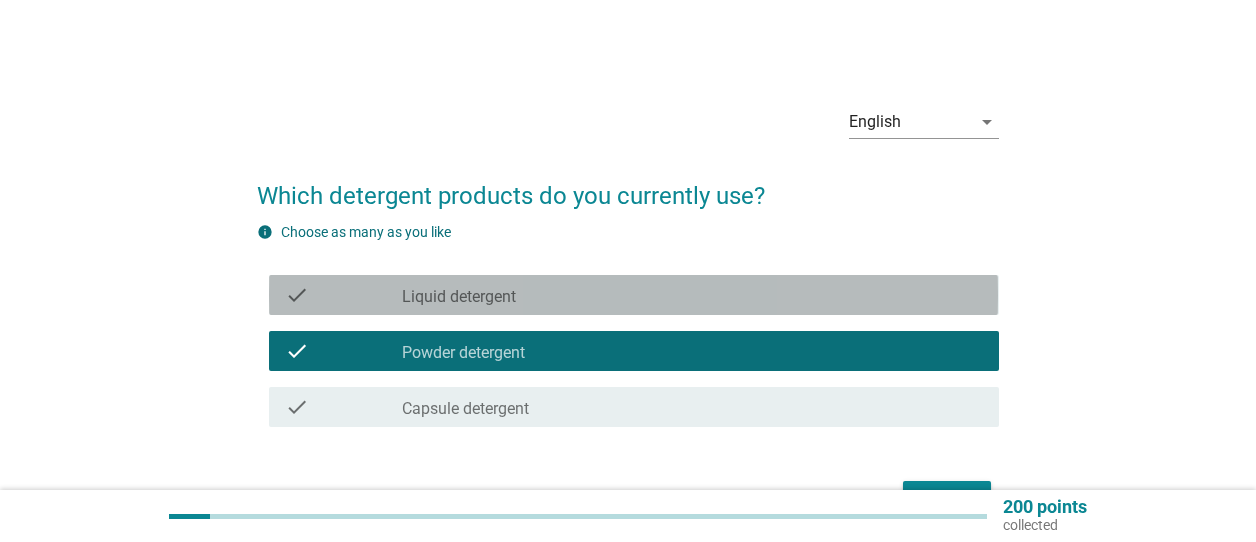 click on "check_box_outline_blank Liquid detergent" at bounding box center (692, 295) 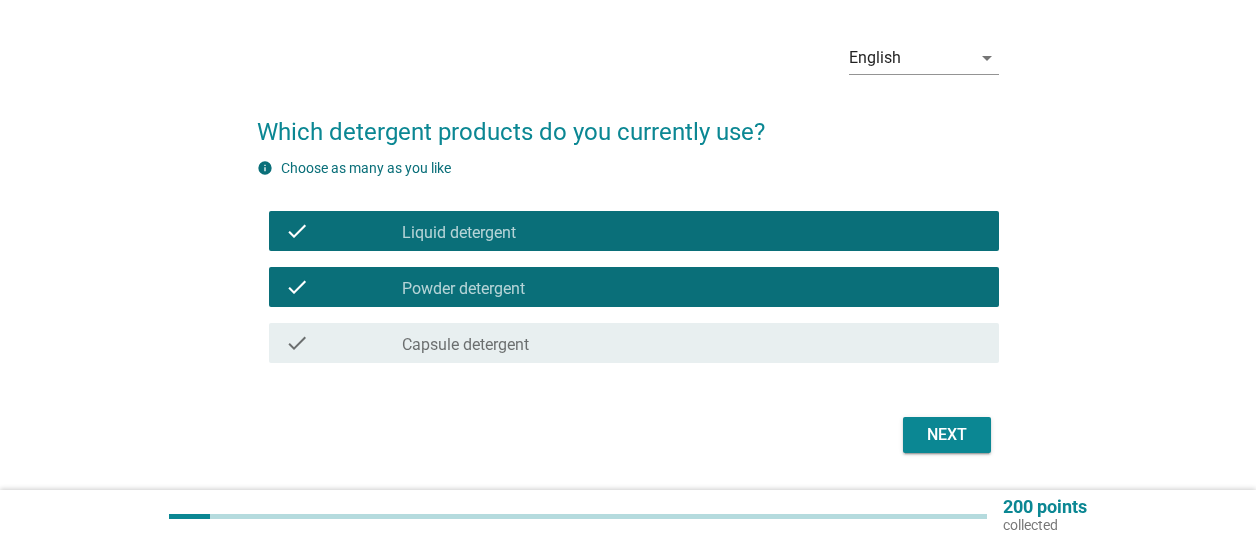 scroll, scrollTop: 123, scrollLeft: 0, axis: vertical 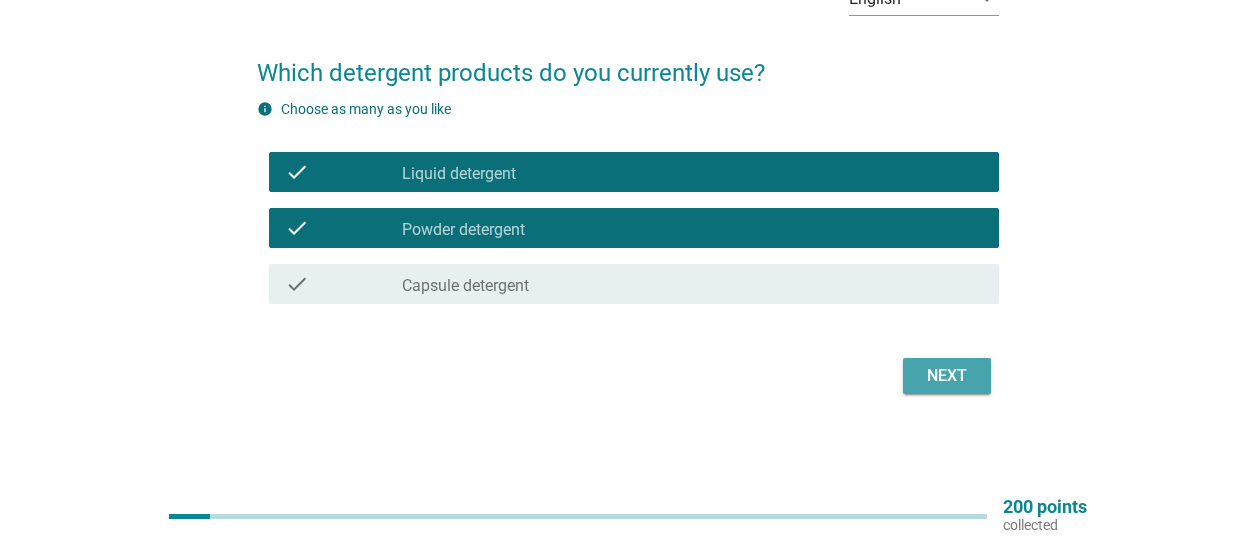 click on "Next" at bounding box center (947, 376) 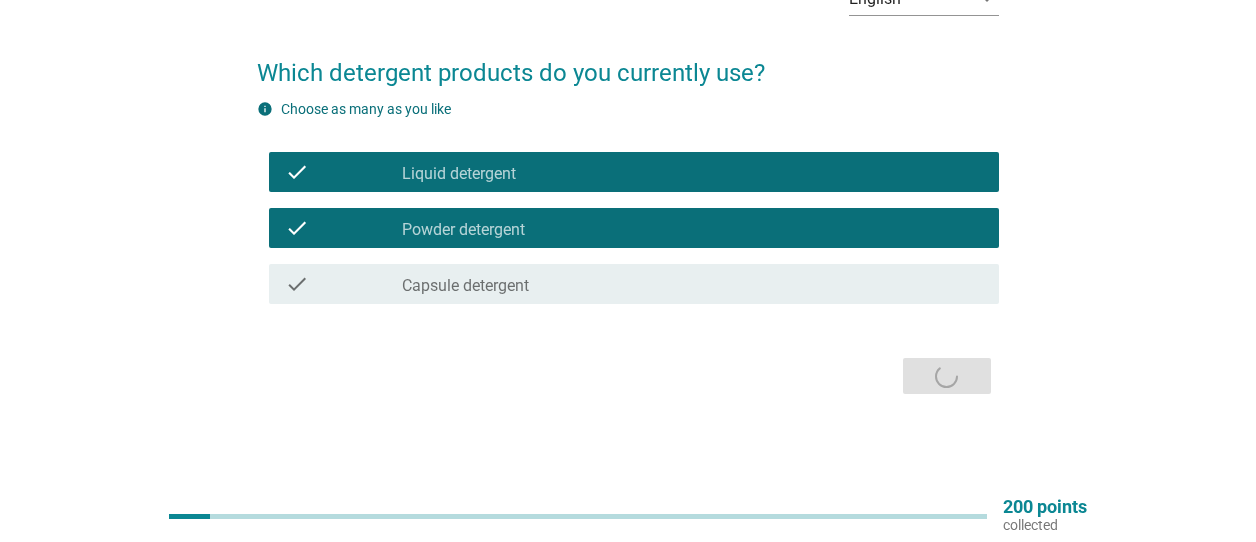 scroll, scrollTop: 0, scrollLeft: 0, axis: both 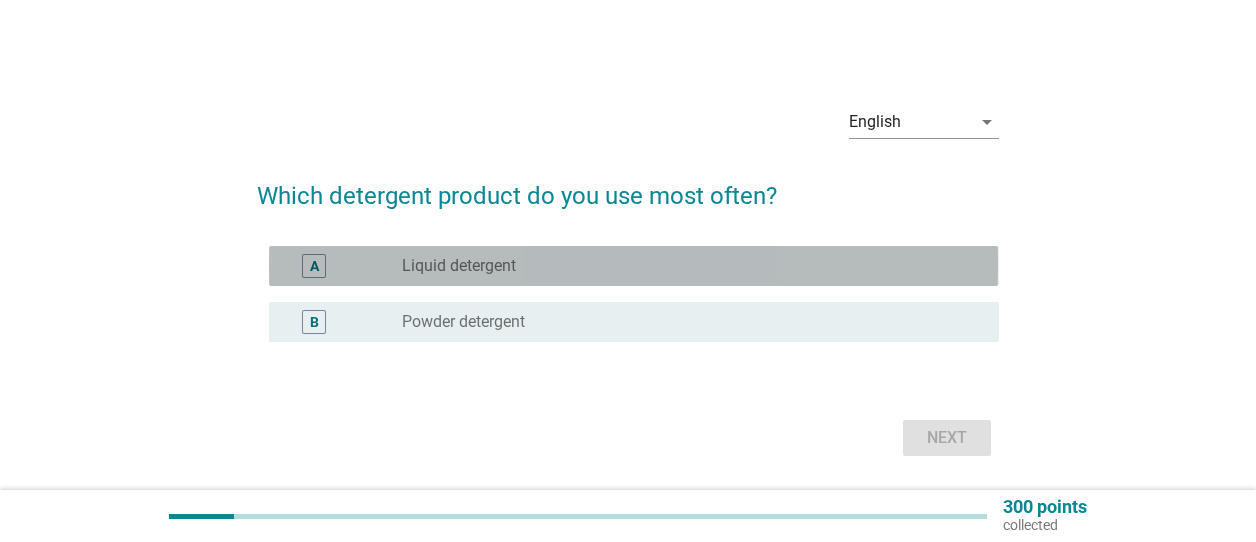 click on "radio_button_unchecked Liquid detergent" at bounding box center [684, 266] 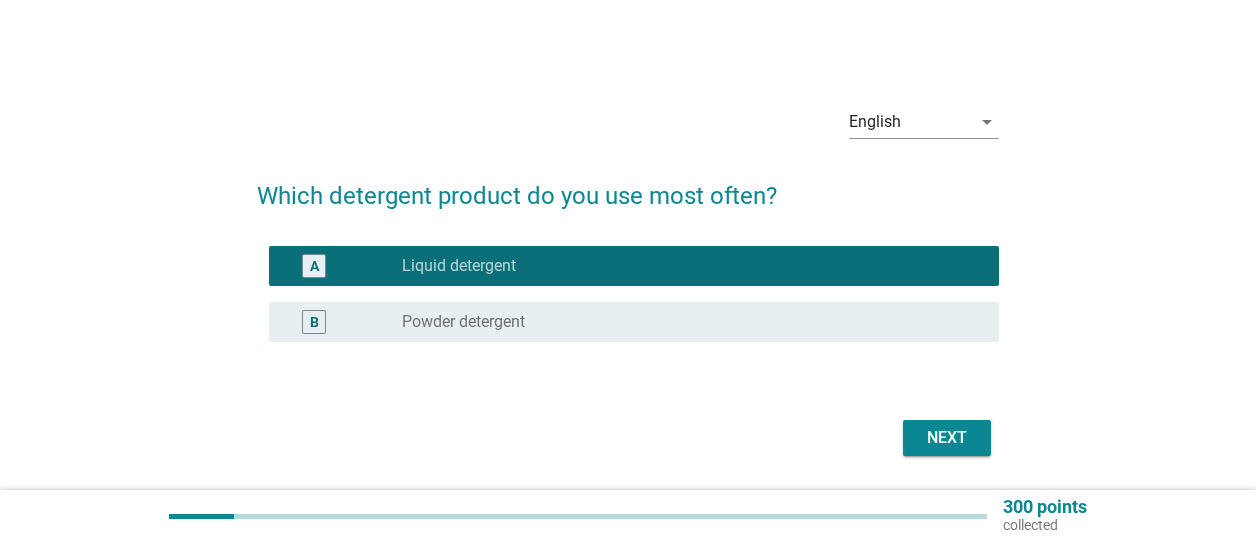 click on "Next" at bounding box center [947, 438] 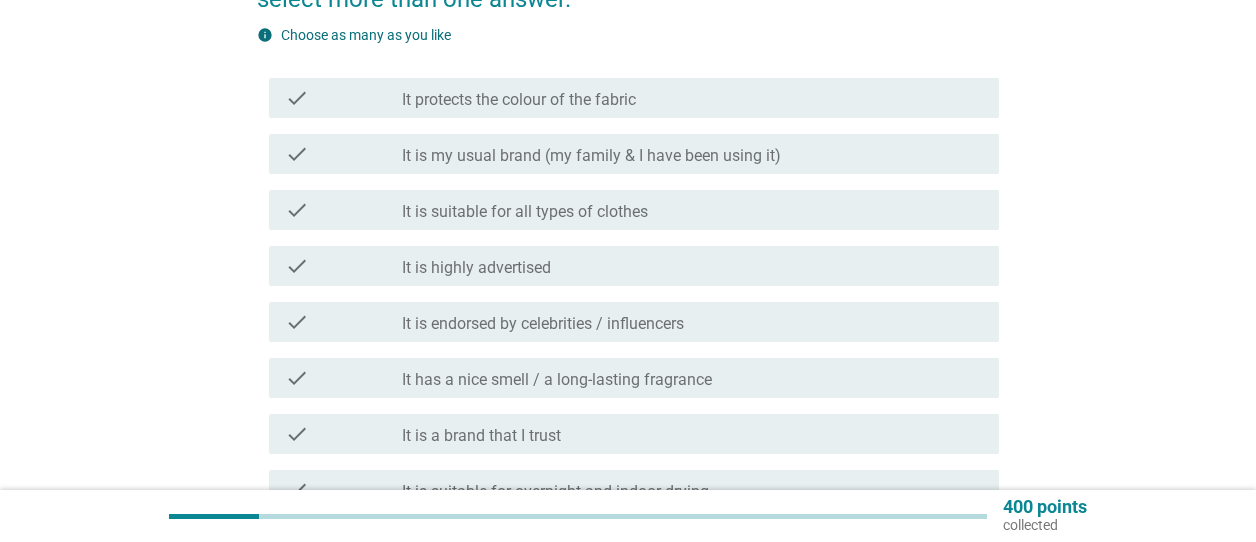 scroll, scrollTop: 300, scrollLeft: 0, axis: vertical 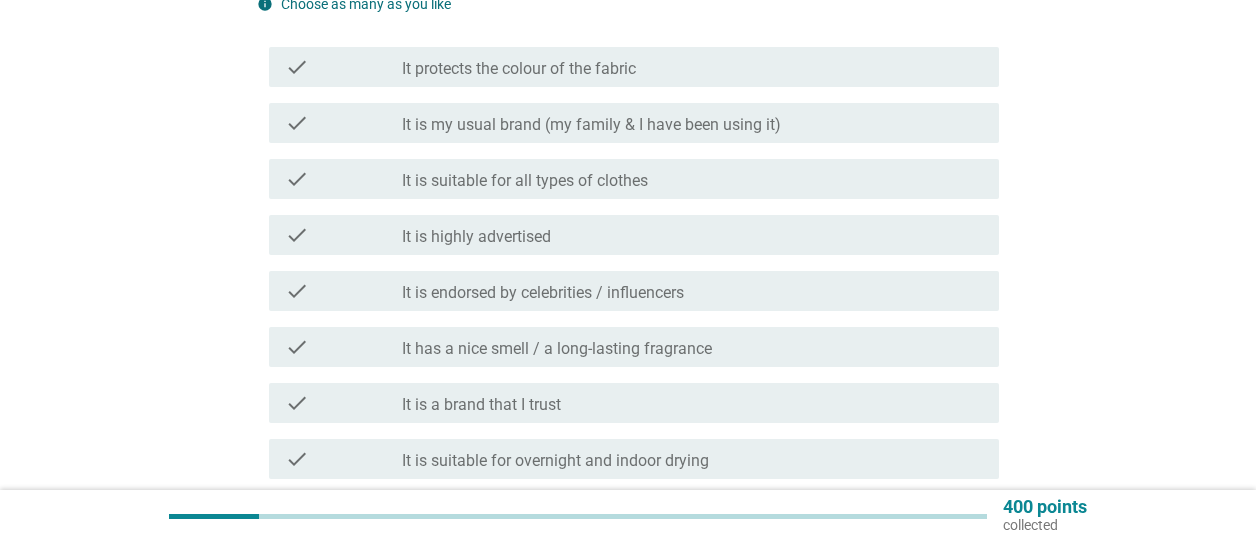 click on "It has a nice smell / a long-lasting fragrance" at bounding box center (557, 349) 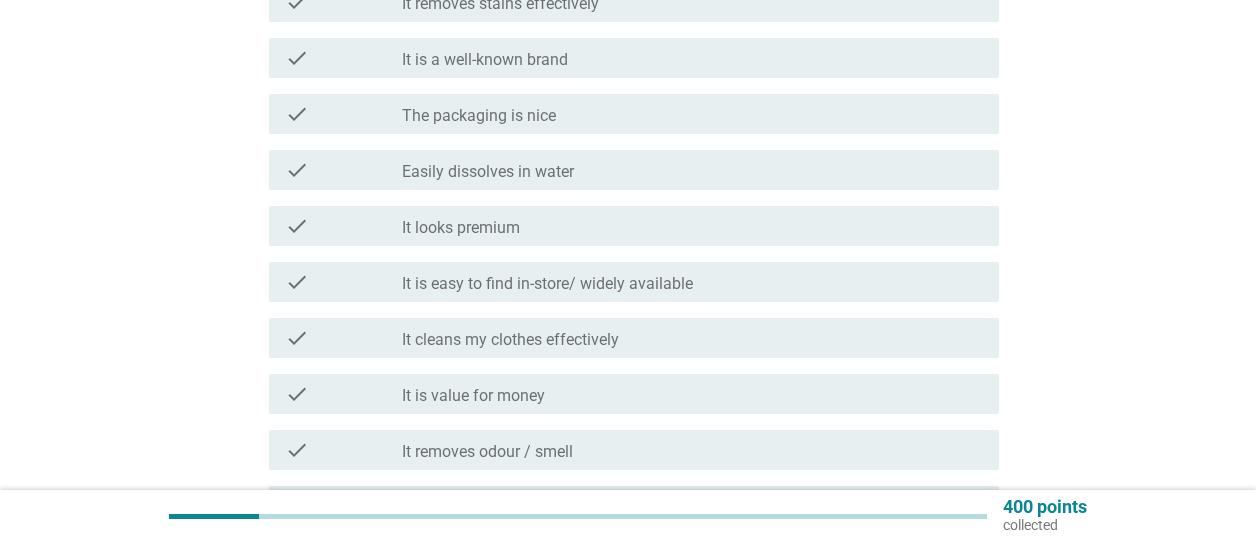 scroll, scrollTop: 900, scrollLeft: 0, axis: vertical 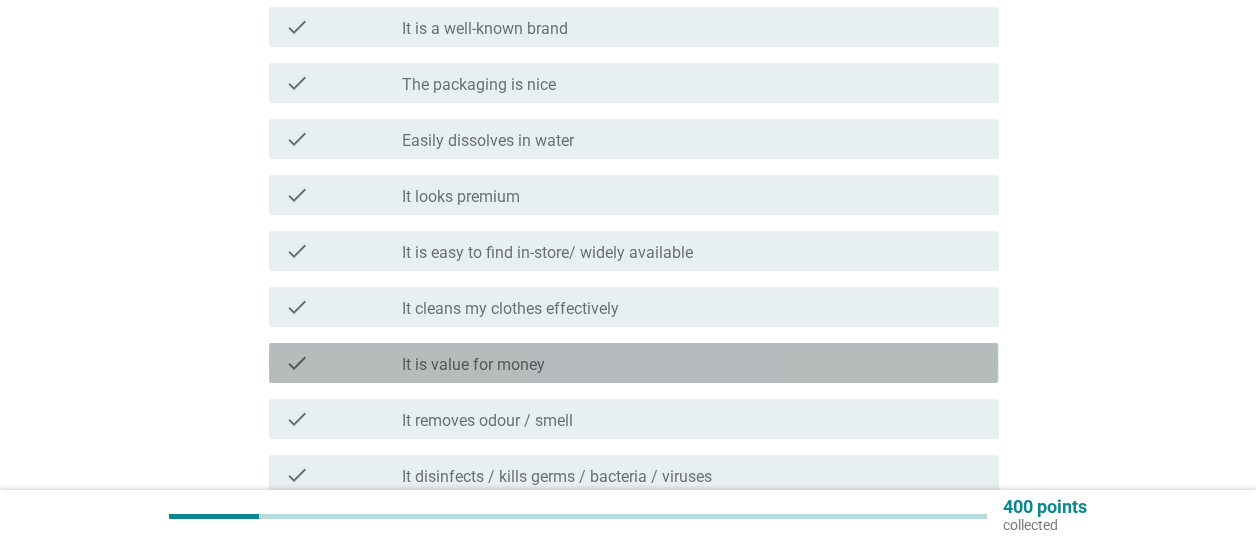 click on "check_box_outline_blank It is value for money" at bounding box center (692, 363) 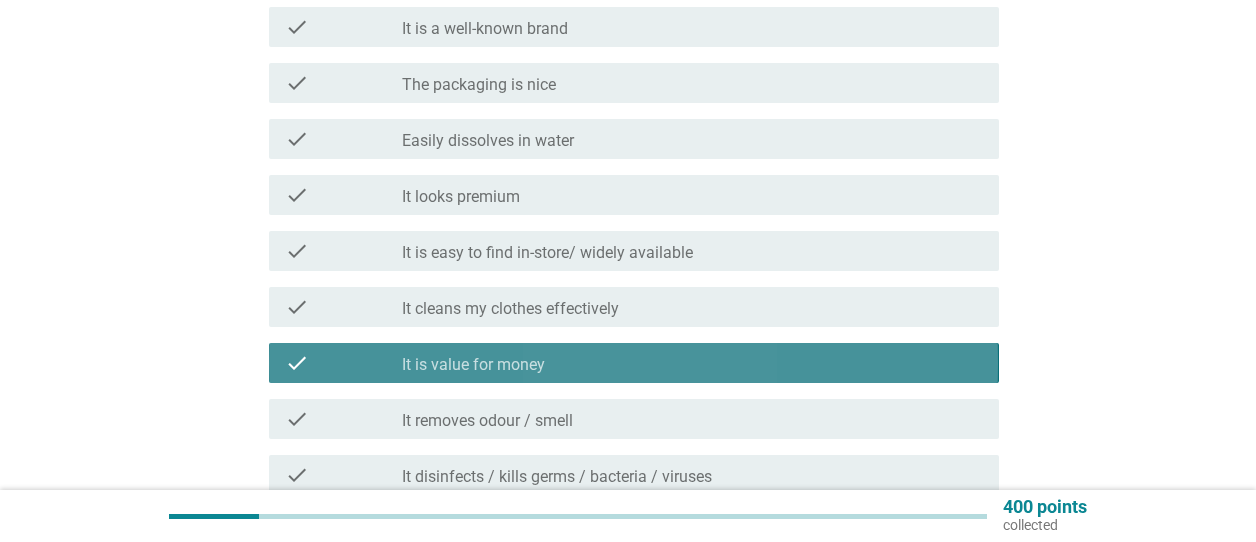 click on "check_box_outline_blank It is value for money" at bounding box center (692, 363) 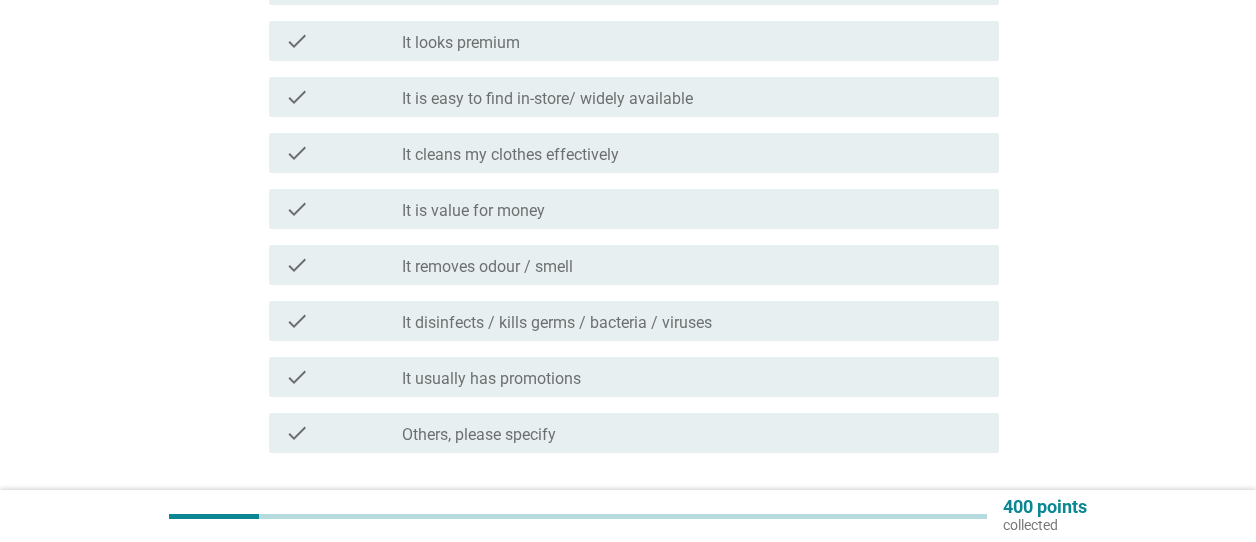 scroll, scrollTop: 1100, scrollLeft: 0, axis: vertical 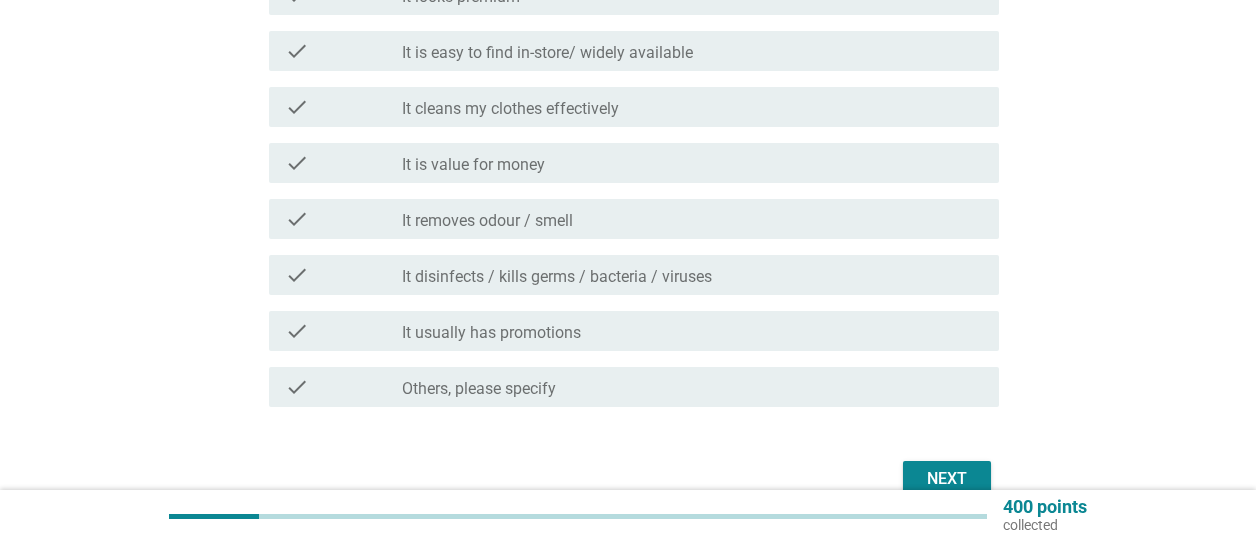 click on "check_box_outline_blank It usually has promotions" at bounding box center (692, 331) 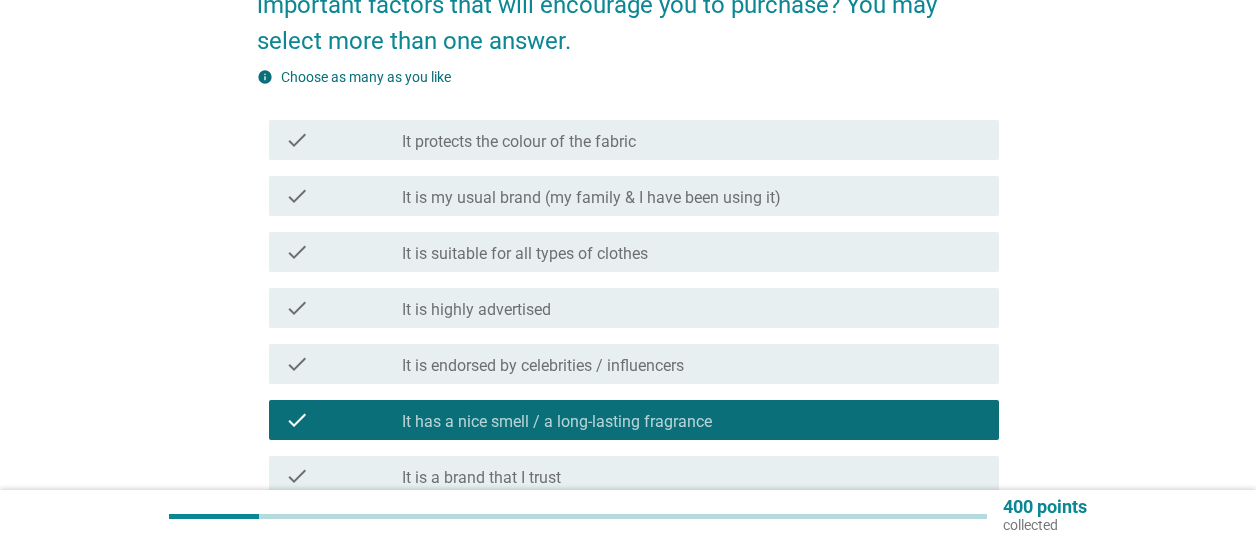 scroll, scrollTop: 200, scrollLeft: 0, axis: vertical 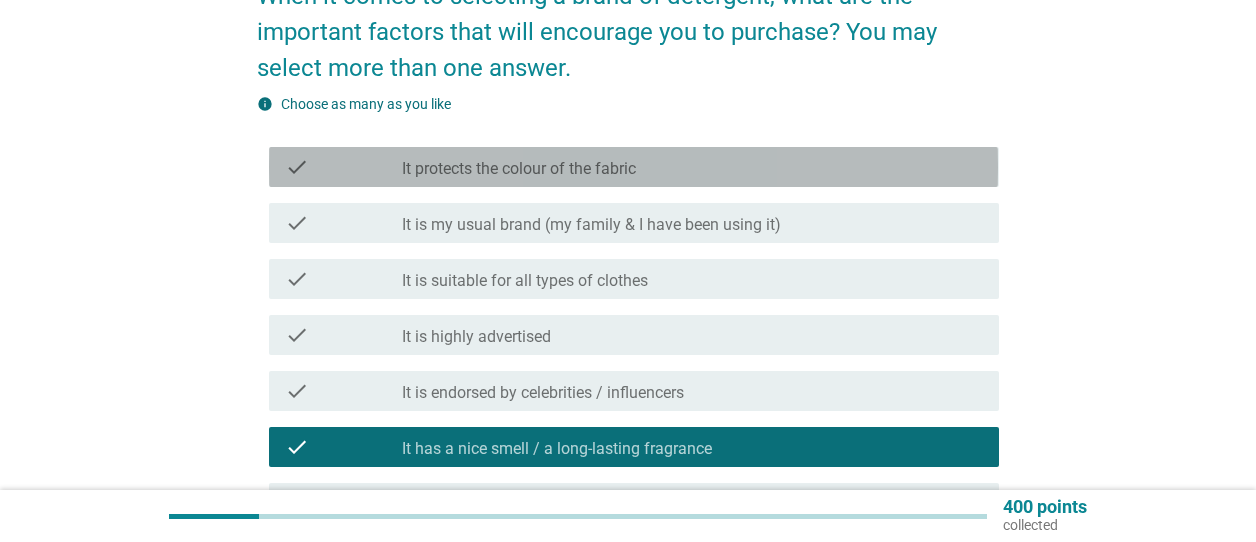 click on "It protects the colour of the fabric" at bounding box center [519, 169] 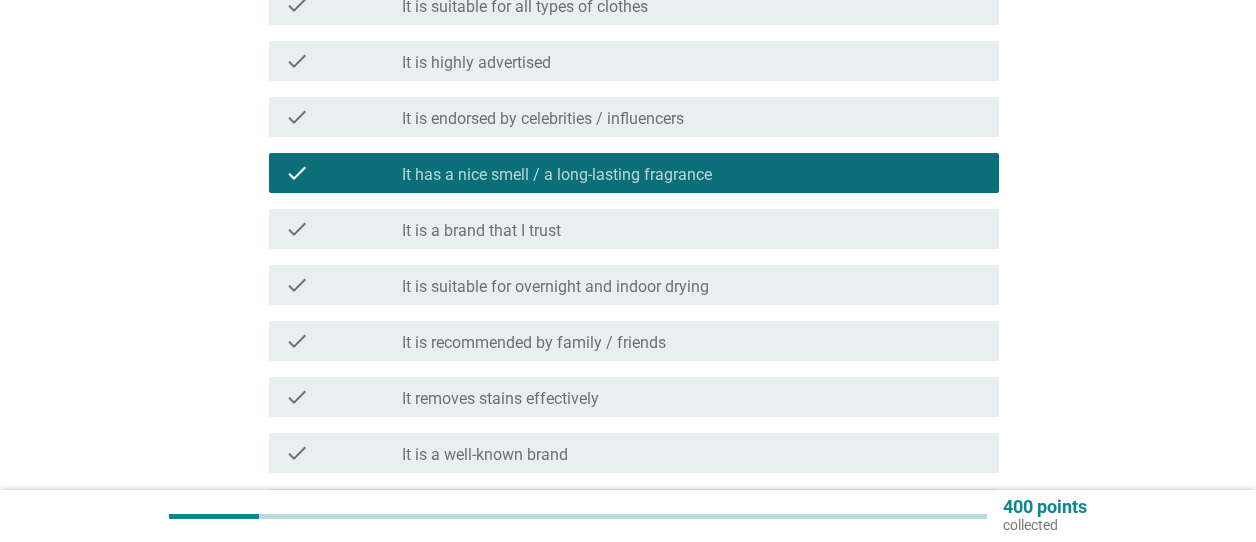 scroll, scrollTop: 500, scrollLeft: 0, axis: vertical 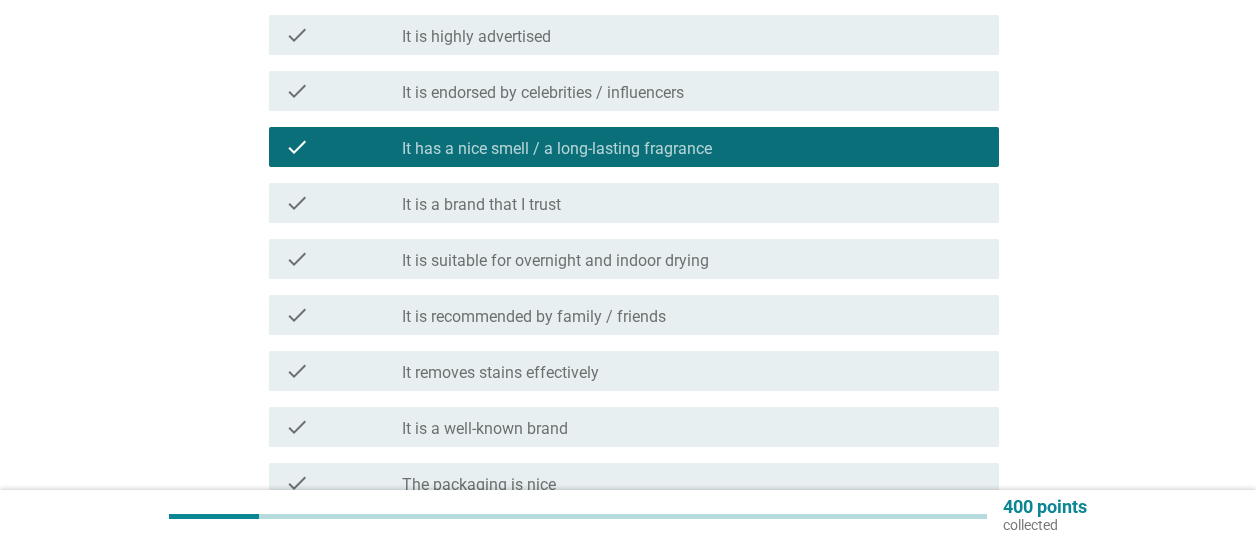 click on "check_box_outline_blank It is recommended by family / friends" at bounding box center (692, 315) 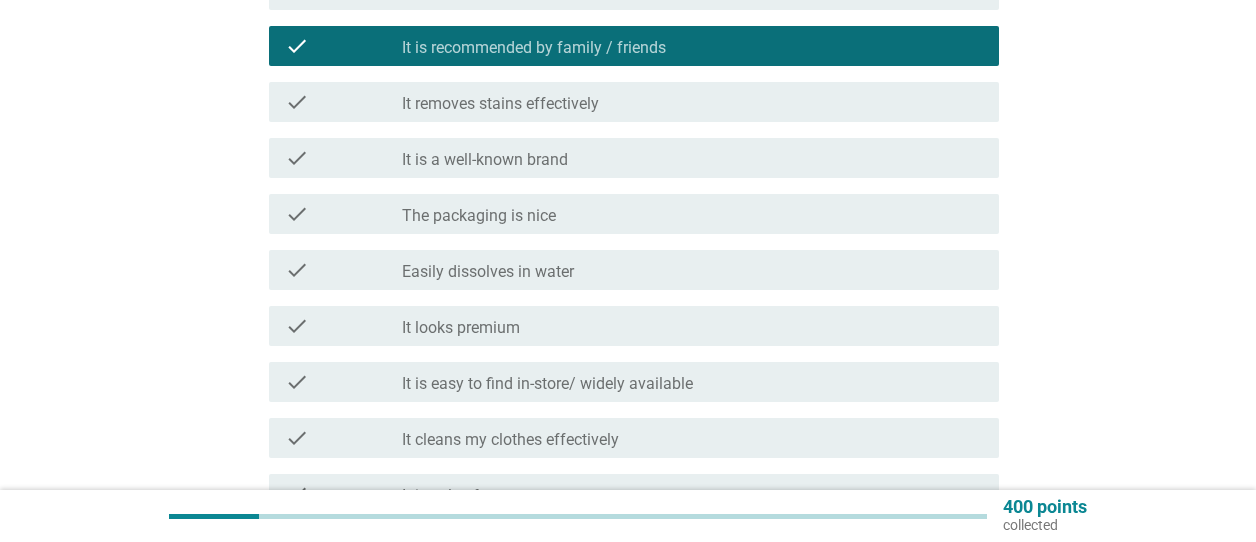 scroll, scrollTop: 800, scrollLeft: 0, axis: vertical 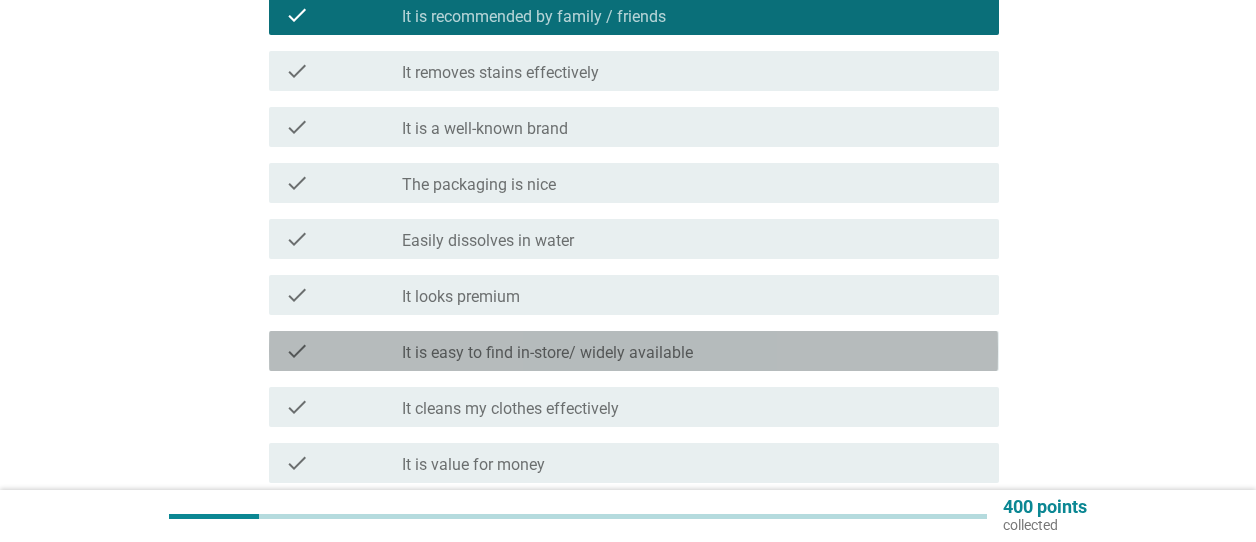 click on "It is easy to find in-store/ widely available" at bounding box center (547, 353) 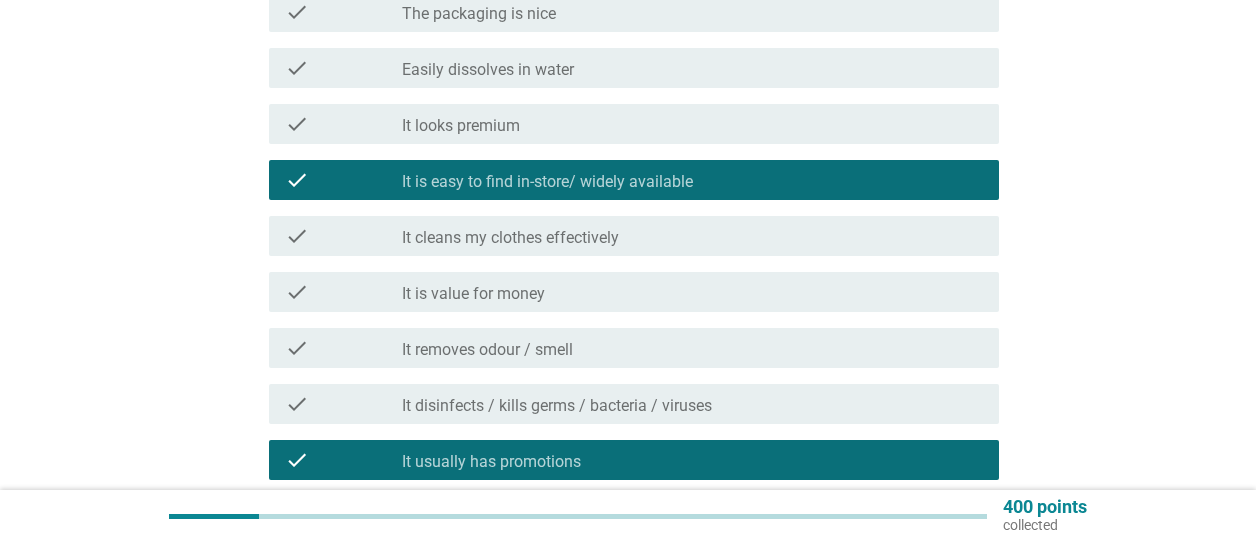 scroll, scrollTop: 1000, scrollLeft: 0, axis: vertical 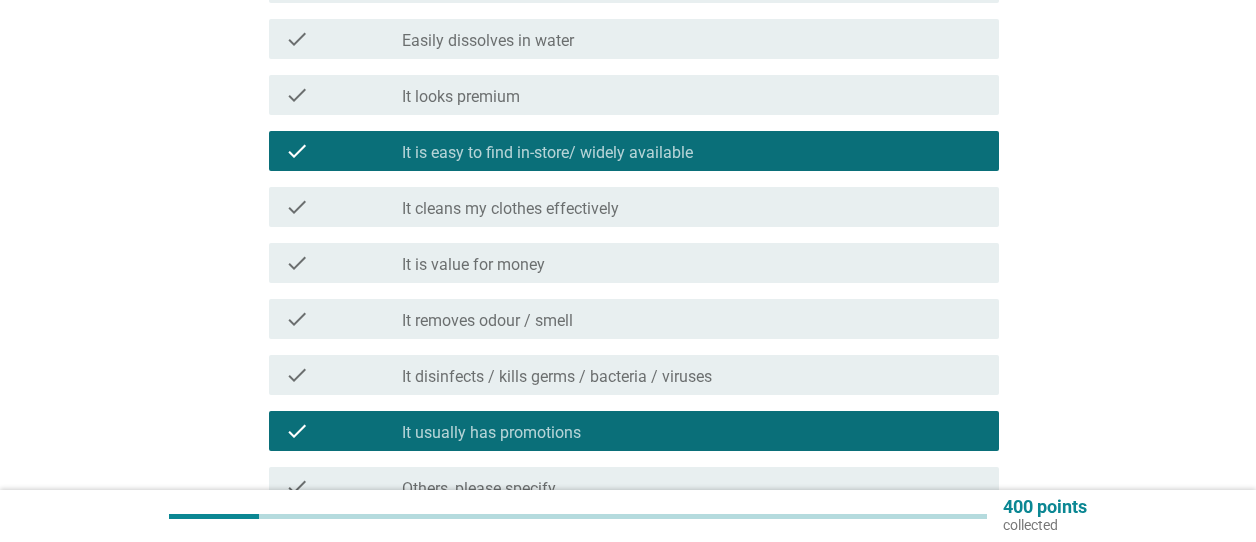 click on "check_box_outline_blank It removes odour / smell" at bounding box center [692, 319] 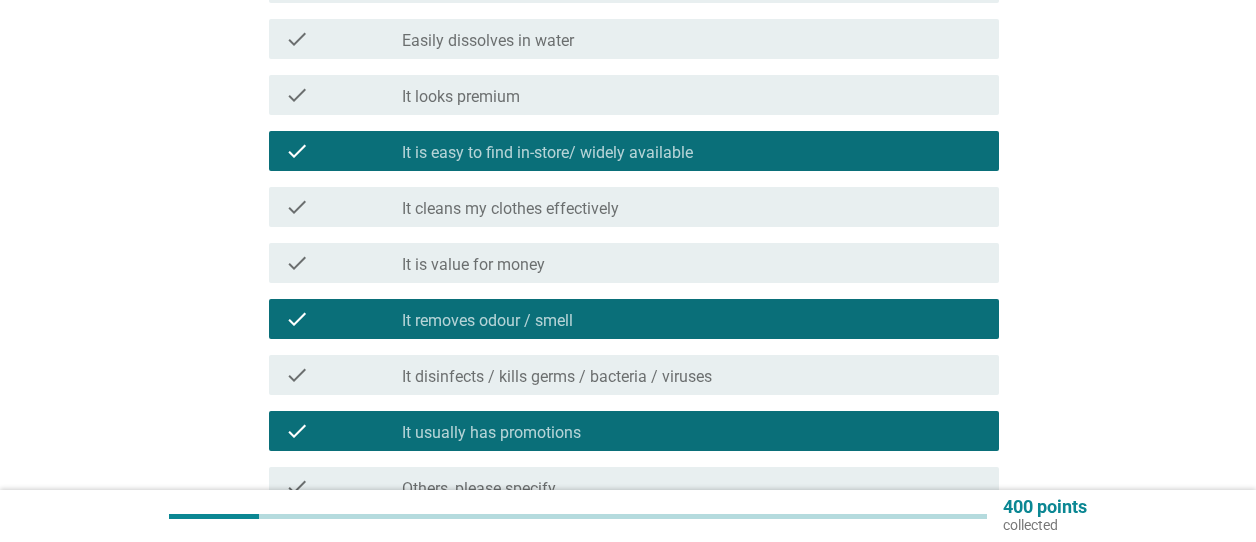 scroll, scrollTop: 1100, scrollLeft: 0, axis: vertical 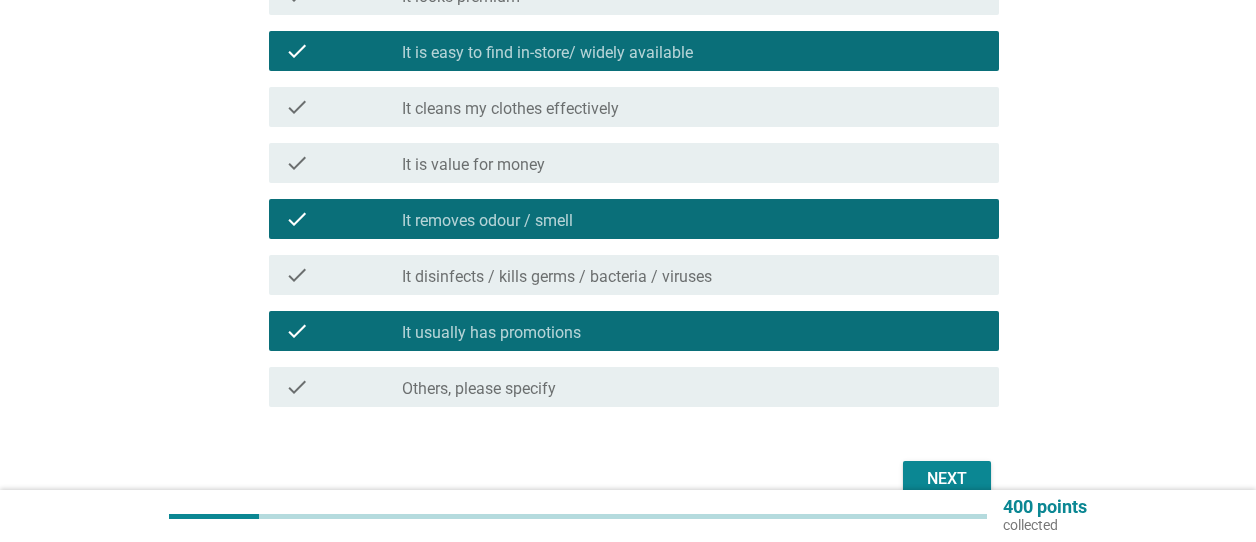 click on "Next" at bounding box center [947, 479] 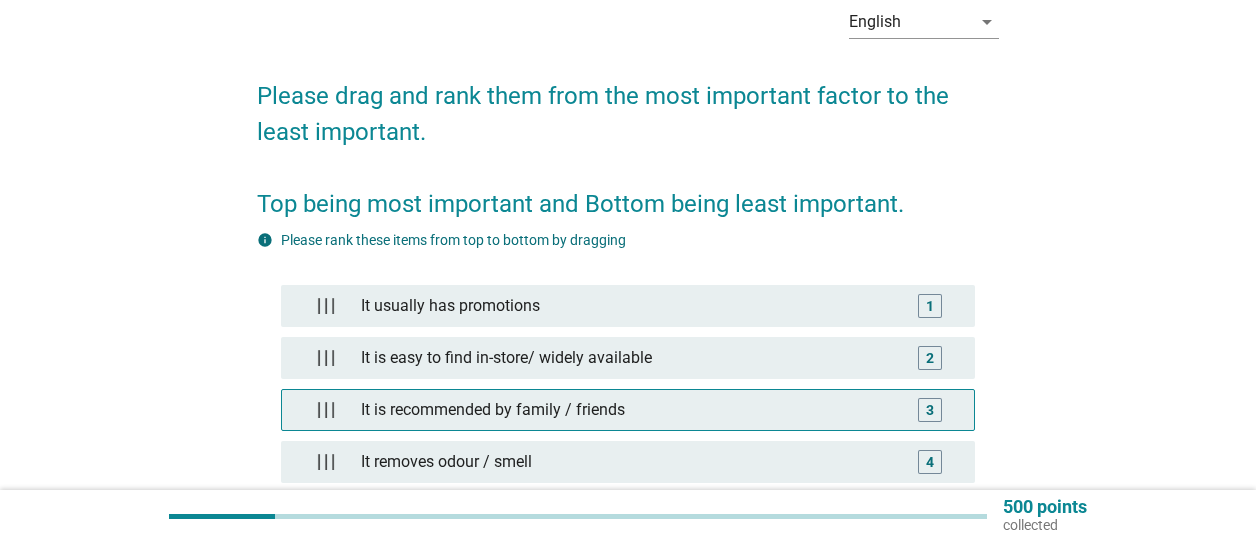 scroll, scrollTop: 200, scrollLeft: 0, axis: vertical 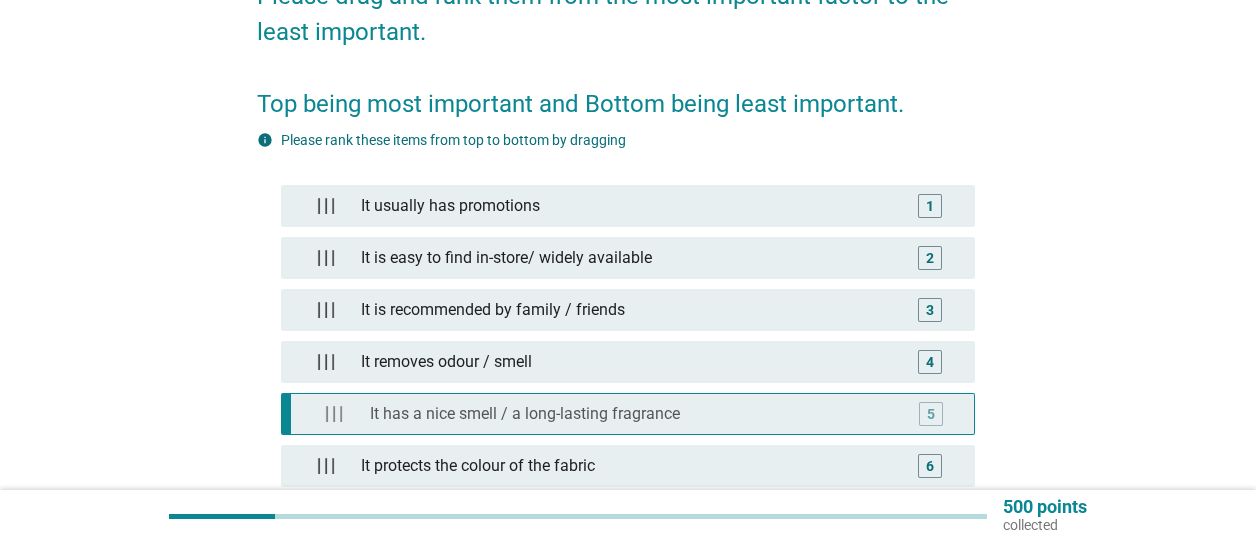 type 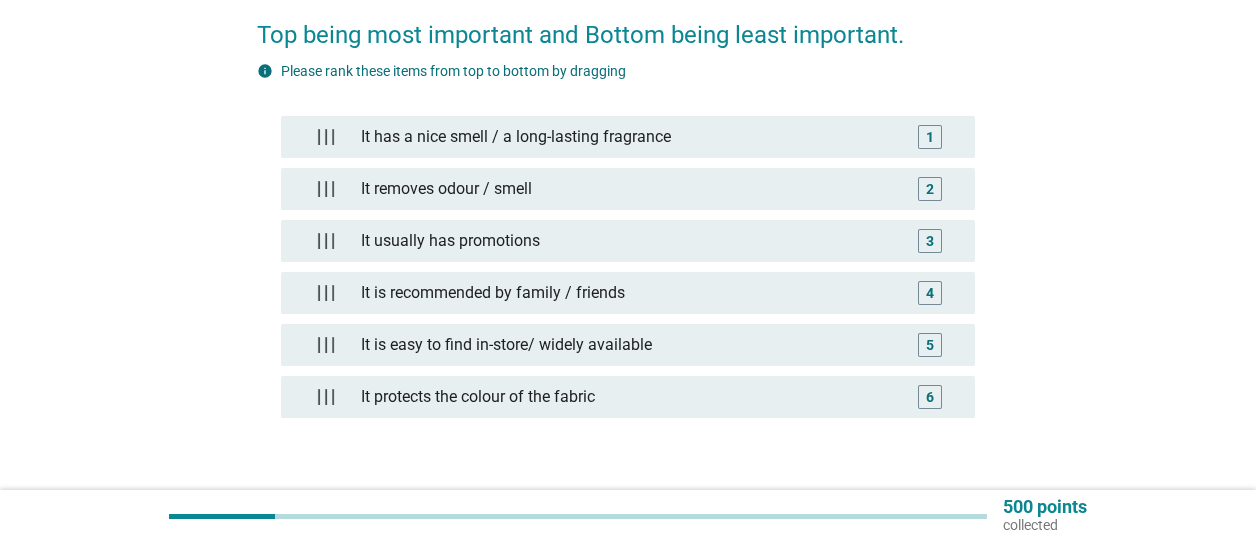 scroll, scrollTop: 300, scrollLeft: 0, axis: vertical 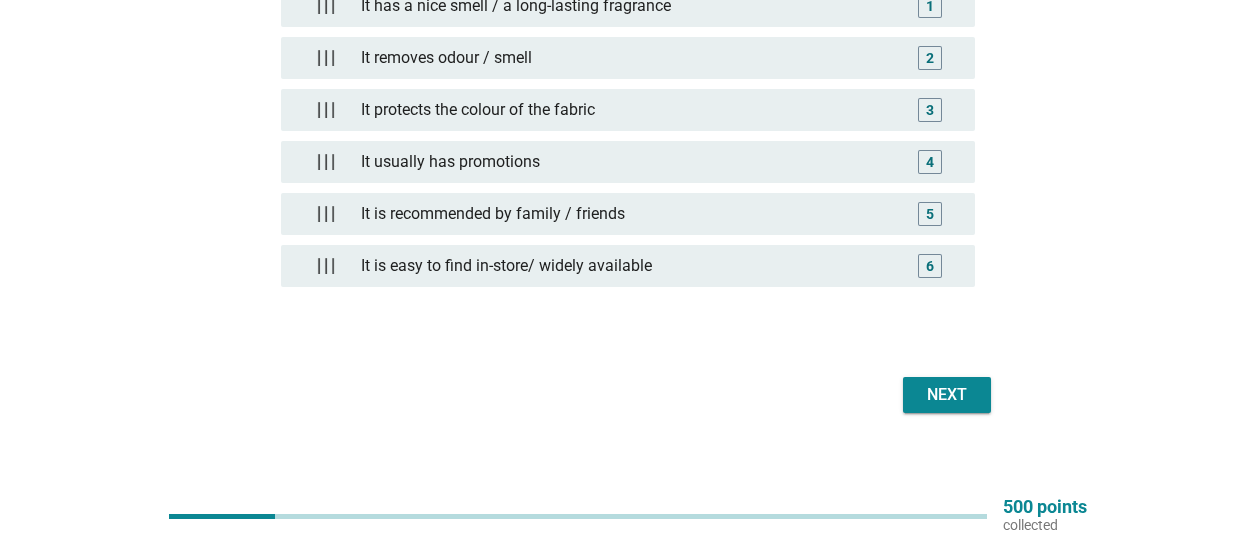 click on "Next" at bounding box center (947, 395) 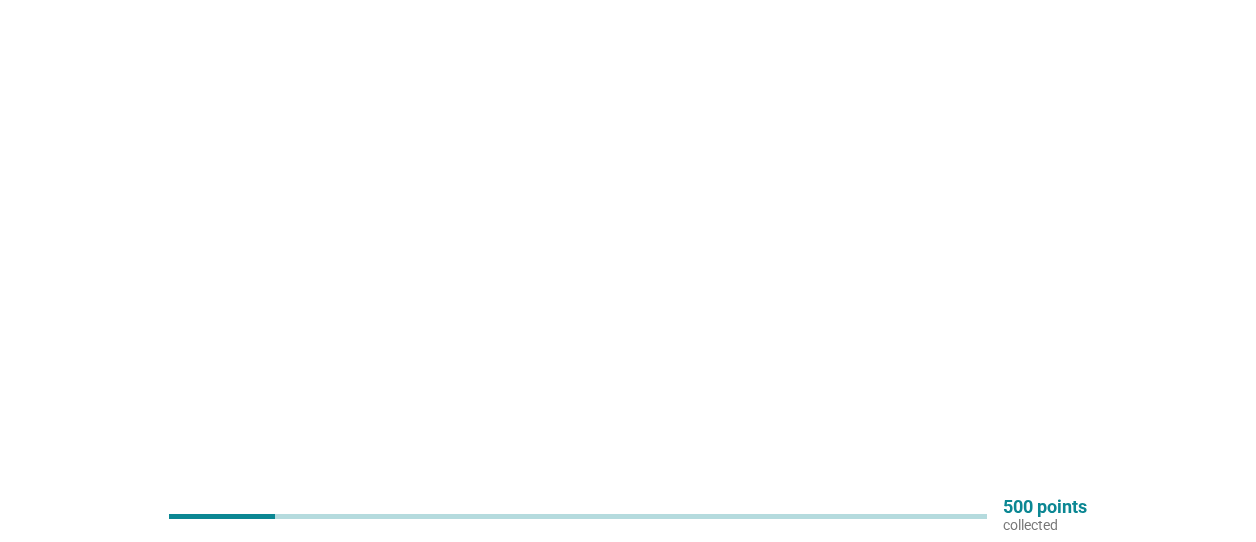 scroll, scrollTop: 0, scrollLeft: 0, axis: both 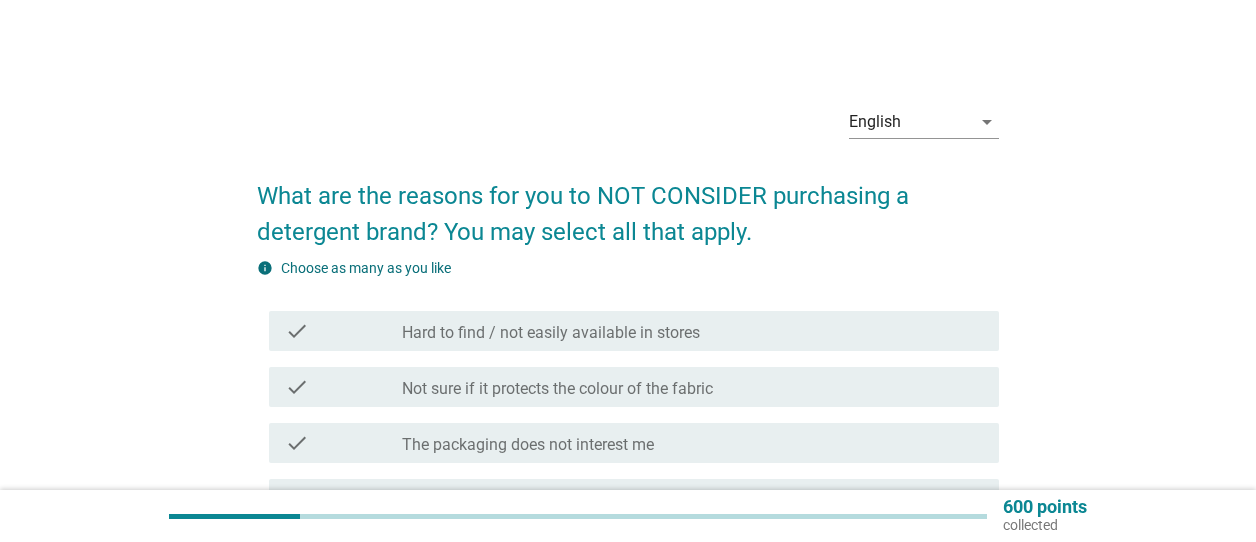 click on "check_box_outline_blank Hard to find / not easily available in stores" at bounding box center (692, 331) 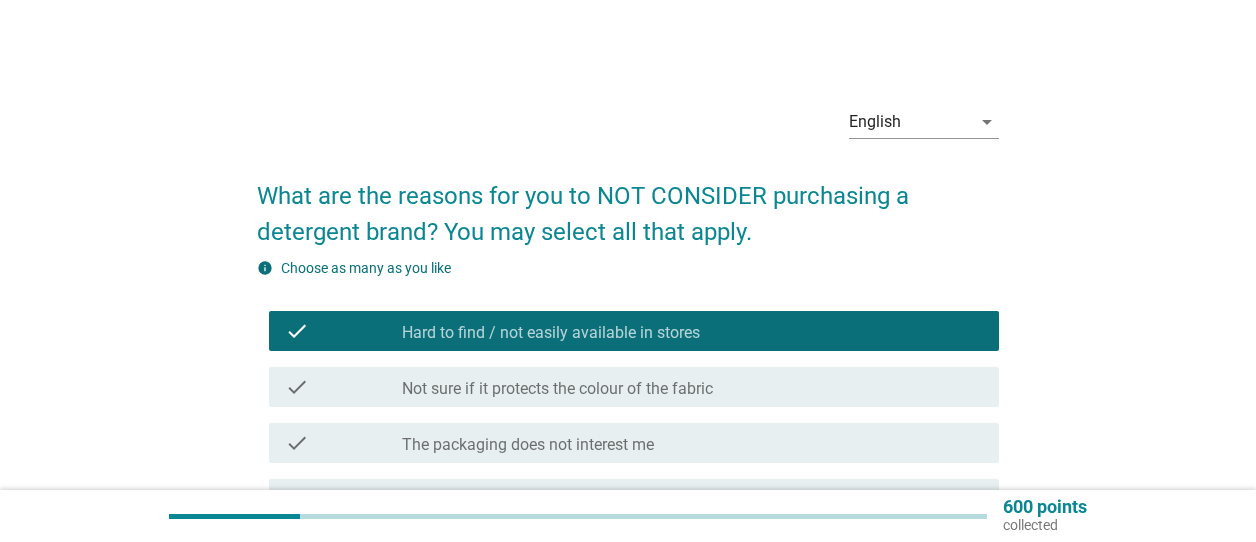 scroll, scrollTop: 100, scrollLeft: 0, axis: vertical 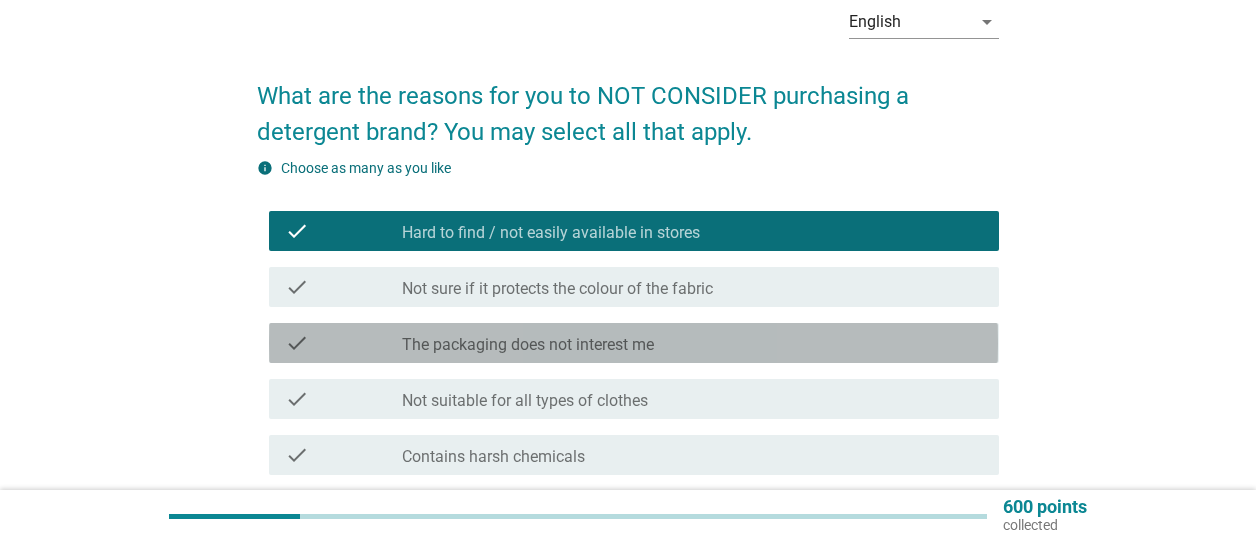 click on "check_box_outline_blank The packaging does not interest me" at bounding box center [692, 343] 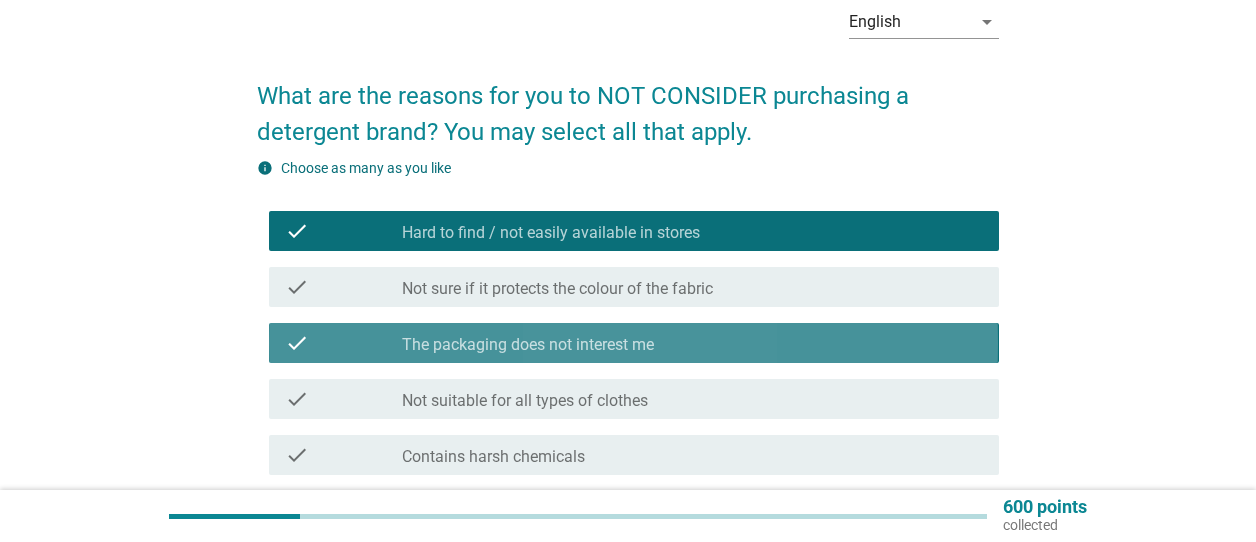 click on "check_box_outline_blank The packaging does not interest me" at bounding box center [692, 343] 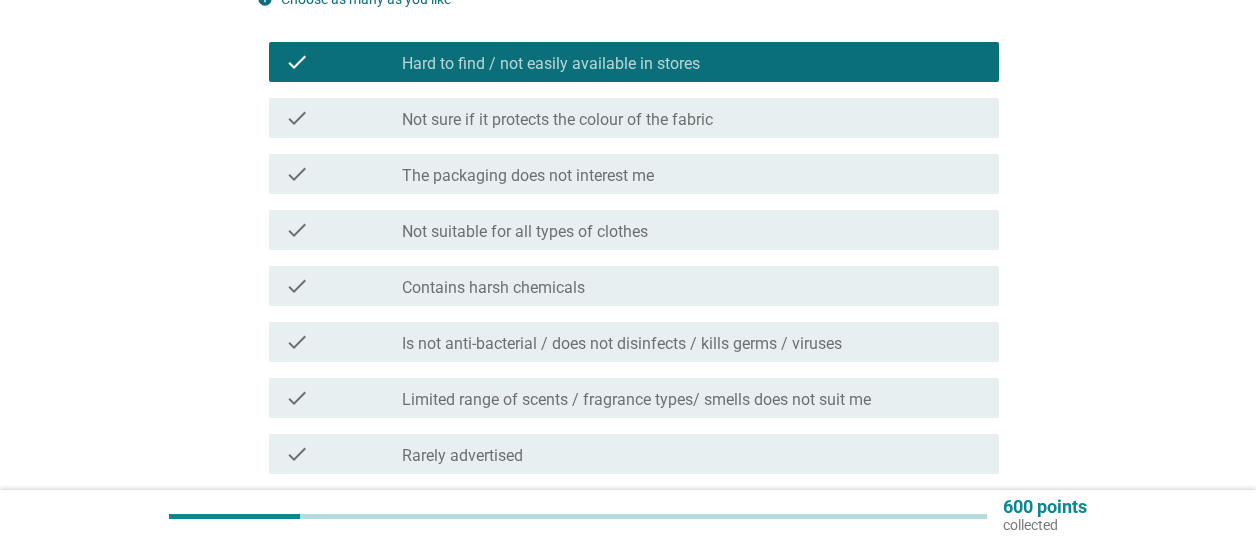 scroll, scrollTop: 300, scrollLeft: 0, axis: vertical 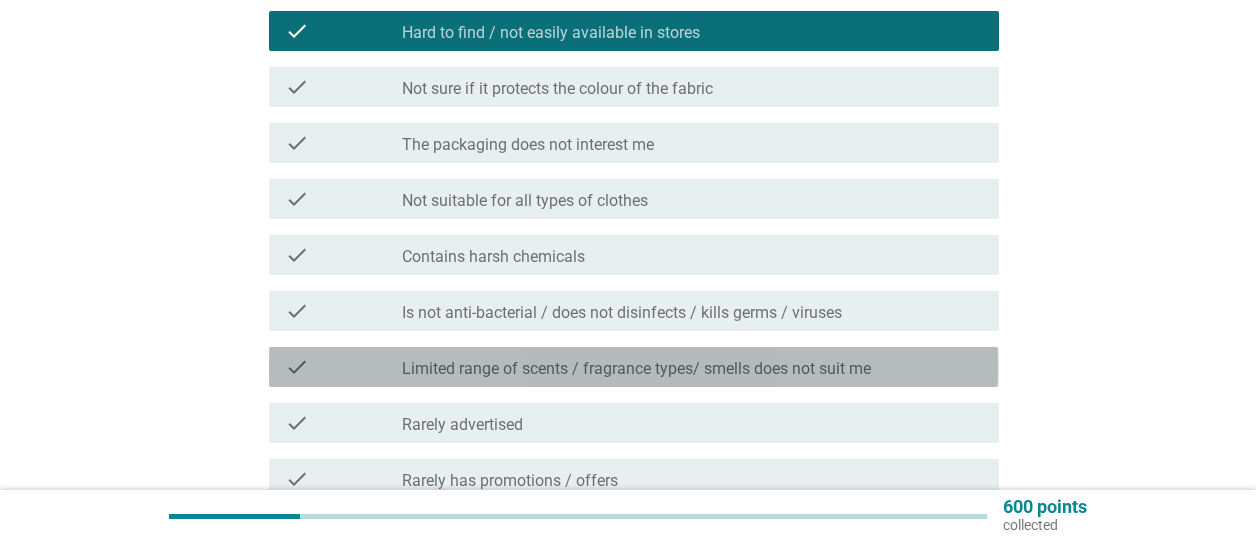 click on "Limited range of scents / fragrance types/ smells does not suit me" at bounding box center (636, 369) 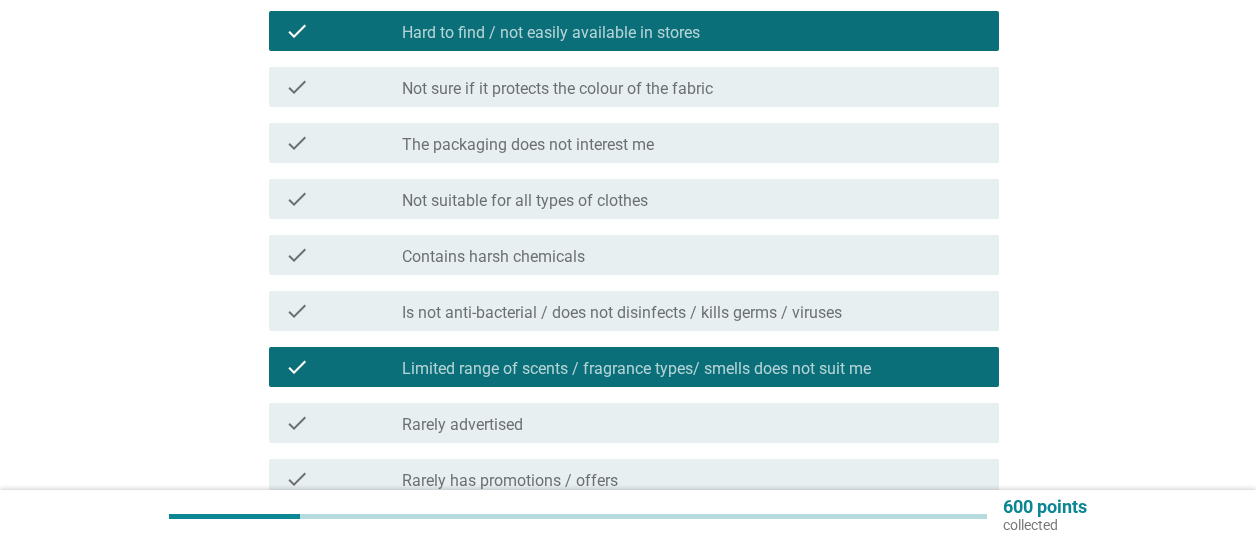 scroll, scrollTop: 400, scrollLeft: 0, axis: vertical 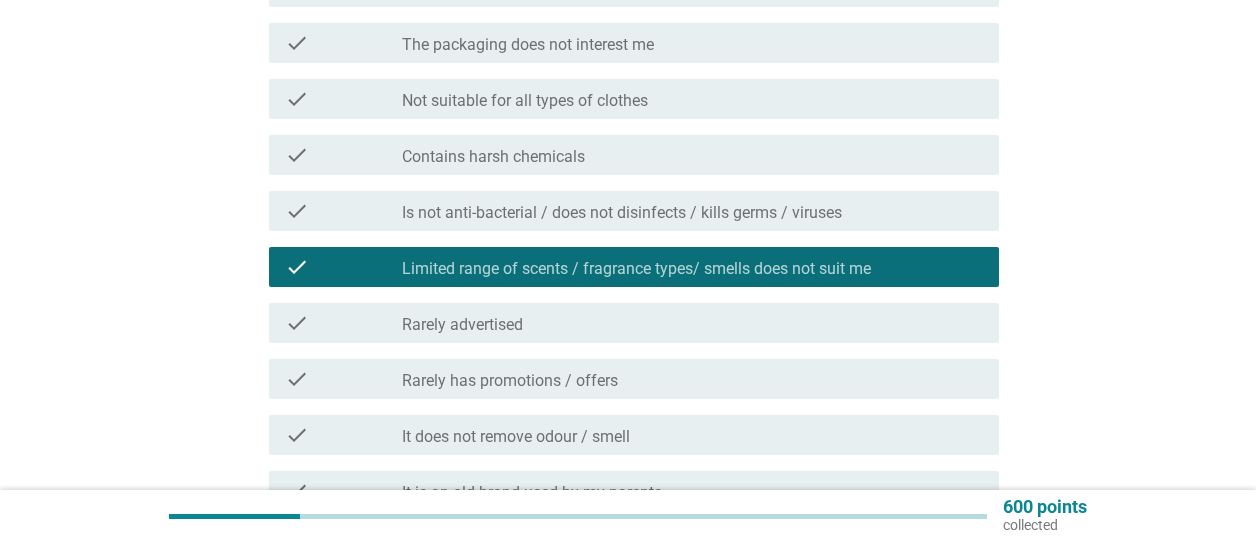 click on "check     check_box_outline_blank Rarely has promotions / offers" at bounding box center [633, 379] 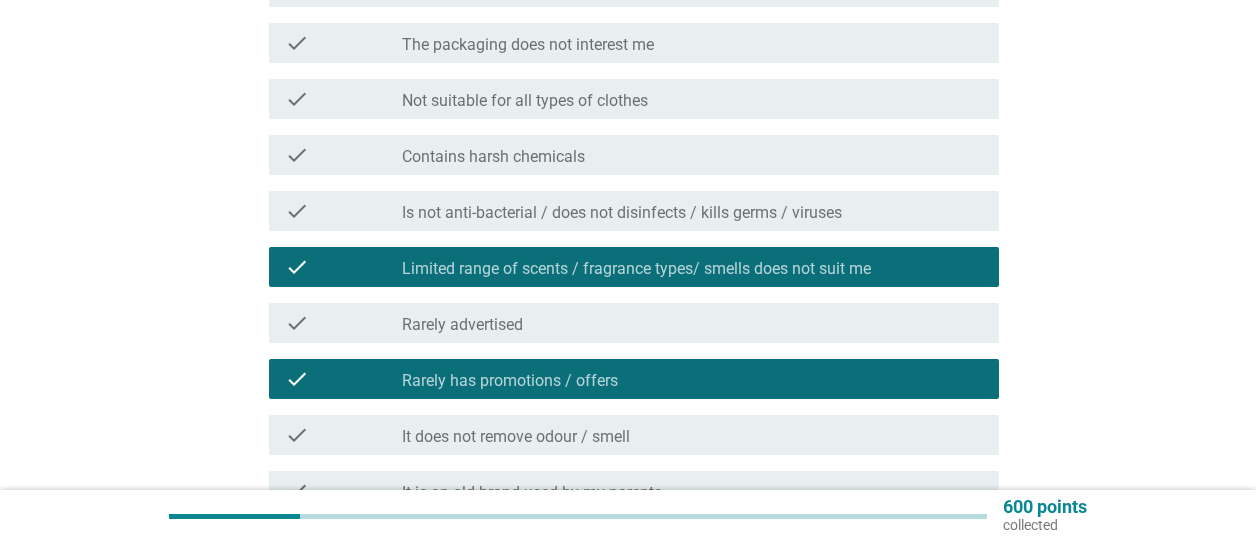 scroll, scrollTop: 500, scrollLeft: 0, axis: vertical 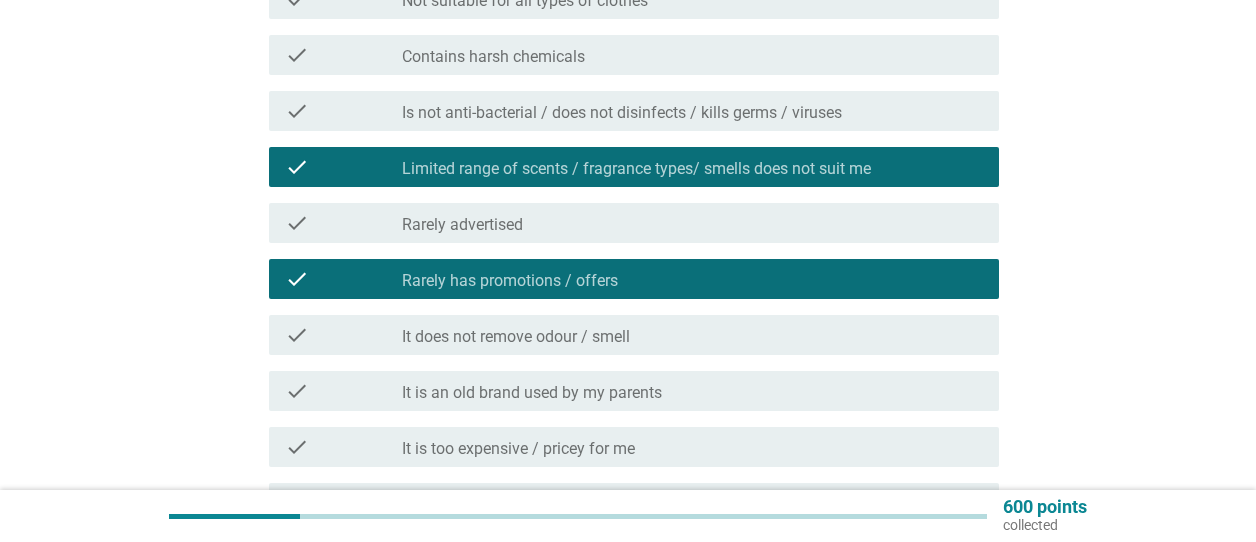 click on "check_box_outline_blank It does not remove odour / smell" at bounding box center [692, 335] 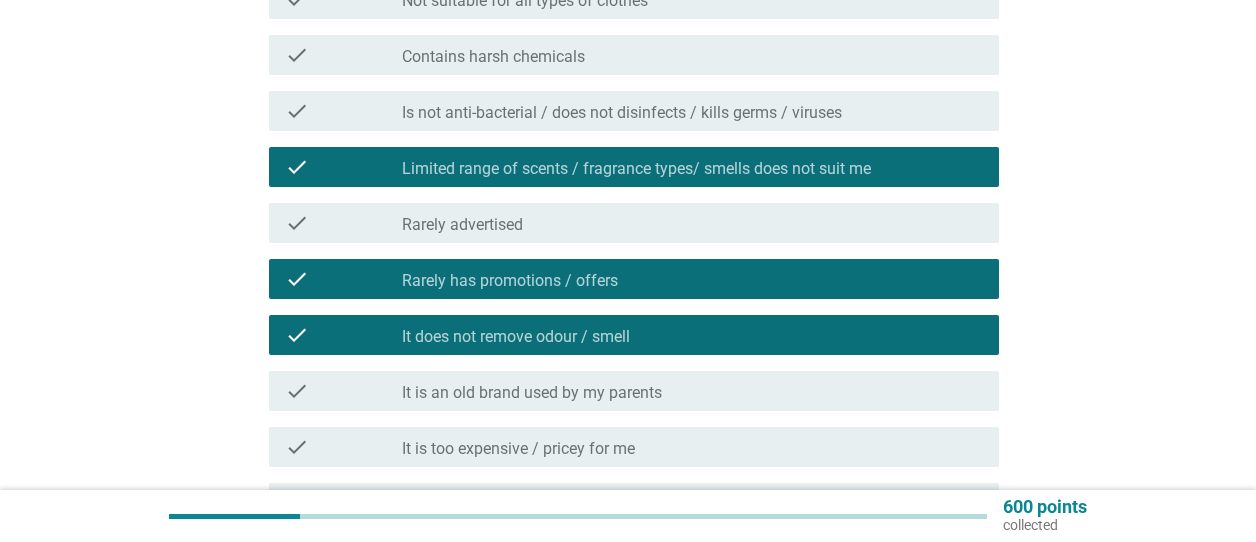 scroll, scrollTop: 600, scrollLeft: 0, axis: vertical 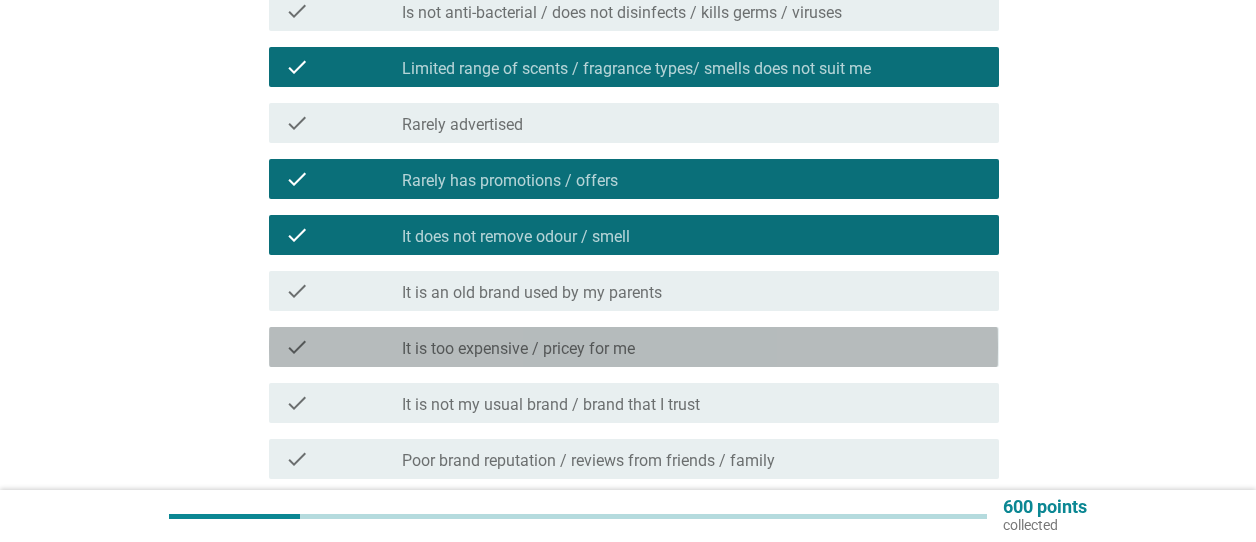 click on "check_box_outline_blank It is too expensive / pricey for me" at bounding box center [692, 347] 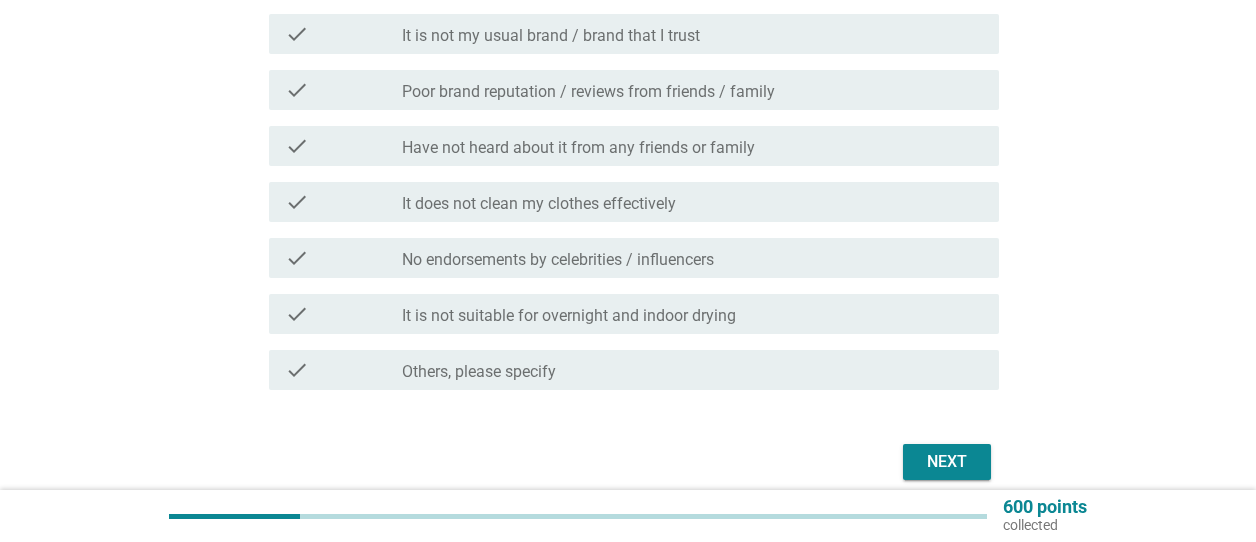 scroll, scrollTop: 1000, scrollLeft: 0, axis: vertical 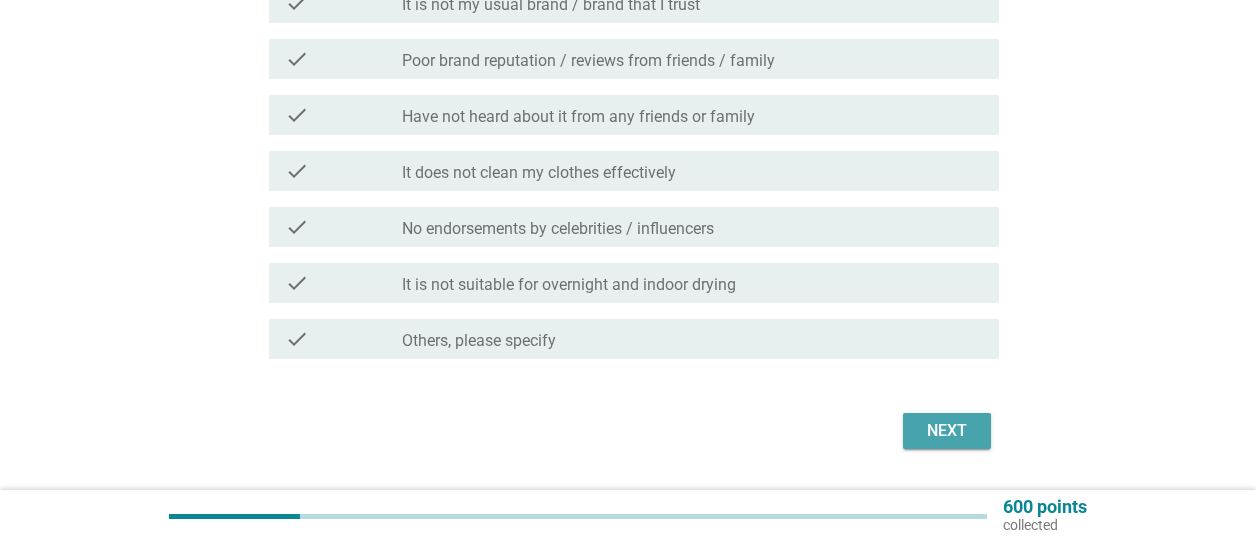 click on "Next" at bounding box center (947, 431) 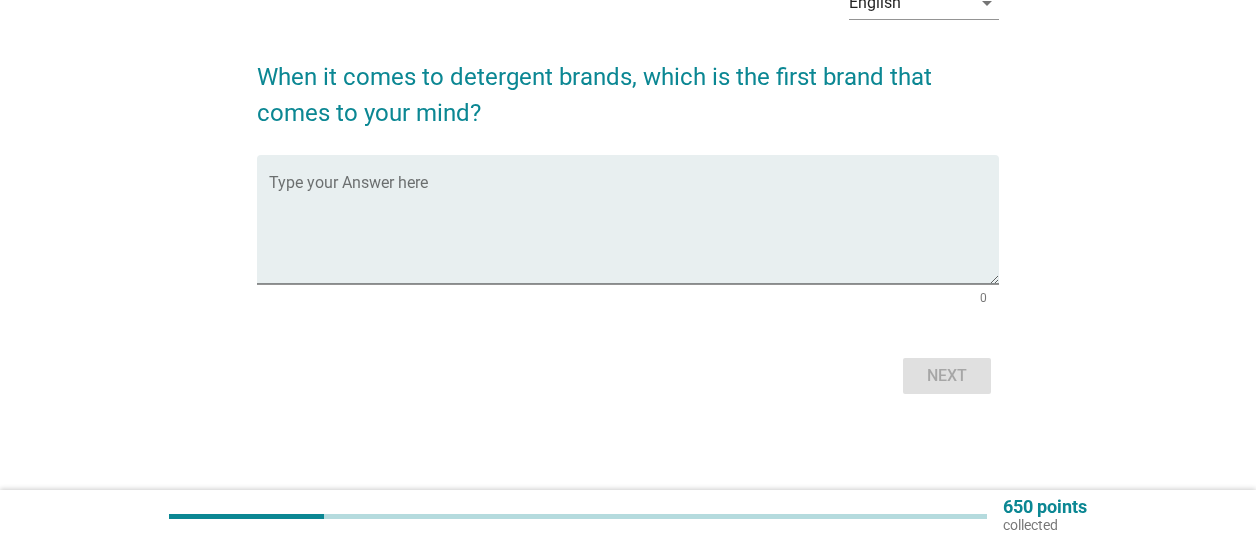 scroll, scrollTop: 0, scrollLeft: 0, axis: both 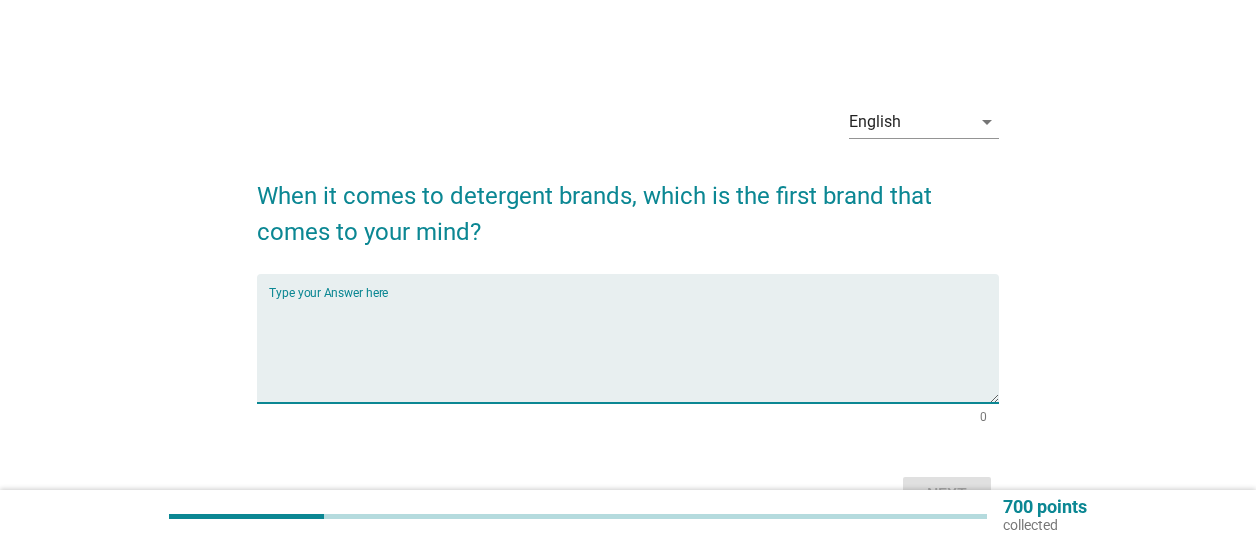 click at bounding box center (633, 350) 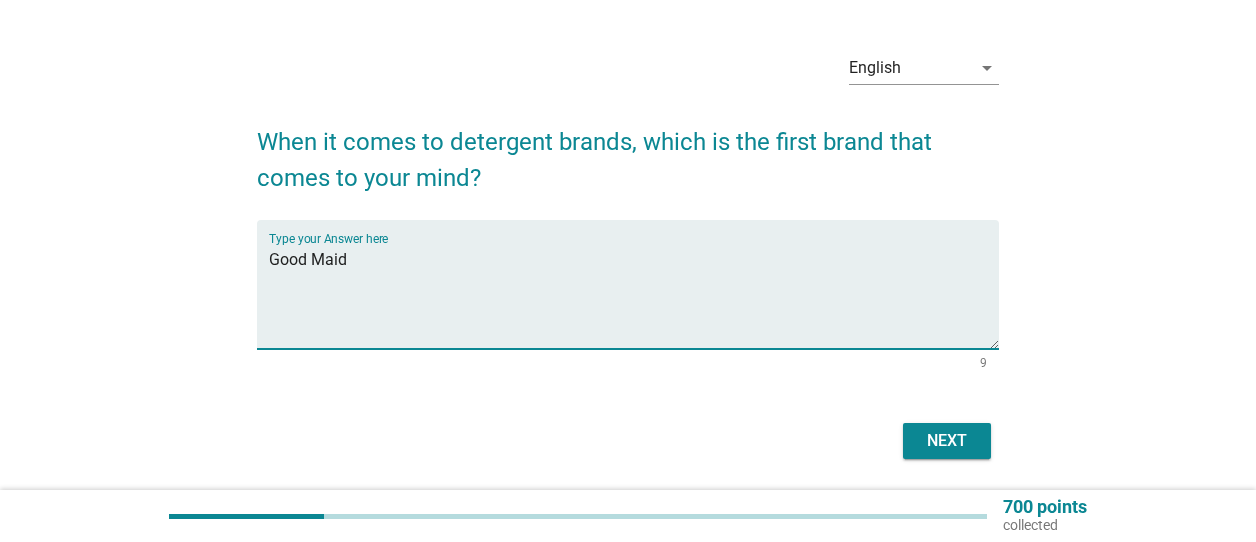 scroll, scrollTop: 100, scrollLeft: 0, axis: vertical 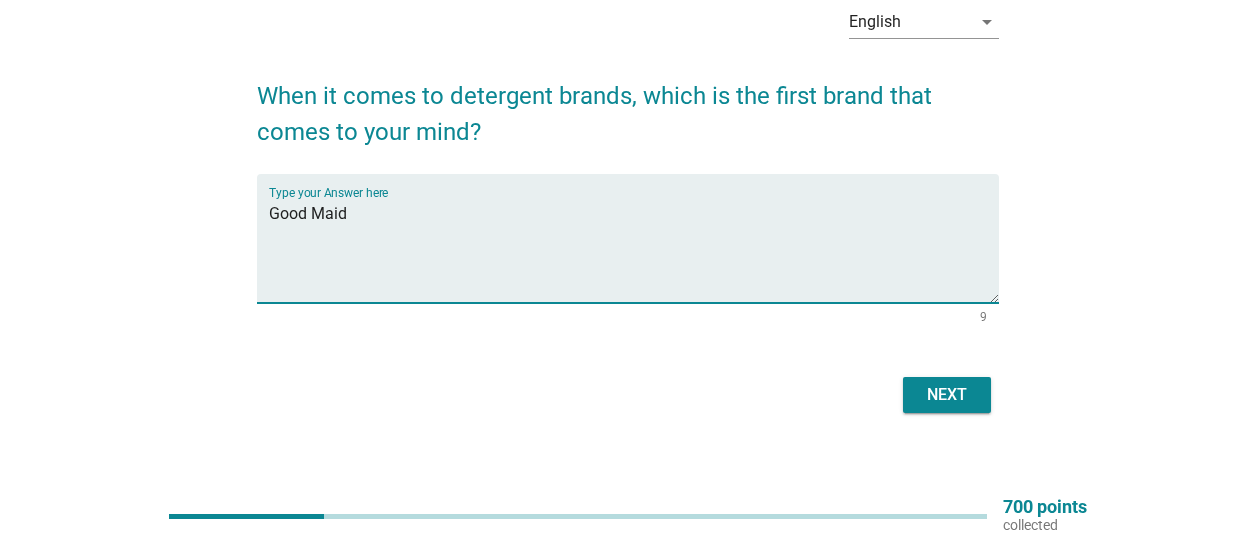 type on "Good Maid" 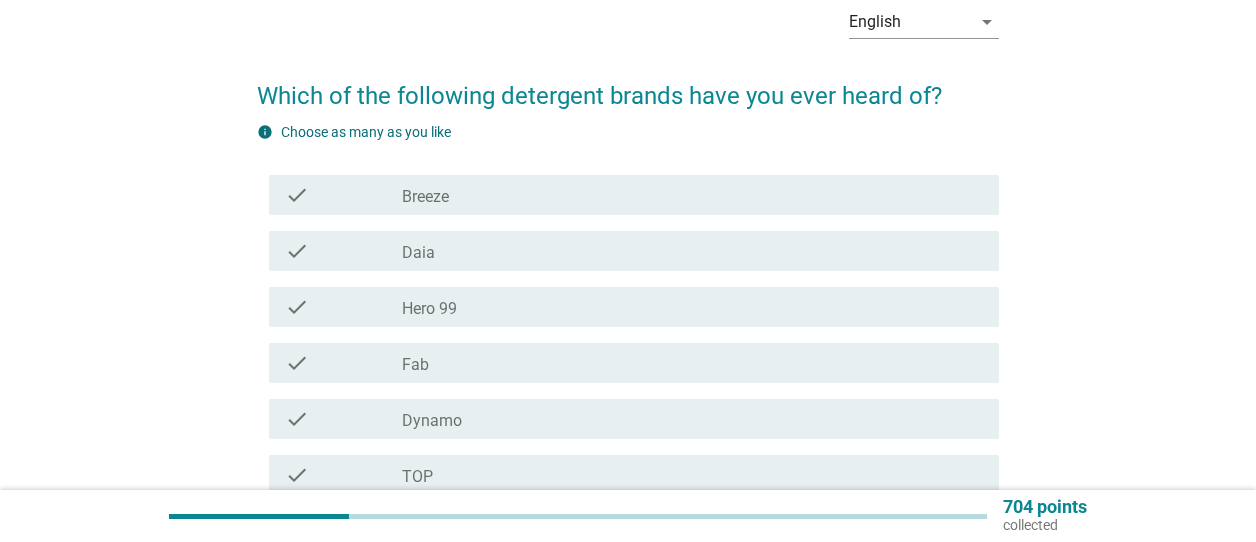 scroll, scrollTop: 0, scrollLeft: 0, axis: both 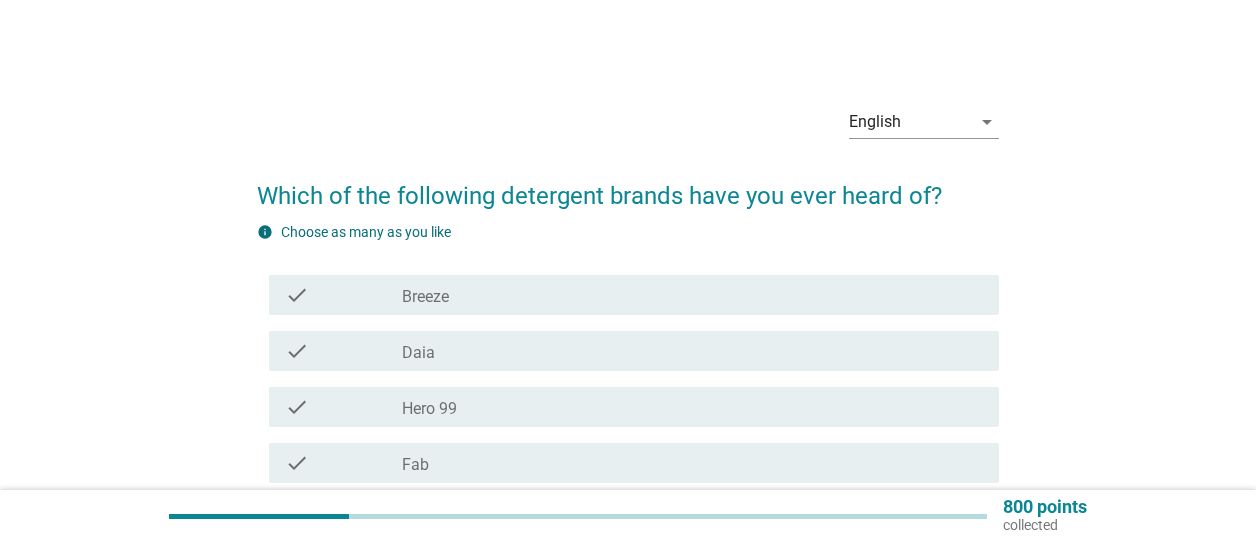 click on "check_box_outline_blank Breeze" at bounding box center [692, 295] 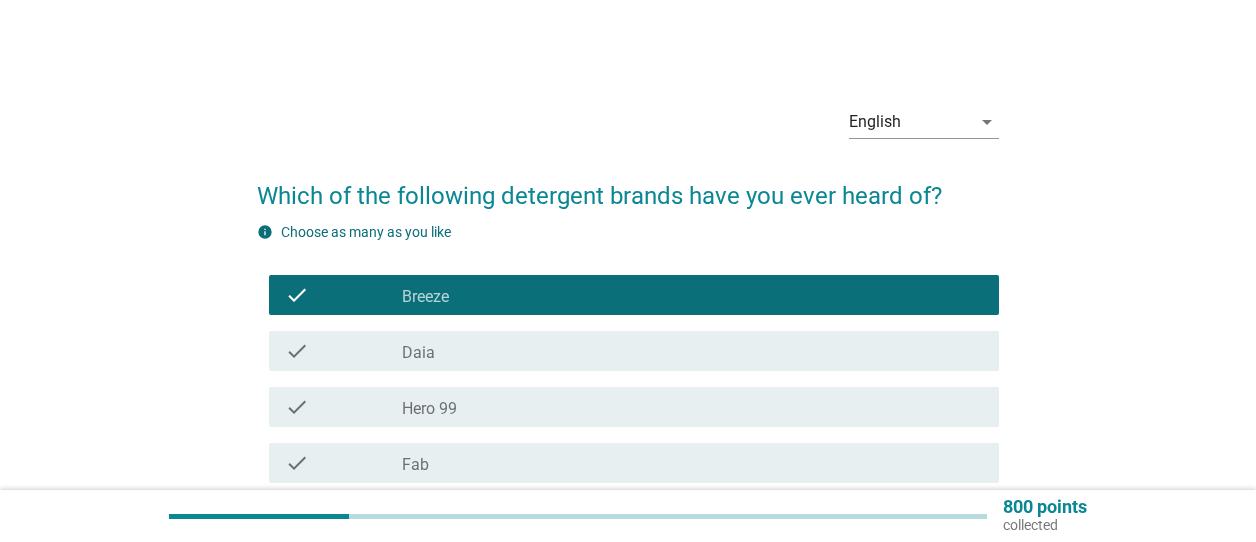 click on "check_box_outline_blank Daia" at bounding box center (692, 351) 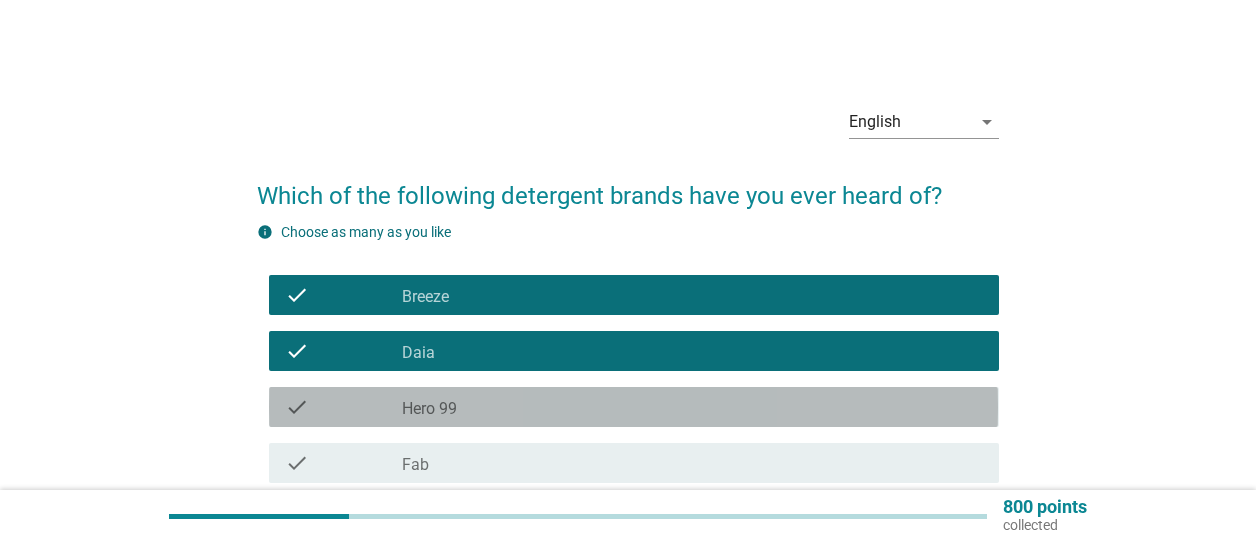 click on "check_box_outline_blank Hero 99" at bounding box center [692, 407] 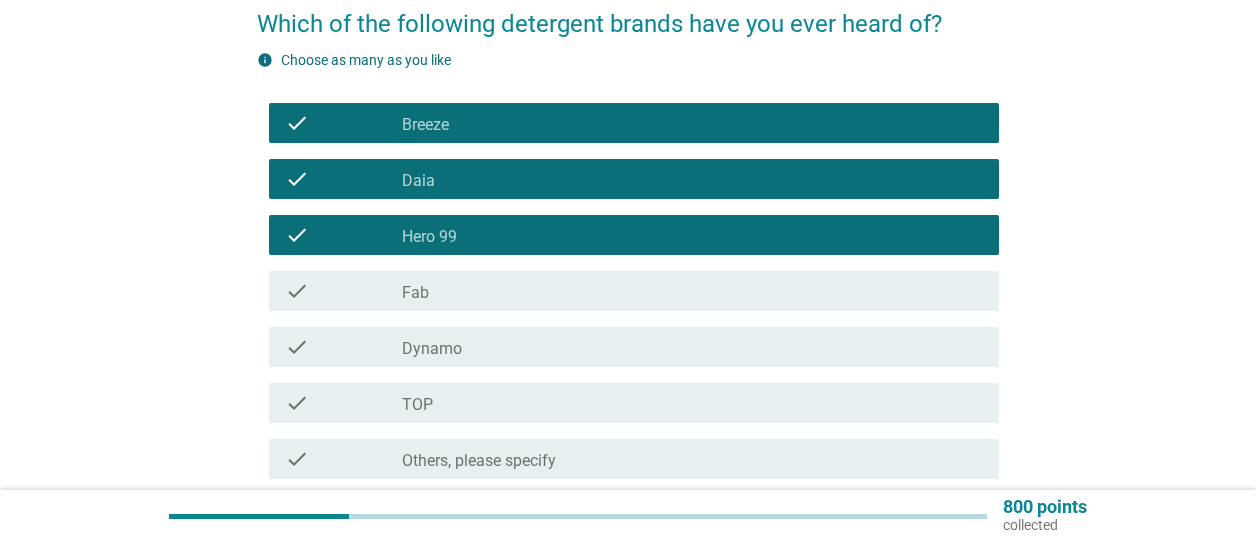 scroll, scrollTop: 200, scrollLeft: 0, axis: vertical 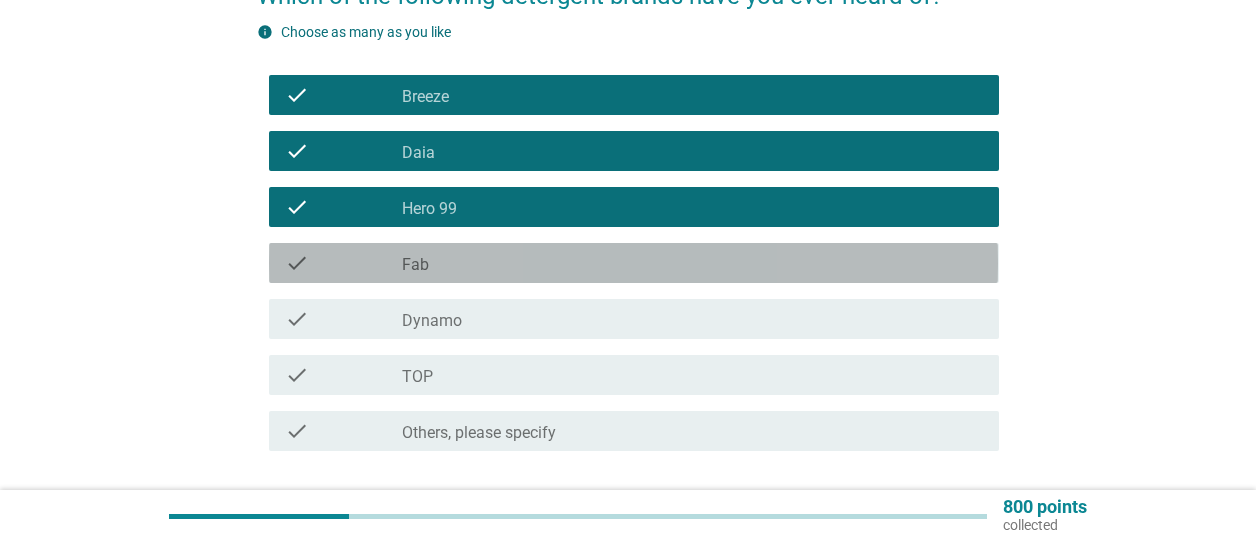 click on "Fab" at bounding box center [415, 265] 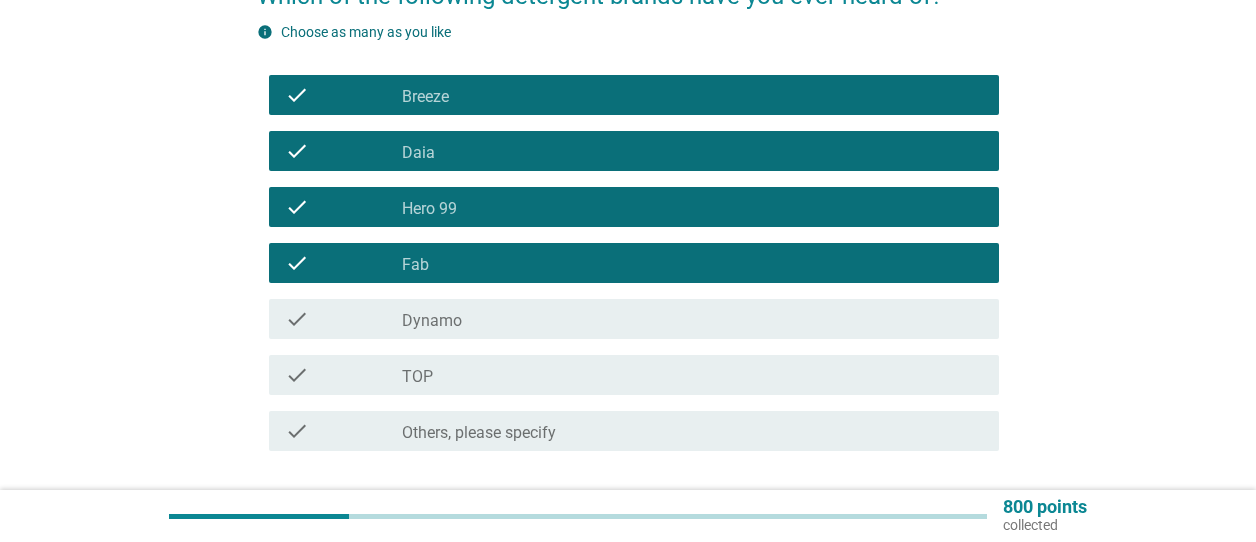 click on "check_box_outline_blank Dynamo" at bounding box center (692, 319) 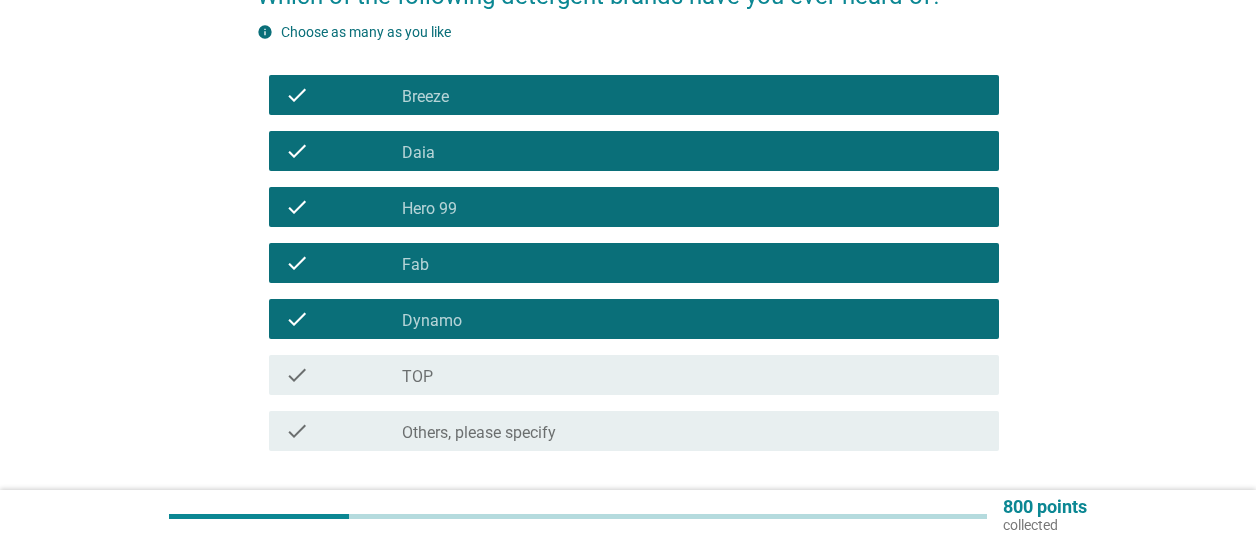 click on "check_box_outline_blank TOP" at bounding box center (692, 375) 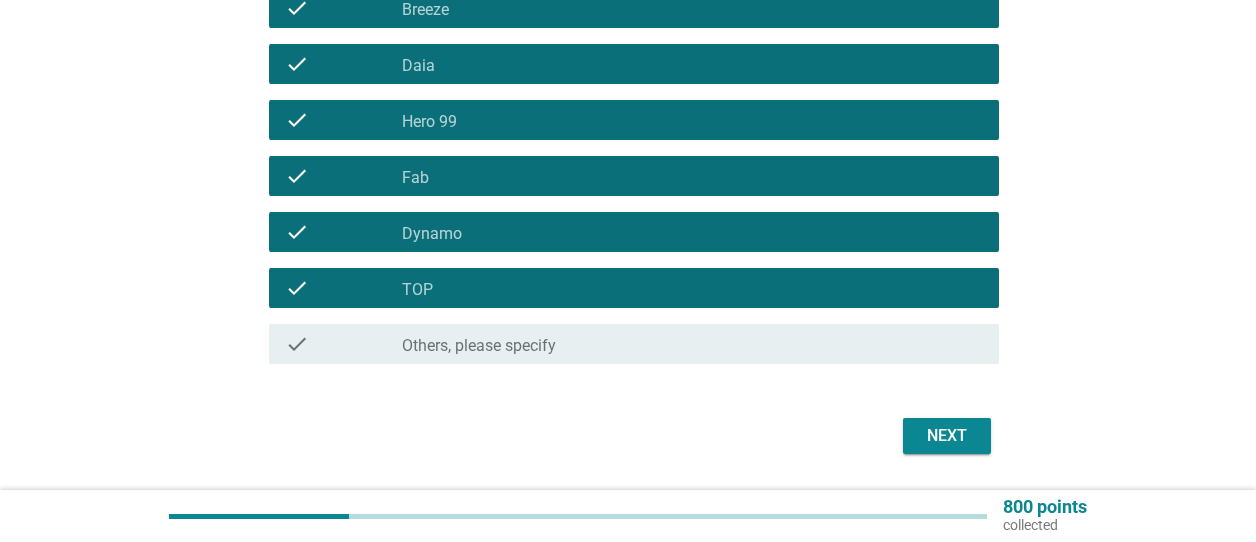scroll, scrollTop: 347, scrollLeft: 0, axis: vertical 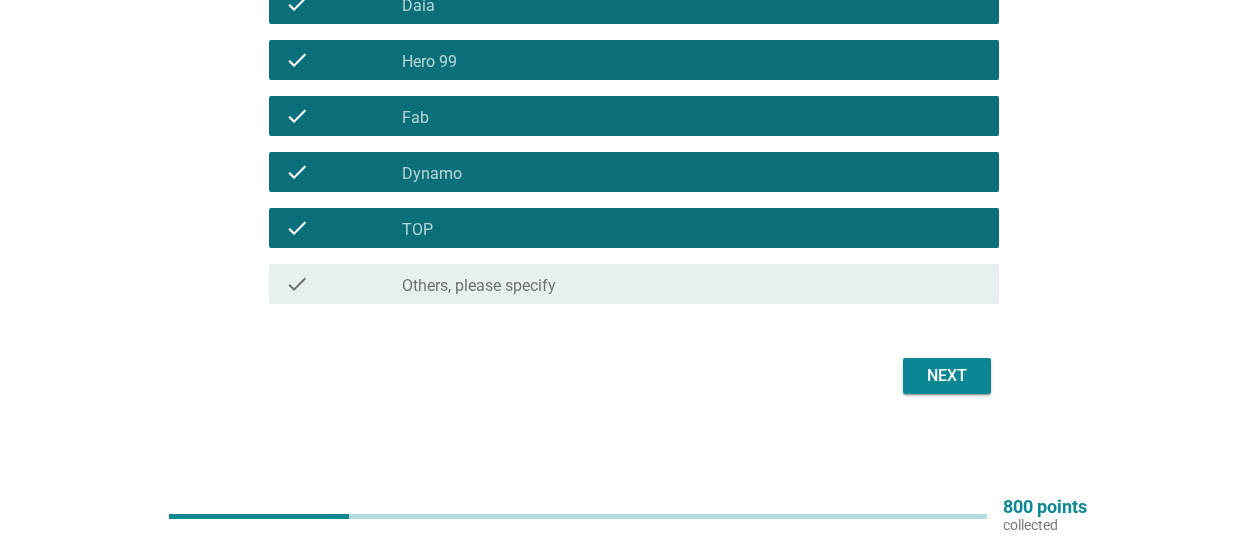 click on "Next" at bounding box center (947, 376) 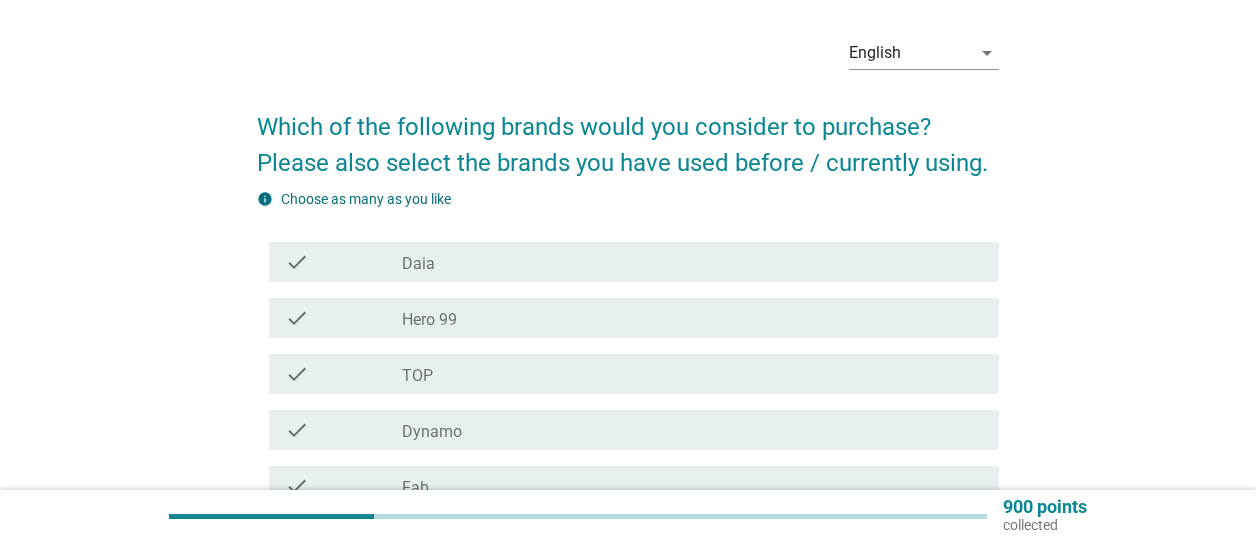 scroll, scrollTop: 100, scrollLeft: 0, axis: vertical 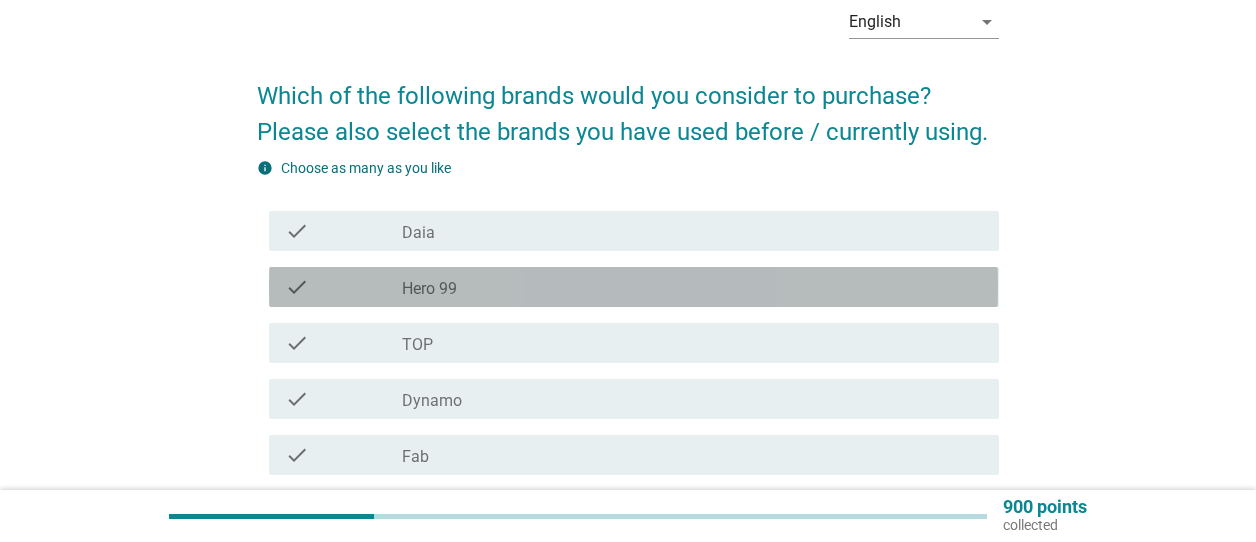 click on "check_box_outline_blank Hero 99" at bounding box center [692, 287] 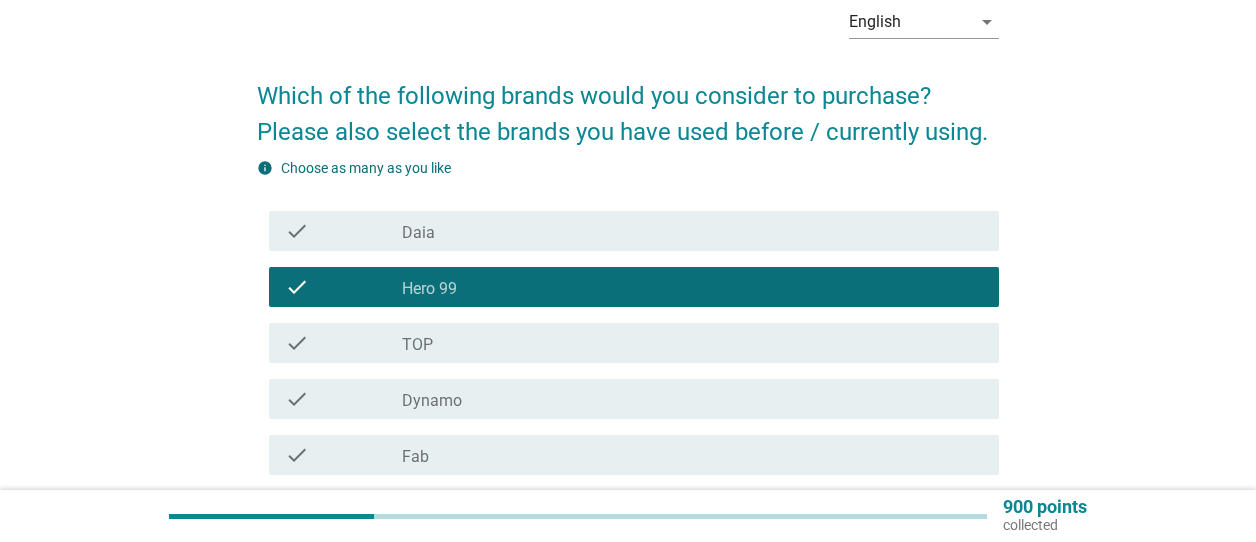 click on "check_box_outline_blank TOP" at bounding box center [692, 343] 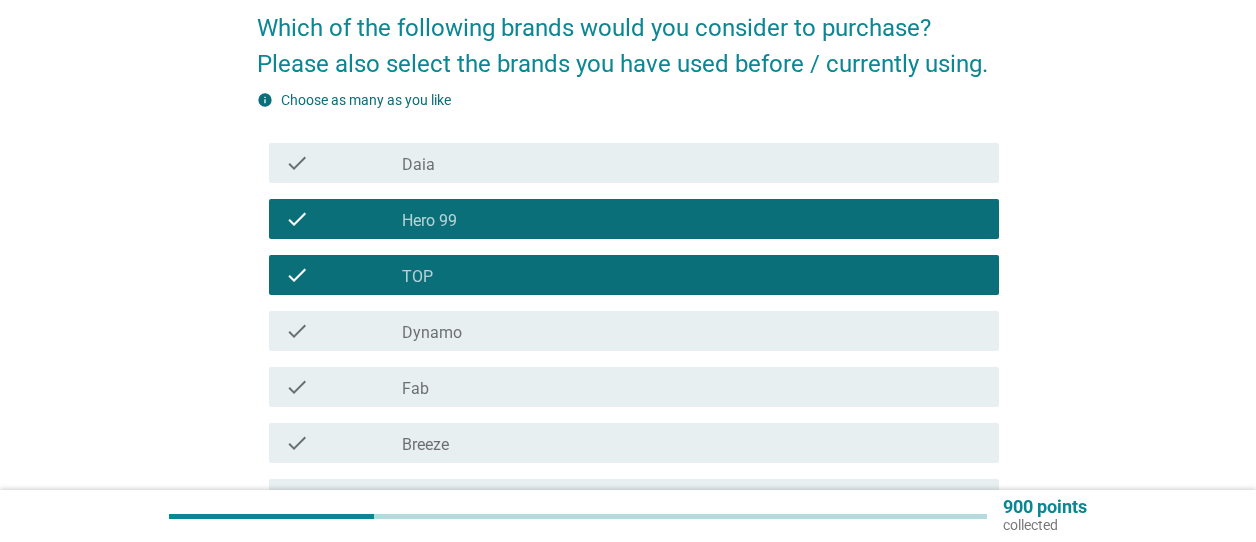 scroll, scrollTop: 200, scrollLeft: 0, axis: vertical 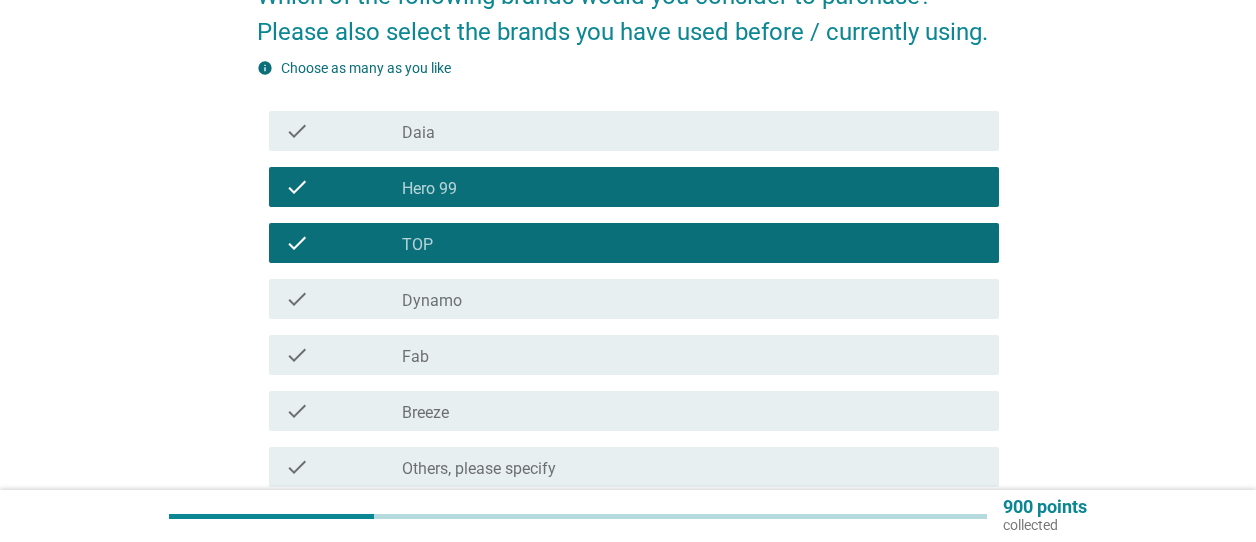 click on "check" at bounding box center [343, 131] 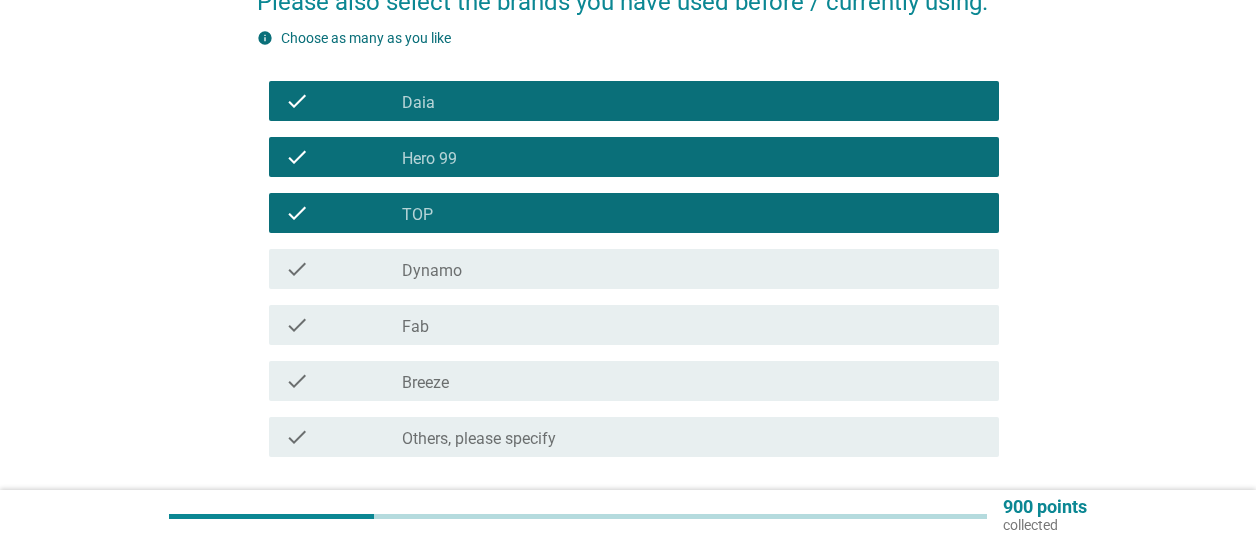 scroll, scrollTop: 200, scrollLeft: 0, axis: vertical 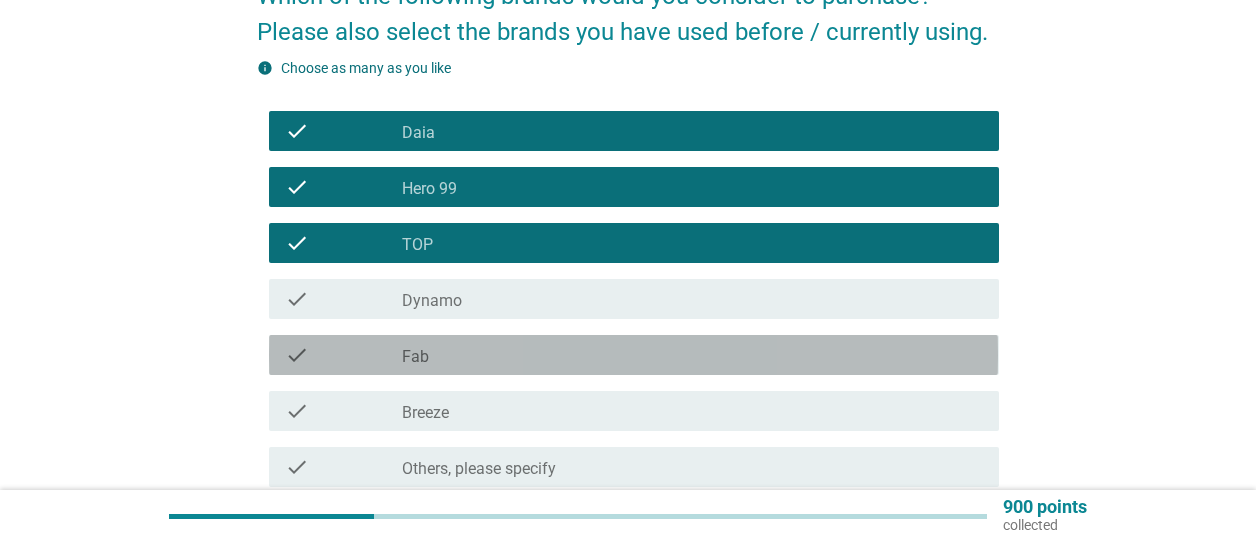 click on "check_box_outline_blank Fab" at bounding box center [692, 355] 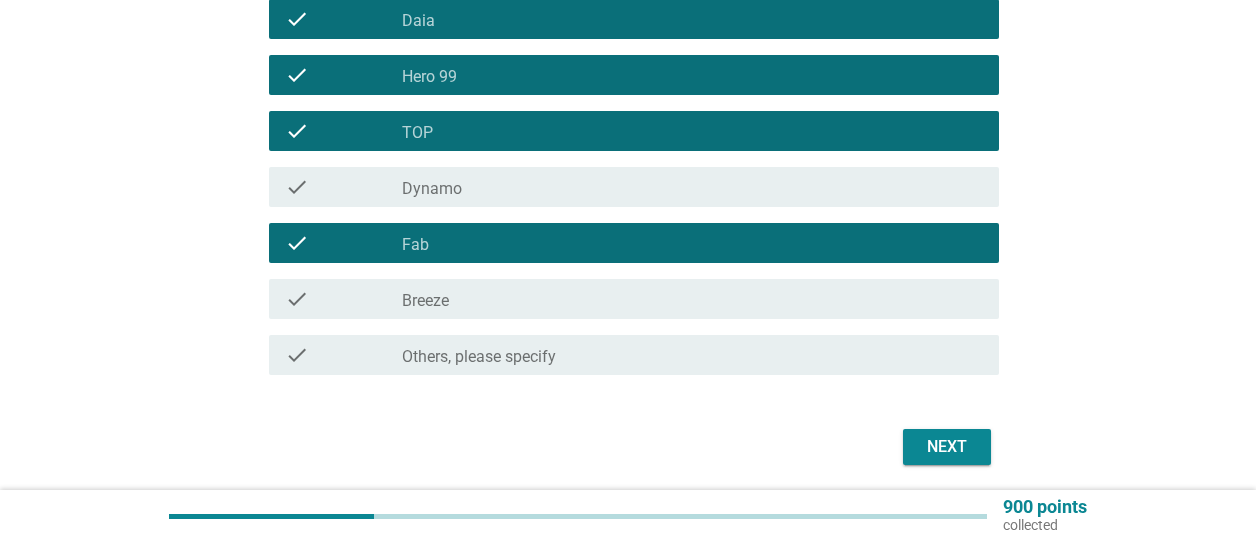 scroll, scrollTop: 383, scrollLeft: 0, axis: vertical 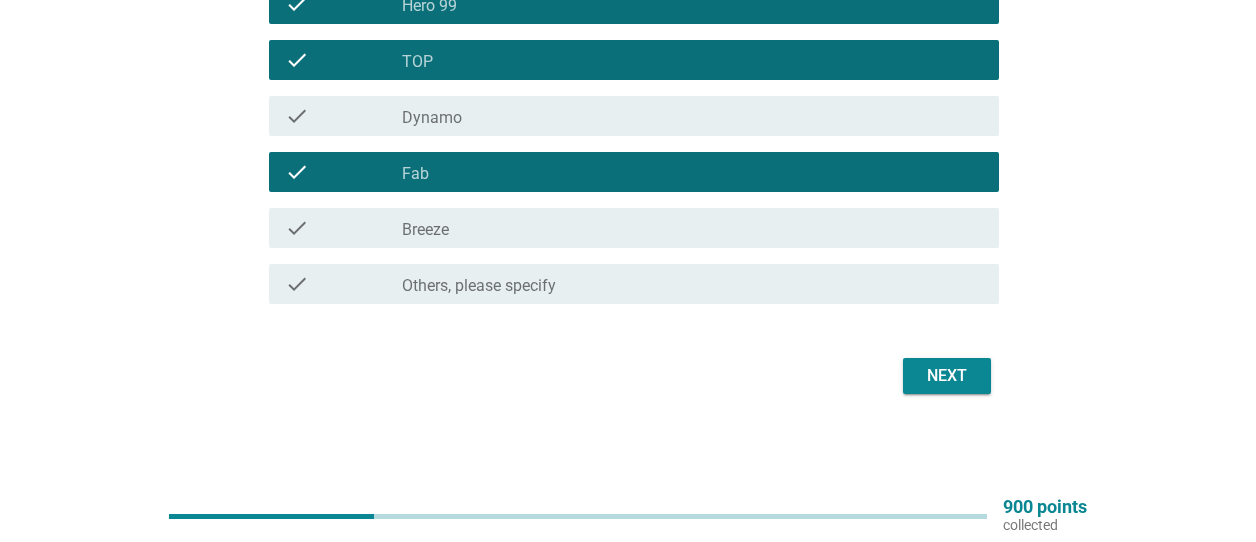 click on "Next" at bounding box center (947, 376) 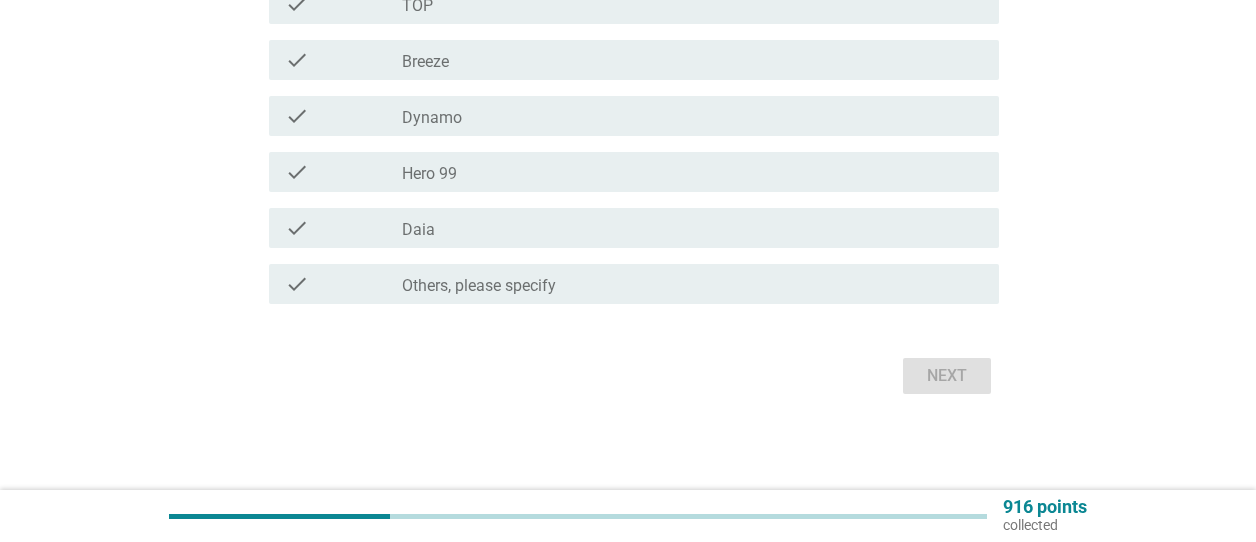 scroll, scrollTop: 0, scrollLeft: 0, axis: both 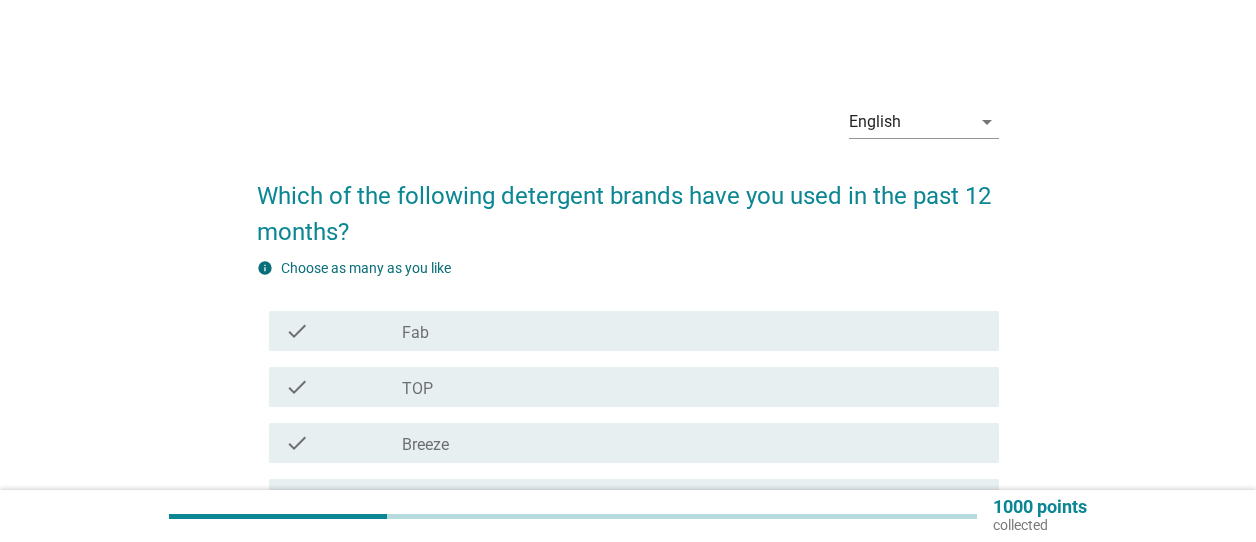 click on "check_box TOP" at bounding box center (692, 387) 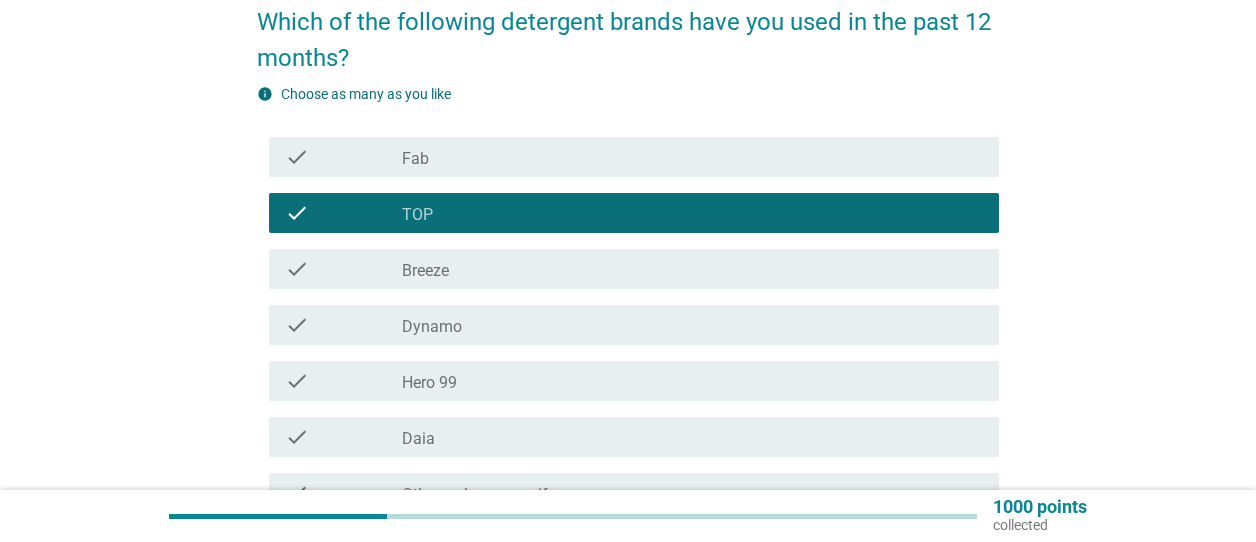 scroll, scrollTop: 200, scrollLeft: 0, axis: vertical 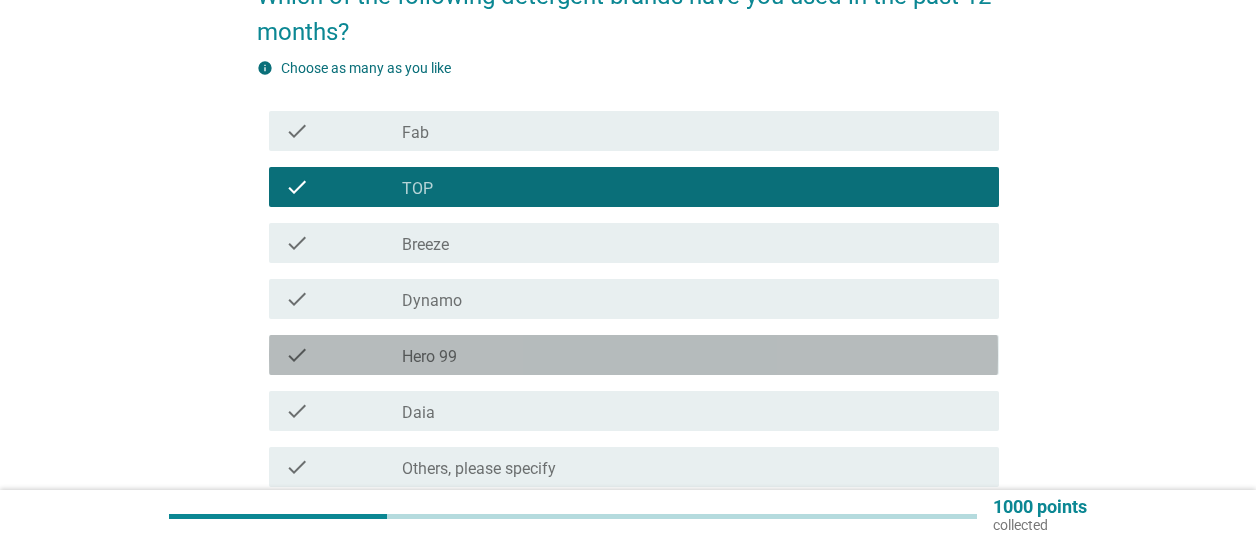 click on "Hero 99" at bounding box center [429, 357] 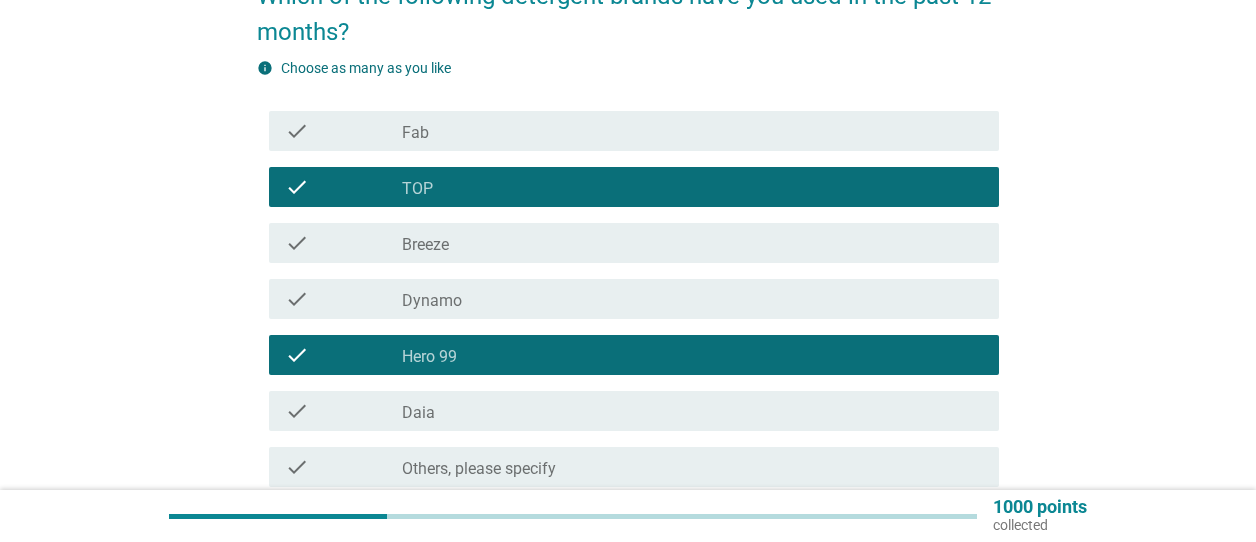 click on "check_box Daia" at bounding box center (692, 411) 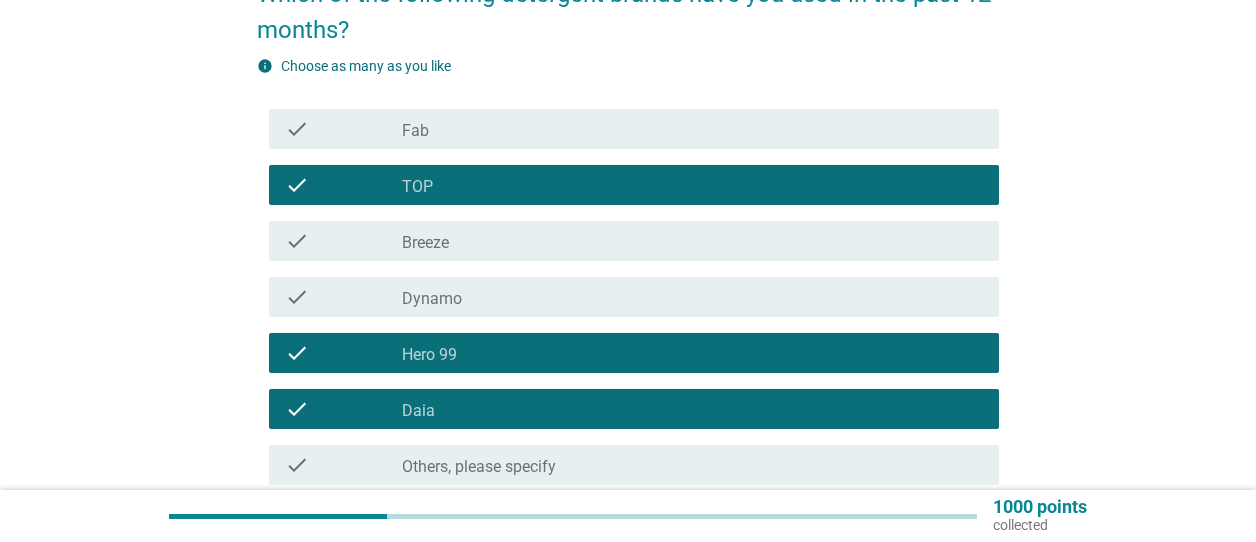scroll, scrollTop: 383, scrollLeft: 0, axis: vertical 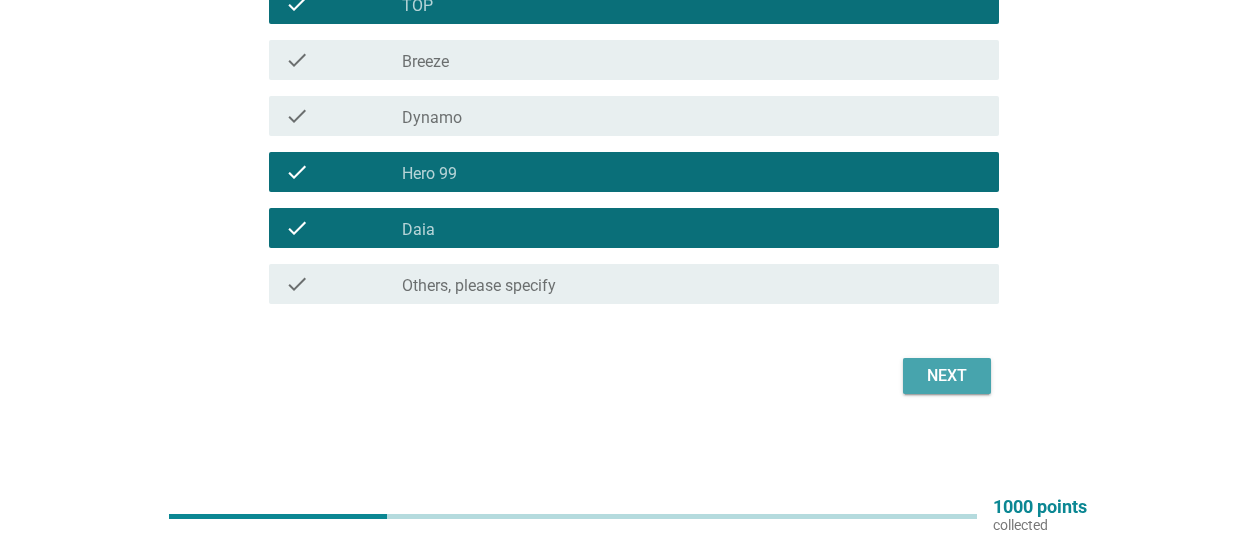 click on "Next" at bounding box center (947, 376) 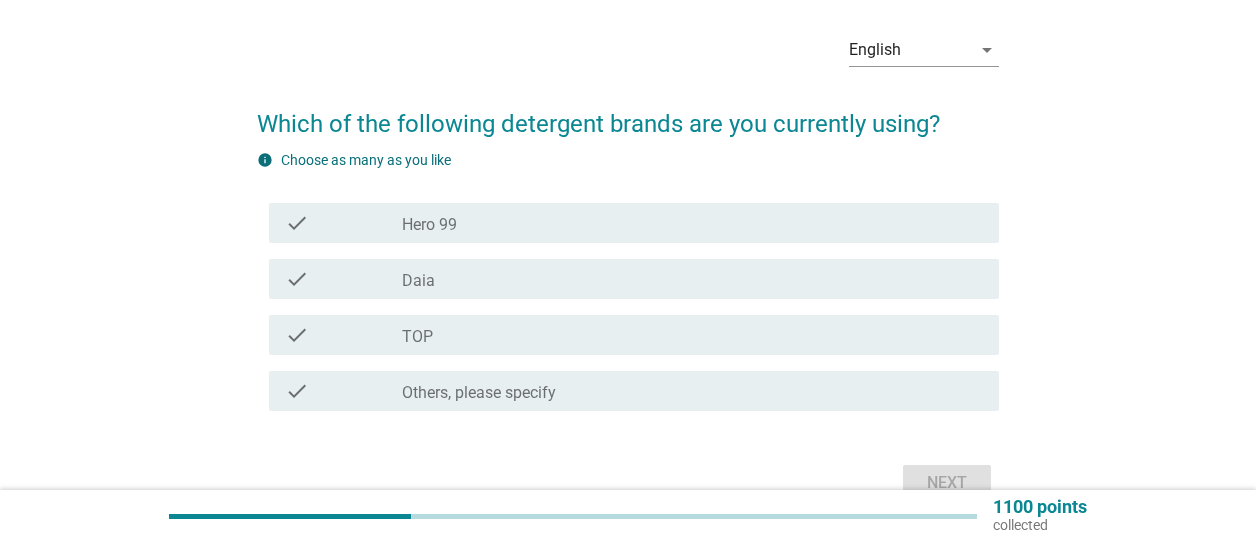 scroll, scrollTop: 100, scrollLeft: 0, axis: vertical 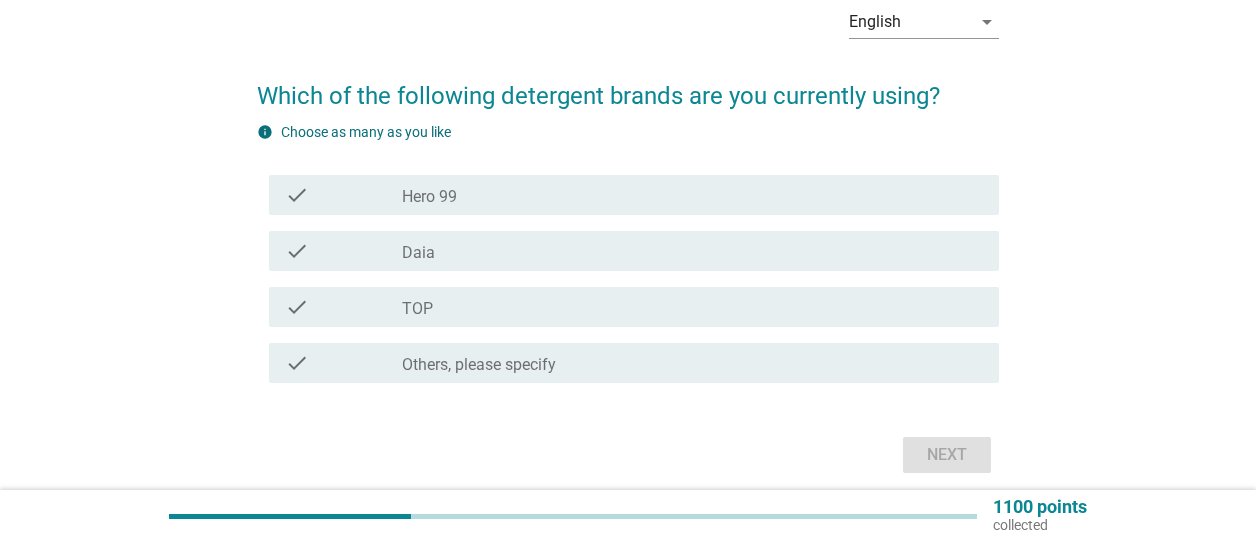 click on "Hero 99" at bounding box center [429, 197] 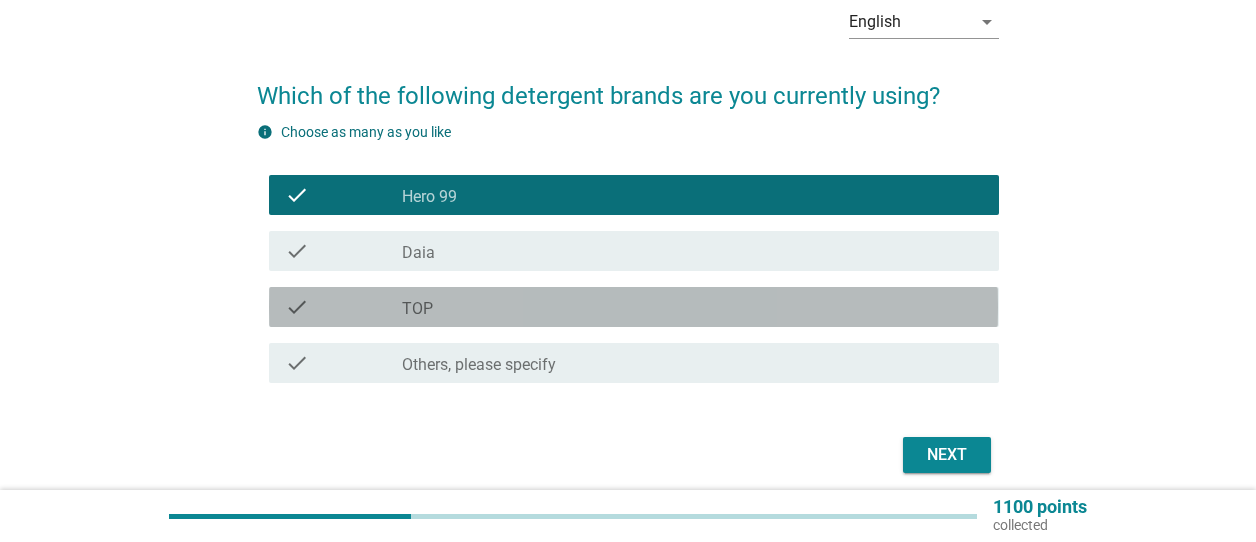 click on "check_box TOP" at bounding box center [692, 307] 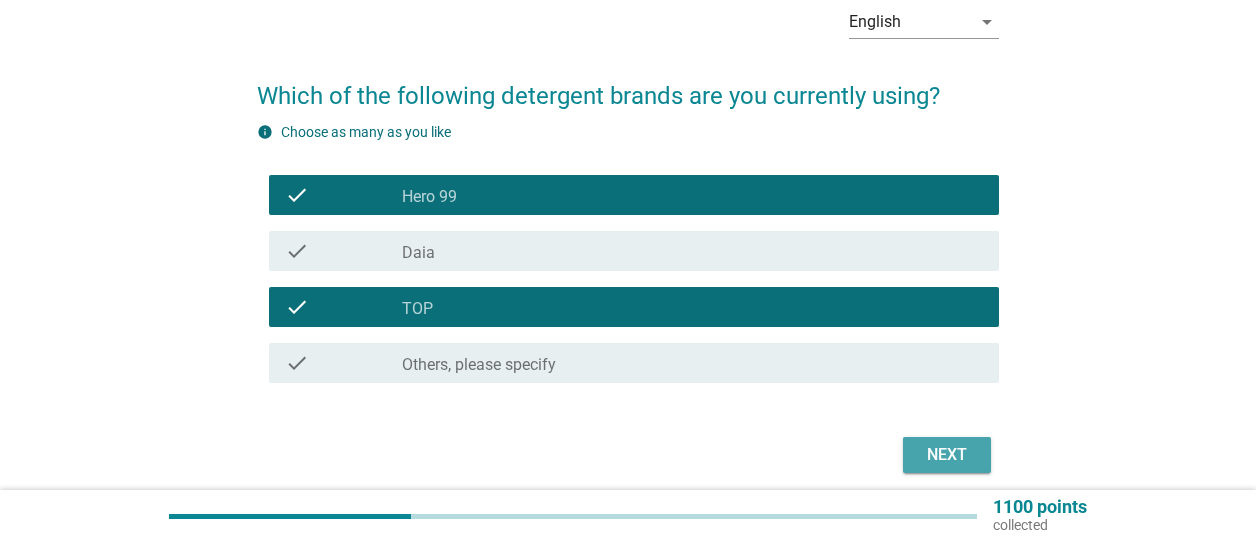 click on "Next" at bounding box center [947, 455] 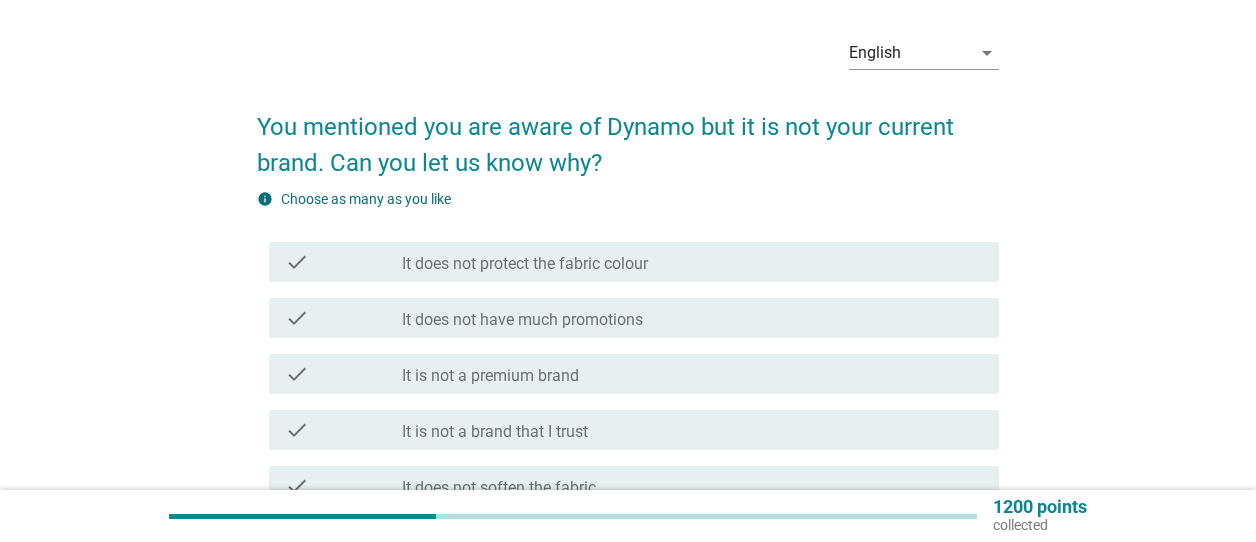 scroll, scrollTop: 100, scrollLeft: 0, axis: vertical 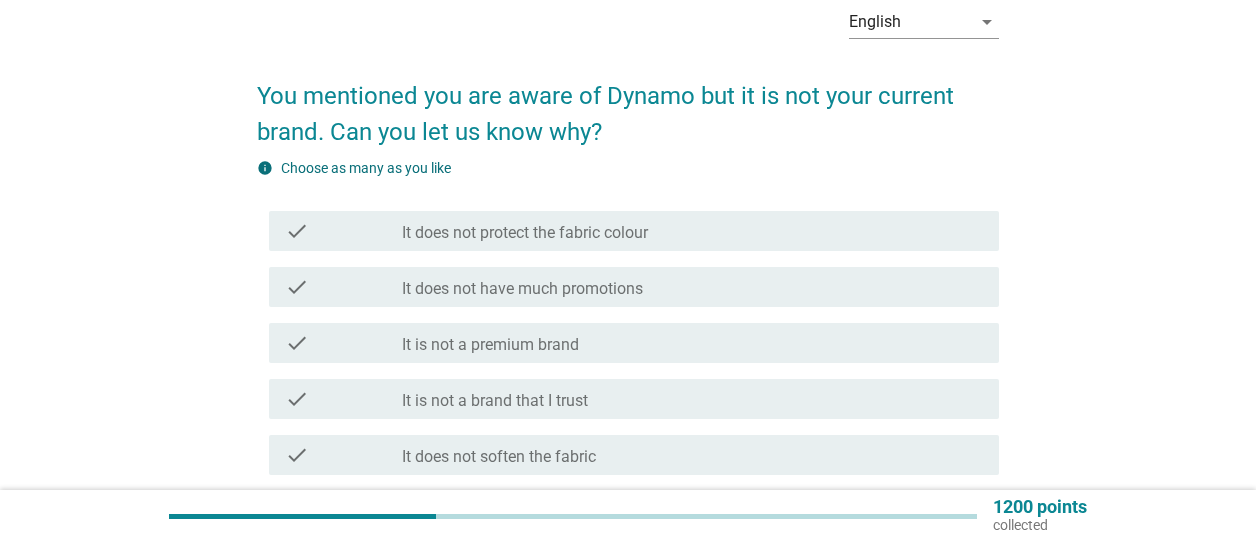 click on "check_box_outline_blank It does not have much promotions" at bounding box center [692, 287] 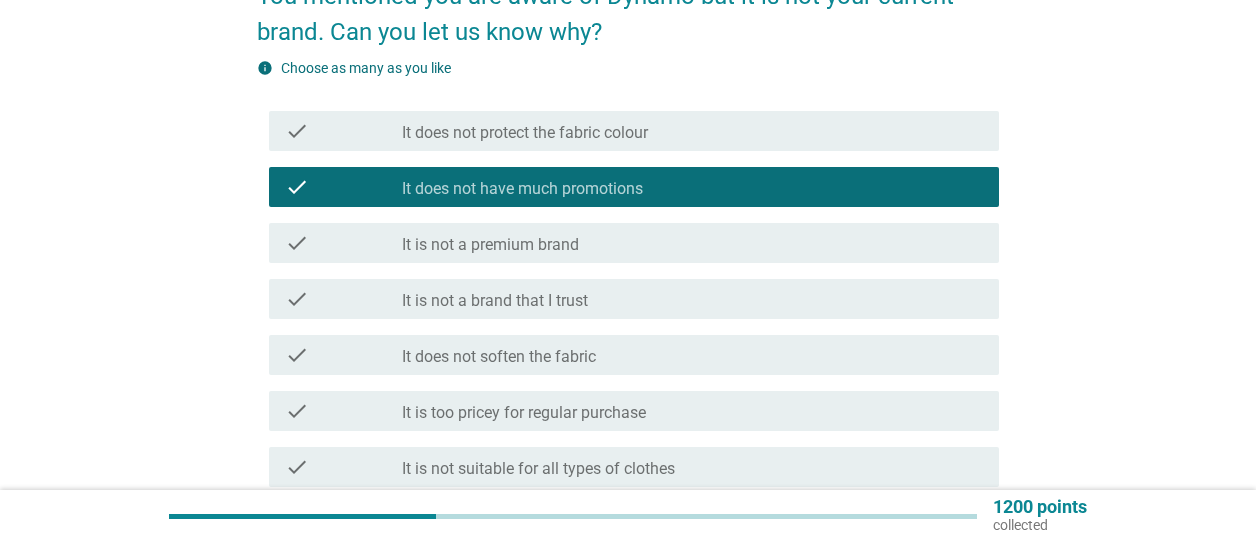 scroll, scrollTop: 300, scrollLeft: 0, axis: vertical 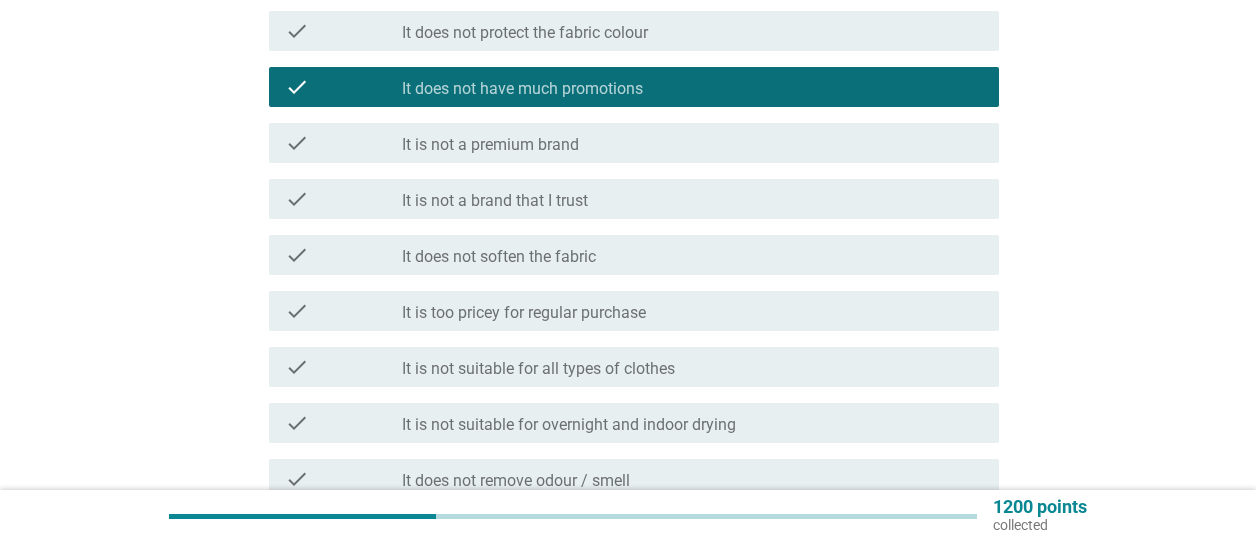 click on "It is too pricey for regular purchase" at bounding box center [524, 313] 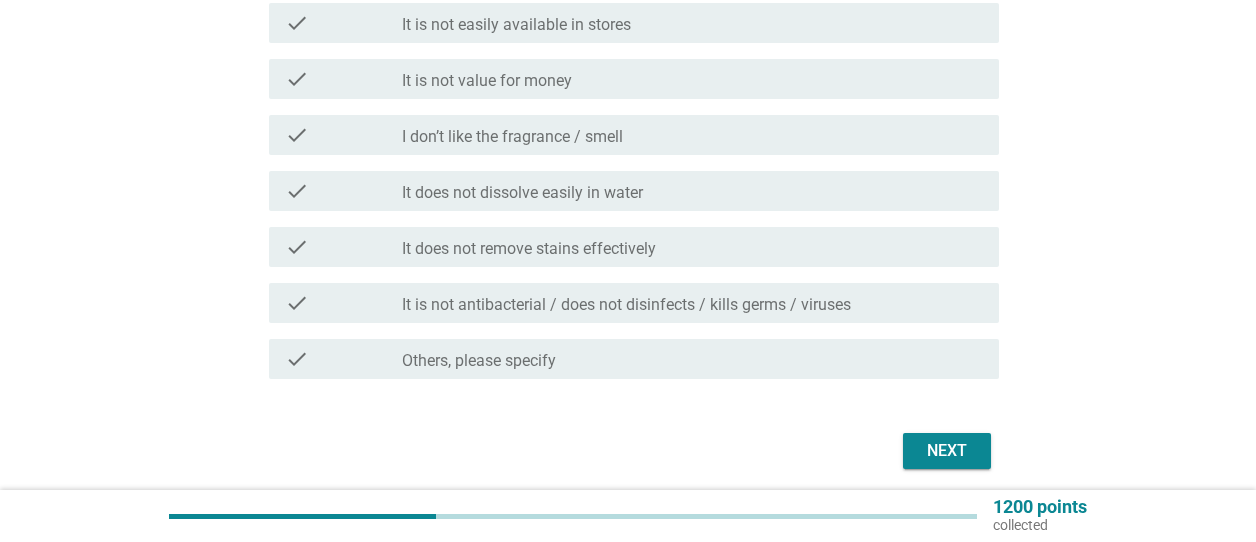 scroll, scrollTop: 900, scrollLeft: 0, axis: vertical 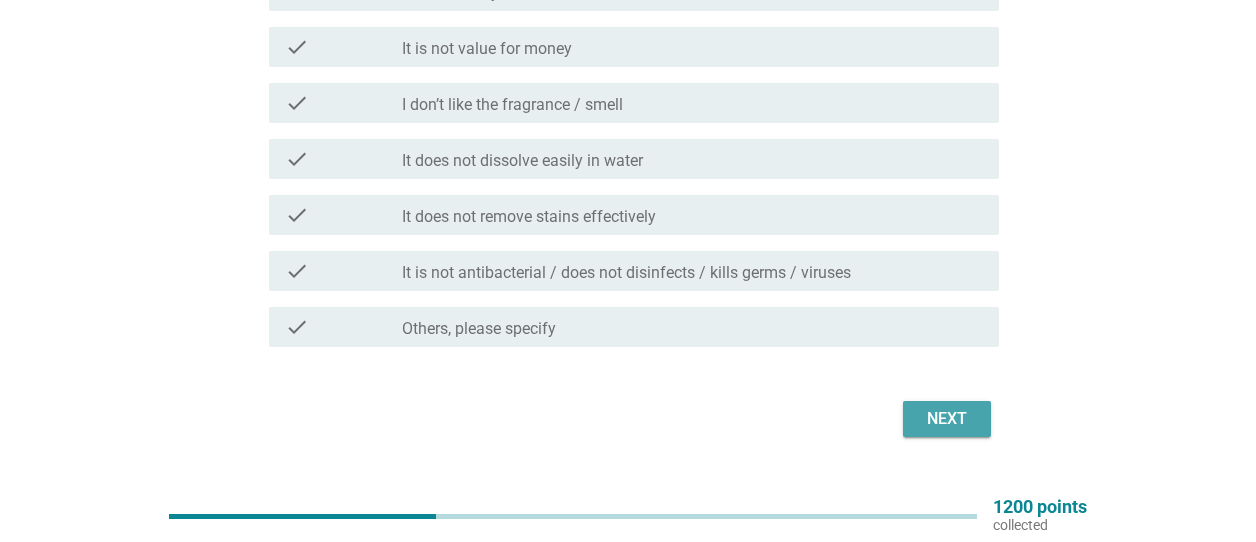 click on "Next" at bounding box center (947, 419) 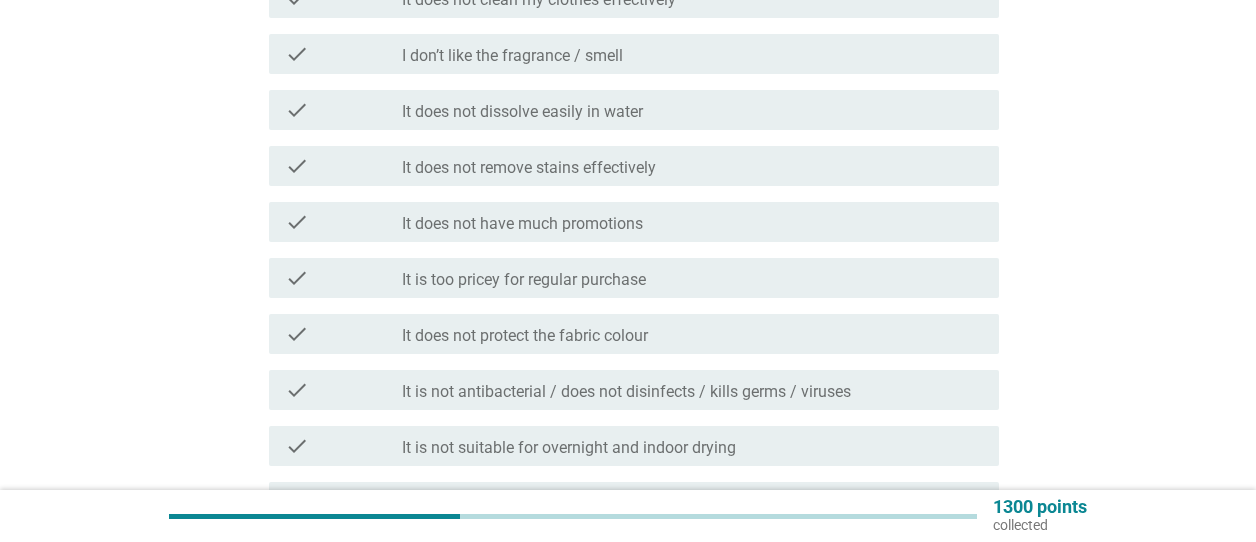 scroll, scrollTop: 700, scrollLeft: 0, axis: vertical 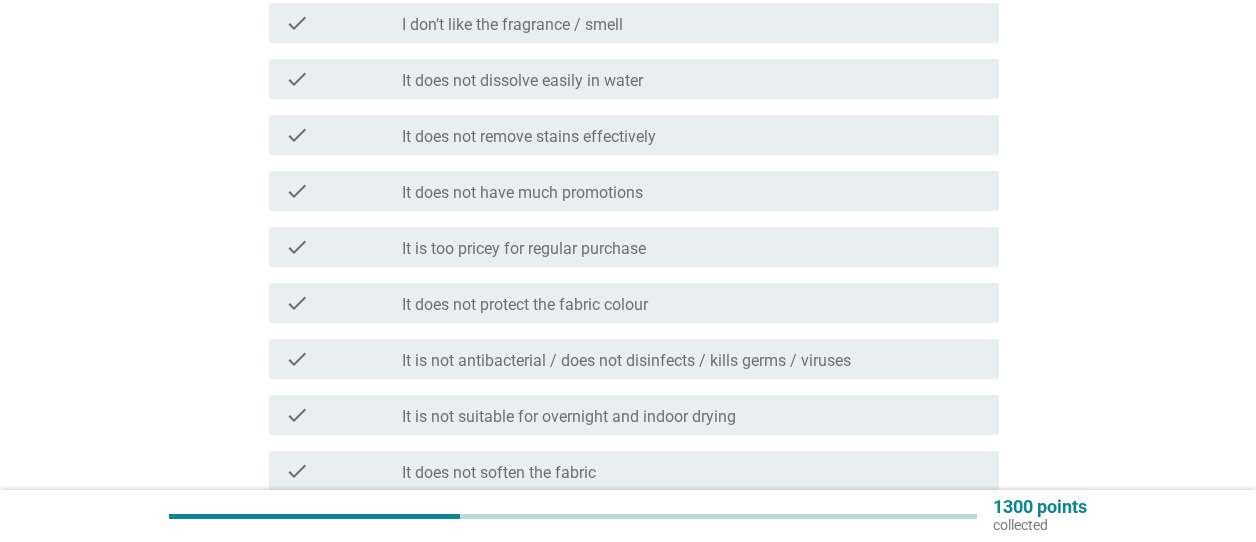 click on "It is too pricey for regular purchase" at bounding box center [524, 249] 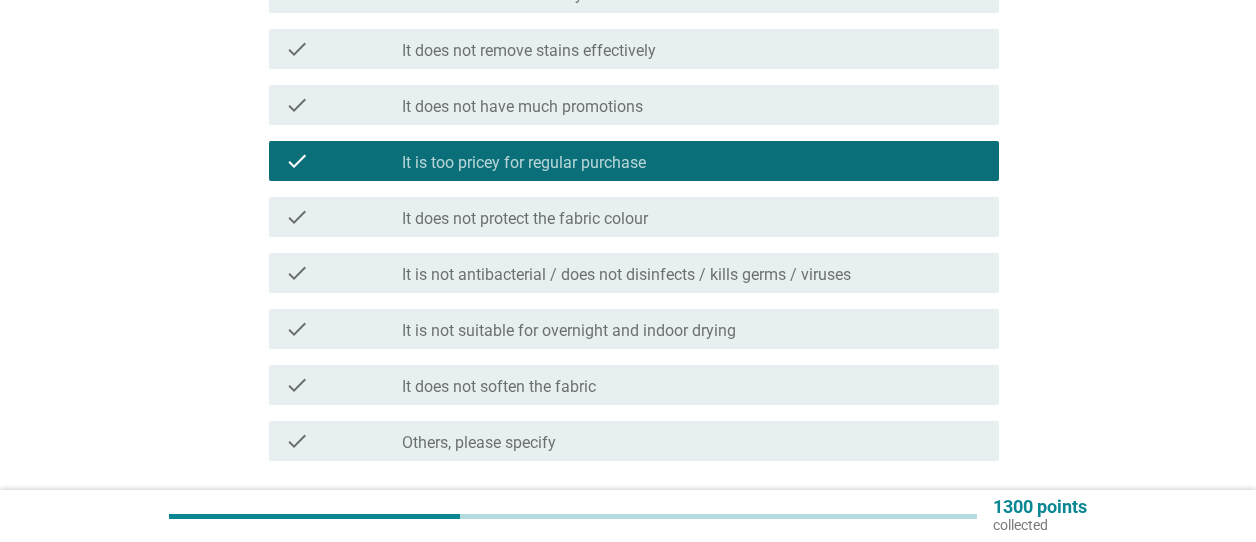 scroll, scrollTop: 900, scrollLeft: 0, axis: vertical 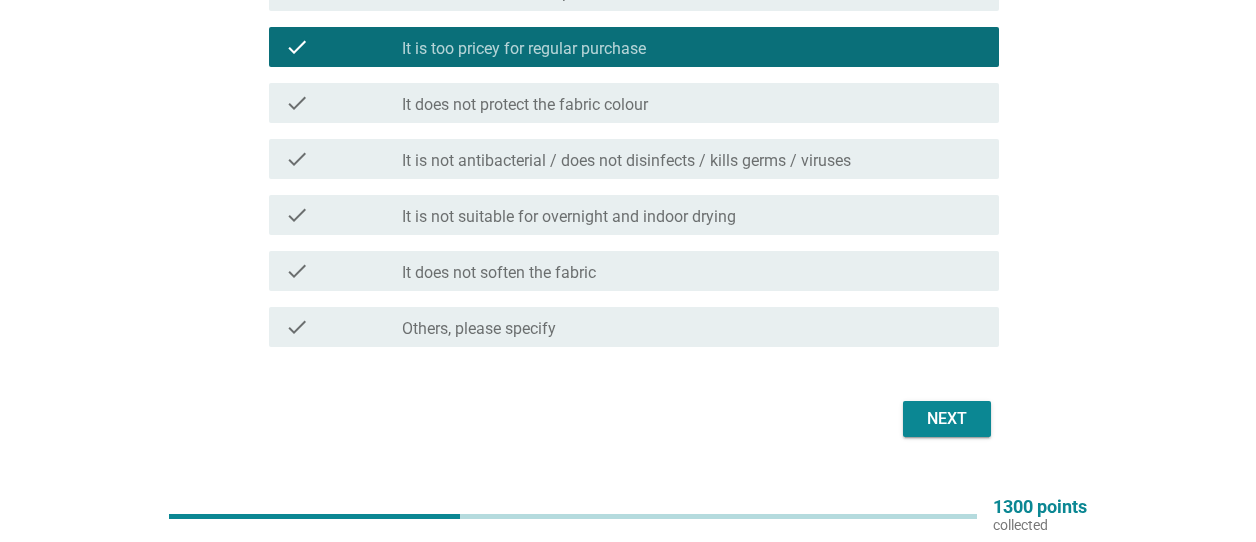click on "Next" at bounding box center (947, 419) 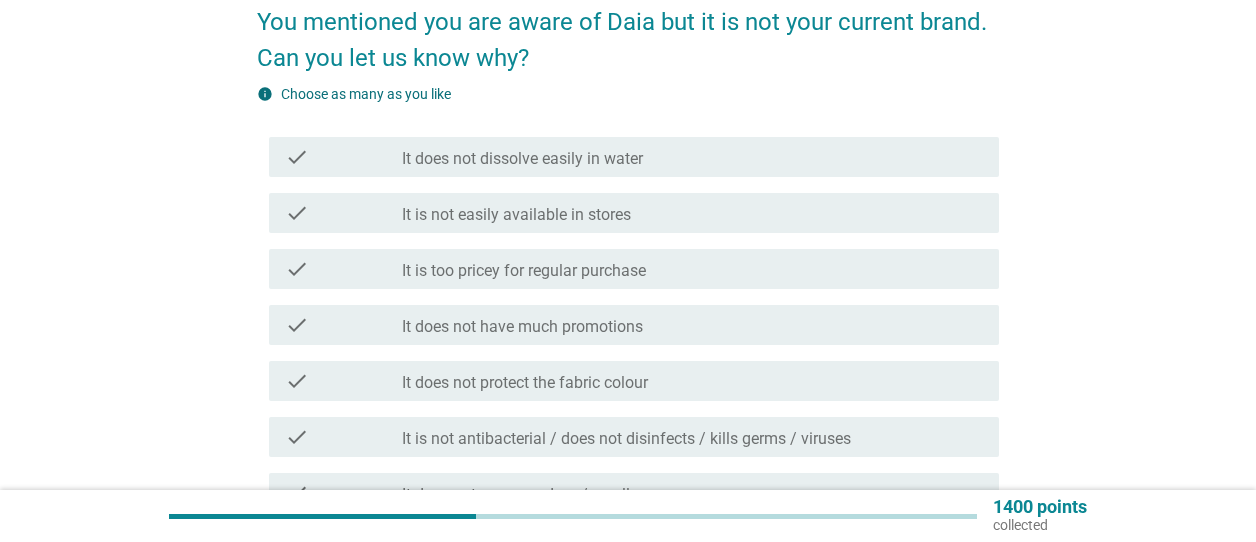 scroll, scrollTop: 200, scrollLeft: 0, axis: vertical 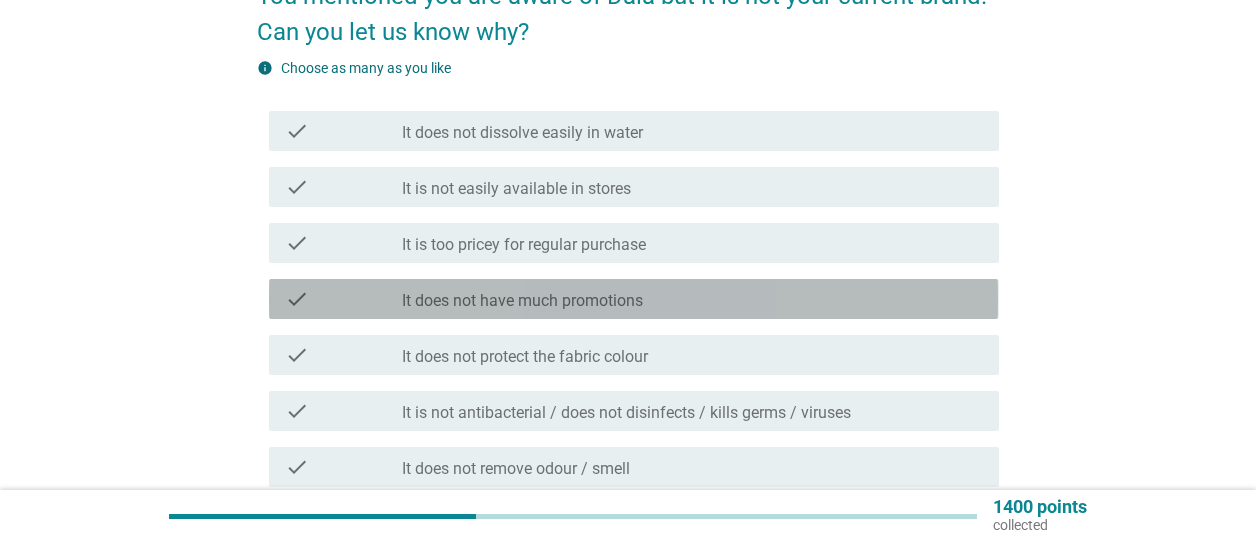 click on "check     check_box_outline_blank It does not have much promotions" at bounding box center (633, 299) 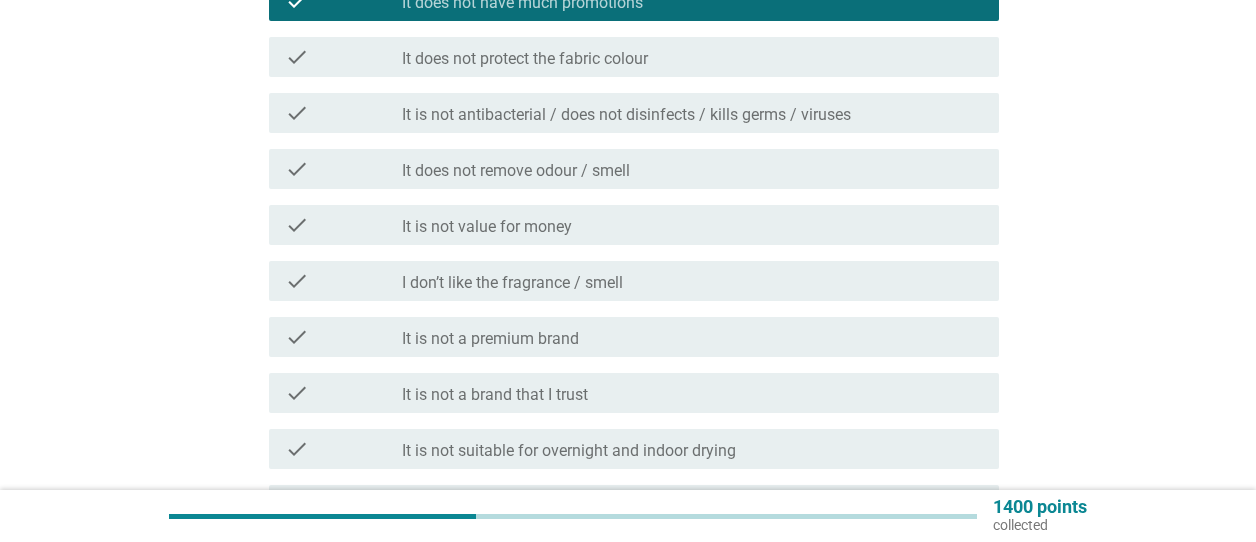 scroll, scrollTop: 500, scrollLeft: 0, axis: vertical 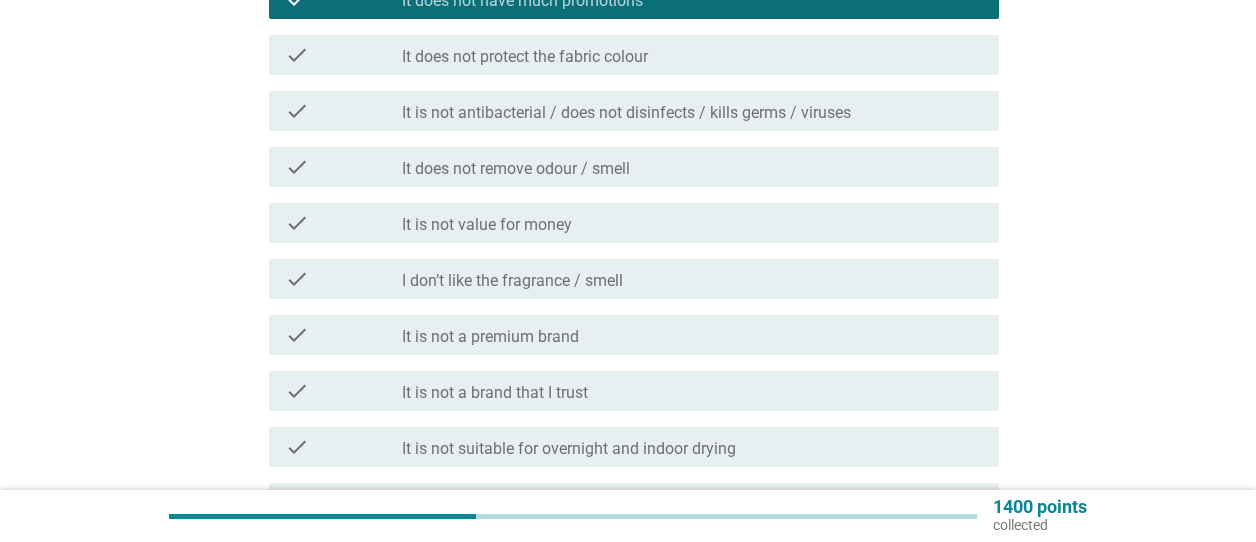 click on "check     check_box_outline_blank I don’t like the fragrance / smell" at bounding box center [633, 279] 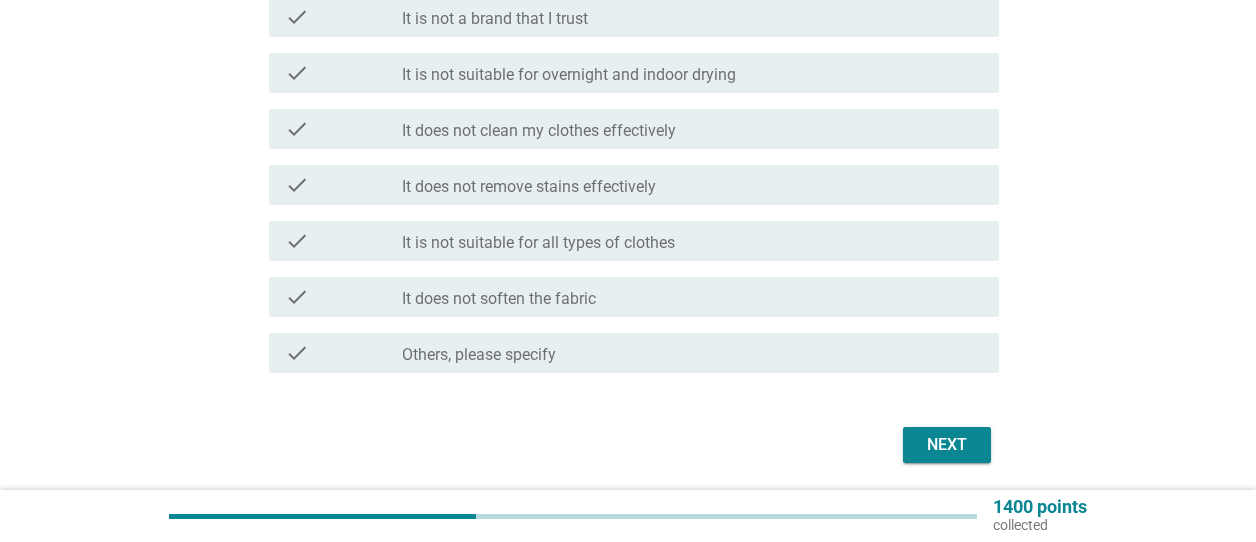 scroll, scrollTop: 943, scrollLeft: 0, axis: vertical 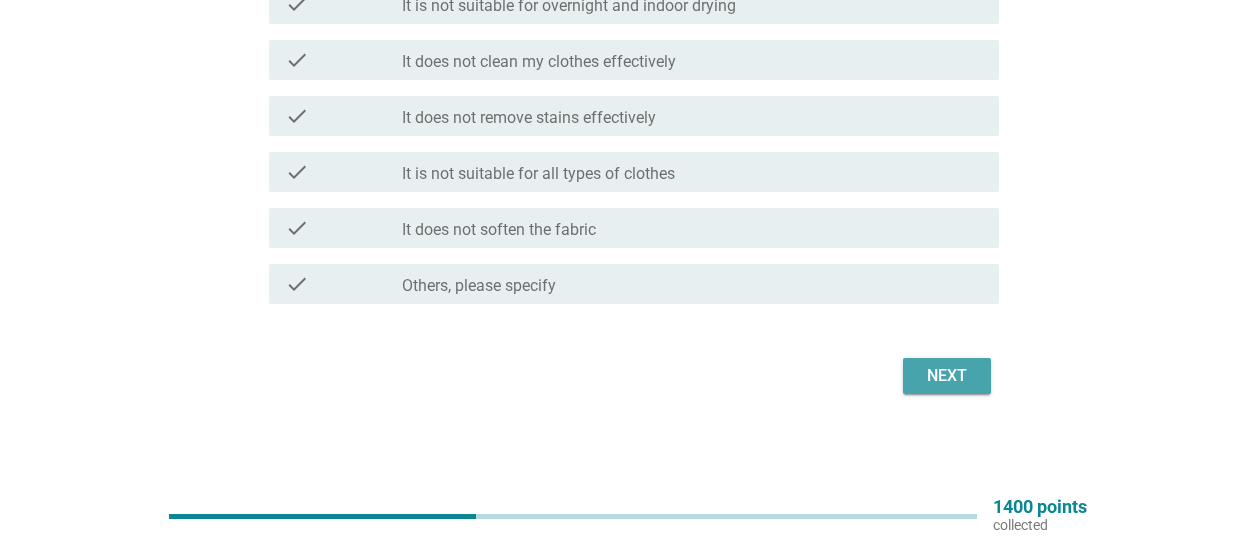 click on "Next" at bounding box center (947, 376) 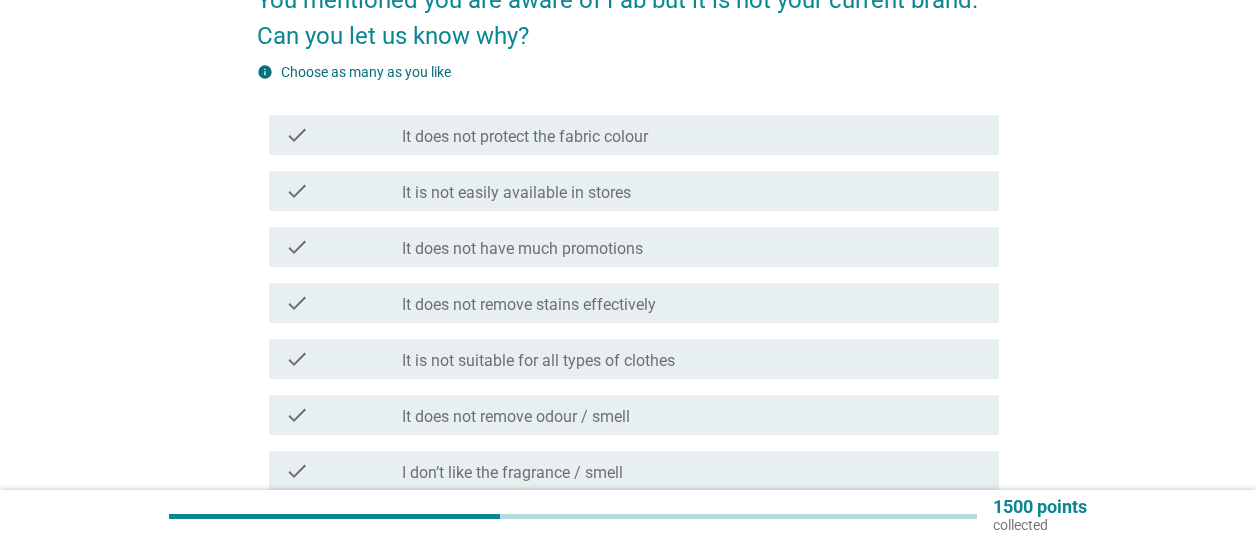 scroll, scrollTop: 200, scrollLeft: 0, axis: vertical 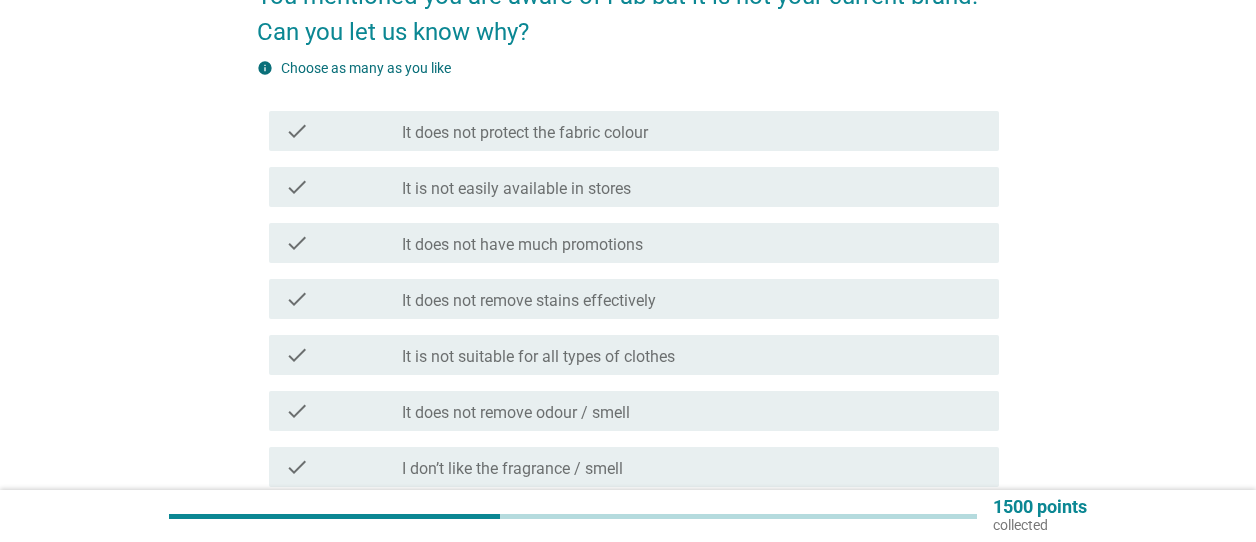 click on "It is not easily available in stores" at bounding box center [516, 189] 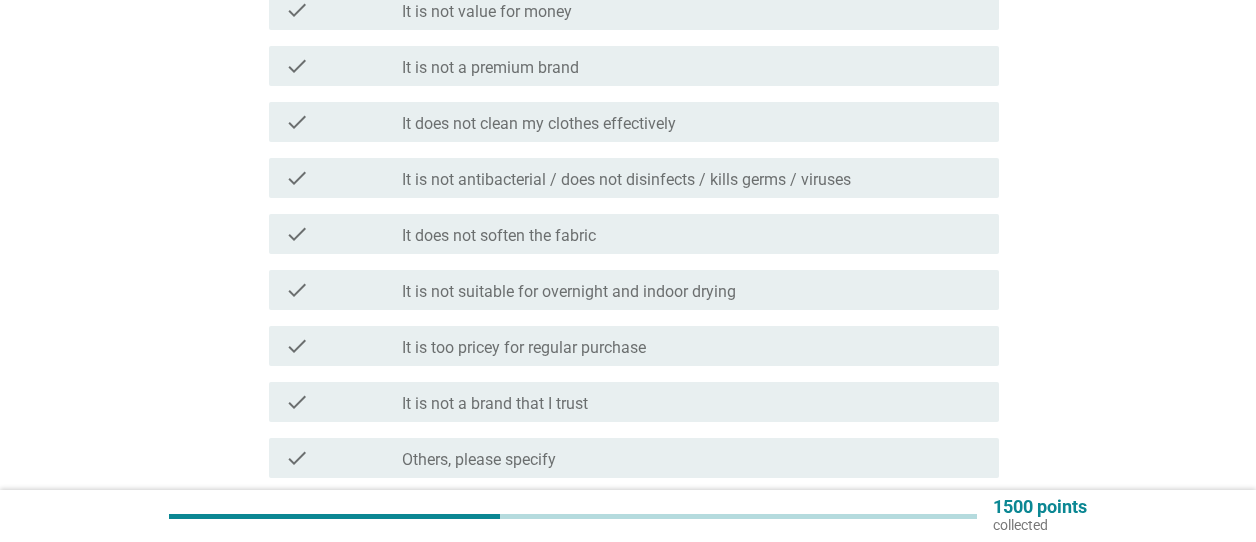 scroll, scrollTop: 800, scrollLeft: 0, axis: vertical 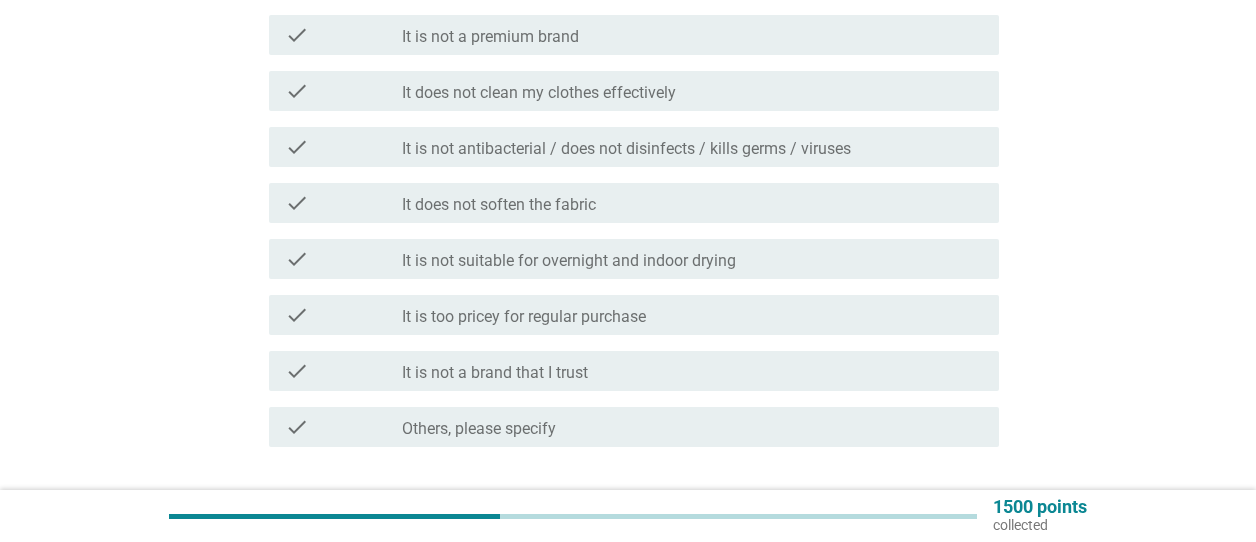 click on "It is too pricey for regular purchase" at bounding box center (524, 317) 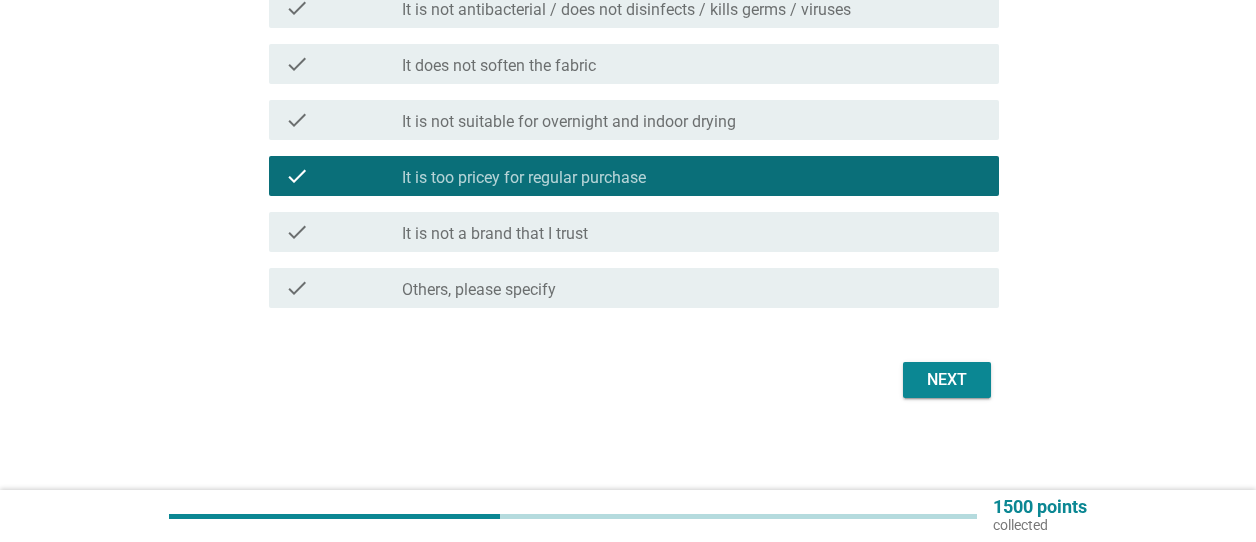 scroll, scrollTop: 943, scrollLeft: 0, axis: vertical 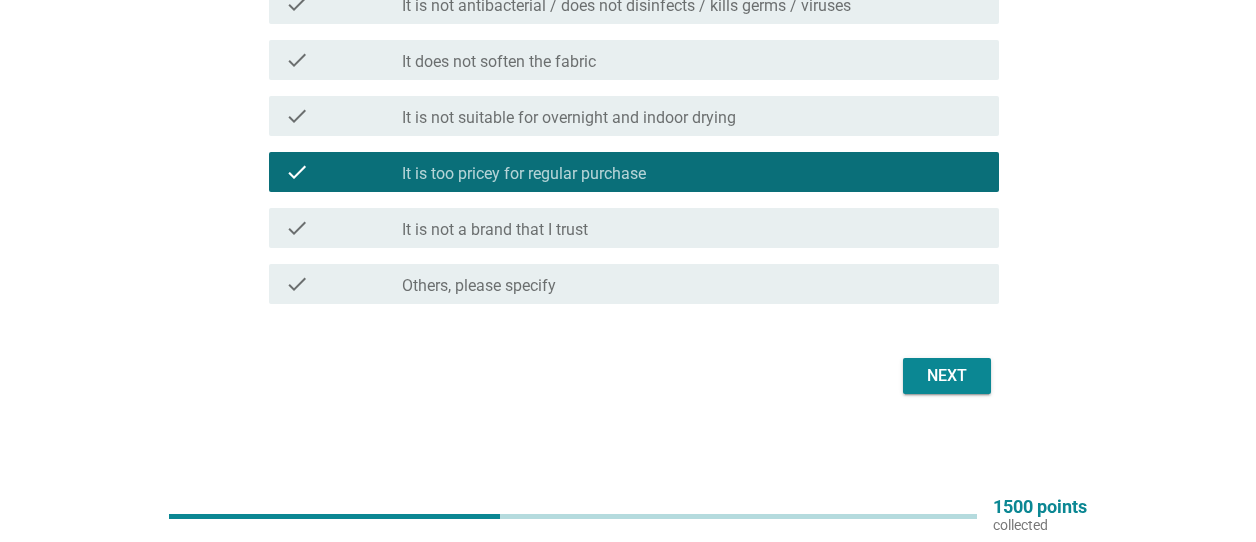 click on "Next" at bounding box center [947, 376] 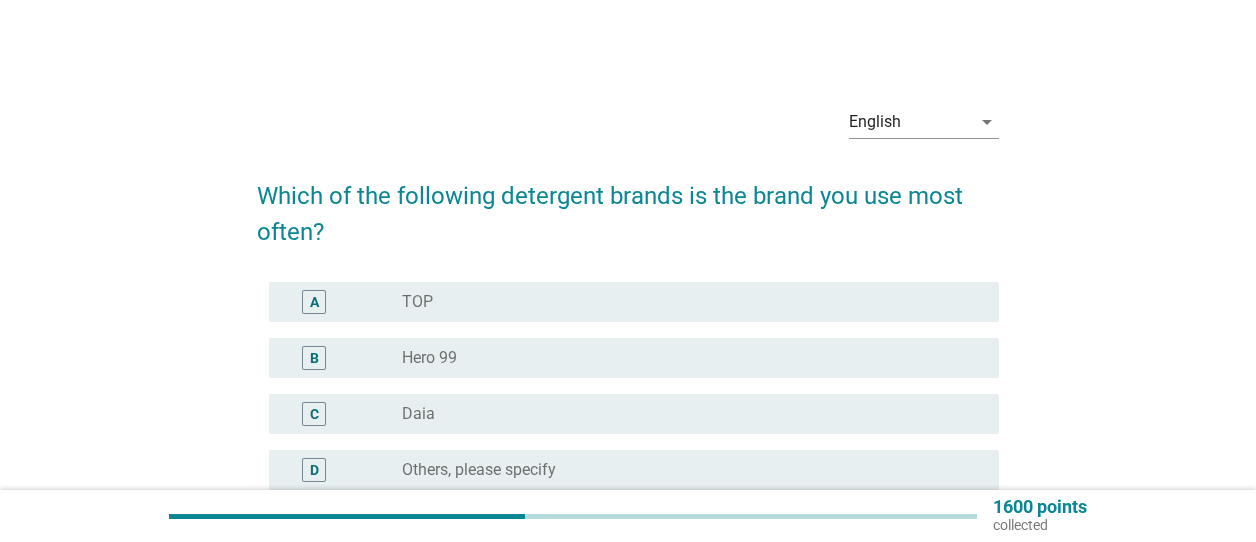 scroll, scrollTop: 100, scrollLeft: 0, axis: vertical 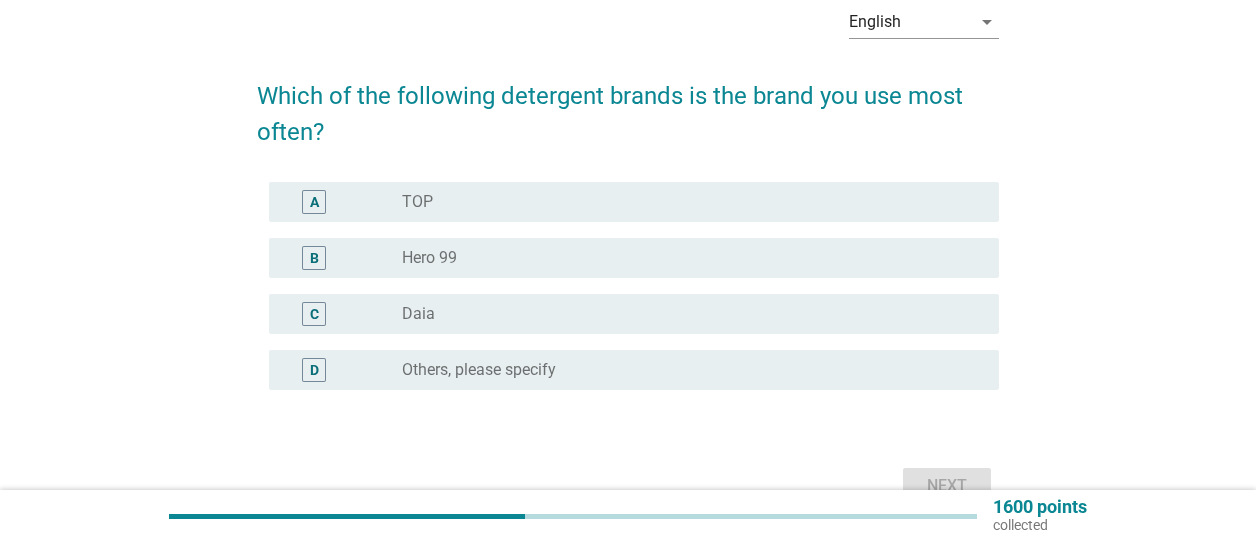 click on "radio_button_unchecked TOP" at bounding box center (684, 202) 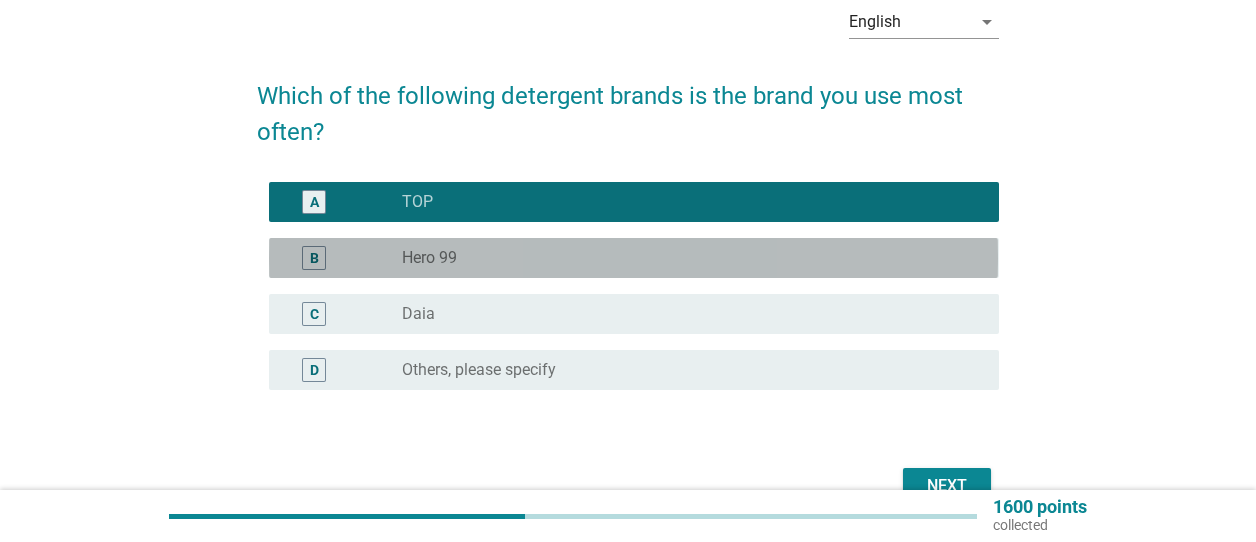 click on "radio_button_unchecked Hero 99" at bounding box center [684, 258] 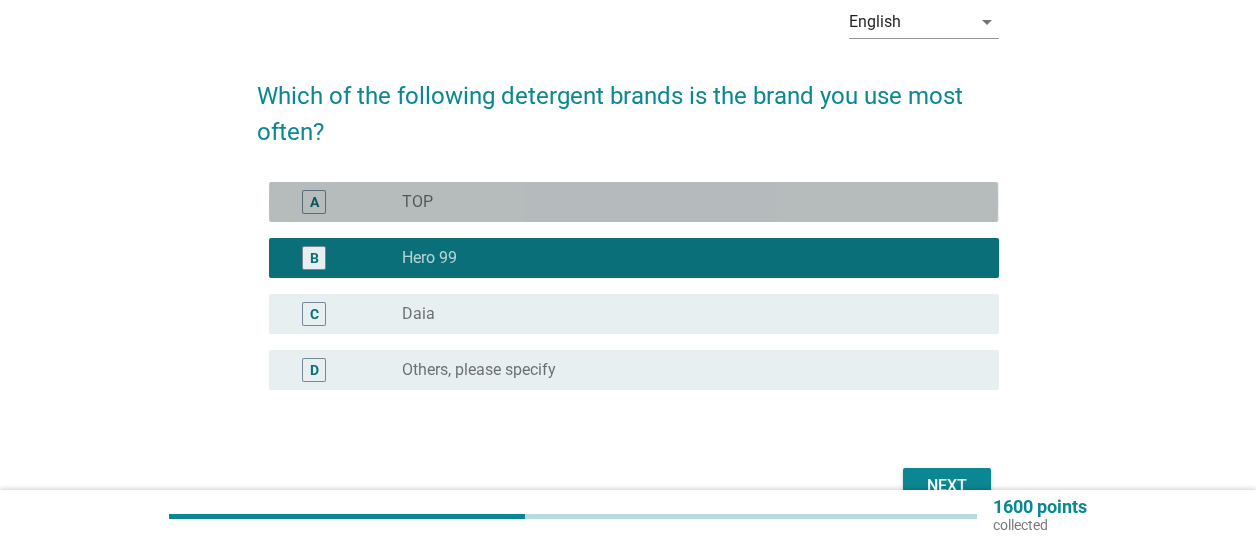 click on "radio_button_unchecked TOP" at bounding box center [684, 202] 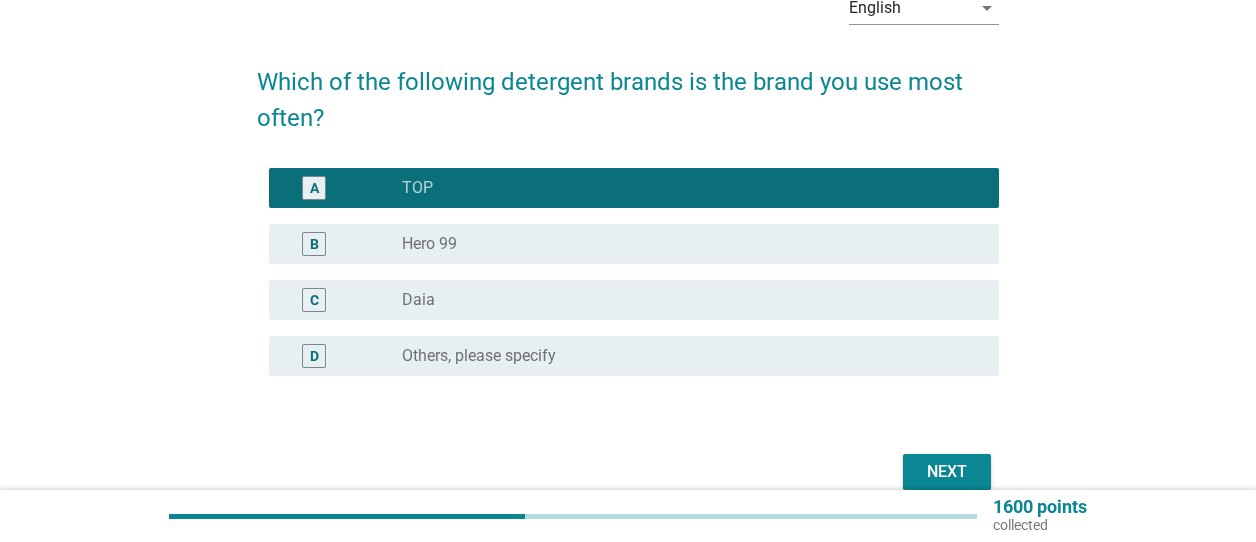 scroll, scrollTop: 200, scrollLeft: 0, axis: vertical 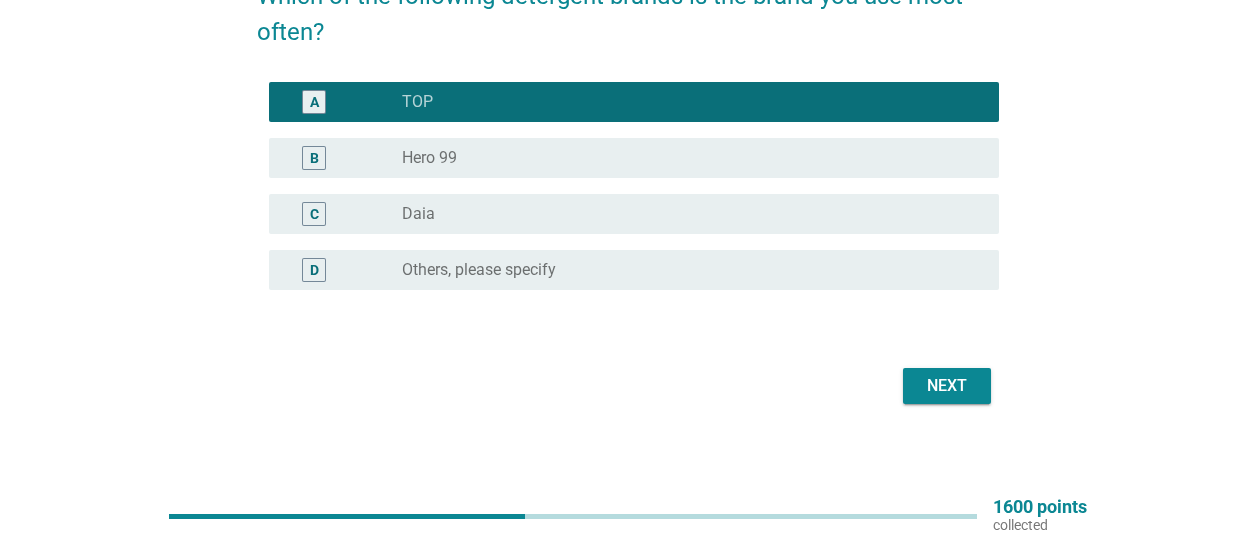 click on "Next" at bounding box center (947, 386) 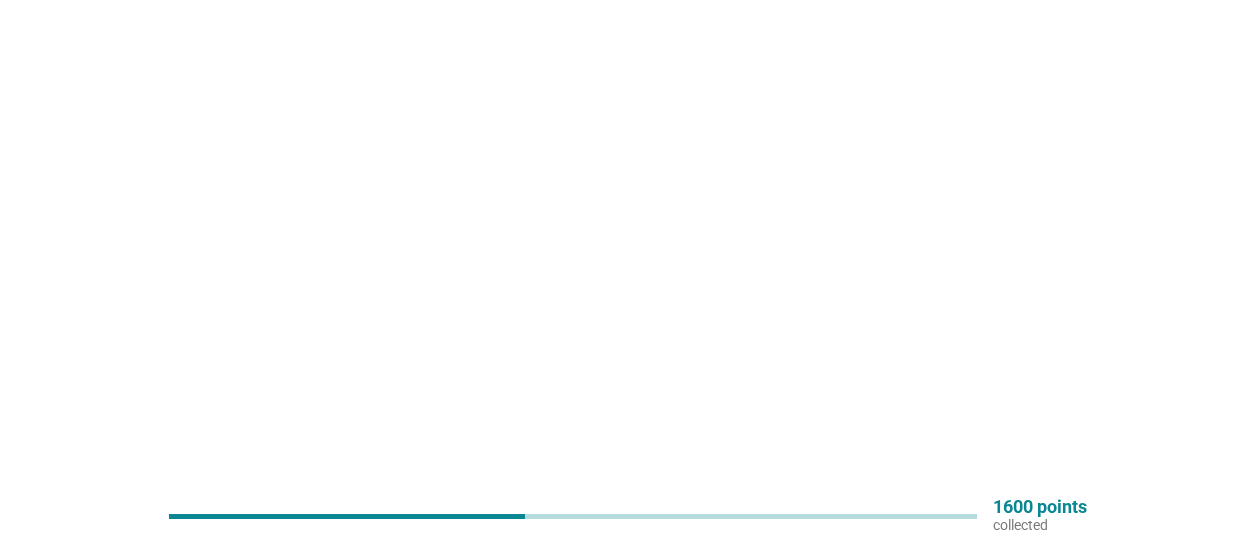 scroll, scrollTop: 0, scrollLeft: 0, axis: both 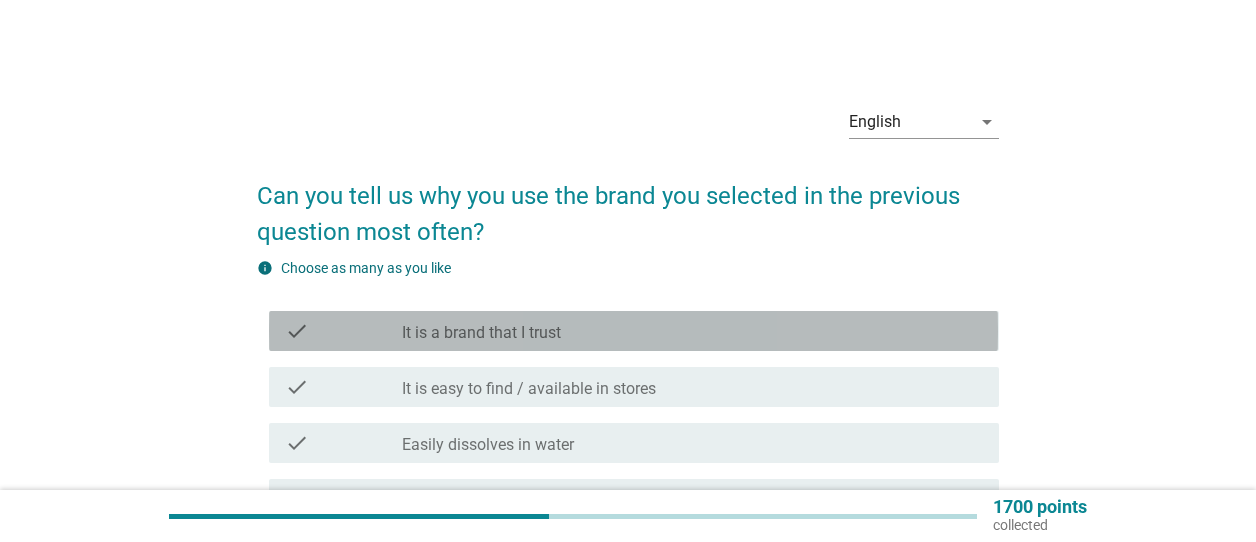 click on "check_box_outline_blank It is a brand that I trust" at bounding box center (692, 331) 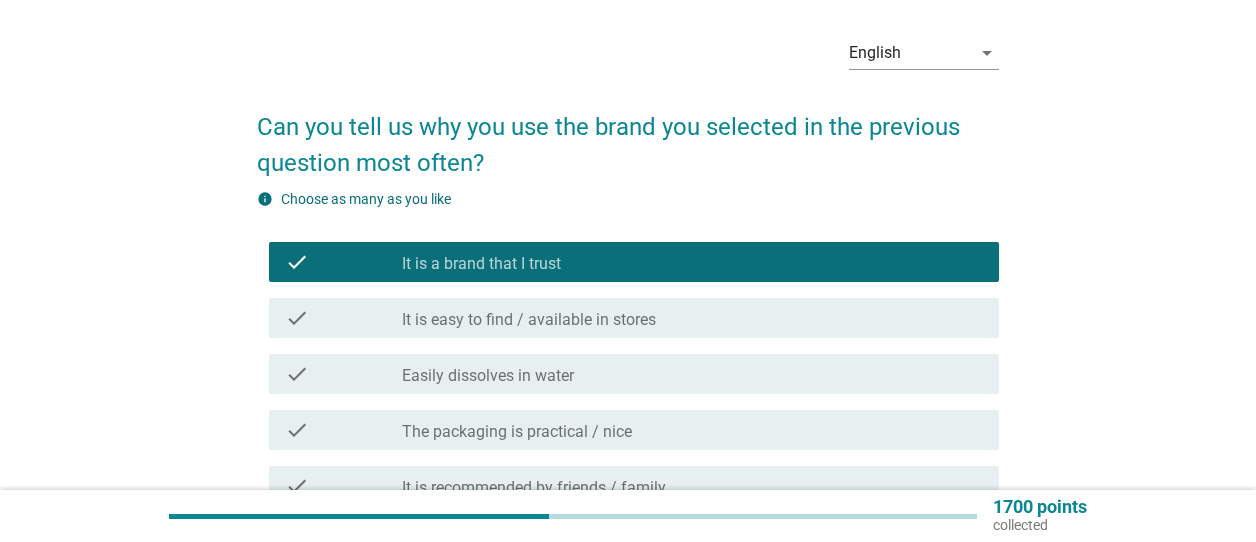 scroll, scrollTop: 100, scrollLeft: 0, axis: vertical 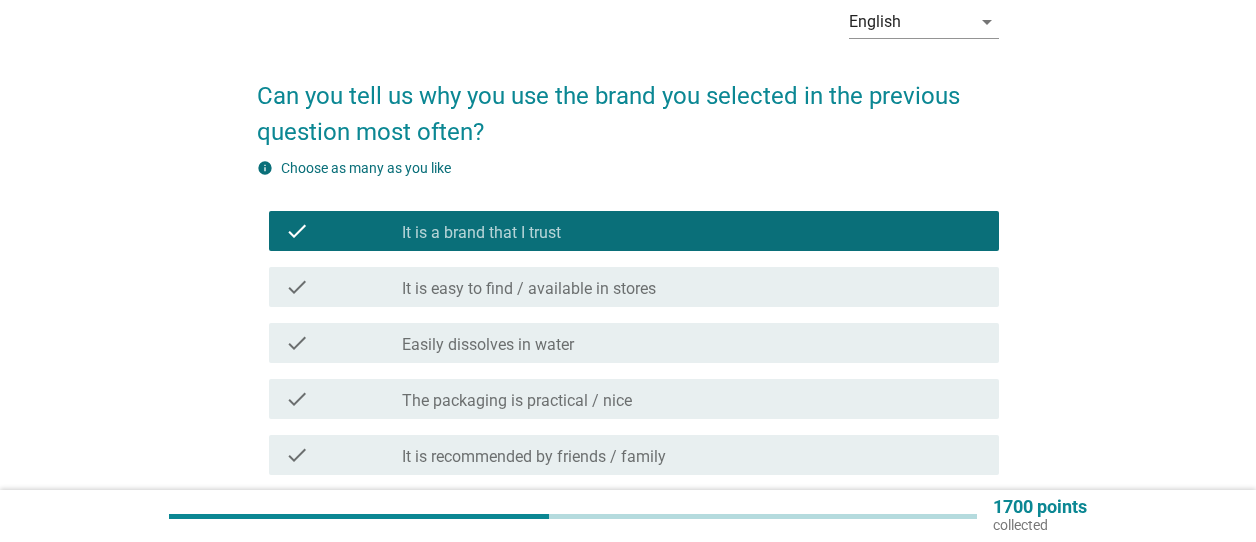 click on "It is easy to find / available in stores" at bounding box center (529, 289) 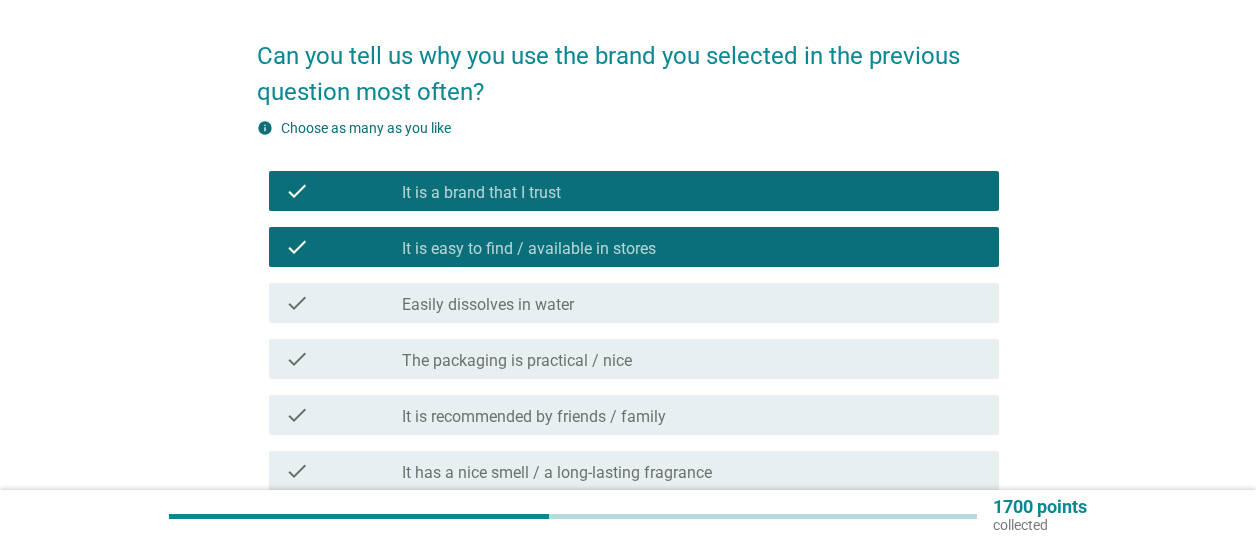 scroll, scrollTop: 200, scrollLeft: 0, axis: vertical 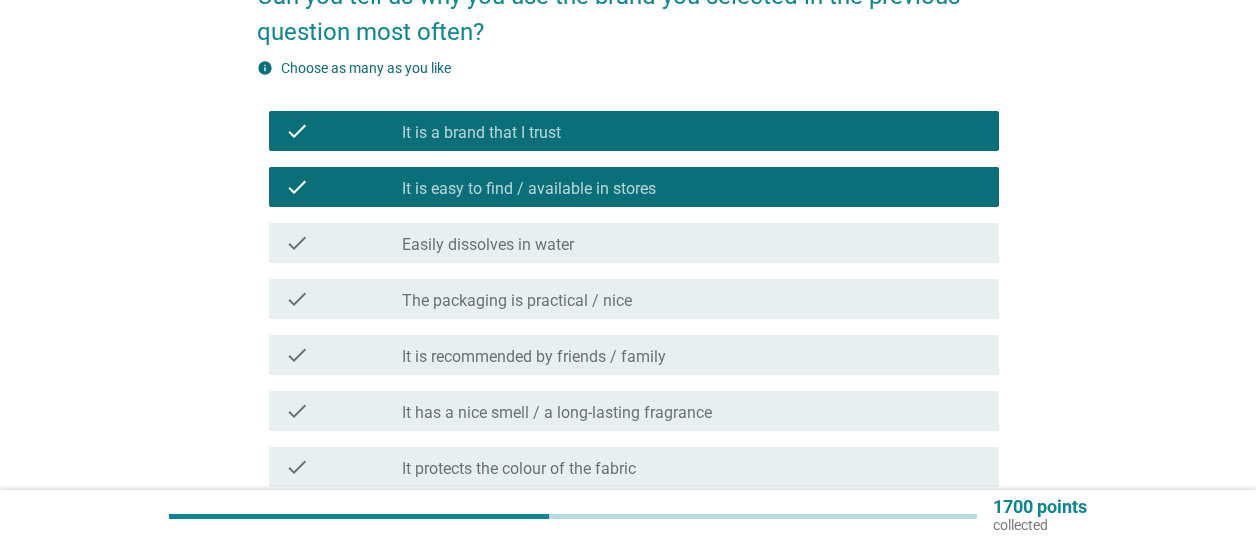 click on "The packaging is practical / nice" at bounding box center [517, 301] 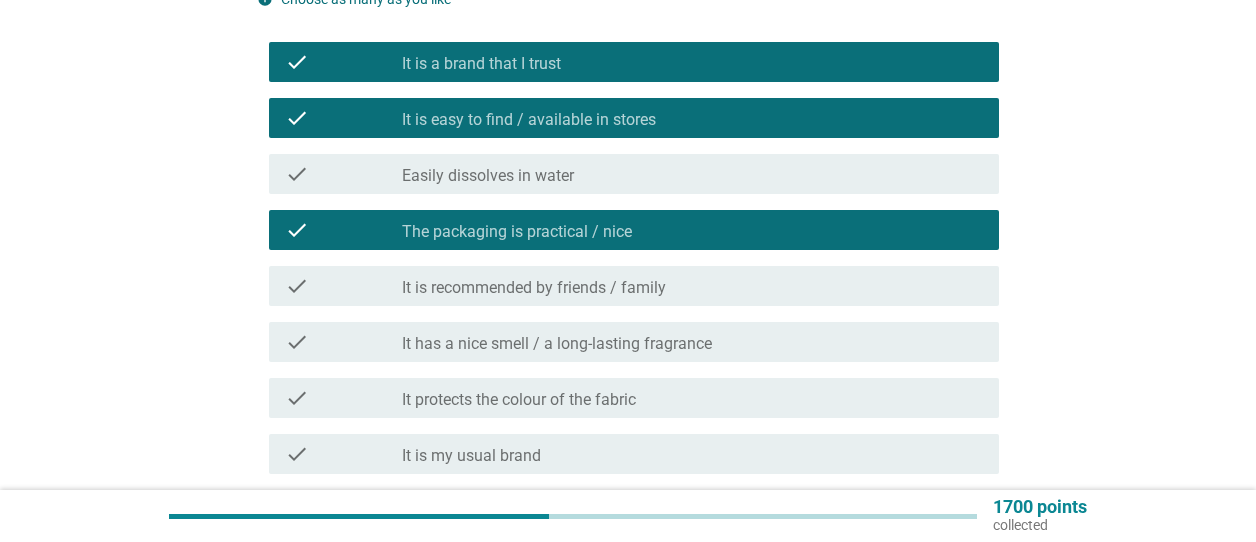 scroll, scrollTop: 300, scrollLeft: 0, axis: vertical 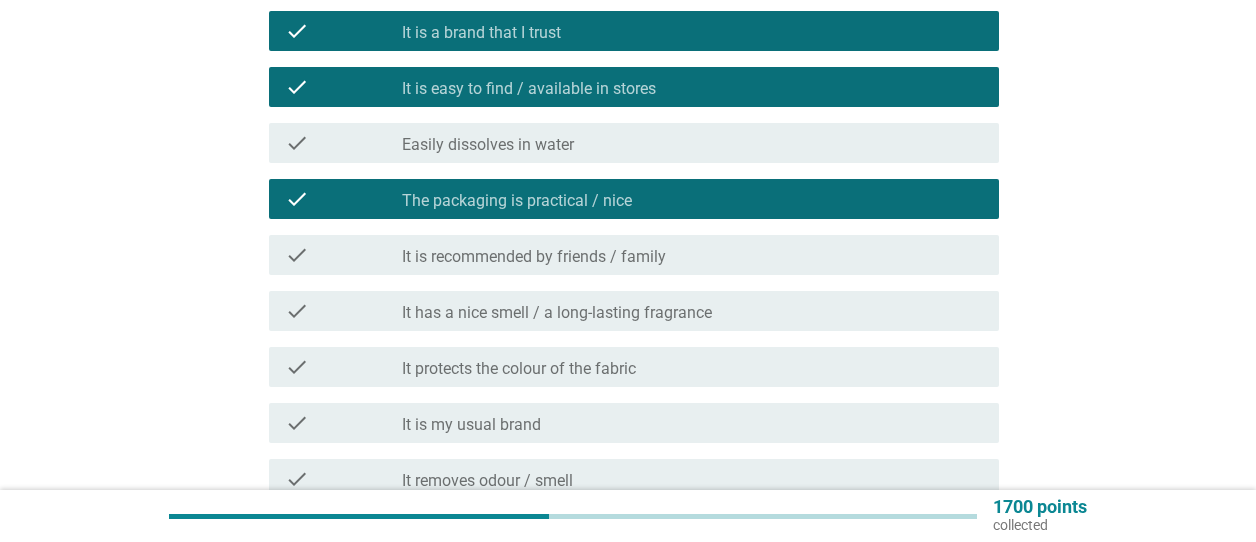 click on "It has a nice smell / a long-lasting fragrance" at bounding box center (557, 313) 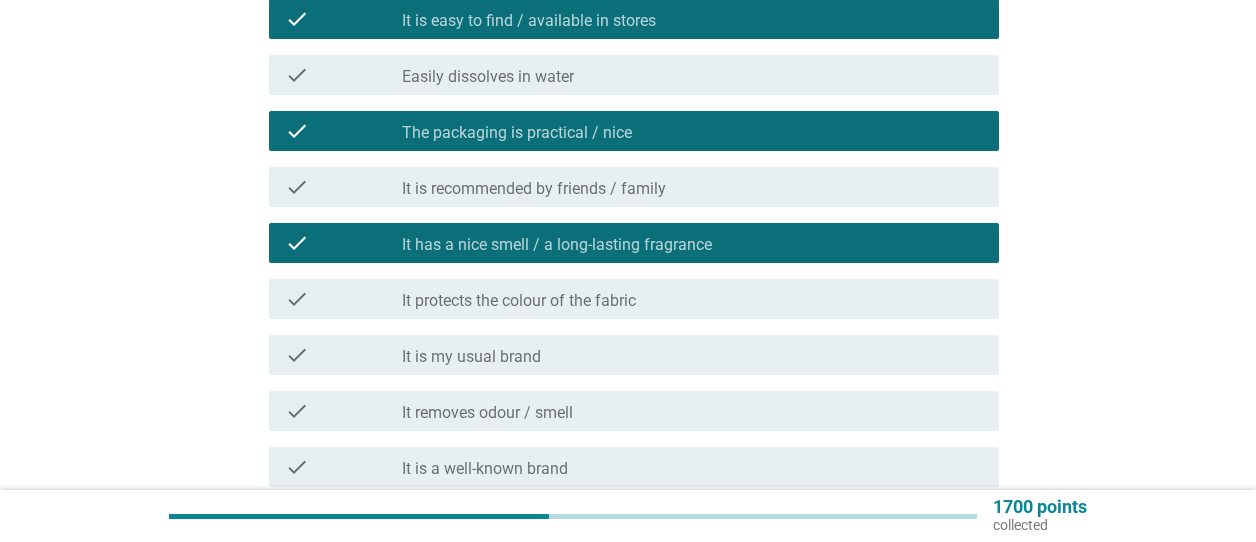 scroll, scrollTop: 400, scrollLeft: 0, axis: vertical 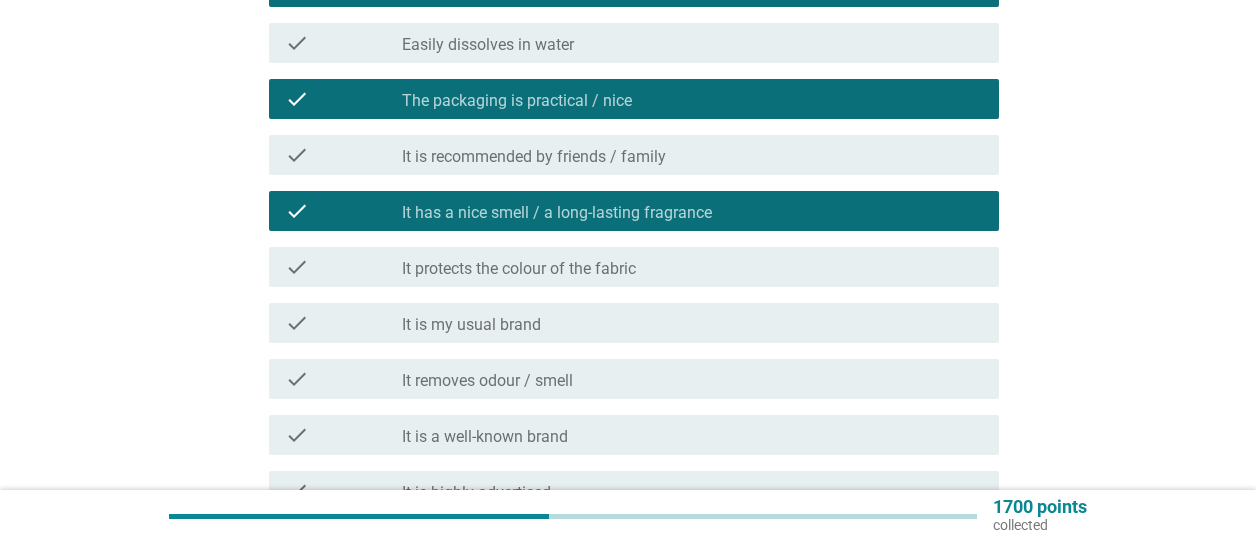 click on "It protects the colour of the fabric" at bounding box center (519, 269) 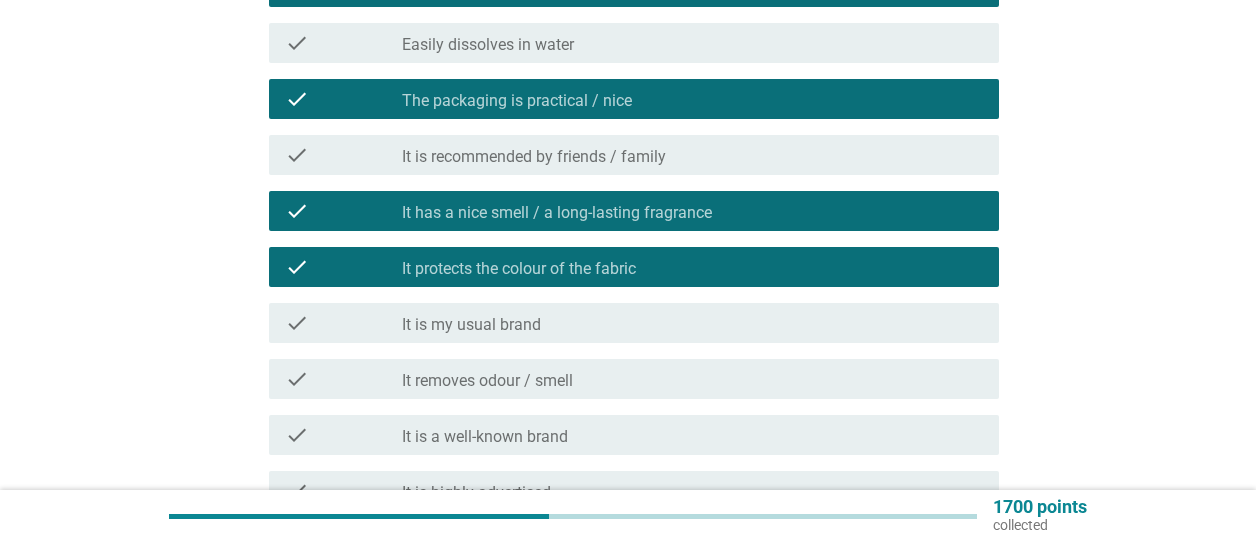 scroll, scrollTop: 500, scrollLeft: 0, axis: vertical 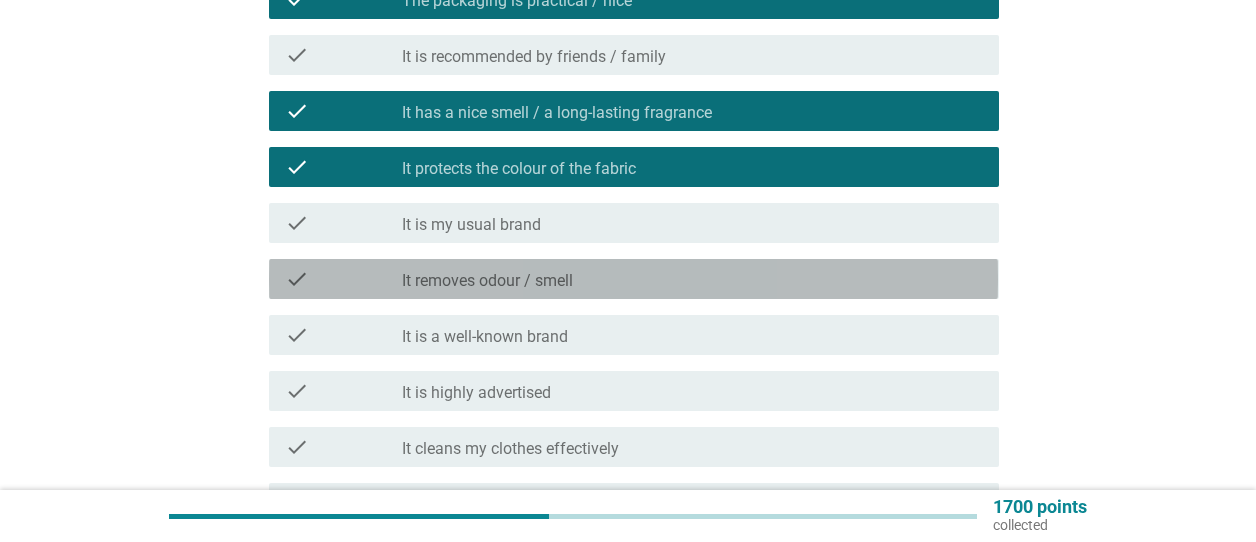 click on "check_box_outline_blank It removes odour / smell" at bounding box center (692, 279) 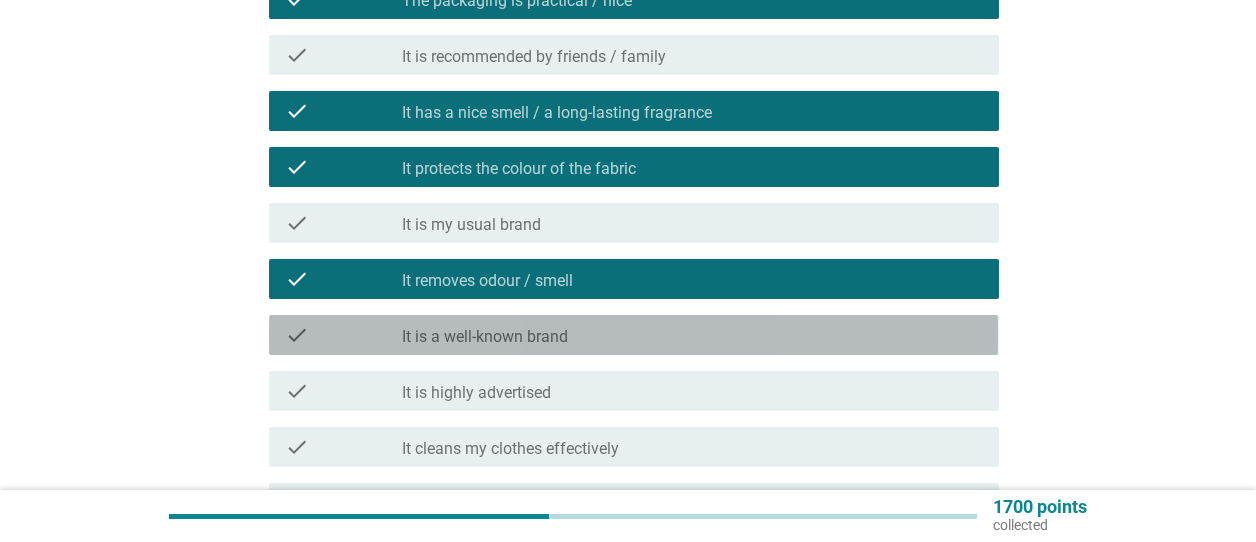 click on "check_box_outline_blank It is a well-known brand" at bounding box center [692, 335] 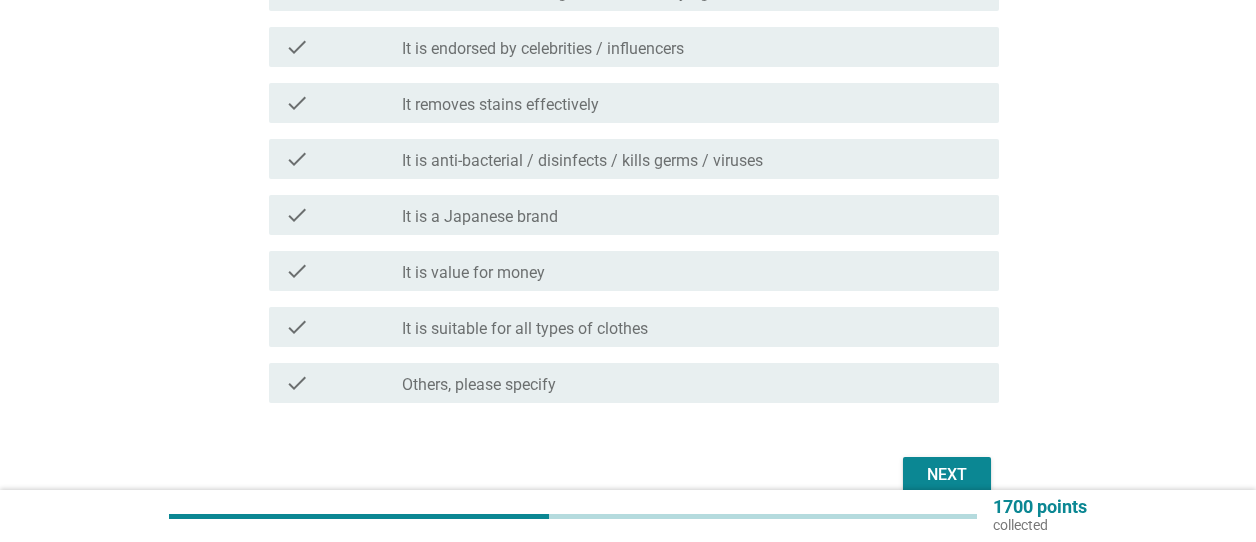 scroll, scrollTop: 1100, scrollLeft: 0, axis: vertical 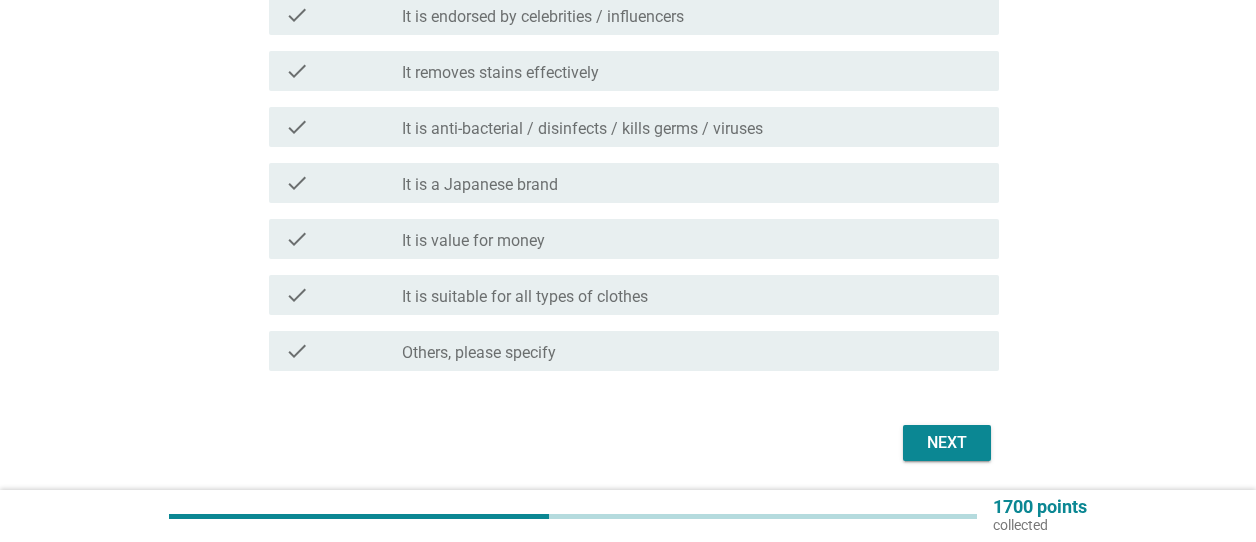 click on "Next" at bounding box center [627, 443] 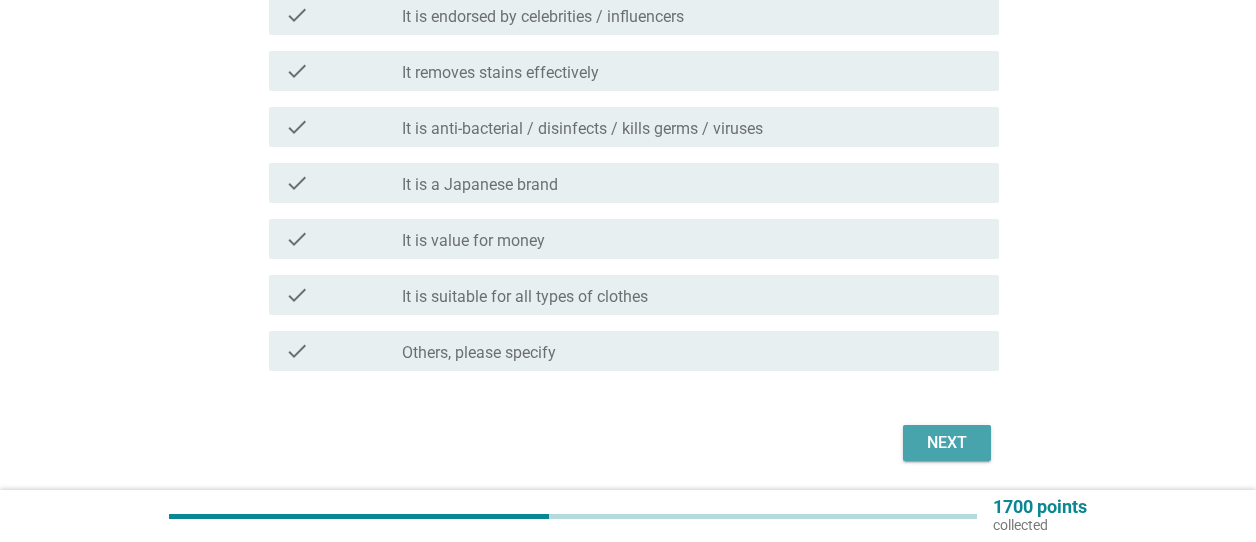 click on "Next" at bounding box center [947, 443] 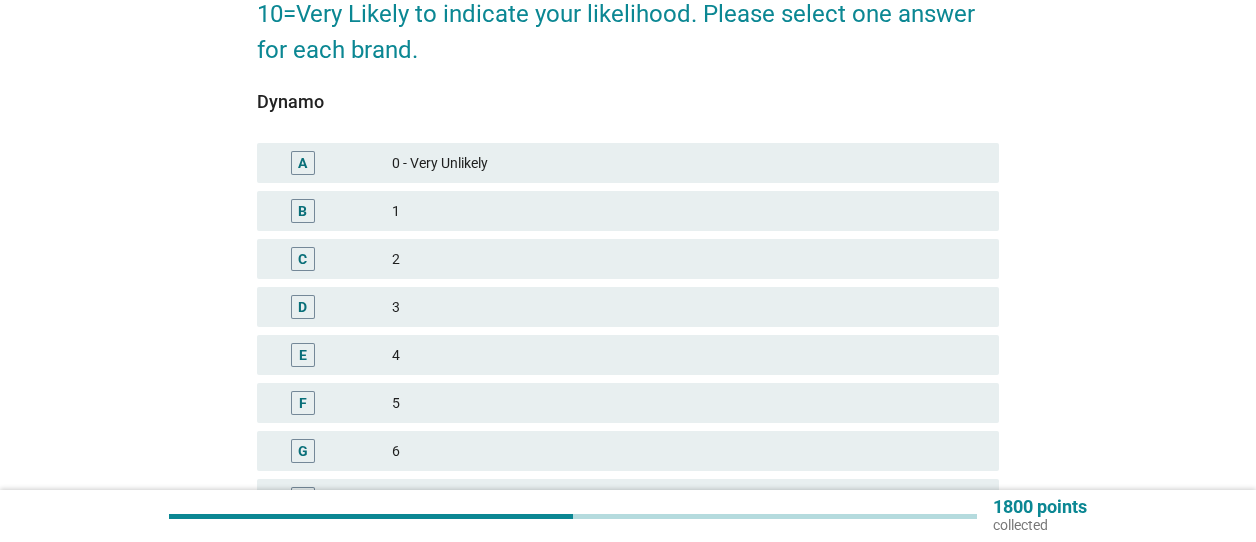 scroll, scrollTop: 300, scrollLeft: 0, axis: vertical 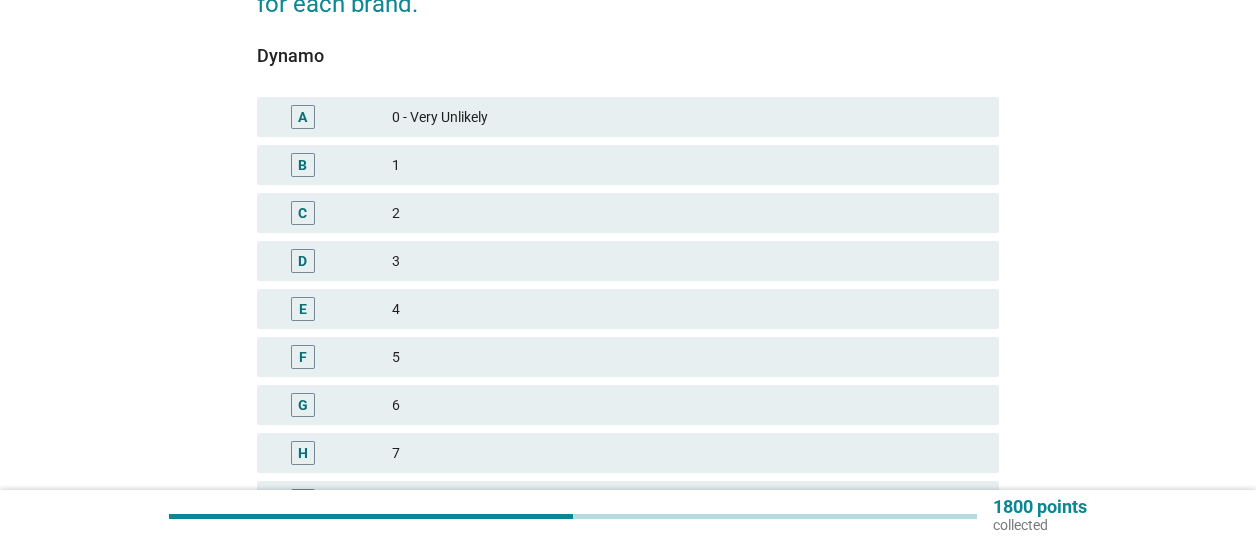 click on "5" at bounding box center (687, 357) 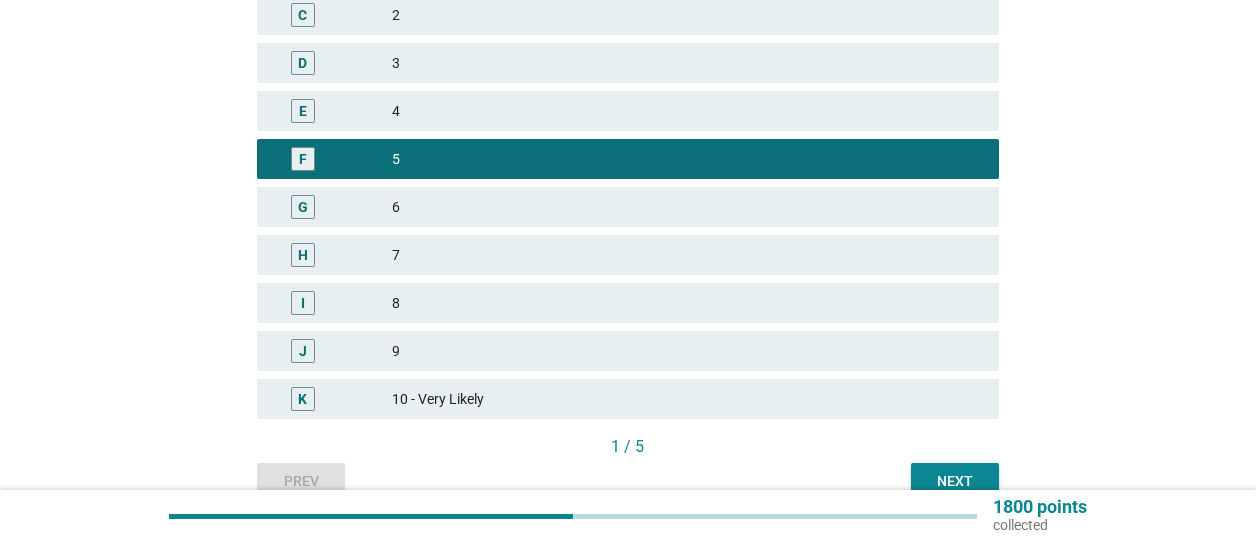 scroll, scrollTop: 500, scrollLeft: 0, axis: vertical 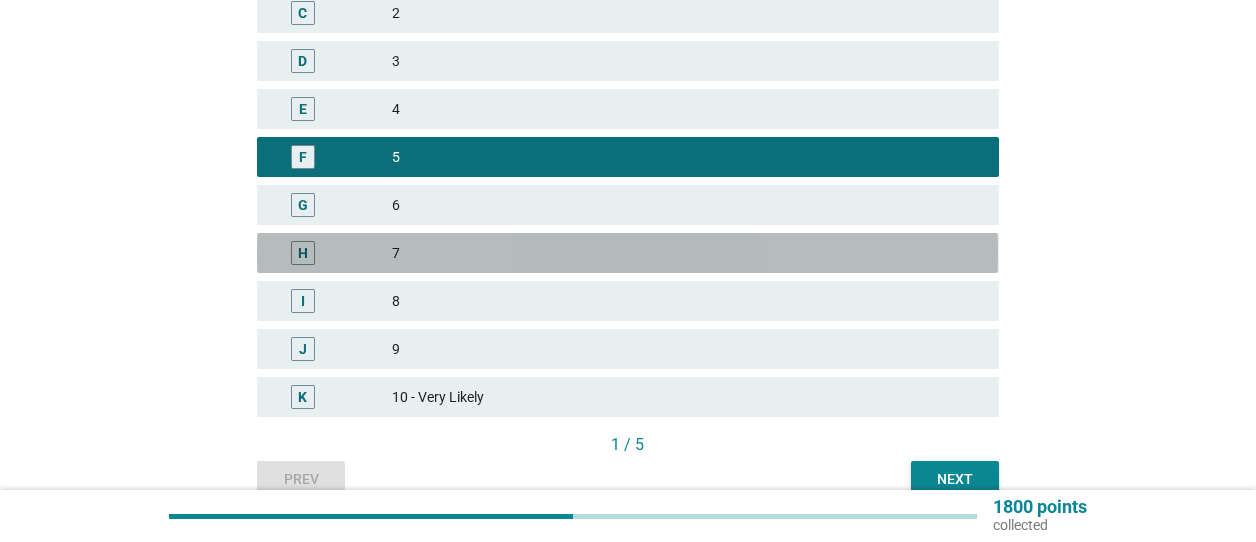 click on "7" at bounding box center (687, 253) 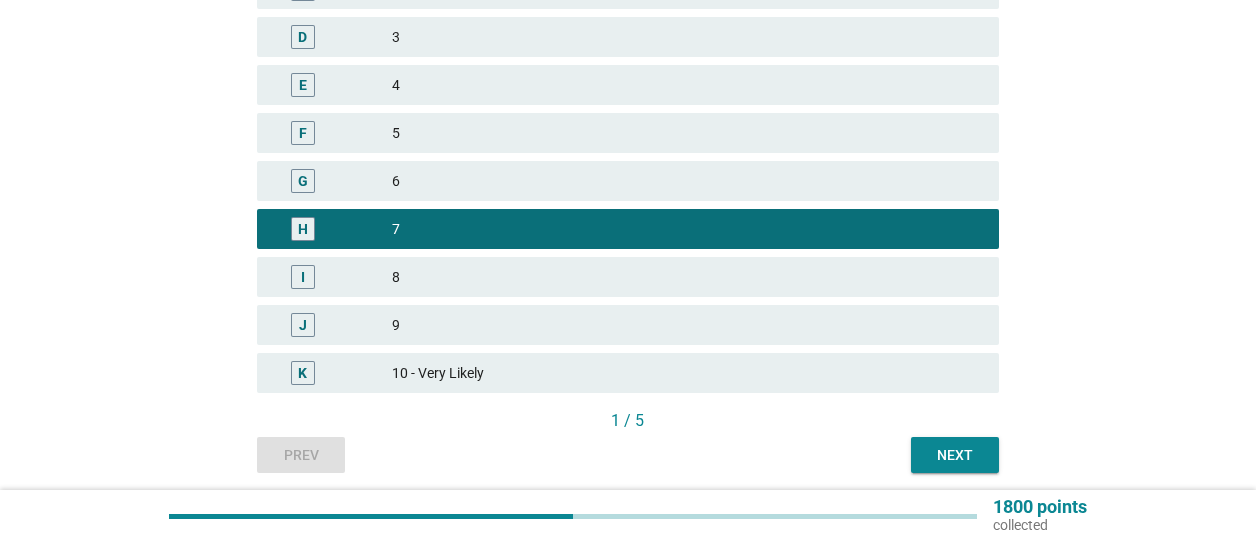 scroll, scrollTop: 597, scrollLeft: 0, axis: vertical 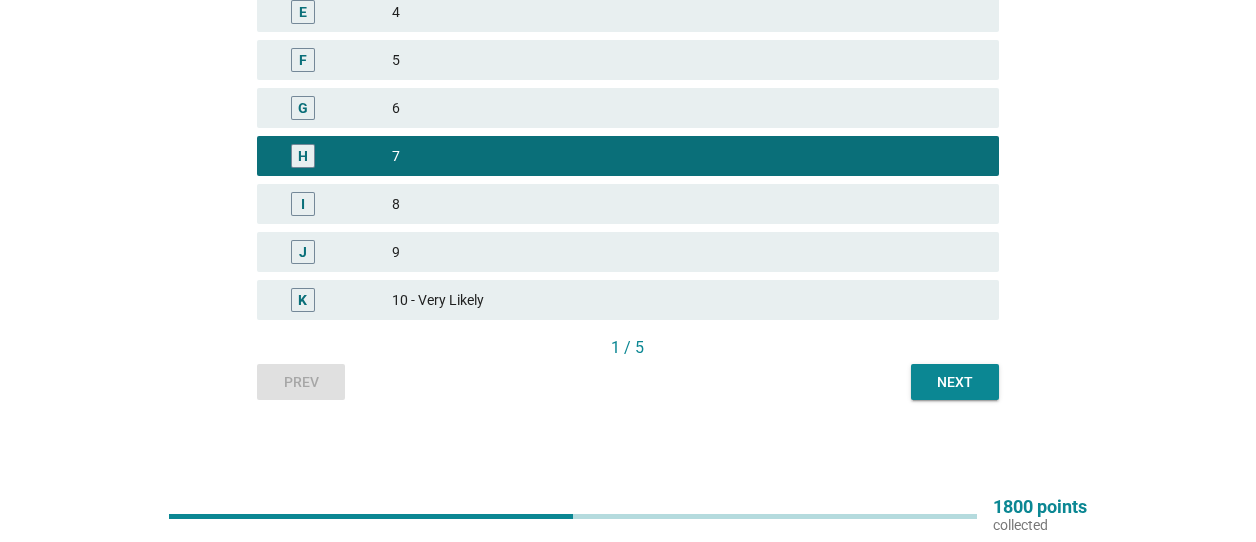 click on "Next" at bounding box center (955, 382) 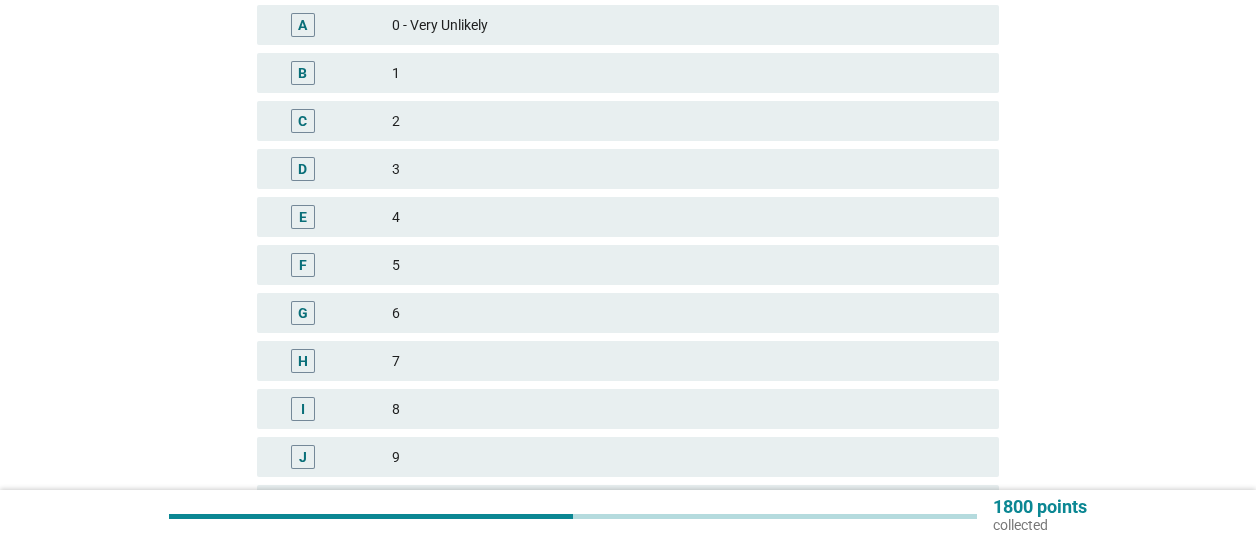 scroll, scrollTop: 400, scrollLeft: 0, axis: vertical 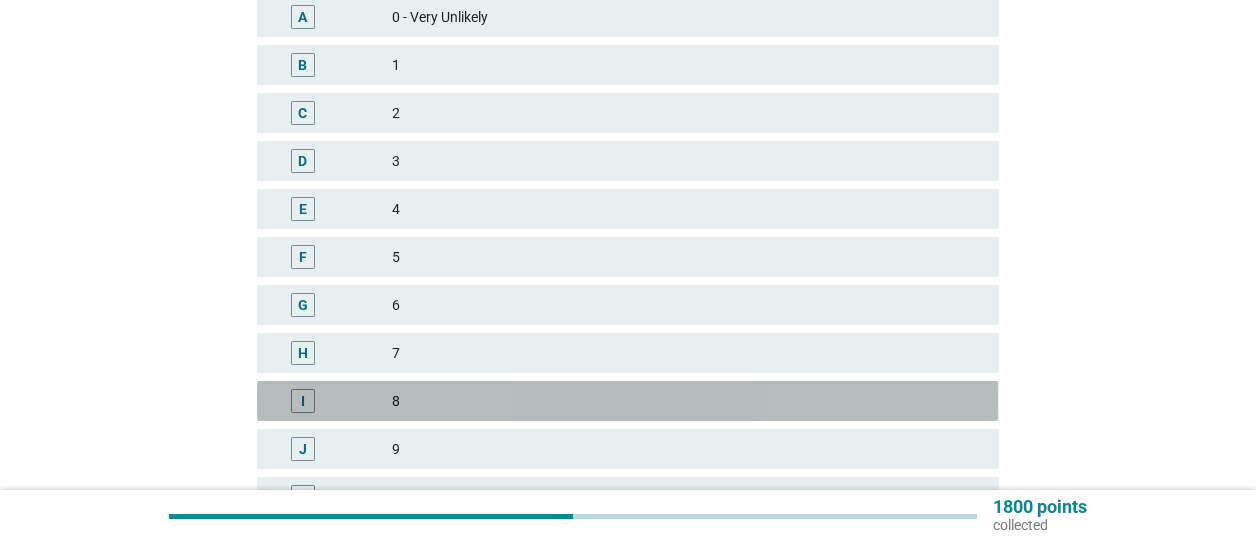 click on "8" at bounding box center (687, 401) 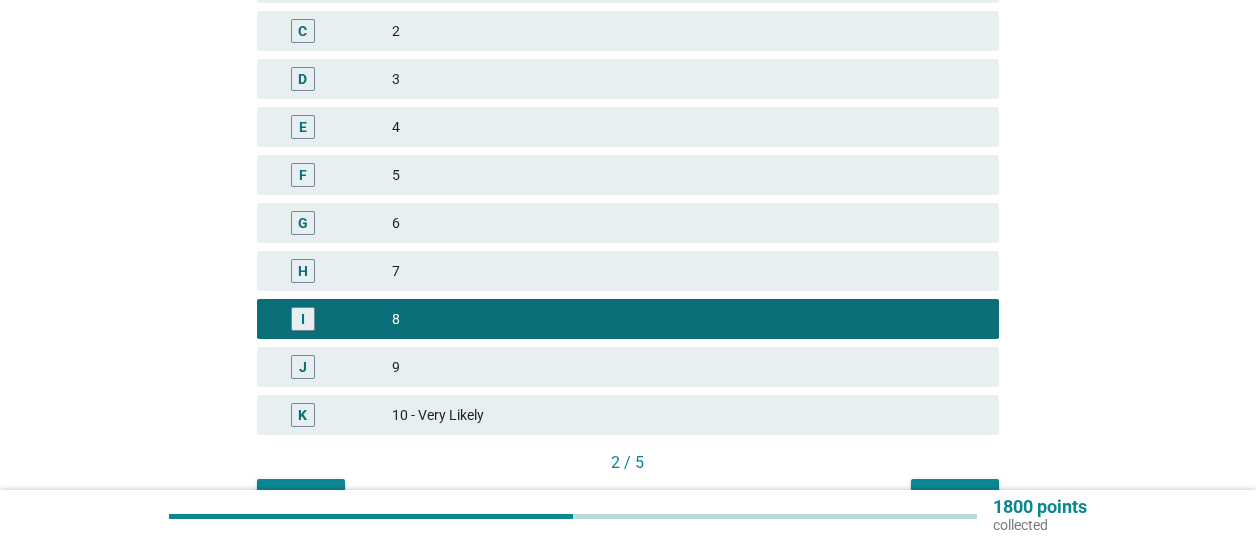 scroll, scrollTop: 597, scrollLeft: 0, axis: vertical 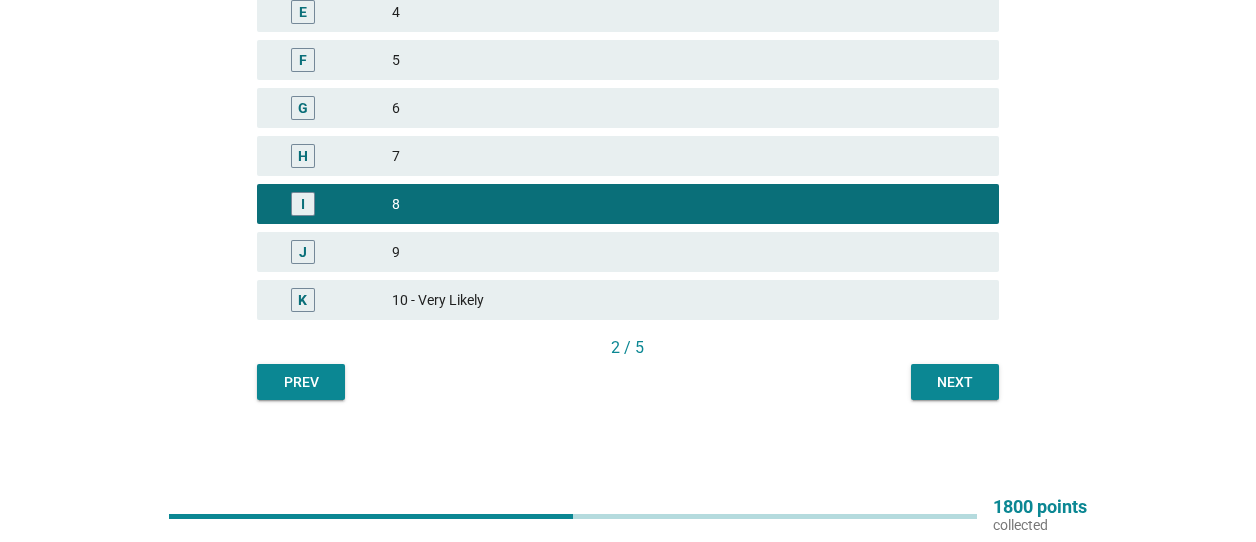 click on "Next" at bounding box center [955, 382] 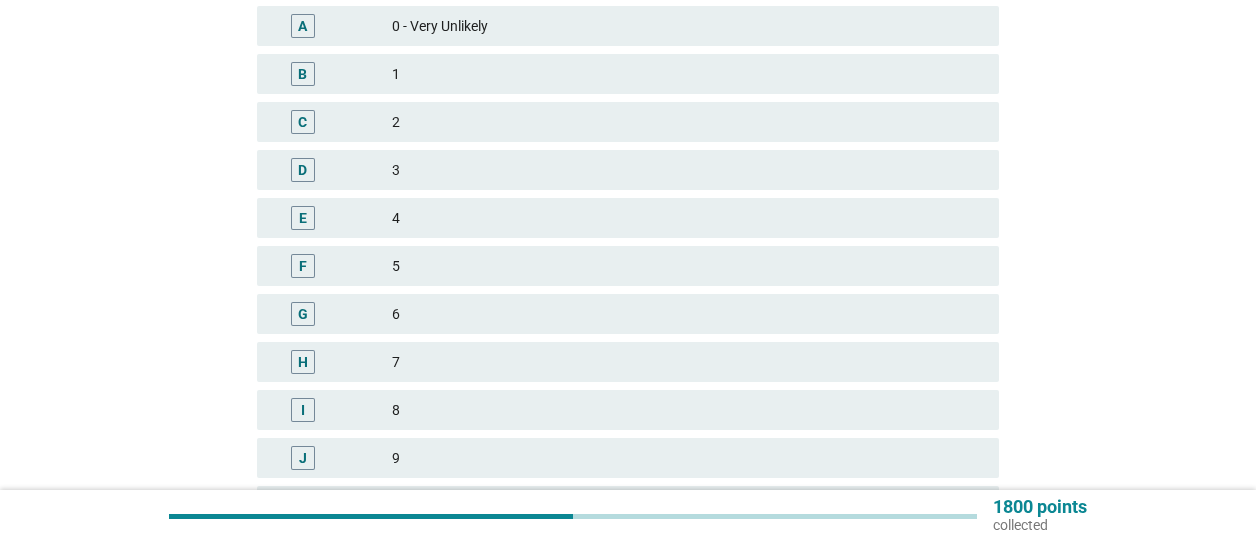 scroll, scrollTop: 400, scrollLeft: 0, axis: vertical 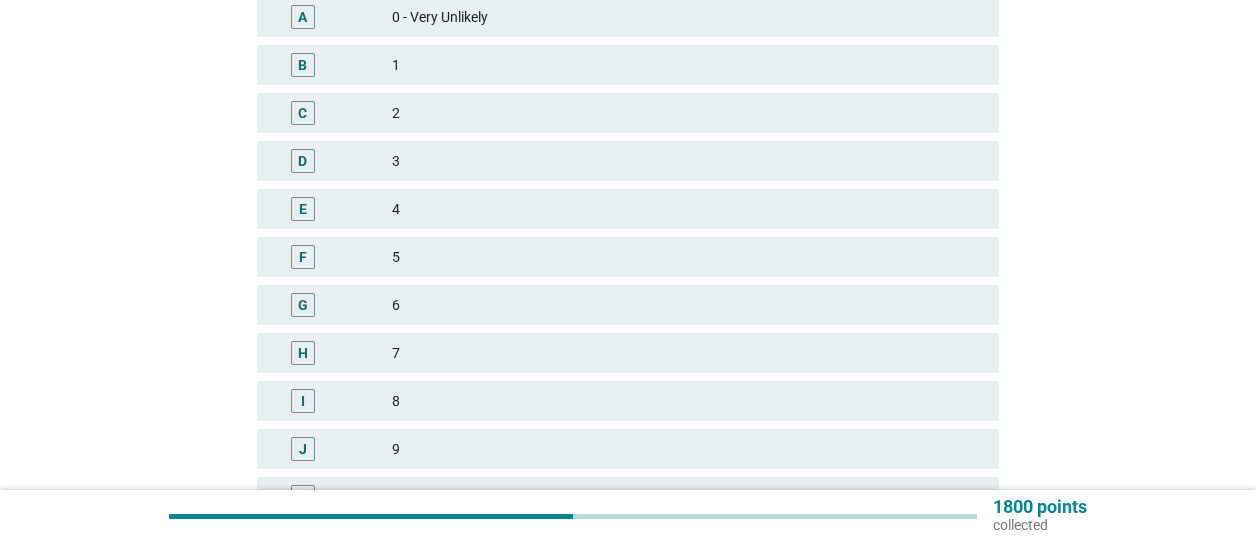 click on "8" at bounding box center (687, 401) 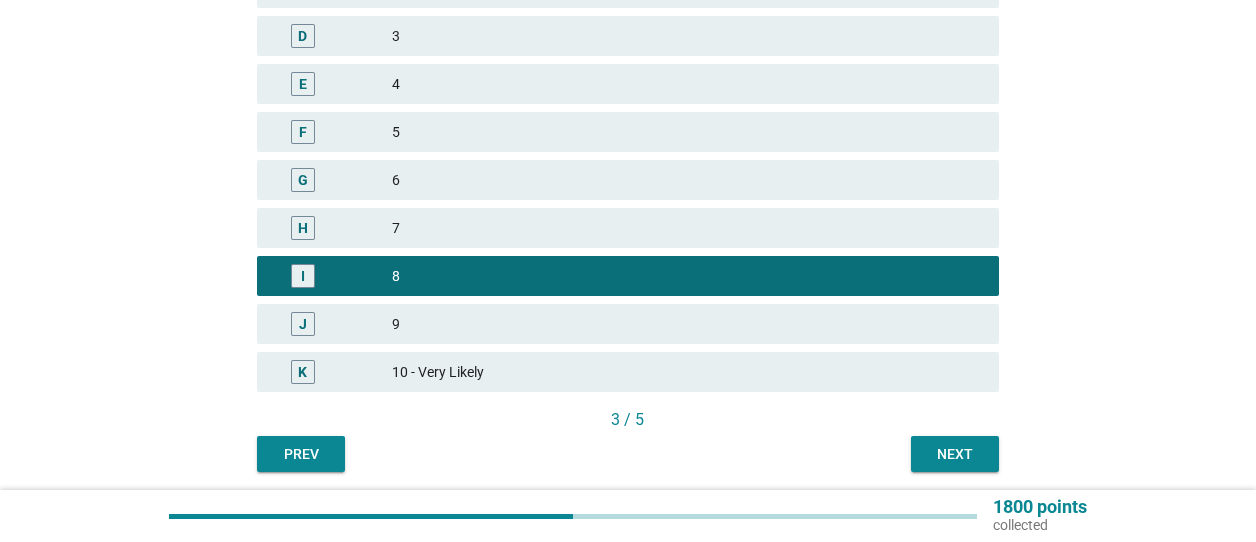 scroll, scrollTop: 597, scrollLeft: 0, axis: vertical 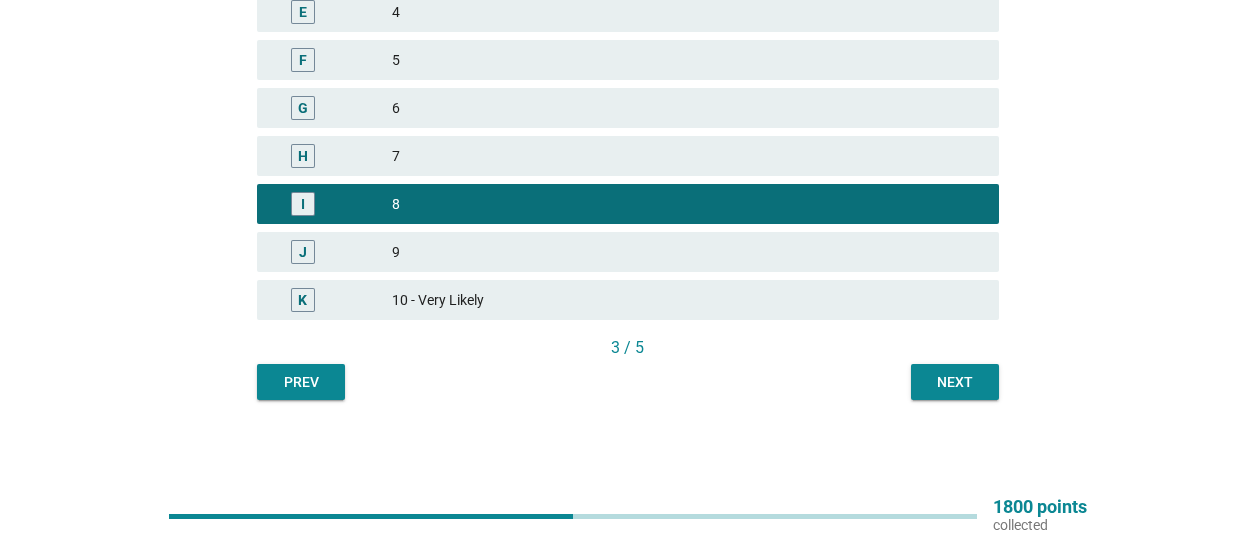 click on "Next" at bounding box center [955, 382] 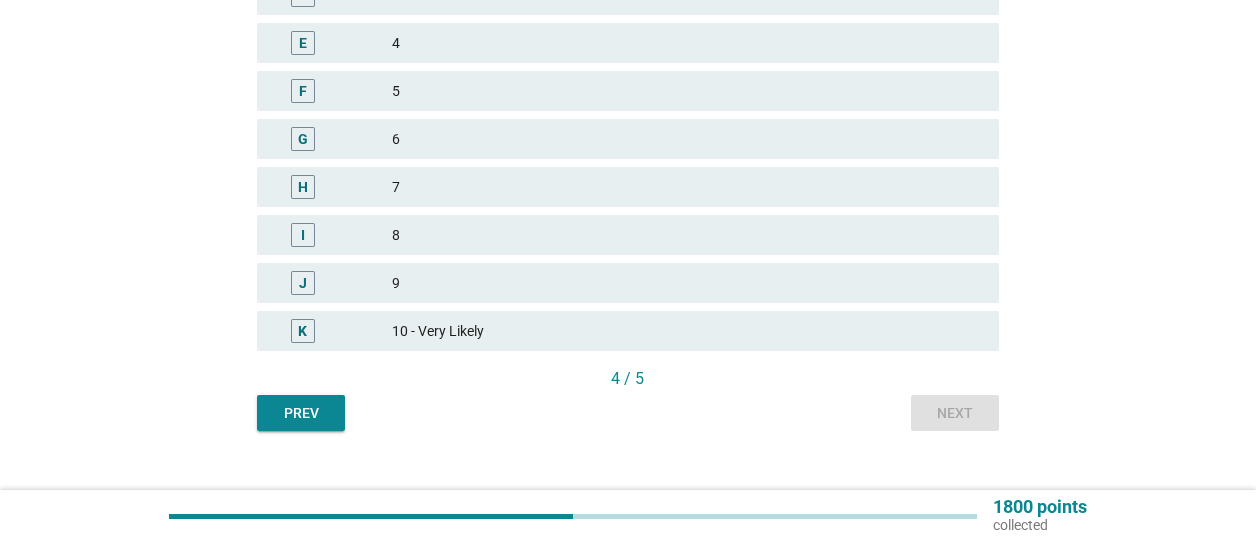 scroll, scrollTop: 597, scrollLeft: 0, axis: vertical 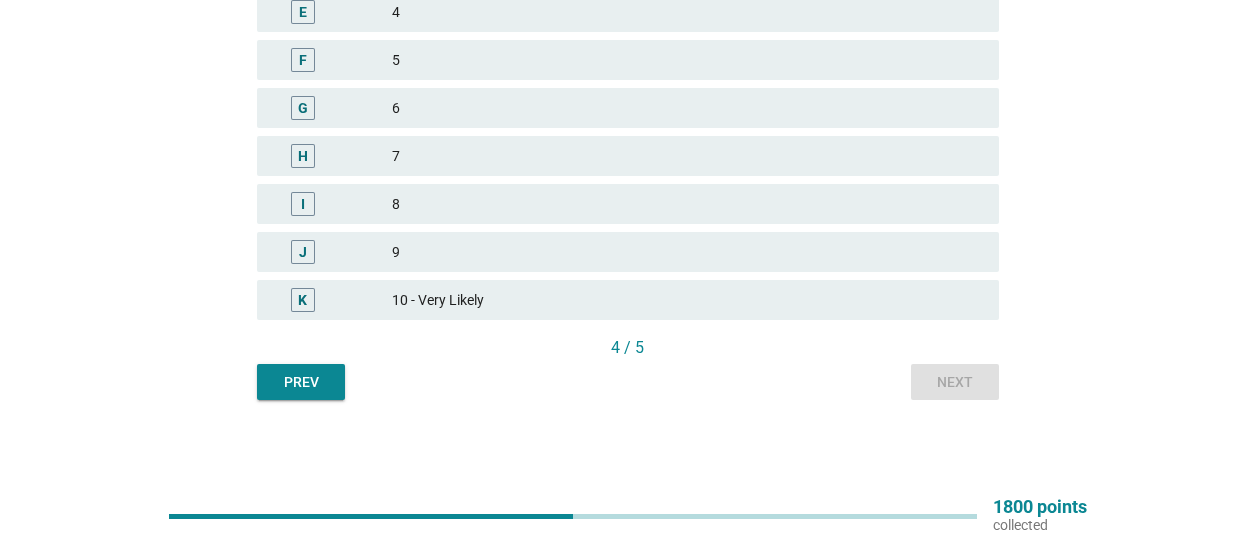 click on "I   8" at bounding box center (627, 204) 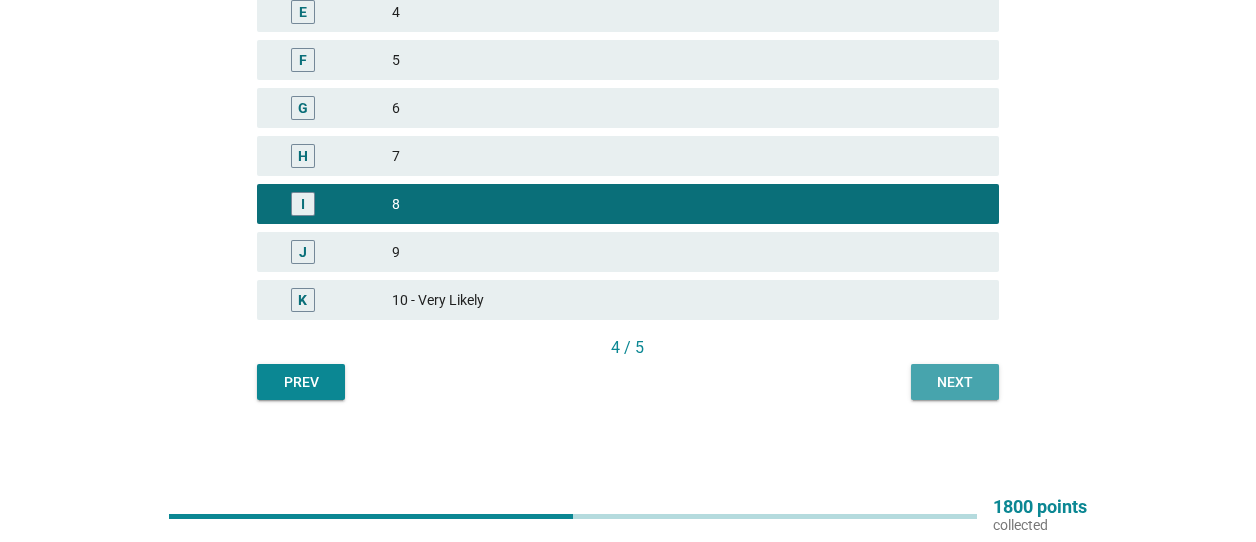 click on "Next" at bounding box center (955, 382) 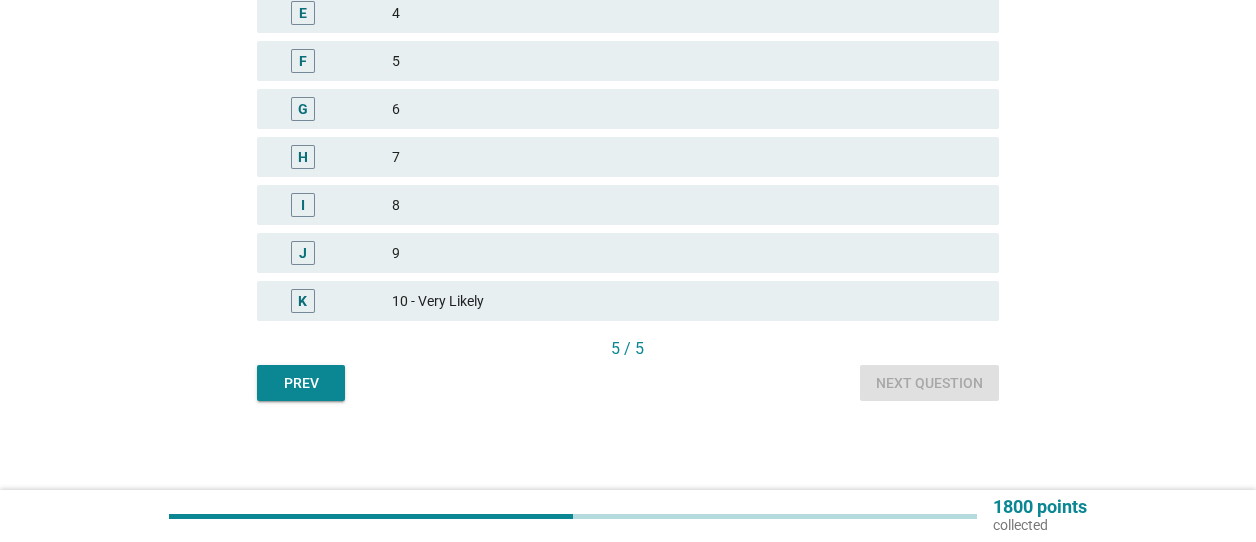 scroll, scrollTop: 597, scrollLeft: 0, axis: vertical 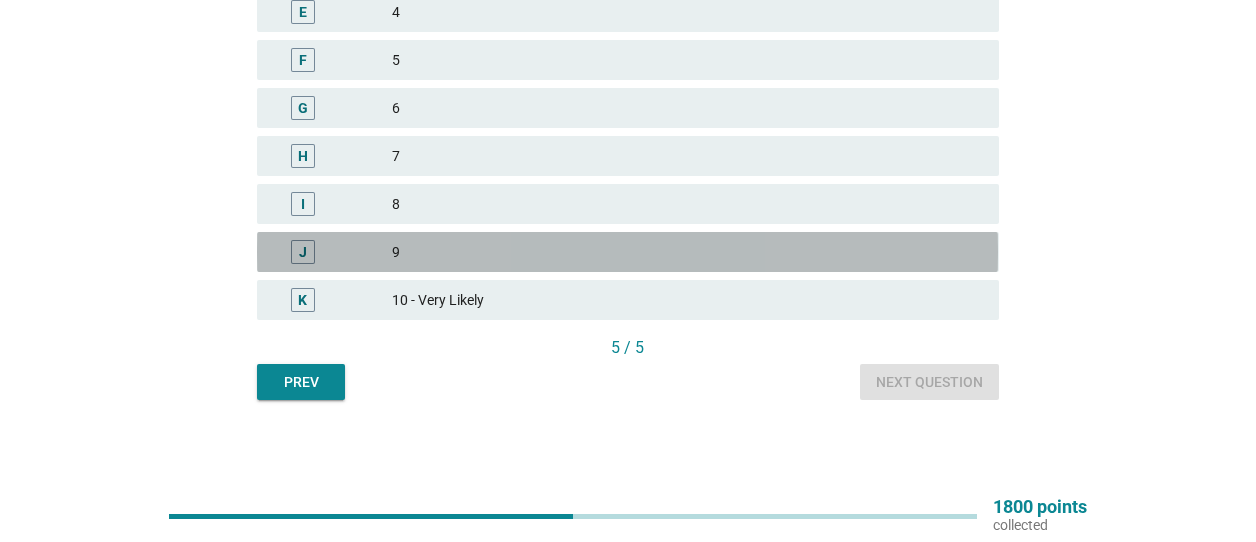 click on "J" at bounding box center [332, 252] 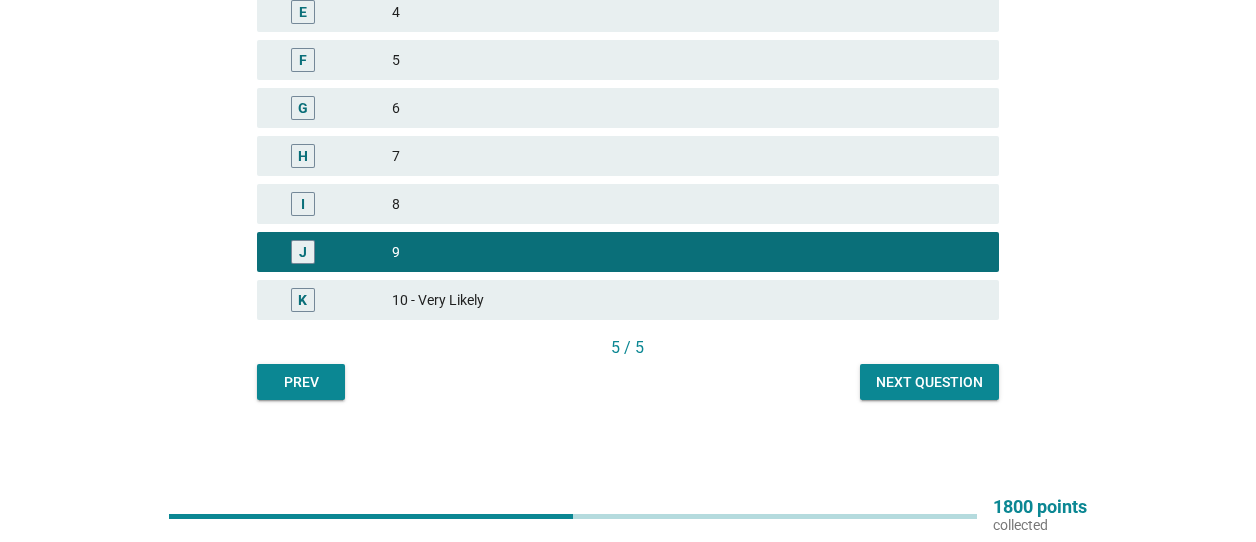 click on "Next question" at bounding box center [929, 382] 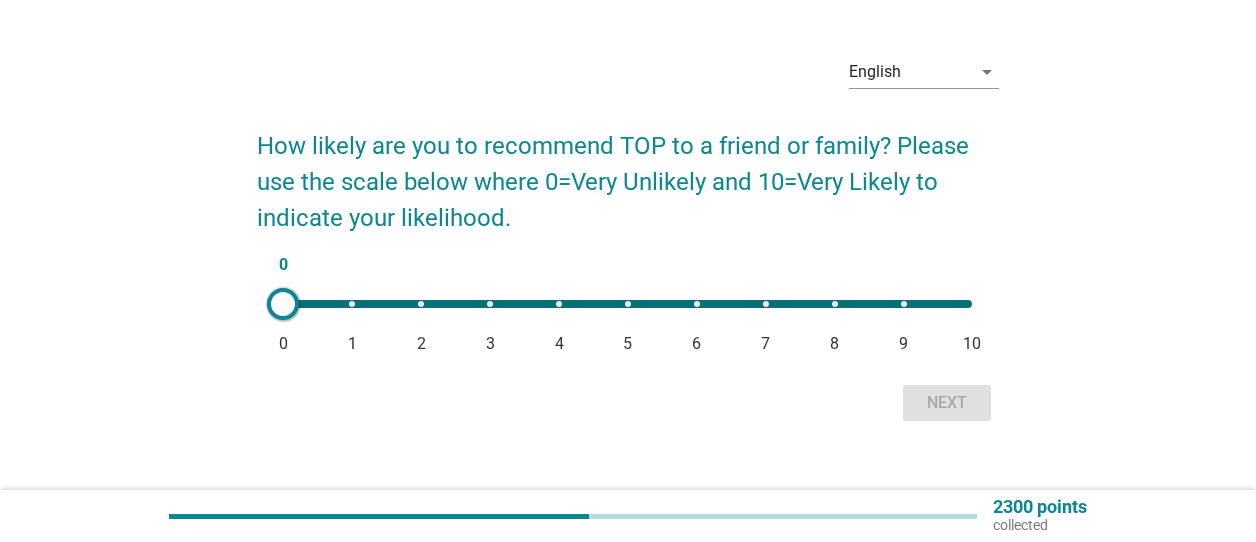 scroll, scrollTop: 77, scrollLeft: 0, axis: vertical 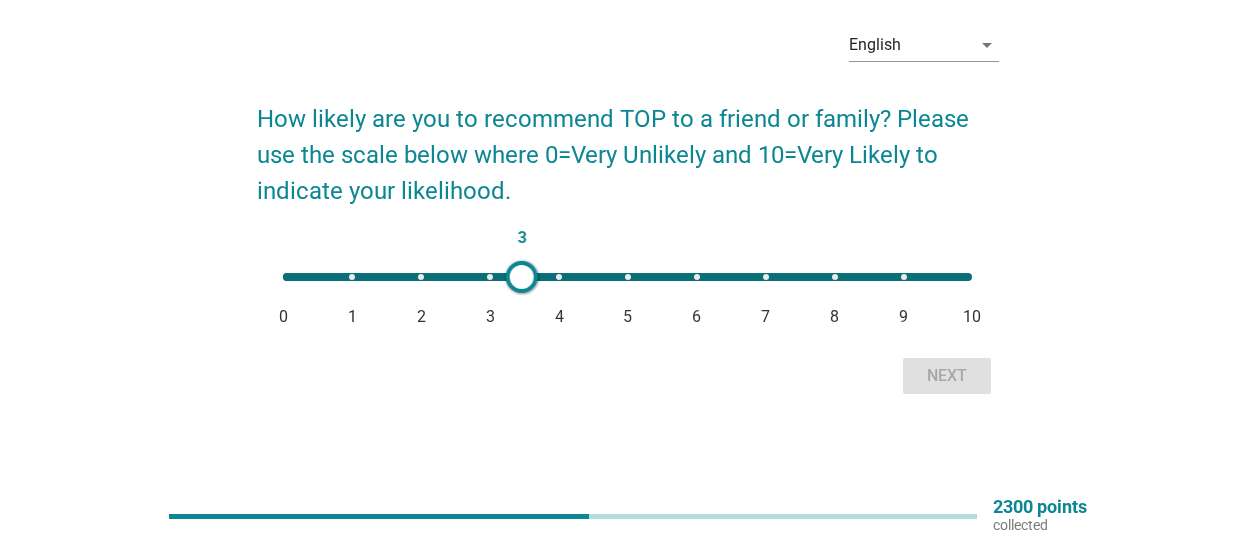 type on "10" 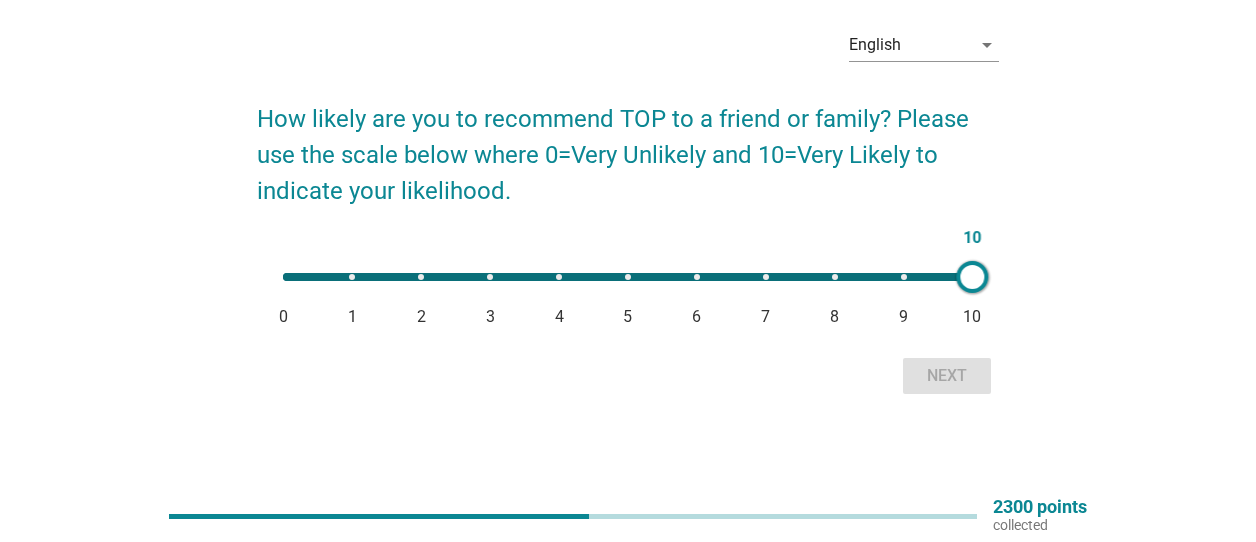 drag, startPoint x: 297, startPoint y: 265, endPoint x: 989, endPoint y: 299, distance: 692.8348 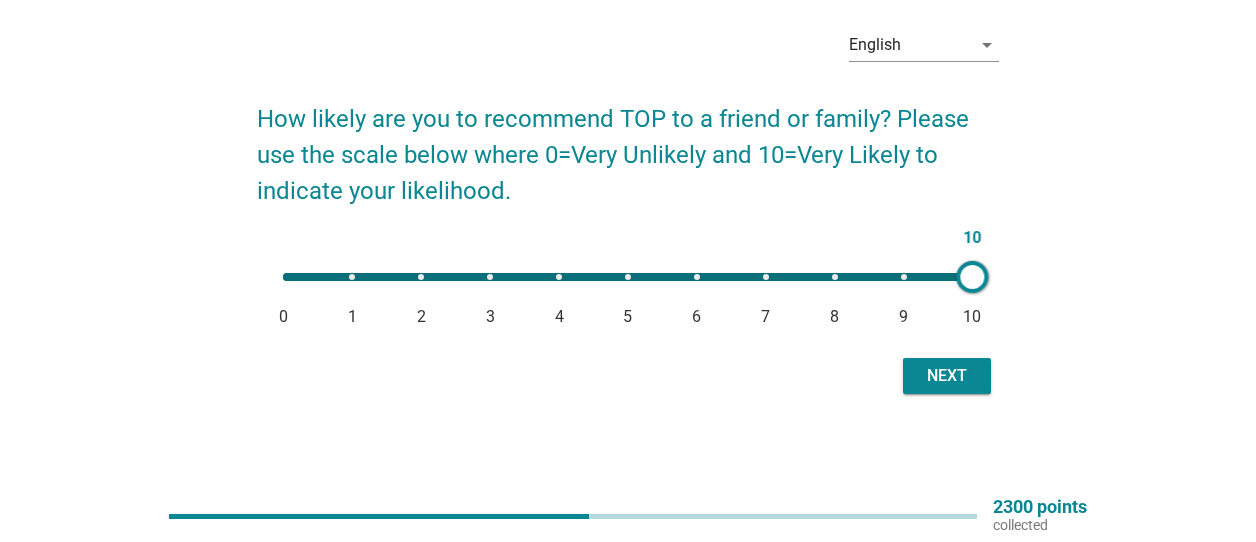 click on "Next" at bounding box center [947, 376] 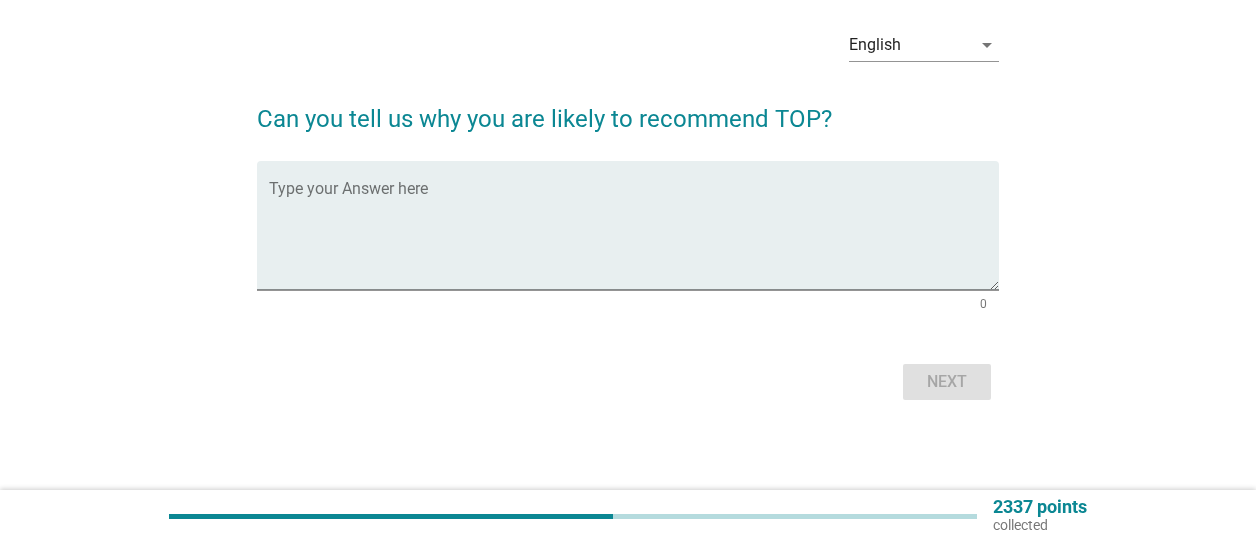 scroll, scrollTop: 0, scrollLeft: 0, axis: both 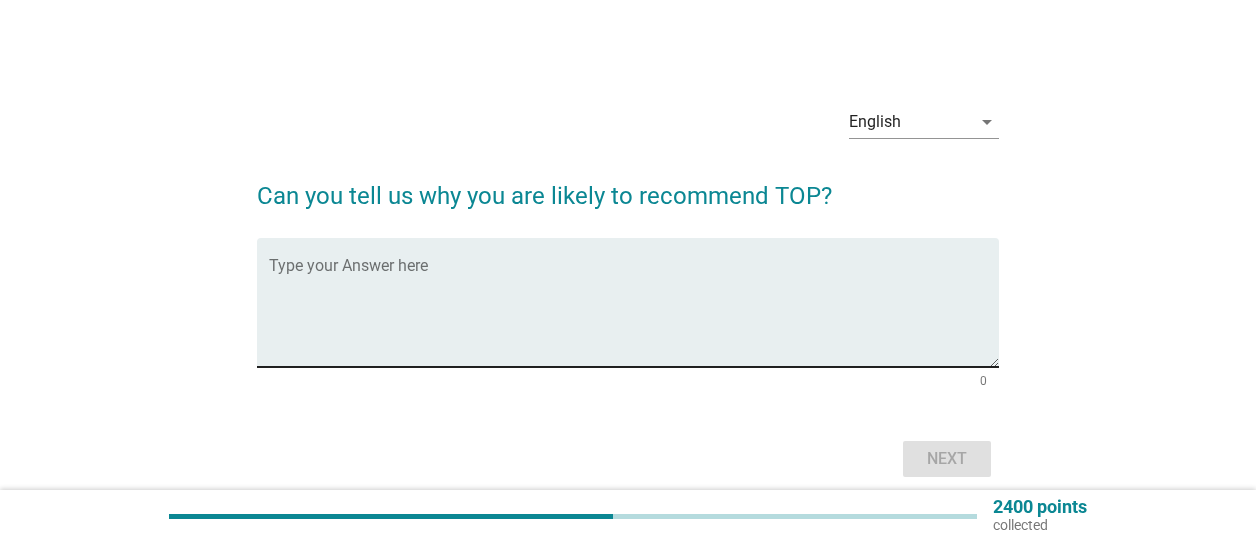 click at bounding box center (633, 314) 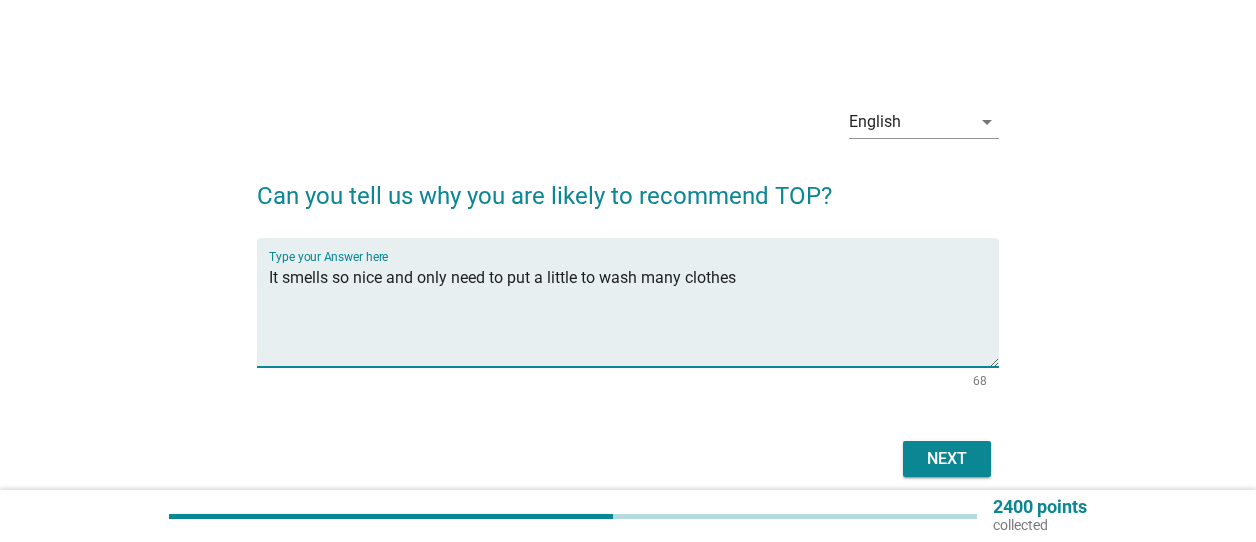 type on "It smells so nice and only need to put a little to wash many clothes" 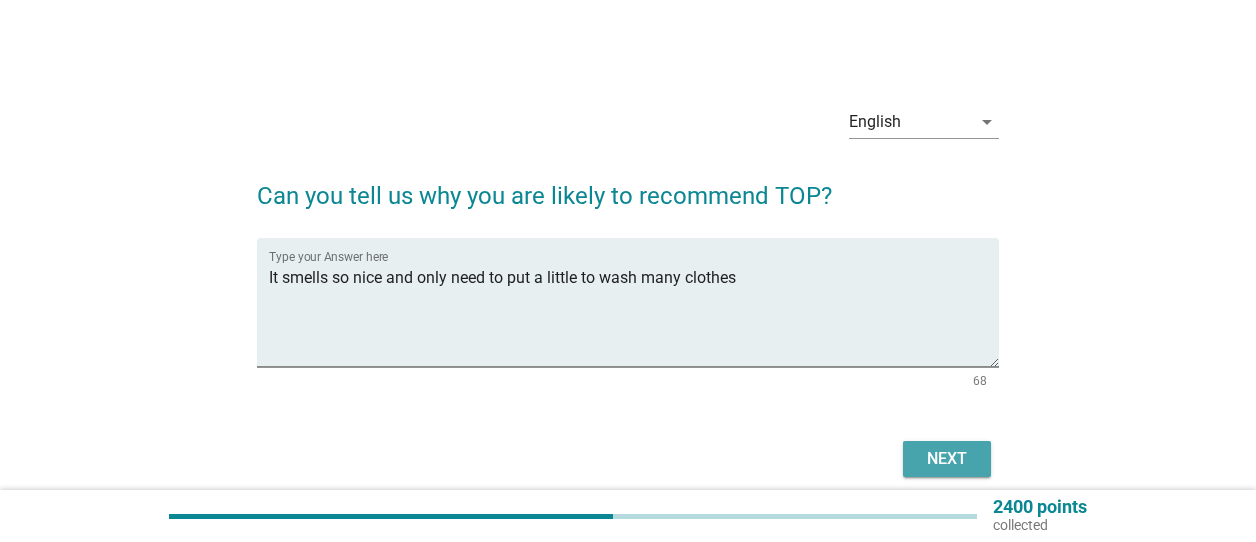 click on "Next" at bounding box center [947, 459] 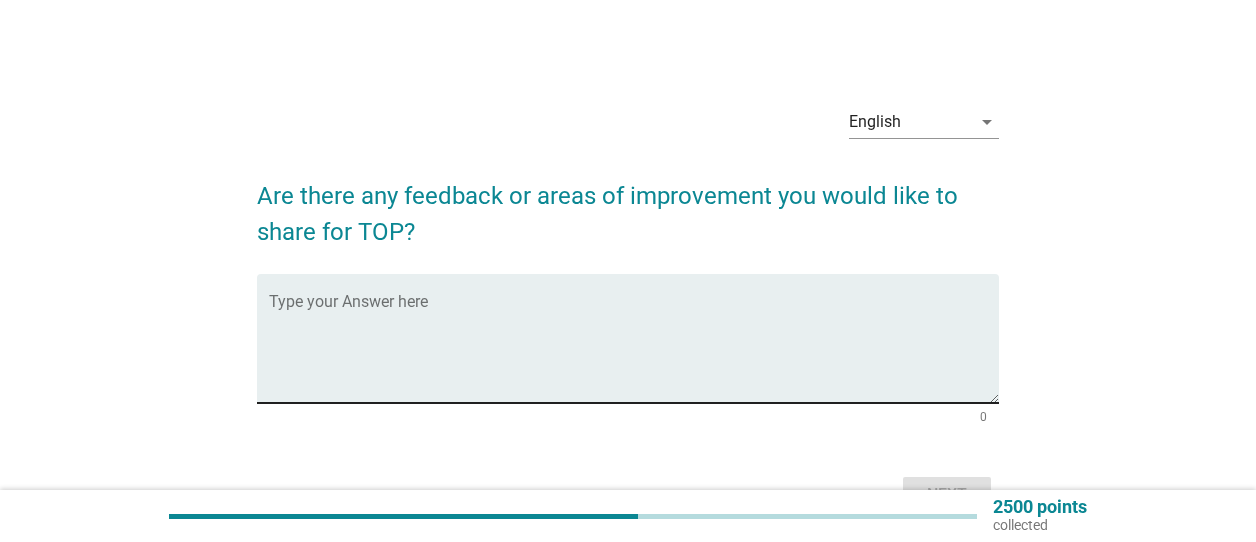 click at bounding box center [633, 350] 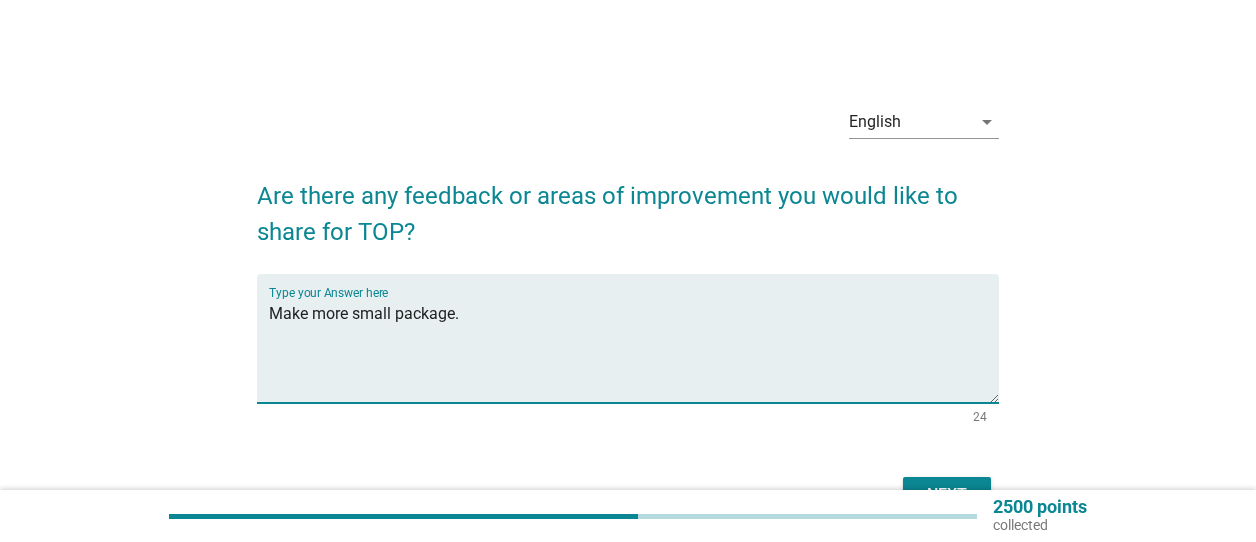 click on "Make more small package." at bounding box center [633, 350] 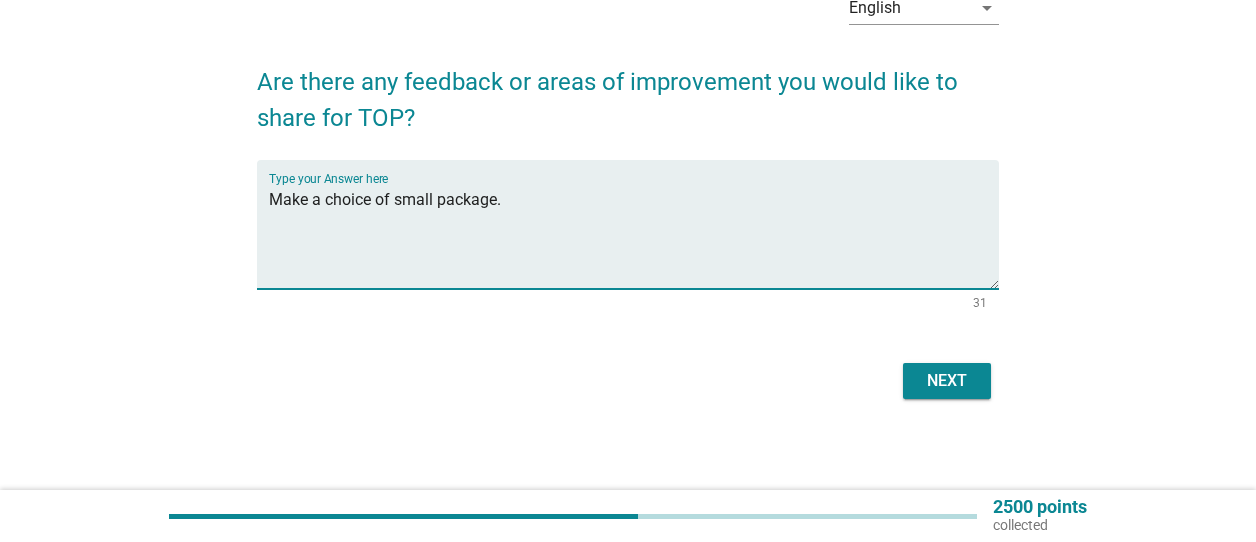 scroll, scrollTop: 119, scrollLeft: 0, axis: vertical 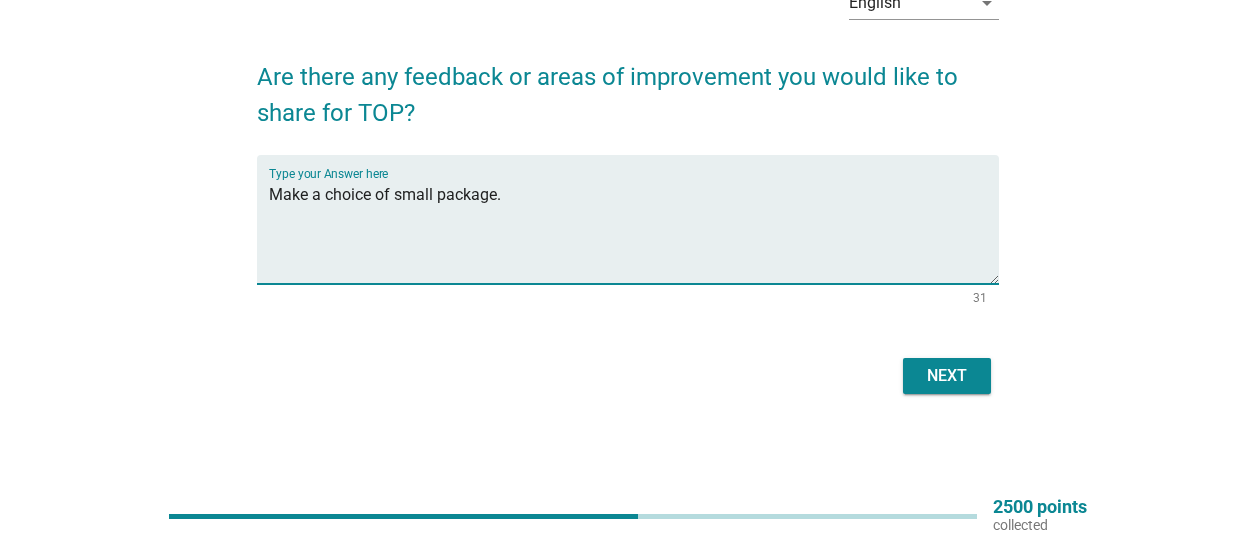 type on "Make a choice of small package." 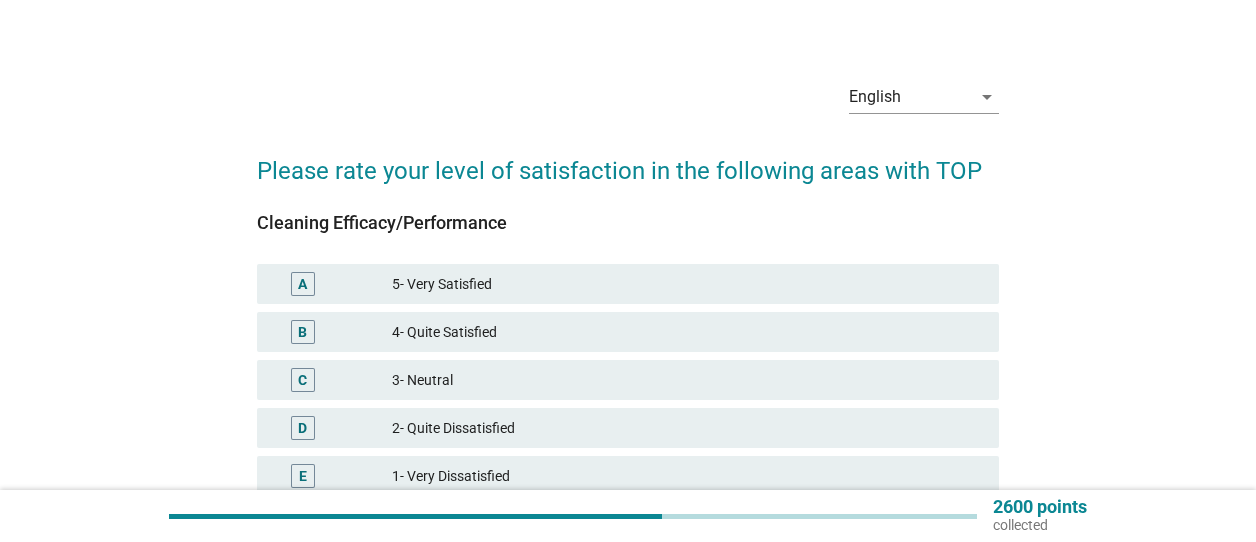 scroll, scrollTop: 100, scrollLeft: 0, axis: vertical 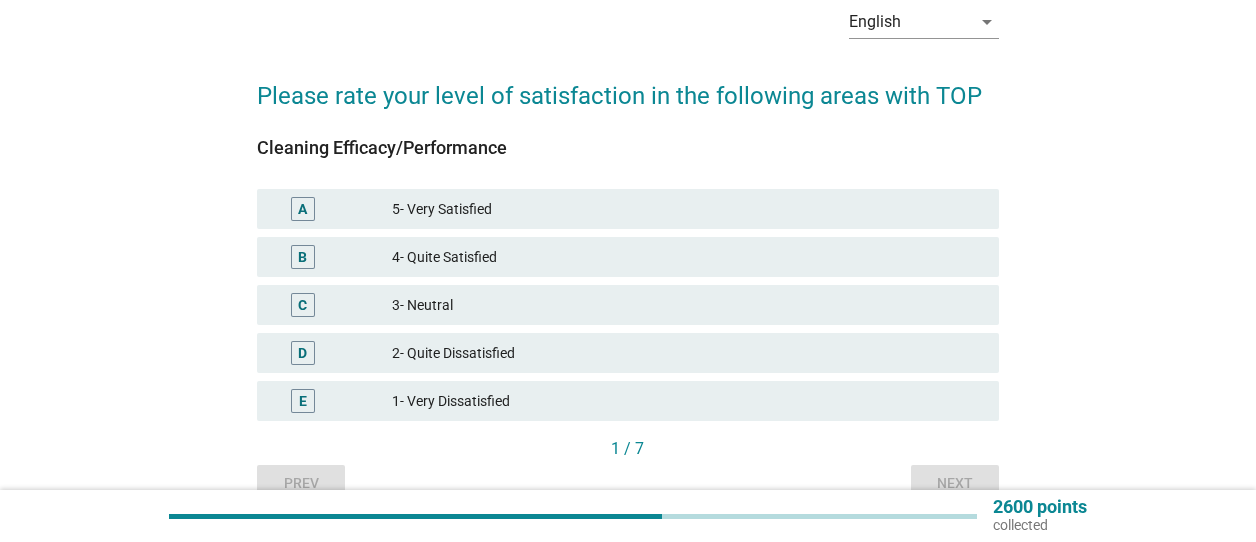 click on "5- Very Satisfied" at bounding box center (687, 209) 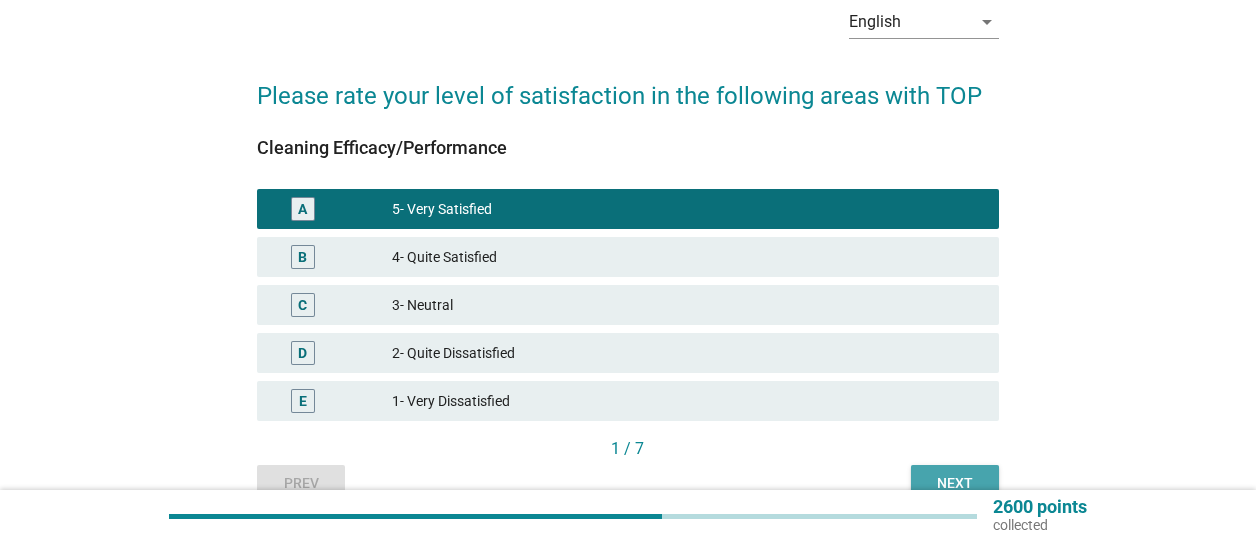 click on "Next" at bounding box center (955, 483) 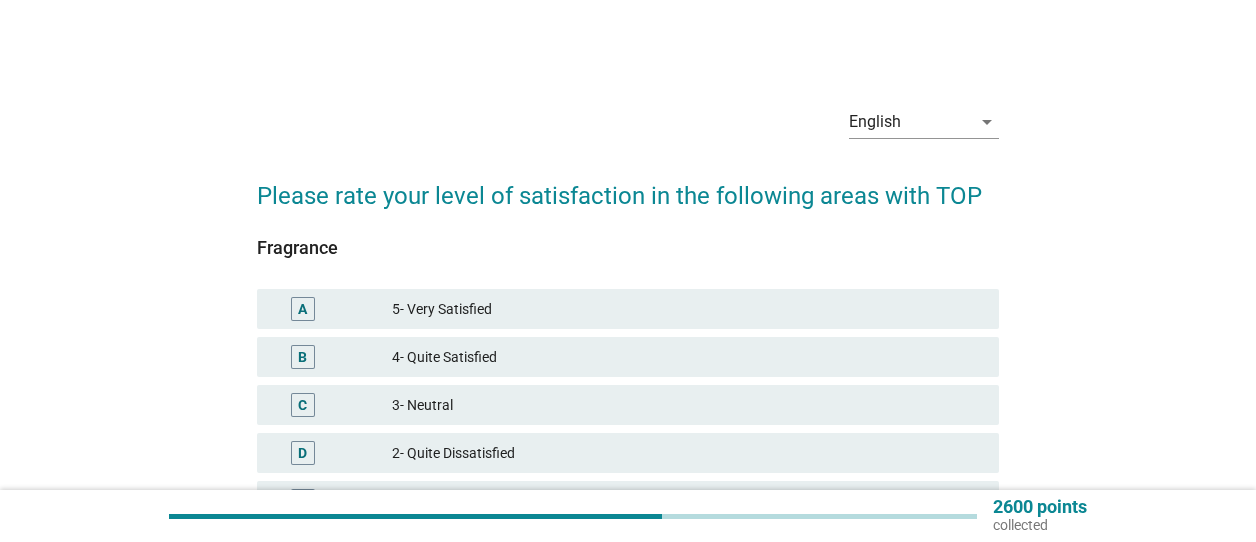 click on "5- Very Satisfied" at bounding box center (687, 309) 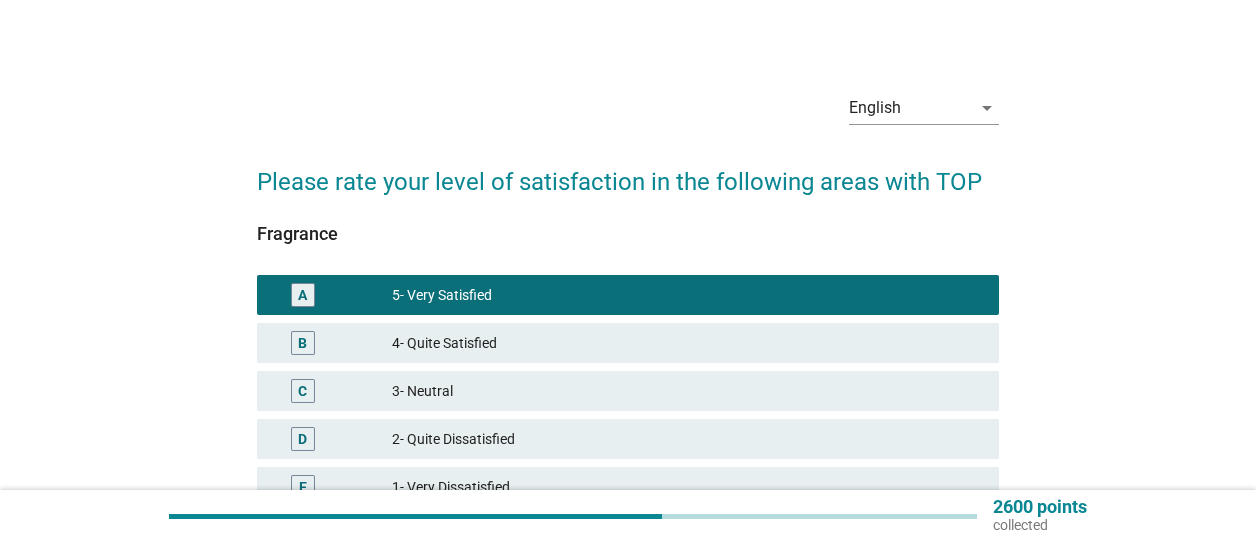 scroll, scrollTop: 100, scrollLeft: 0, axis: vertical 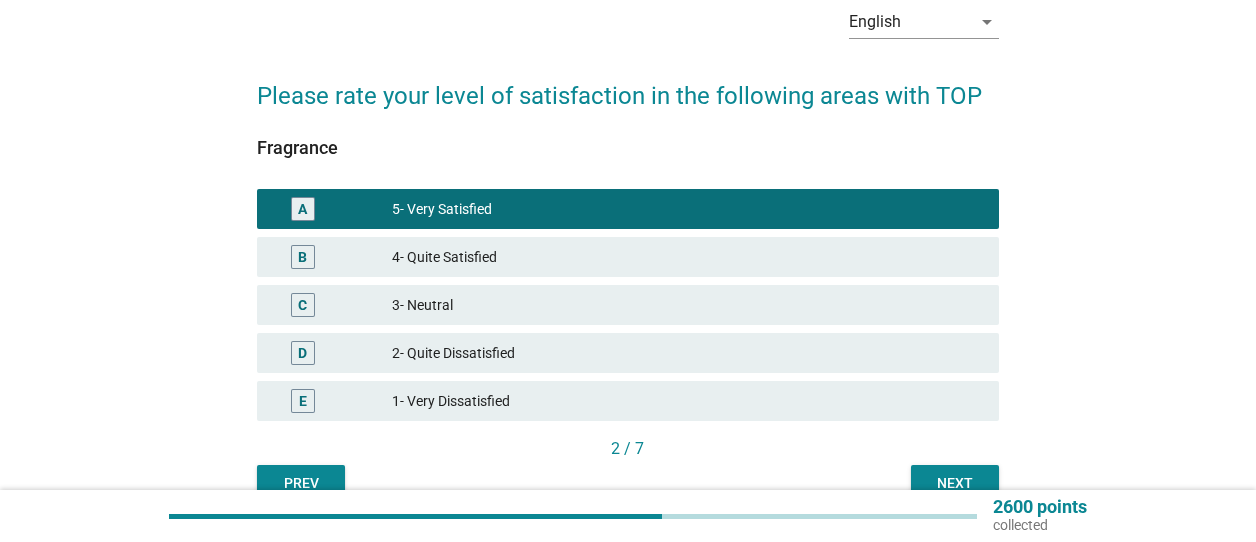 click on "Next" at bounding box center [955, 483] 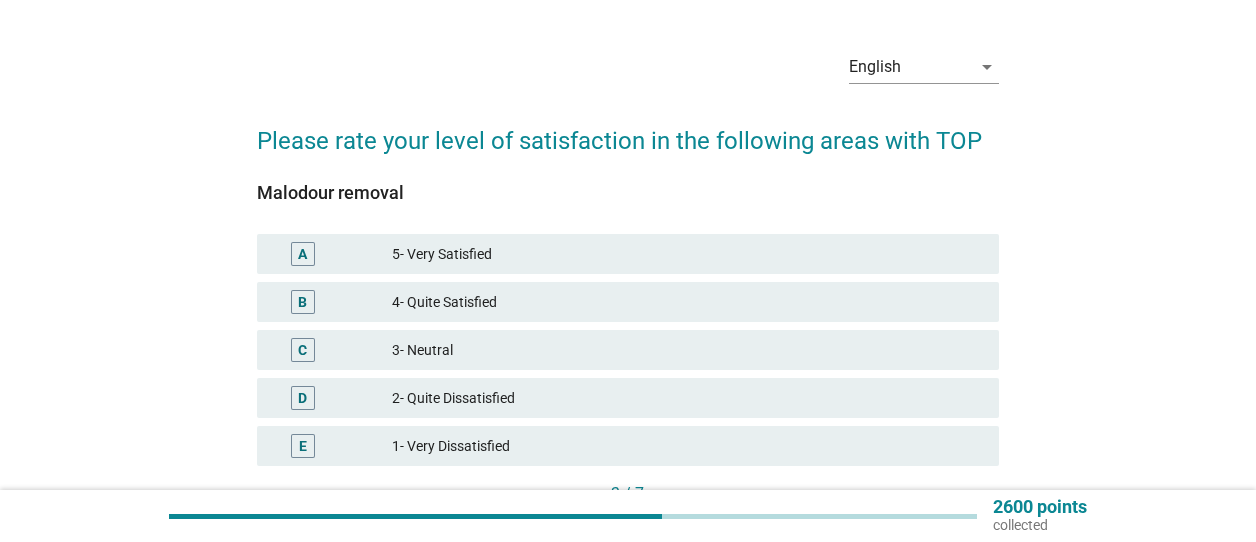 scroll, scrollTop: 100, scrollLeft: 0, axis: vertical 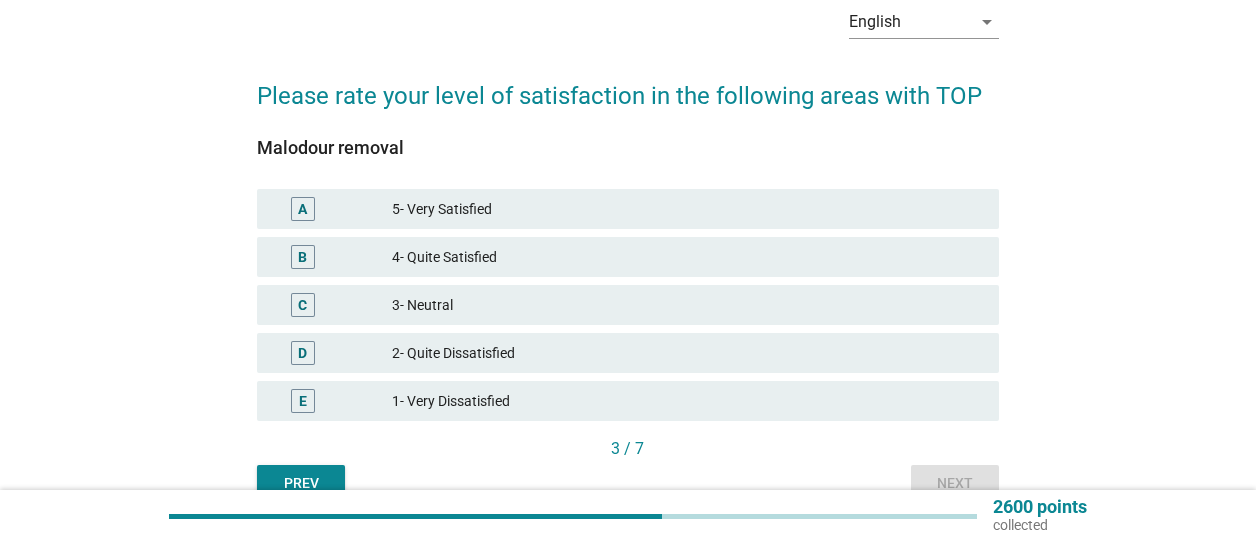 click on "4- Quite Satisfied" at bounding box center (687, 257) 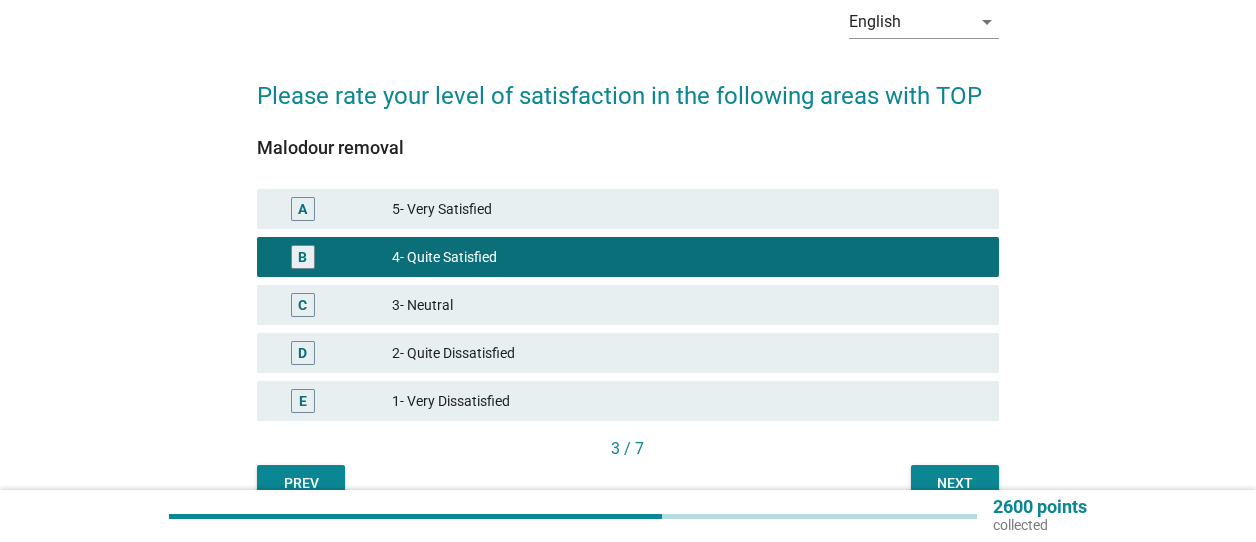 click on "Next" at bounding box center (955, 483) 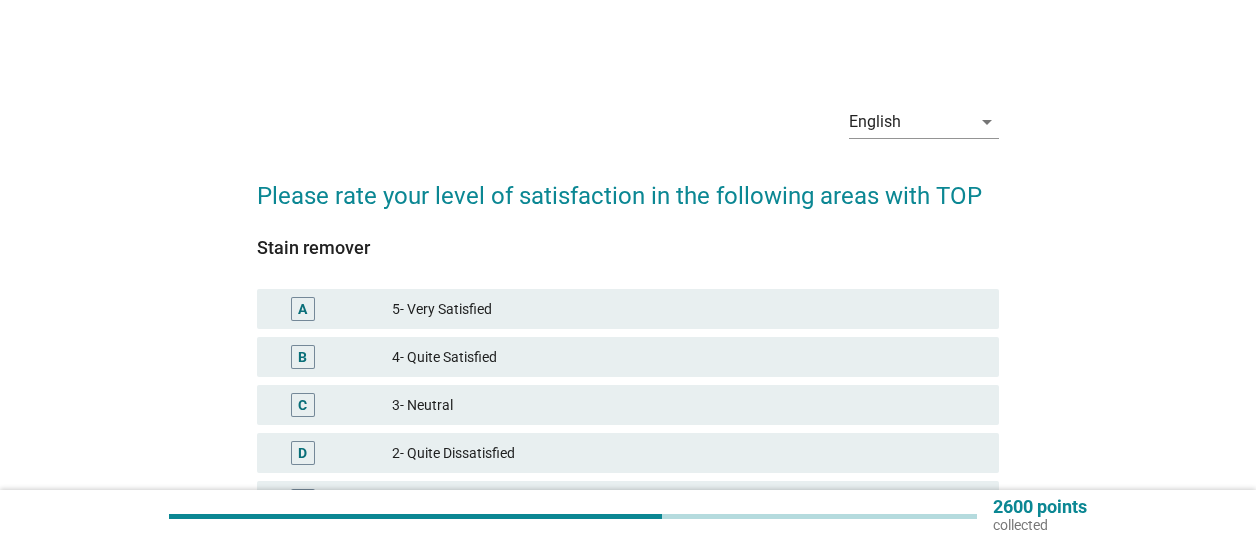 click on "5- Very Satisfied" at bounding box center (687, 309) 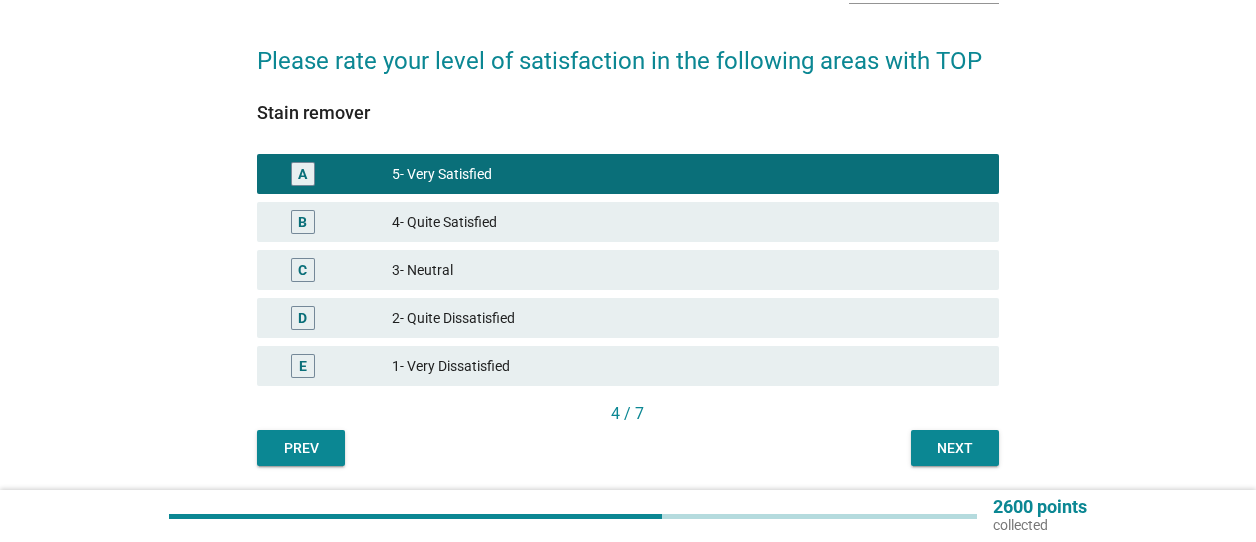 scroll, scrollTop: 200, scrollLeft: 0, axis: vertical 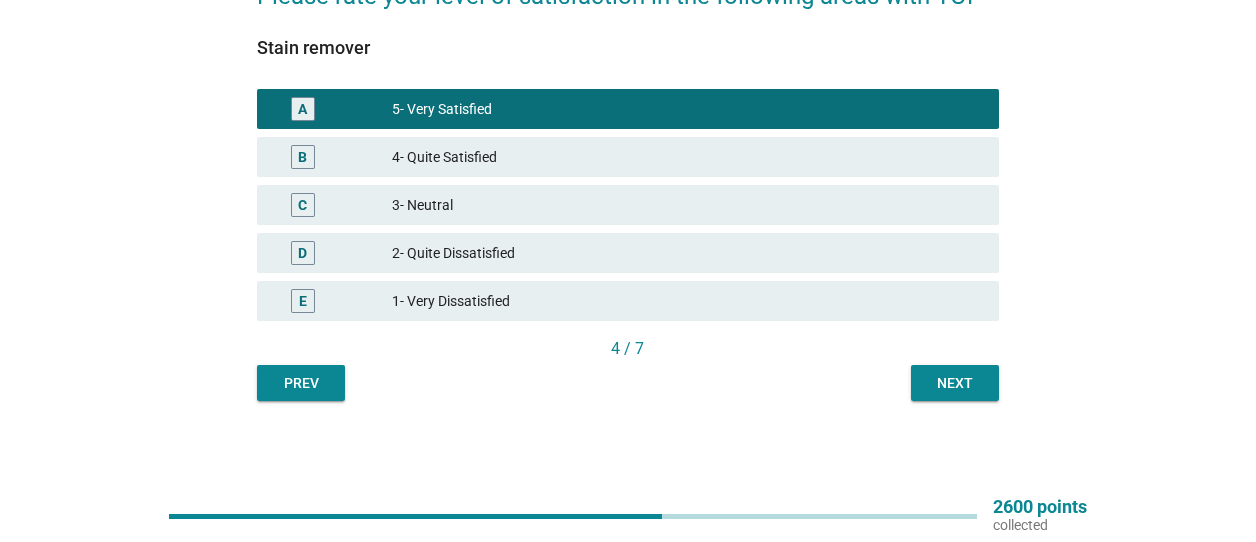 click on "Next" at bounding box center [955, 383] 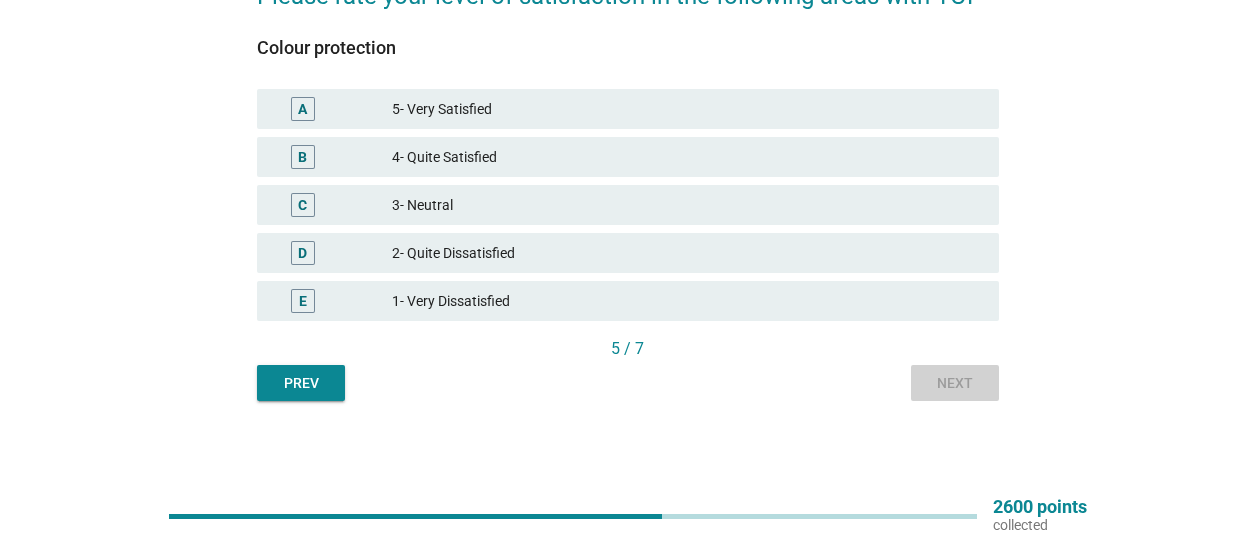 scroll, scrollTop: 0, scrollLeft: 0, axis: both 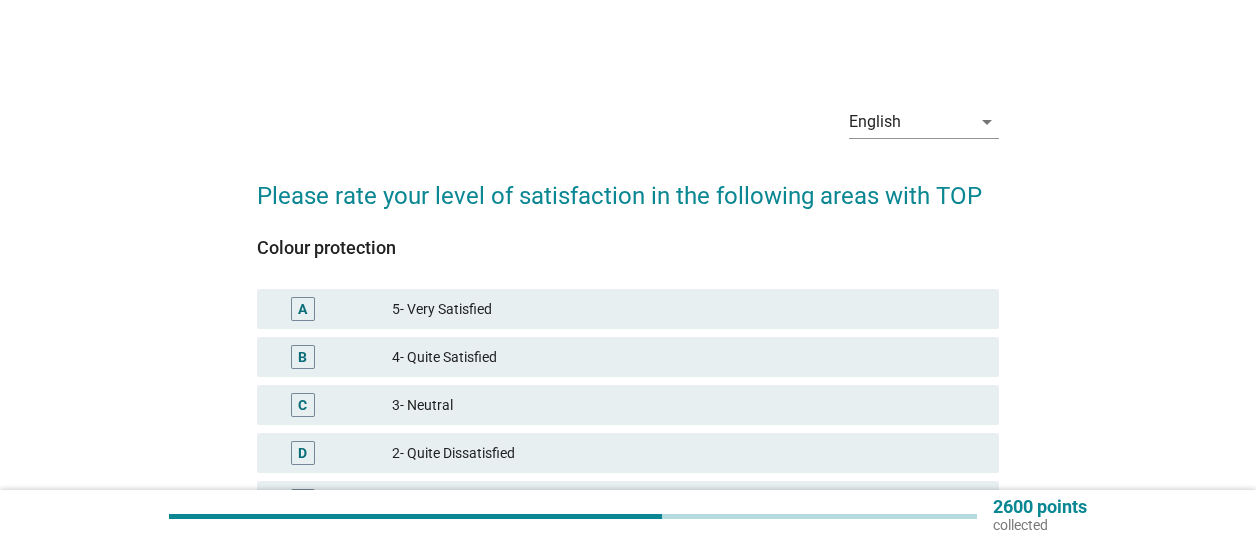 click on "5- Very Satisfied" at bounding box center [687, 309] 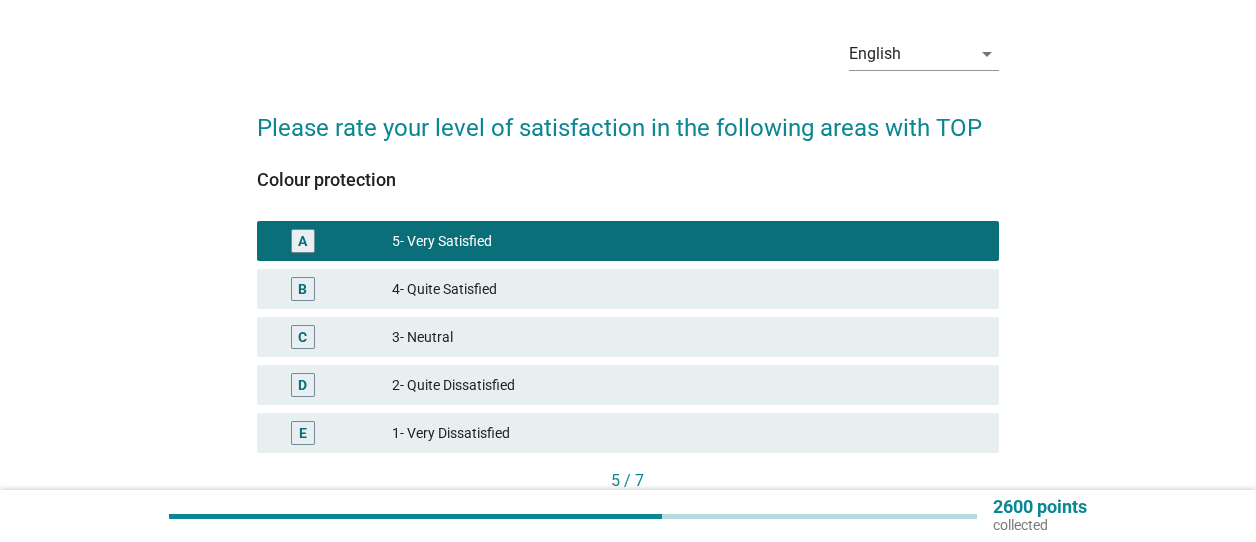 scroll, scrollTop: 100, scrollLeft: 0, axis: vertical 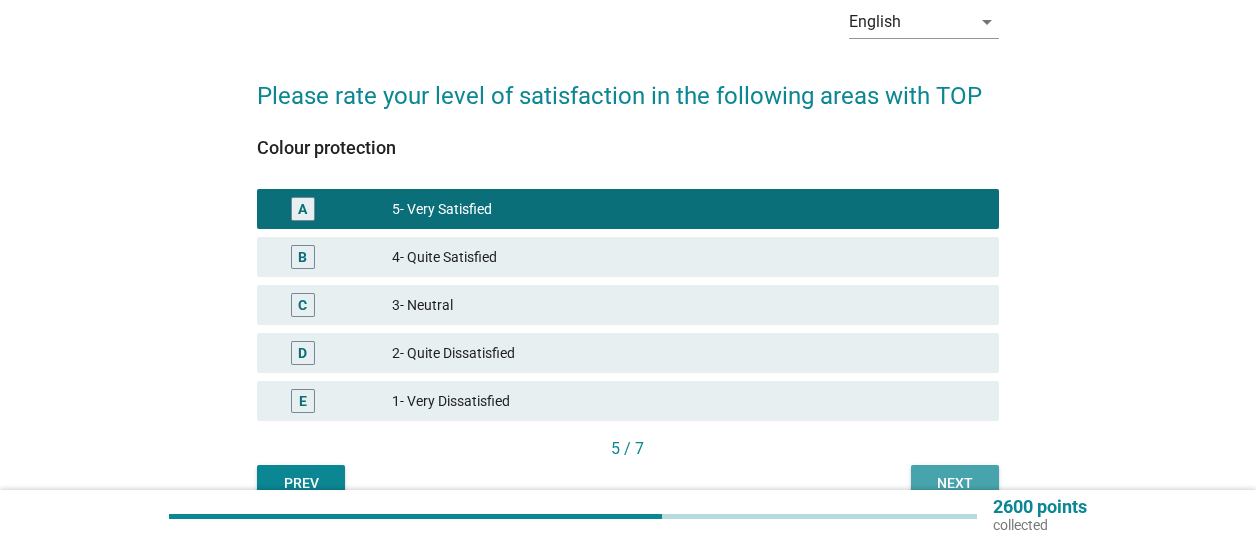 click on "Next" at bounding box center [955, 483] 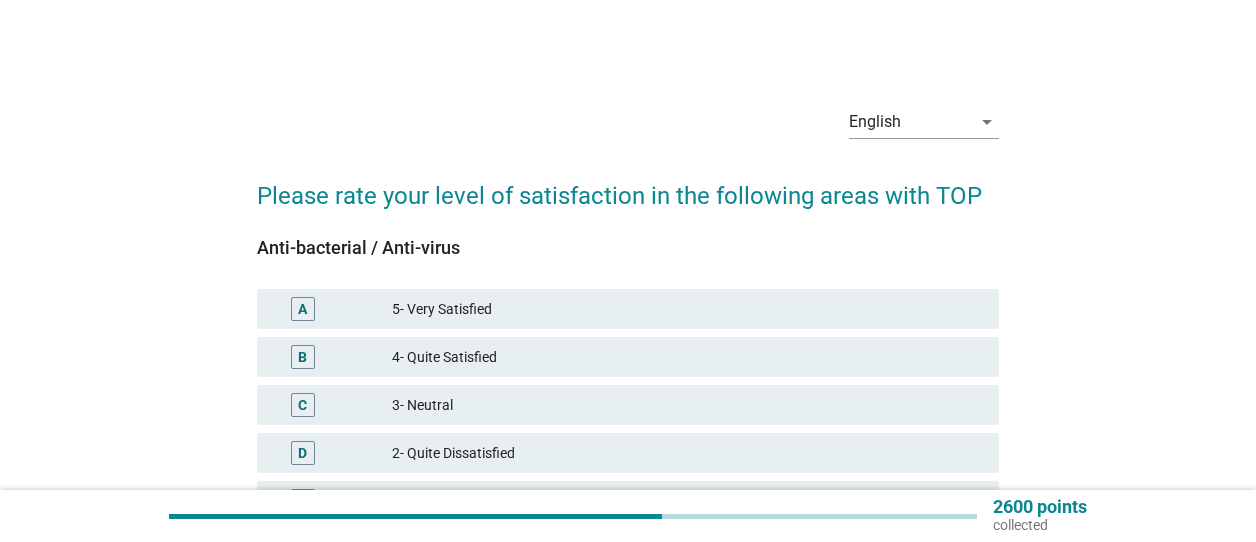 click on "4- Quite Satisfied" at bounding box center [687, 357] 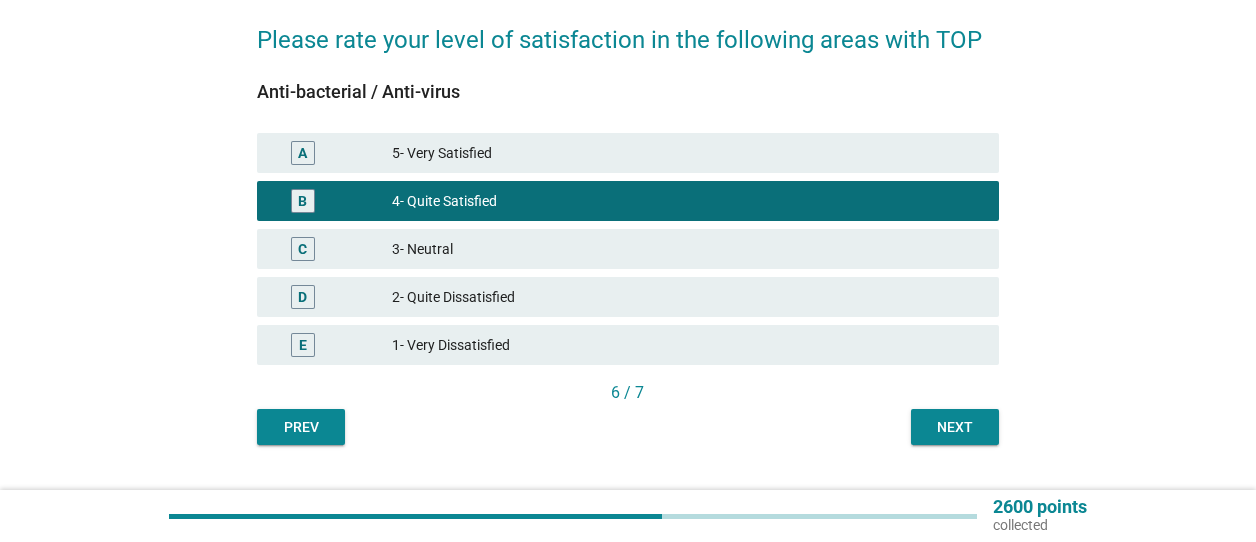 scroll, scrollTop: 200, scrollLeft: 0, axis: vertical 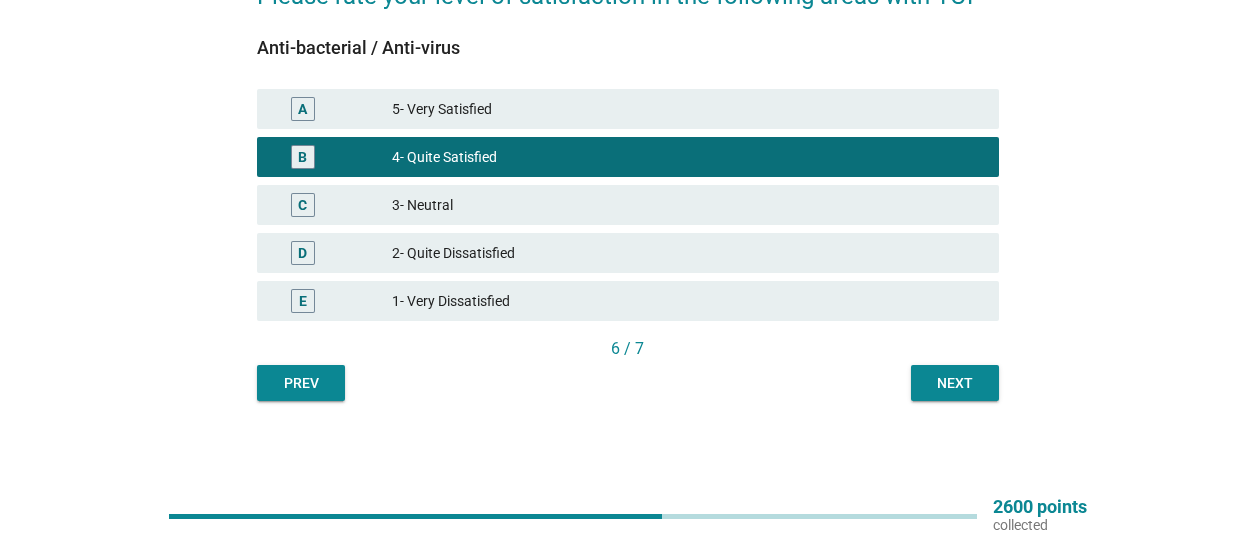 click on "English arrow_drop_down   Please rate your level of satisfaction in the following areas with TOP
Anti-bacterial / Anti-virus
A   5- Very Satisfied B   4- Quite Satisfied C   3- Neutral D   2- Quite Dissatisfied E   1- Very Dissatisfied
[NUMBER] / [NUMBER]
Prev   Next" at bounding box center [627, 145] 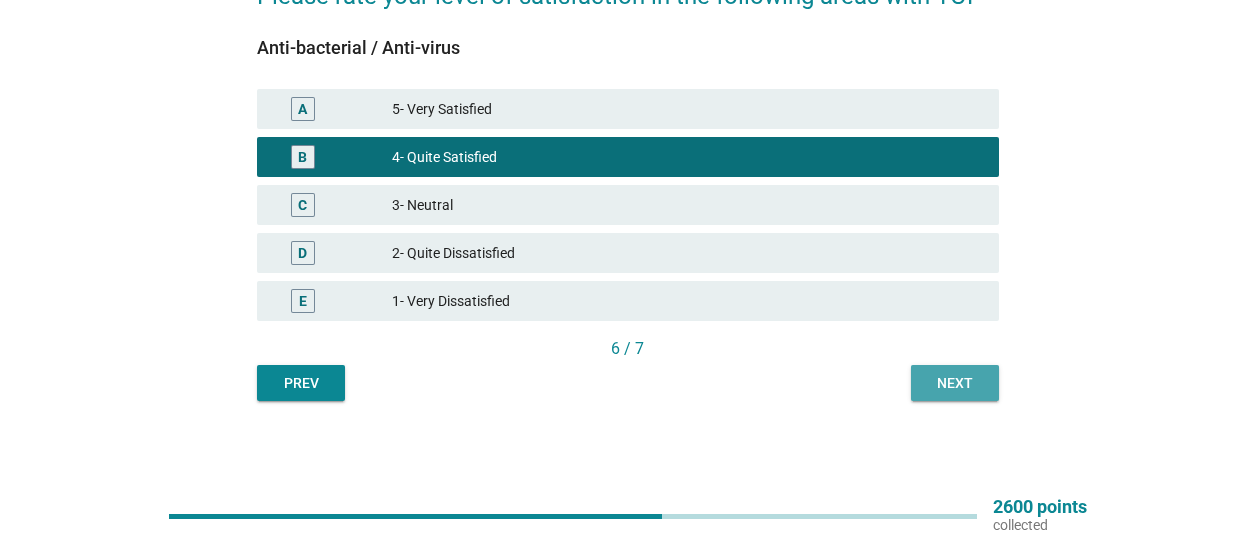 click on "Next" at bounding box center (955, 383) 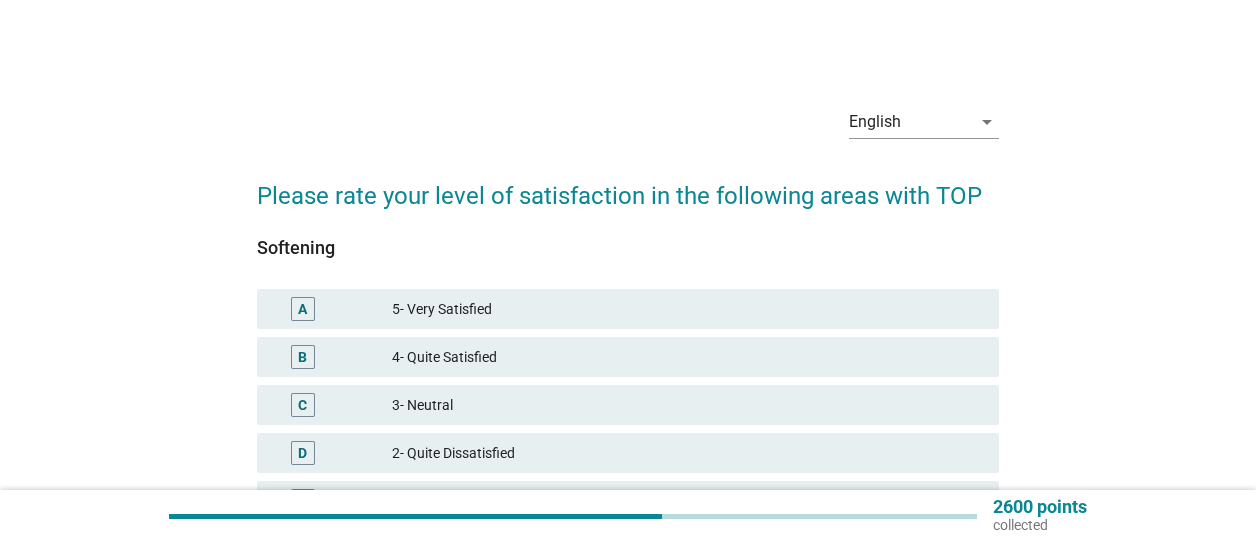 click on "5- Very Satisfied" at bounding box center [687, 309] 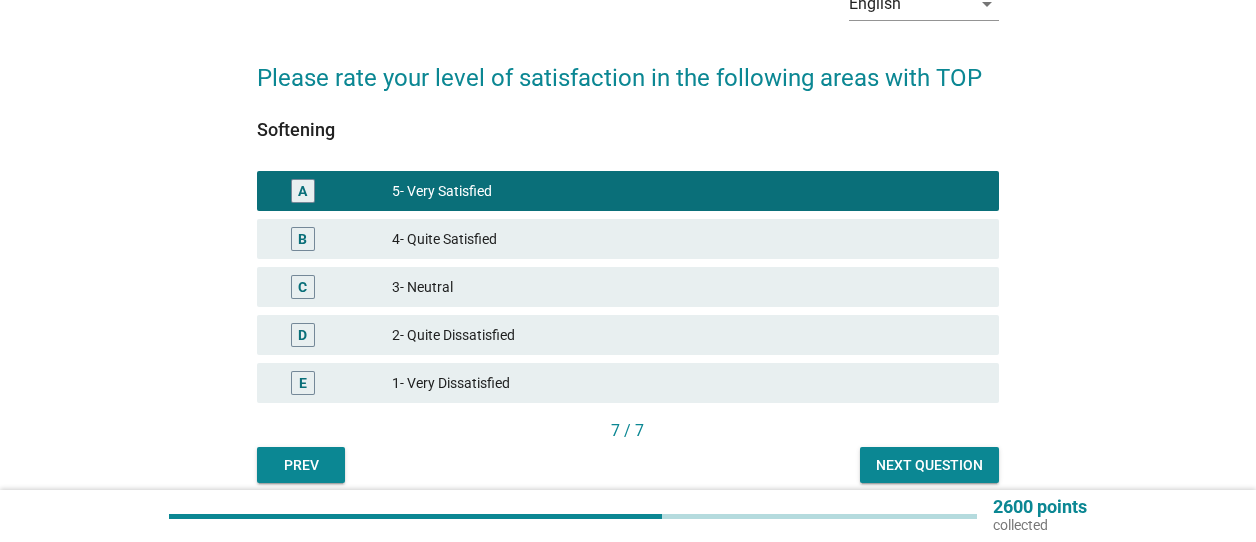 scroll, scrollTop: 200, scrollLeft: 0, axis: vertical 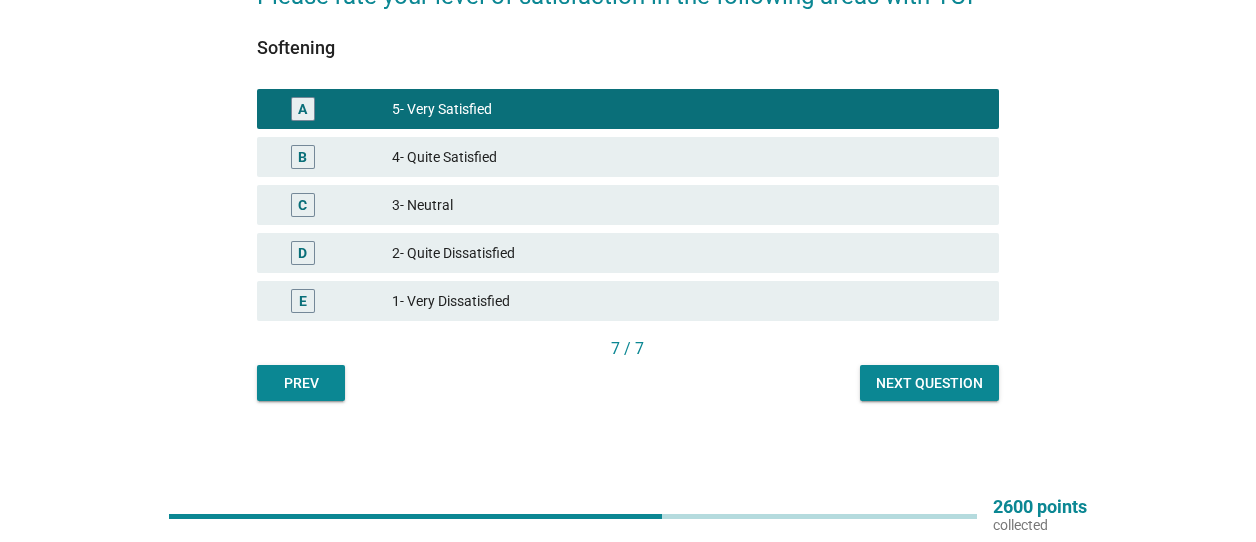click on "Next question" at bounding box center (929, 383) 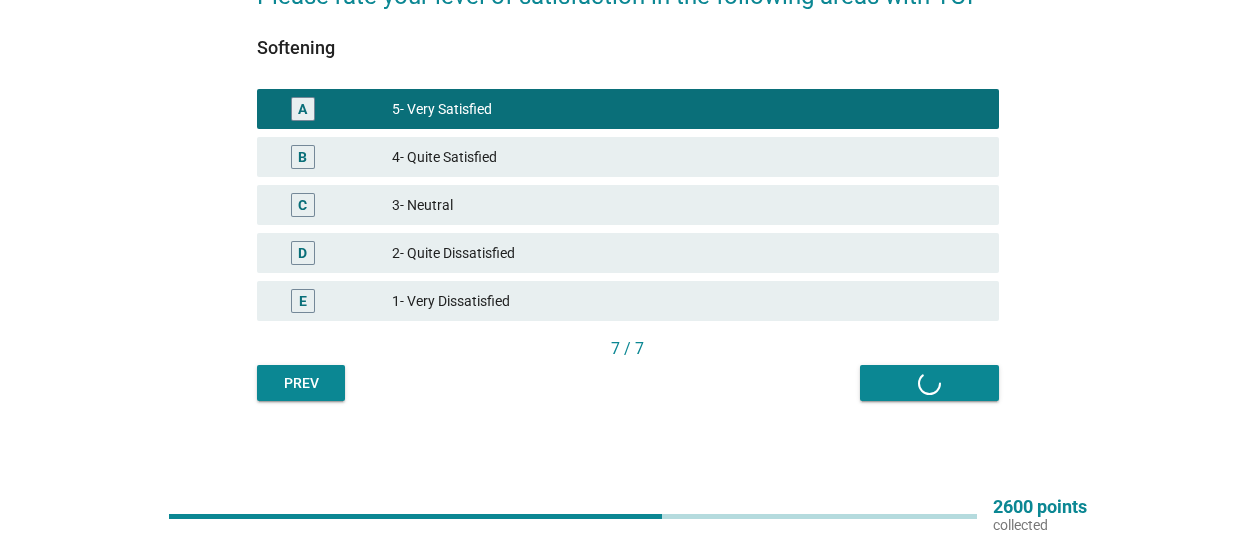 scroll, scrollTop: 0, scrollLeft: 0, axis: both 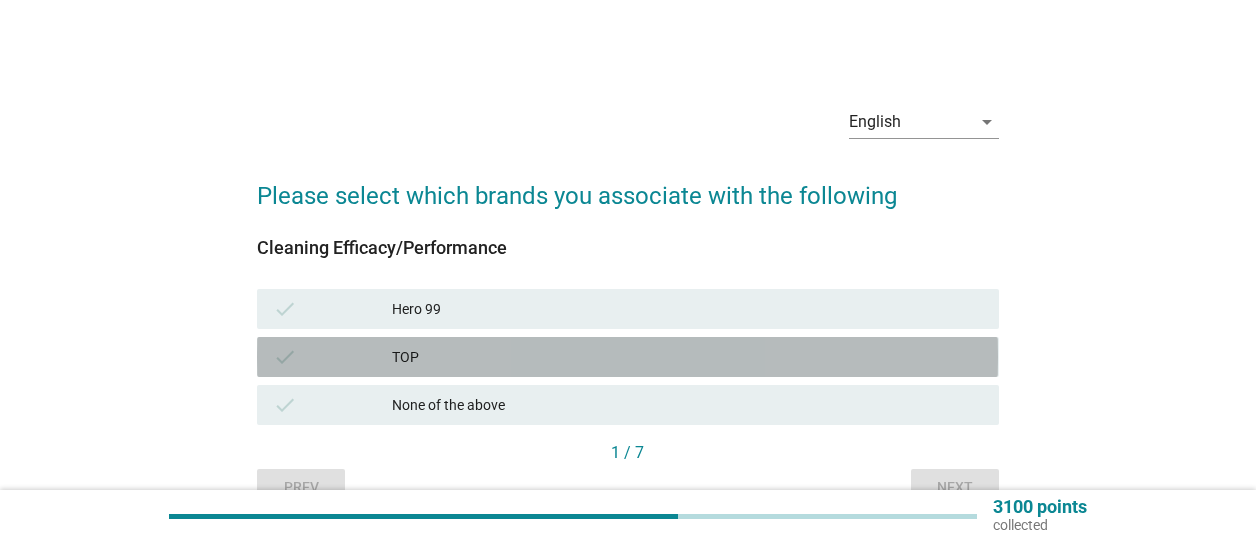 click on "TOP" at bounding box center [687, 357] 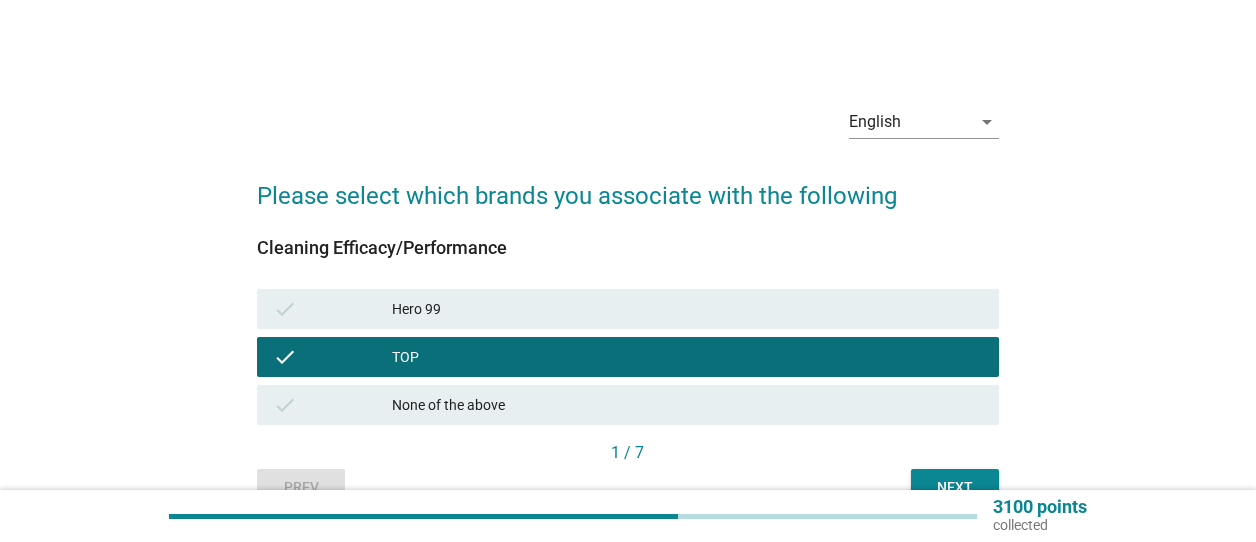 scroll, scrollTop: 100, scrollLeft: 0, axis: vertical 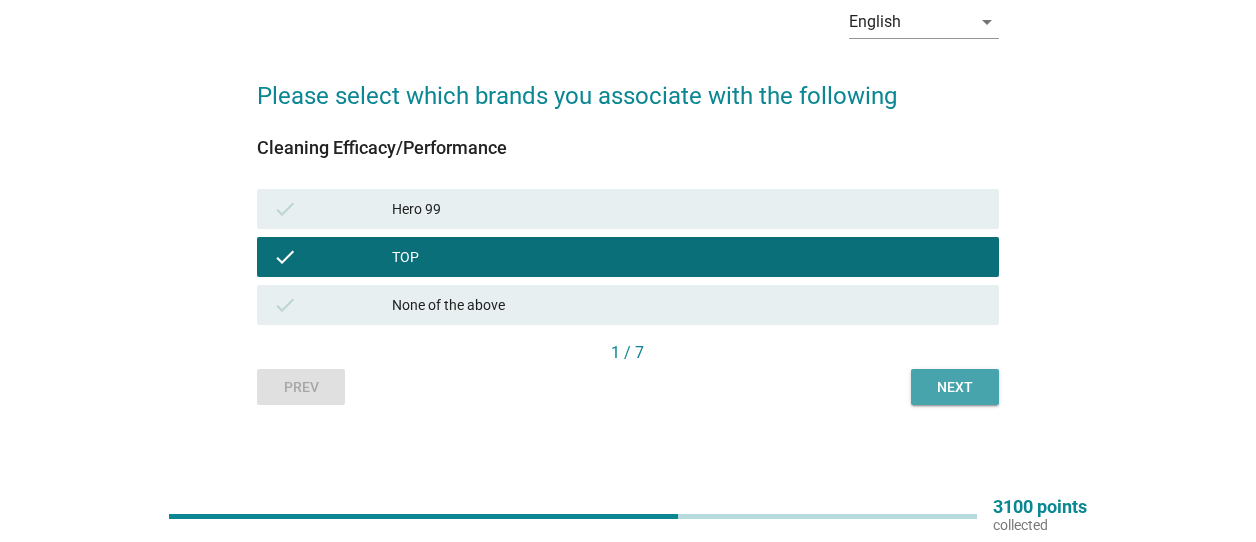 click on "Next" at bounding box center [955, 387] 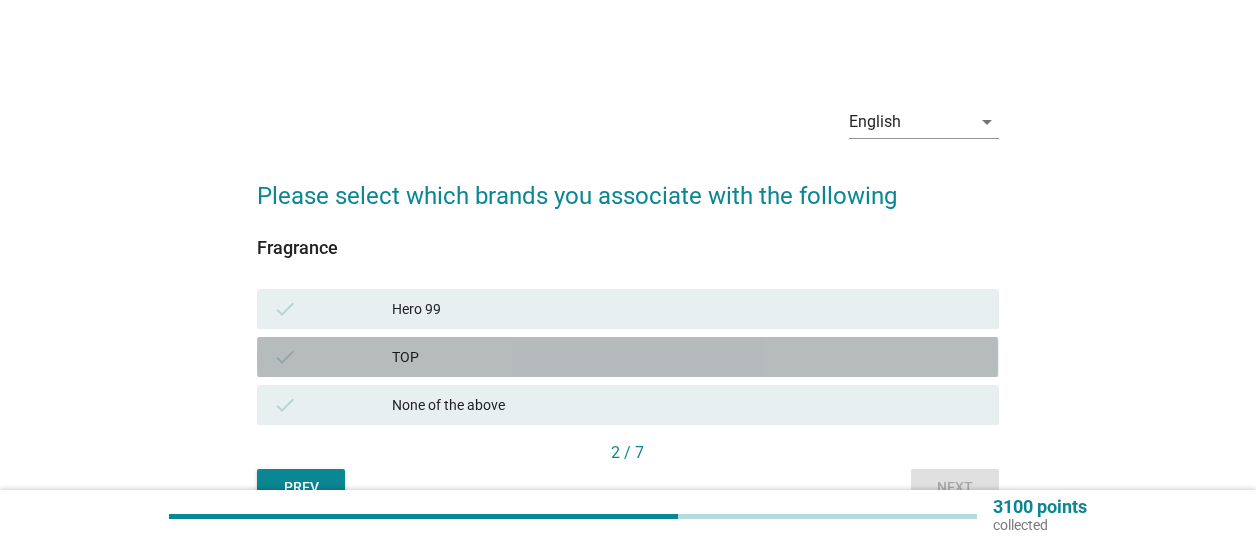 click on "TOP" at bounding box center (687, 357) 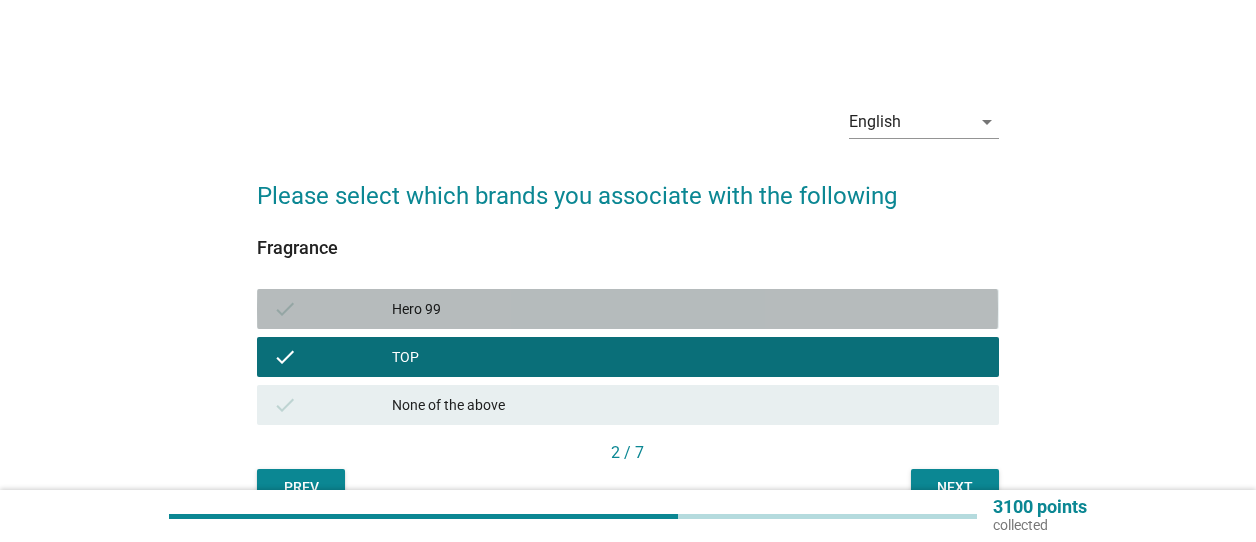 click on "Hero 99" at bounding box center (687, 309) 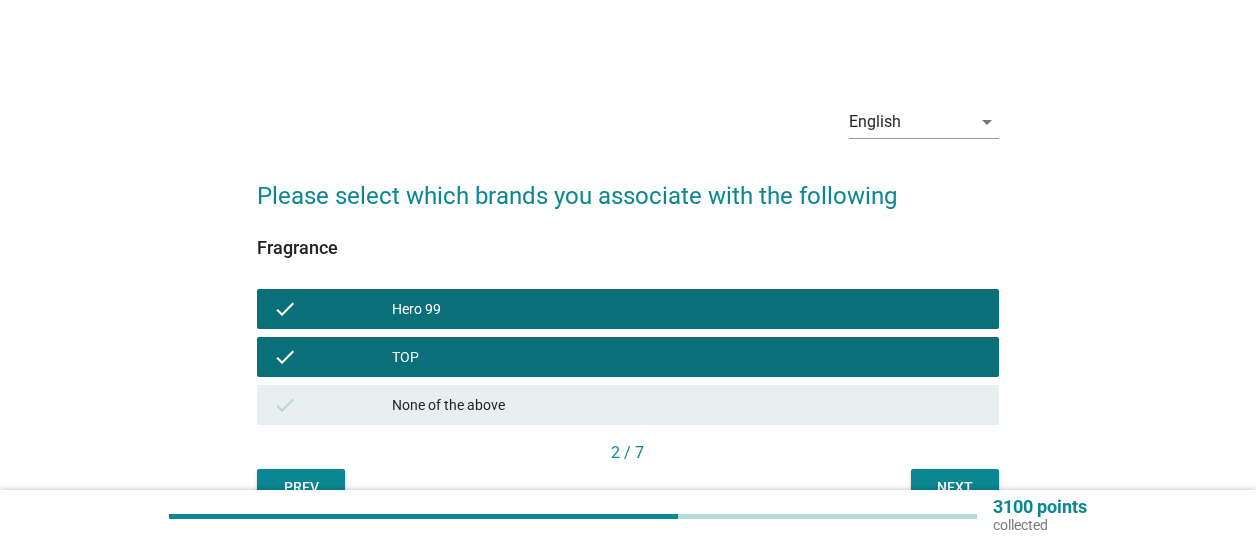 click on "Next" at bounding box center (955, 487) 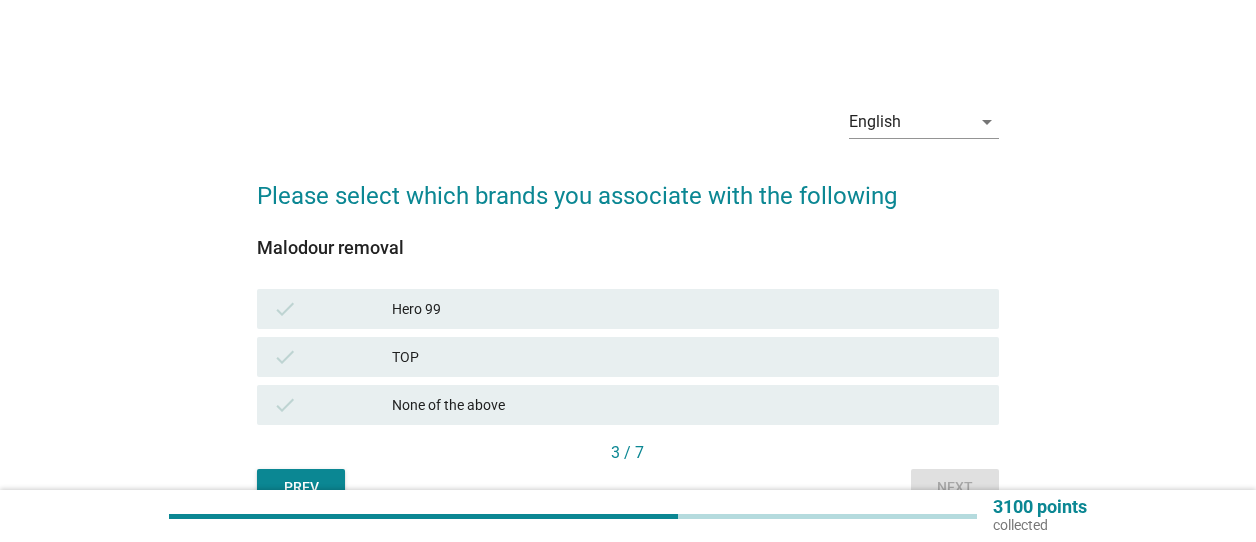 click on "TOP" at bounding box center (687, 357) 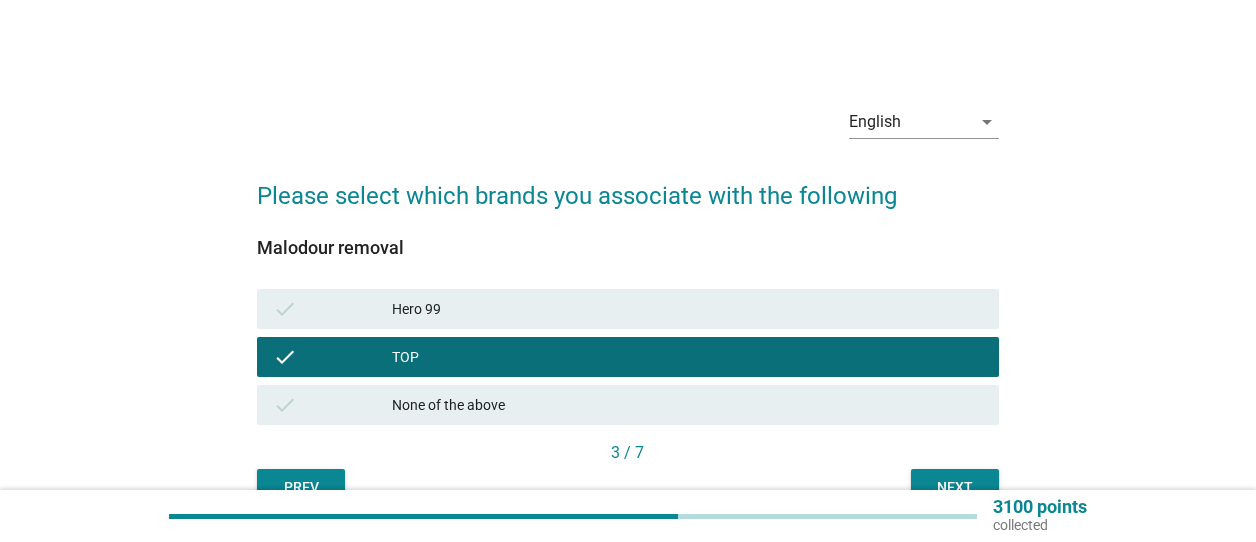 click on "Next" at bounding box center [955, 487] 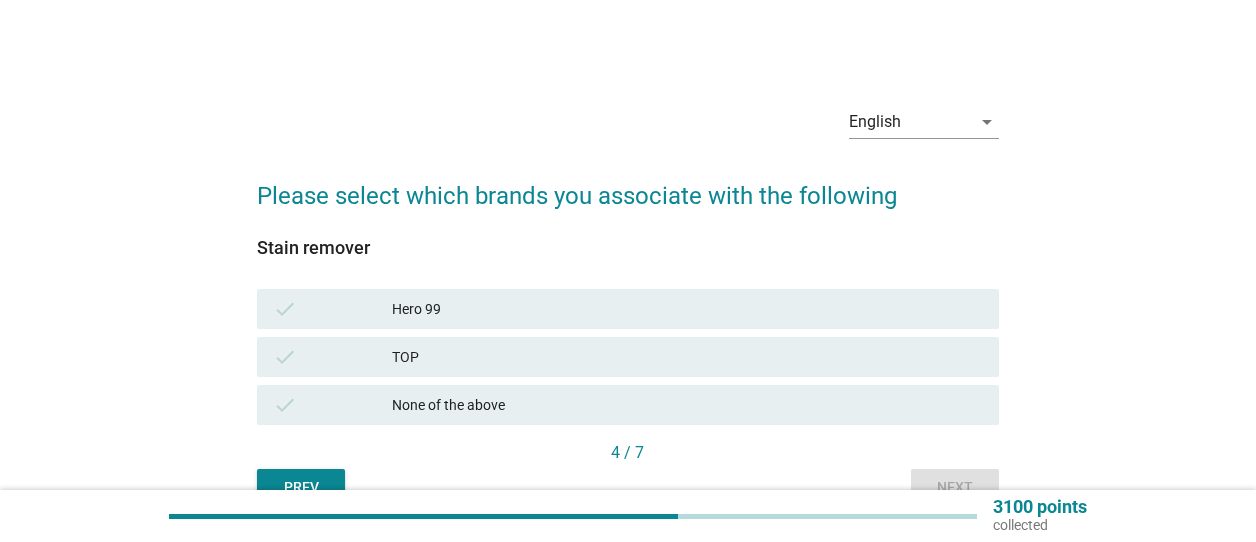 click on "TOP" at bounding box center (687, 357) 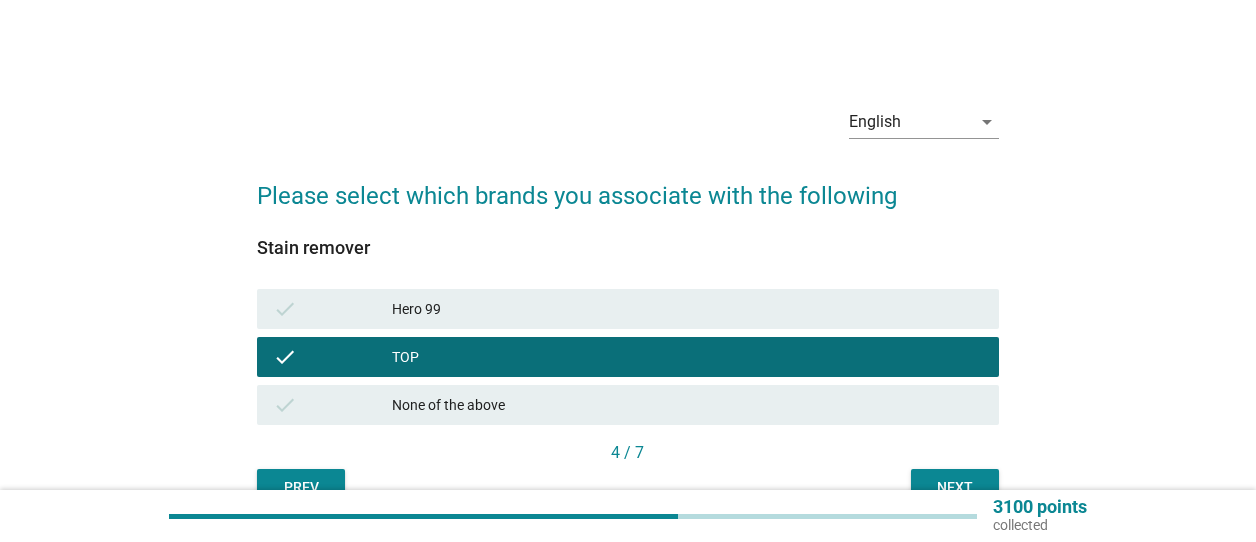 click on "Next" at bounding box center [955, 487] 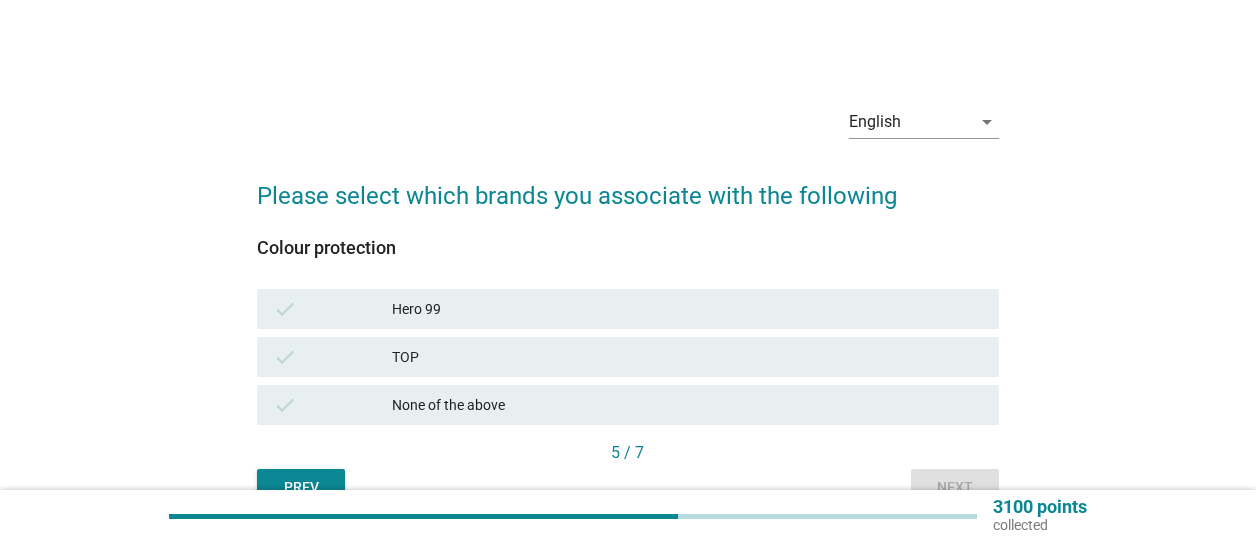 click on "Hero 99" at bounding box center [687, 309] 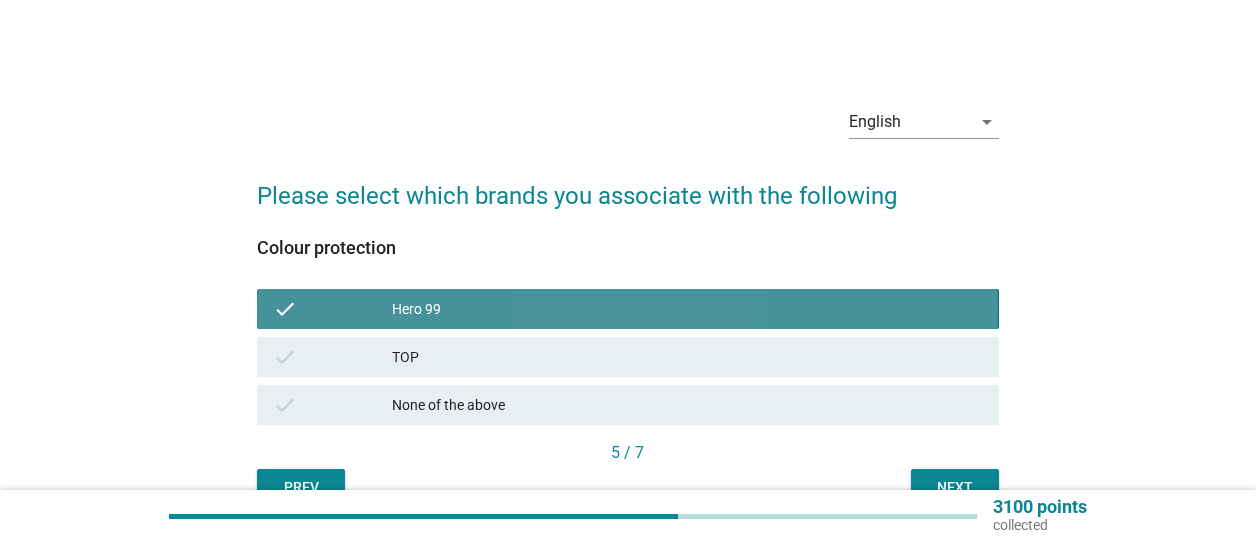 click on "check   TOP" at bounding box center (627, 357) 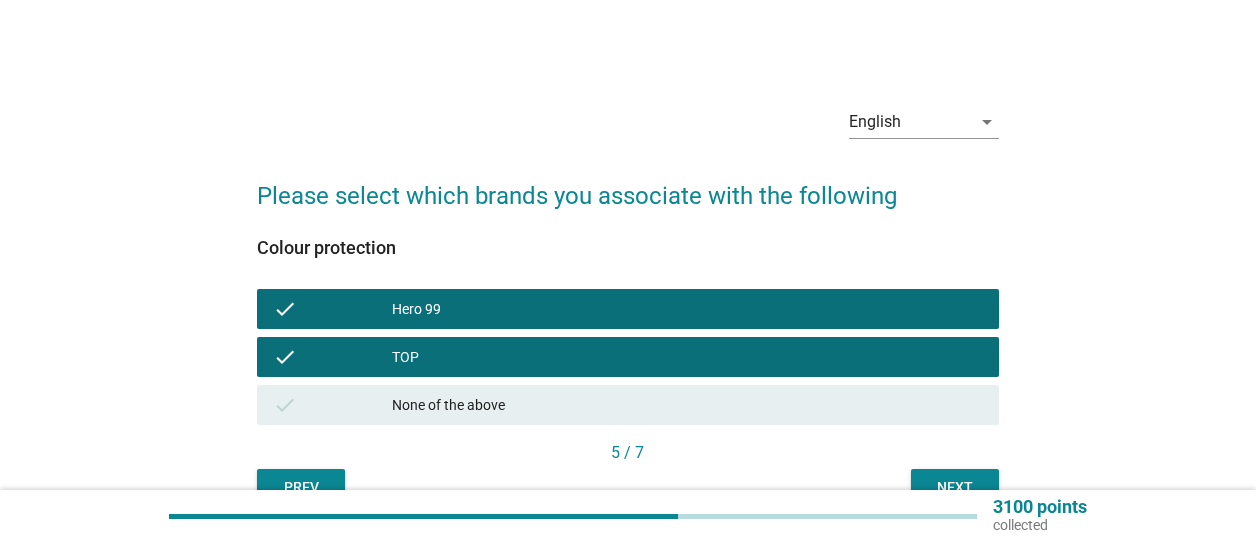 click on "Next" at bounding box center [955, 487] 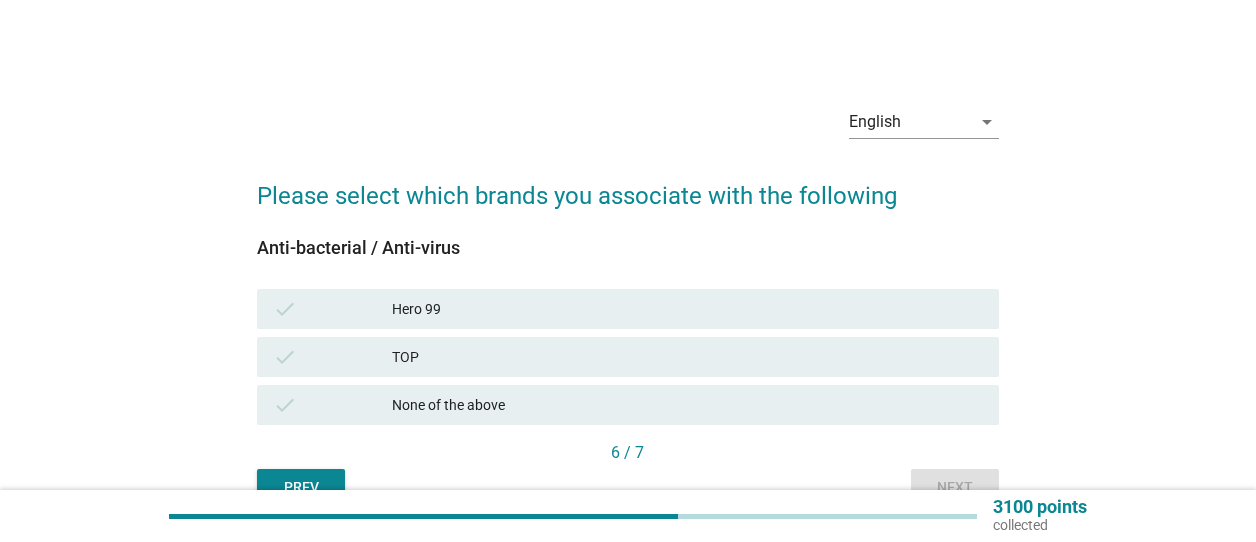 drag, startPoint x: 464, startPoint y: 349, endPoint x: 708, endPoint y: 383, distance: 246.35747 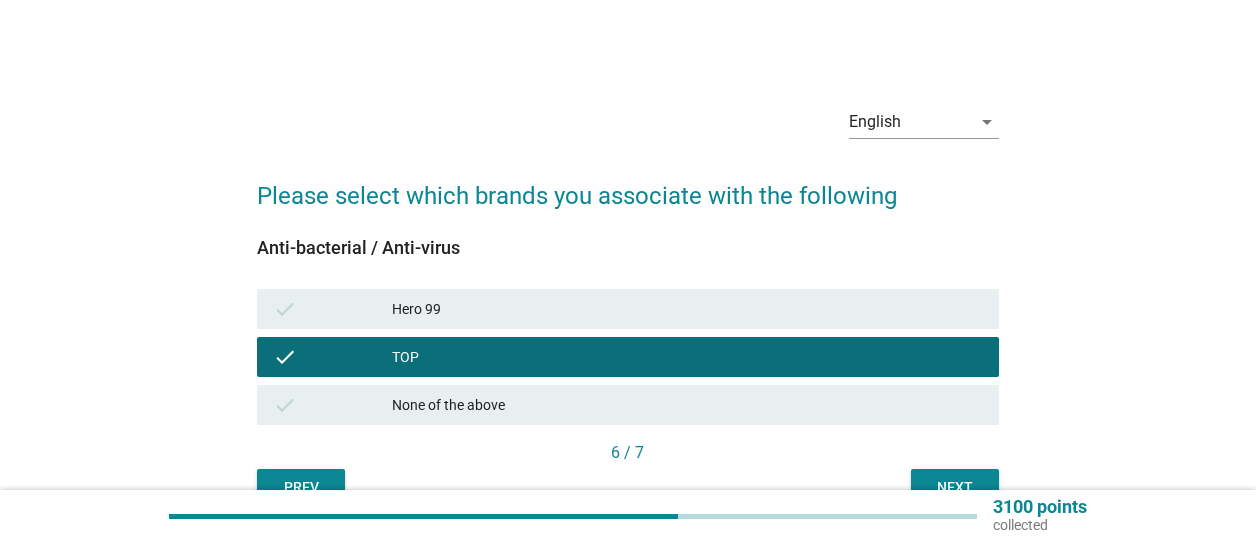 click on "Next" at bounding box center [955, 487] 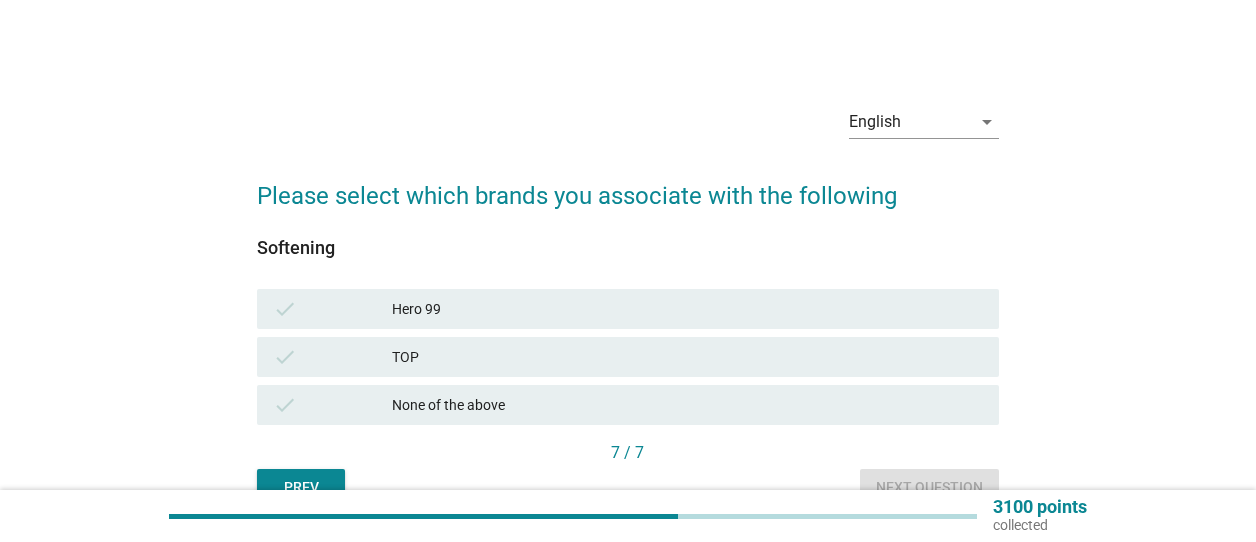 click on "Hero 99" at bounding box center (687, 309) 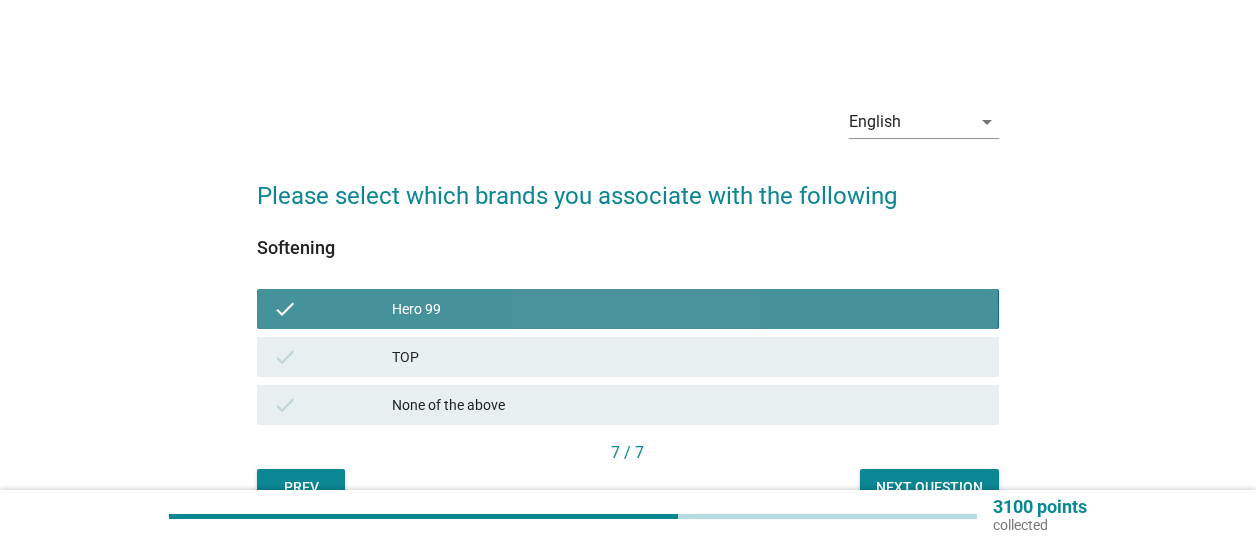 click on "TOP" at bounding box center [687, 357] 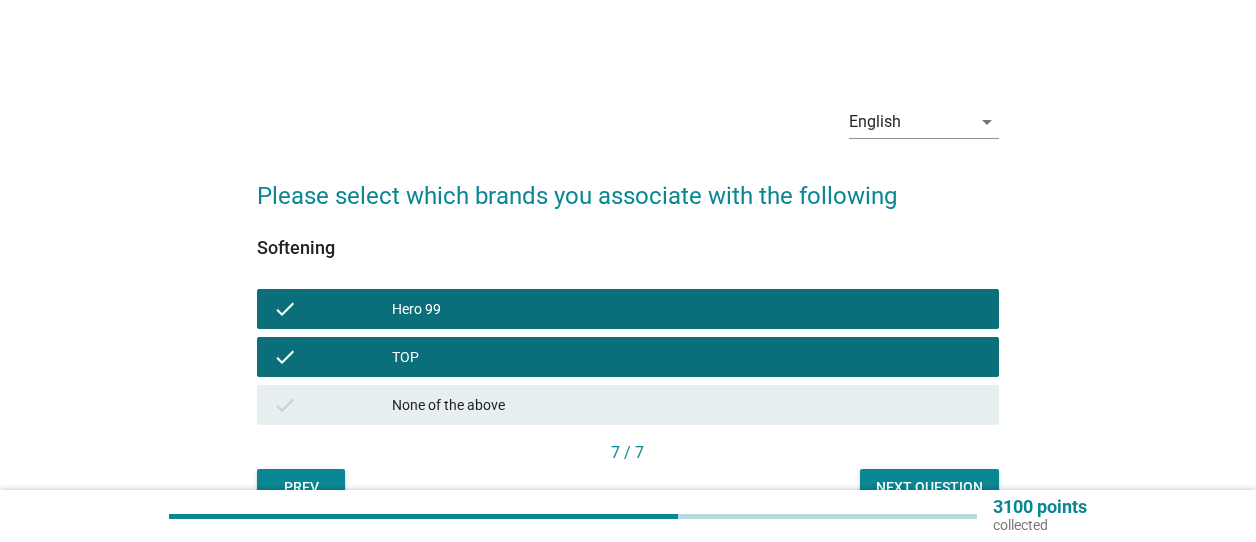 click on "Next question" at bounding box center (929, 487) 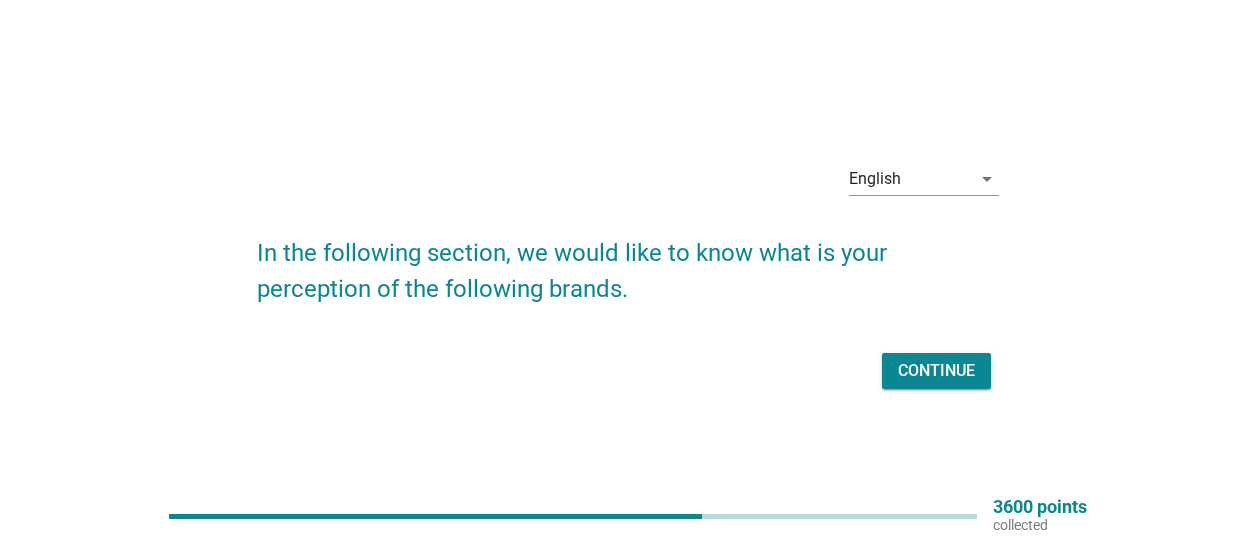 click on "Continue" at bounding box center [936, 371] 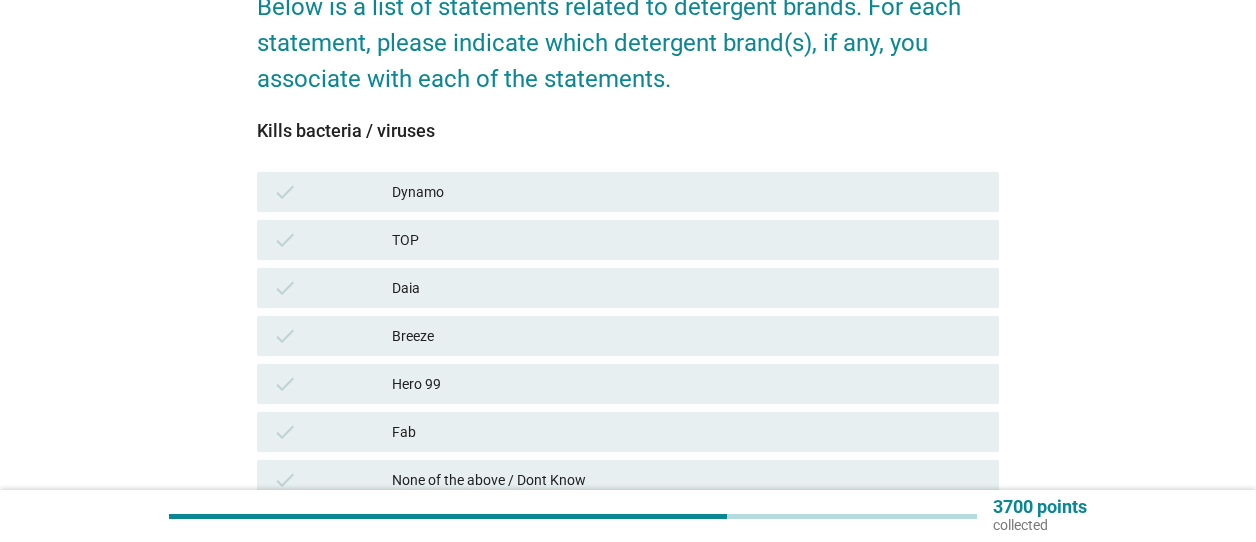 scroll, scrollTop: 200, scrollLeft: 0, axis: vertical 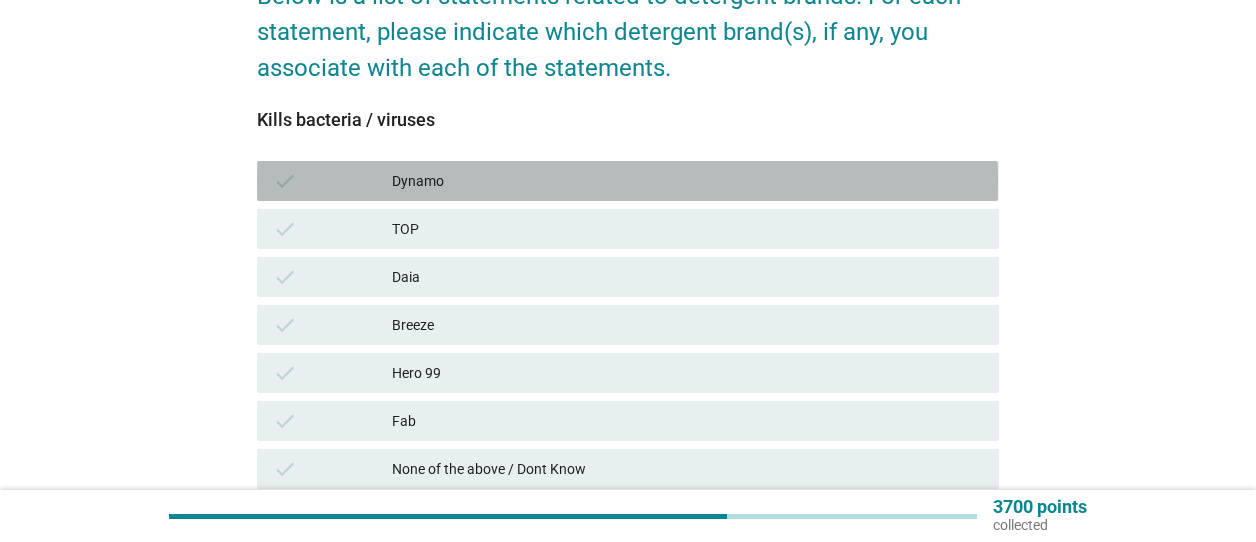 click on "Dynamo" at bounding box center [687, 181] 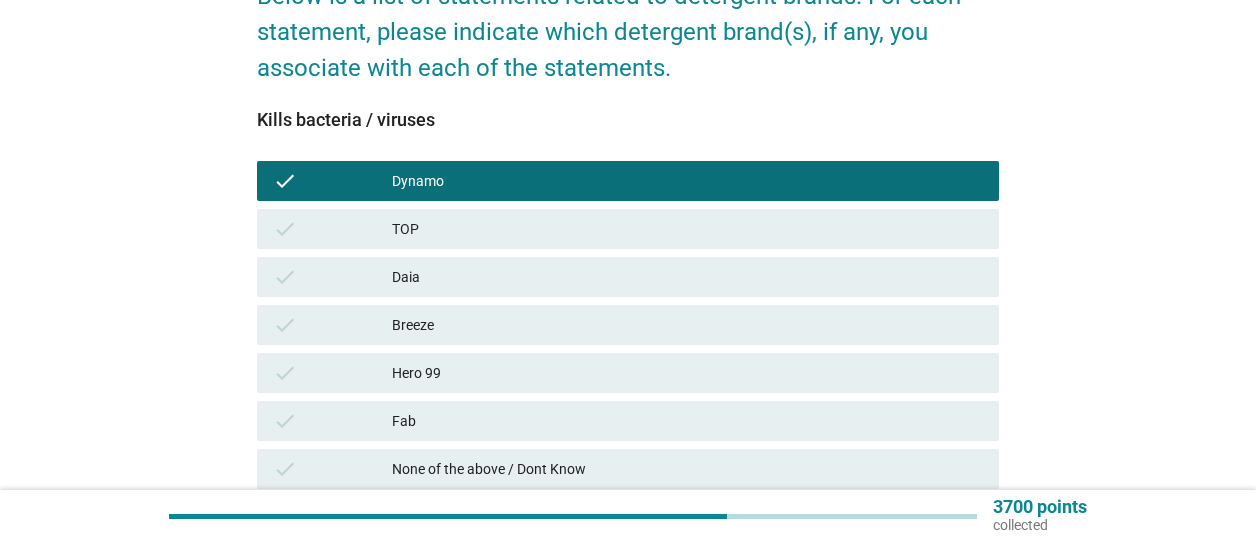 click on "TOP" at bounding box center [687, 229] 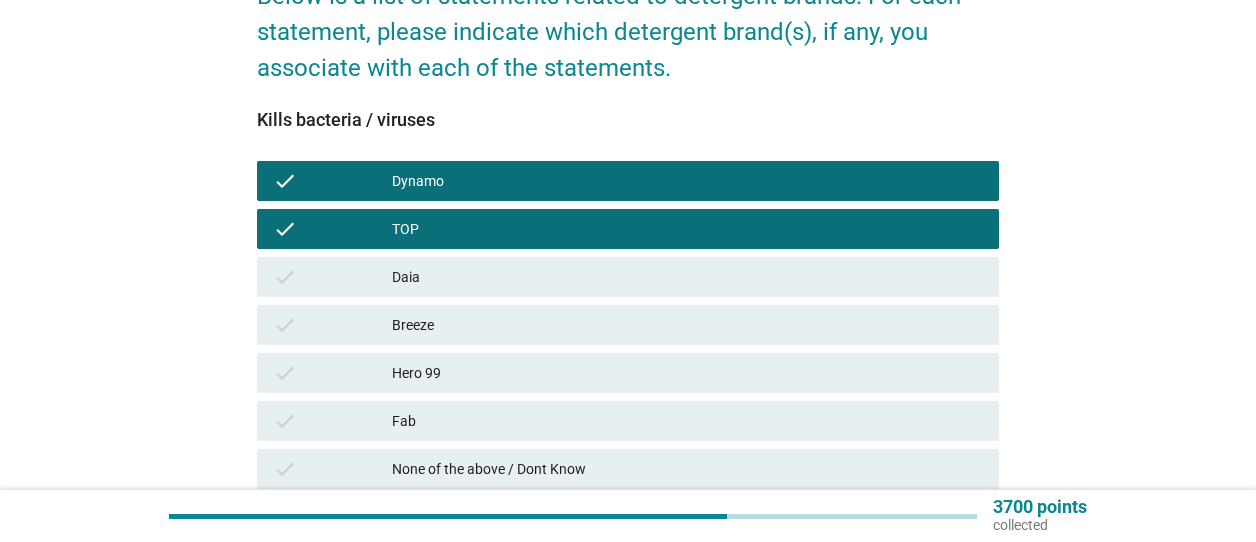 click on "Daia" at bounding box center (687, 277) 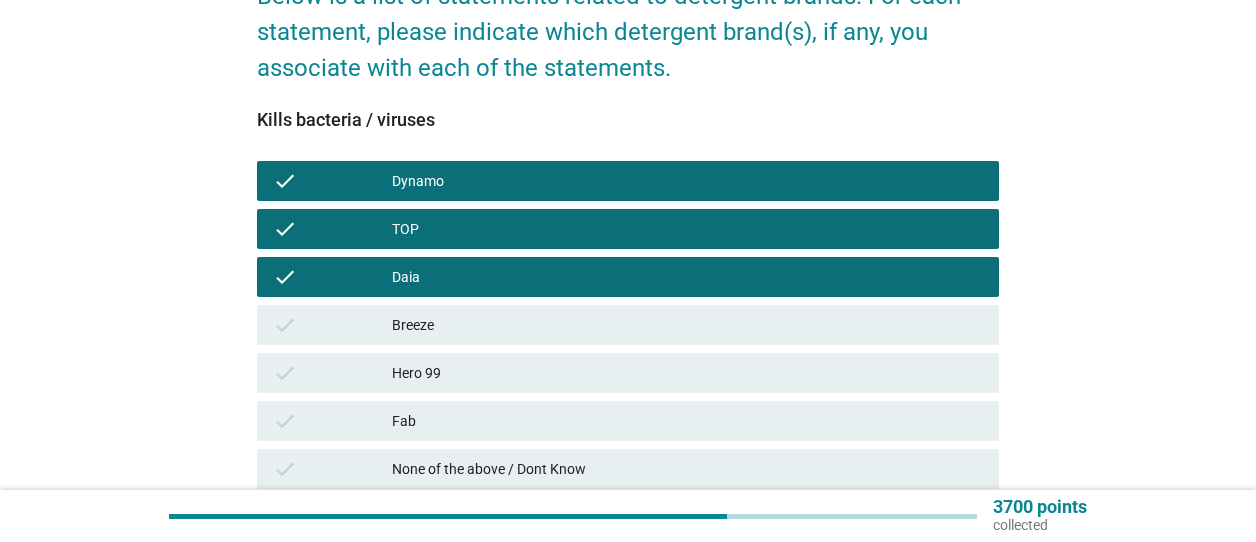 drag, startPoint x: 486, startPoint y: 328, endPoint x: 493, endPoint y: 348, distance: 21.189621 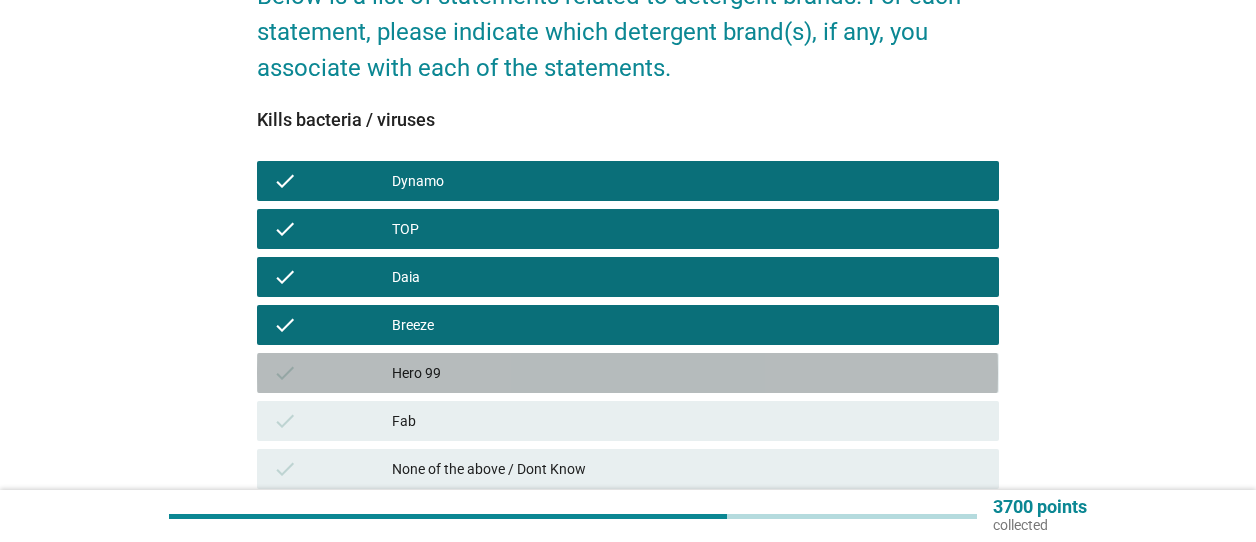 drag, startPoint x: 501, startPoint y: 369, endPoint x: 505, endPoint y: 396, distance: 27.294687 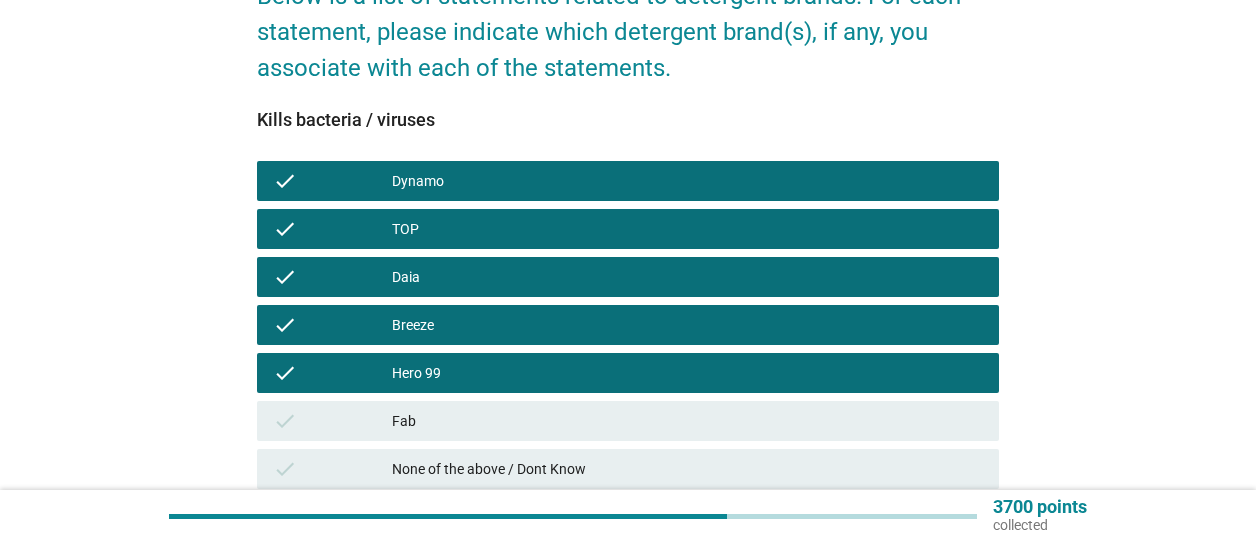 drag, startPoint x: 516, startPoint y: 439, endPoint x: 554, endPoint y: 429, distance: 39.293766 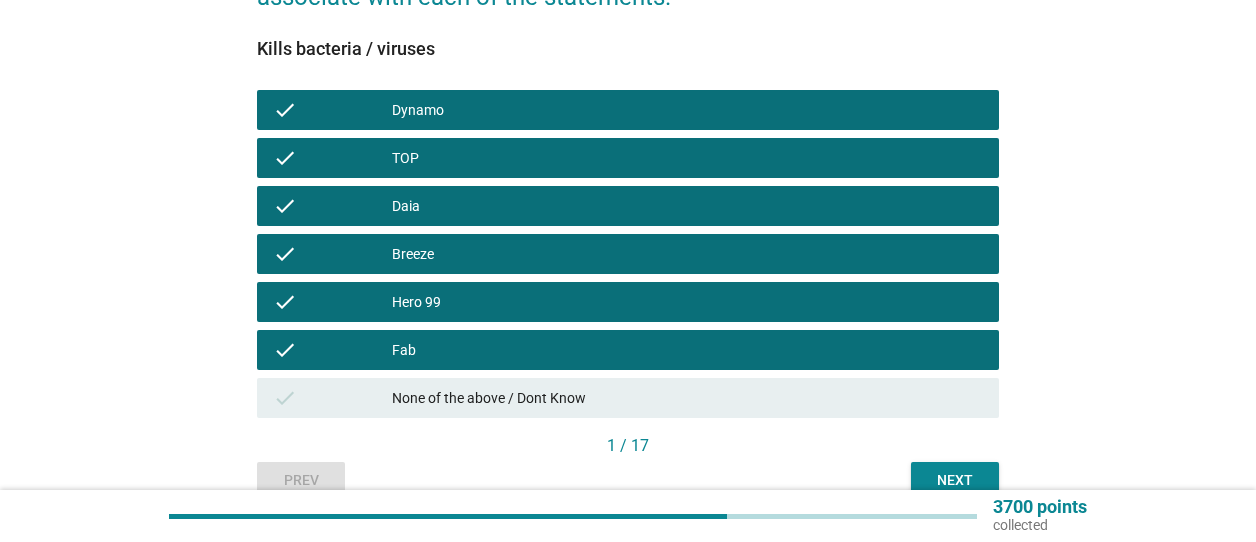 scroll, scrollTop: 369, scrollLeft: 0, axis: vertical 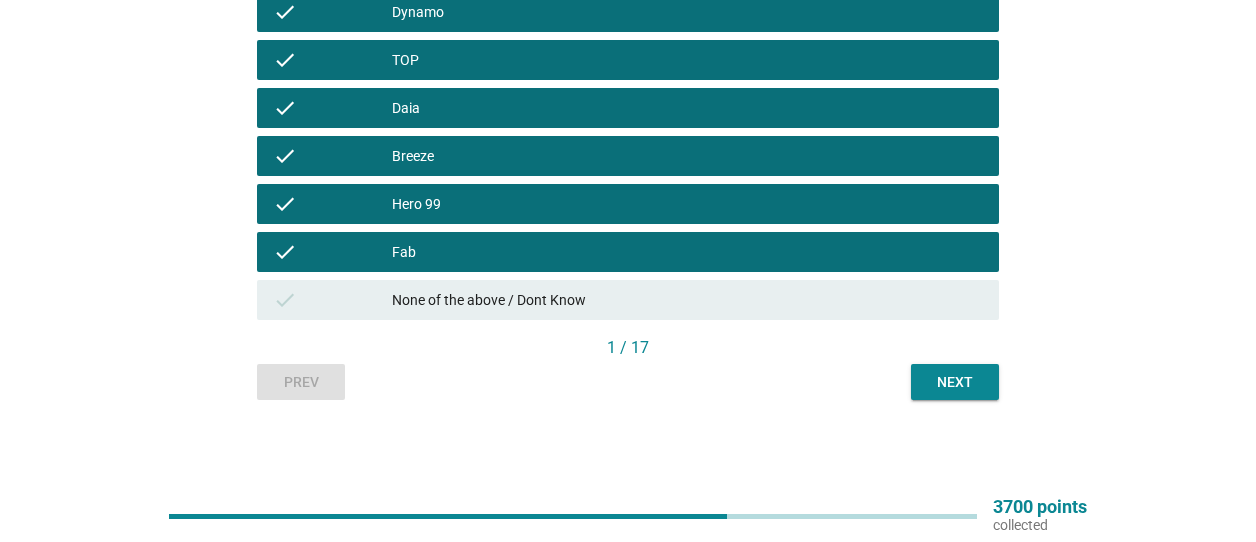 click on "Next" at bounding box center (955, 382) 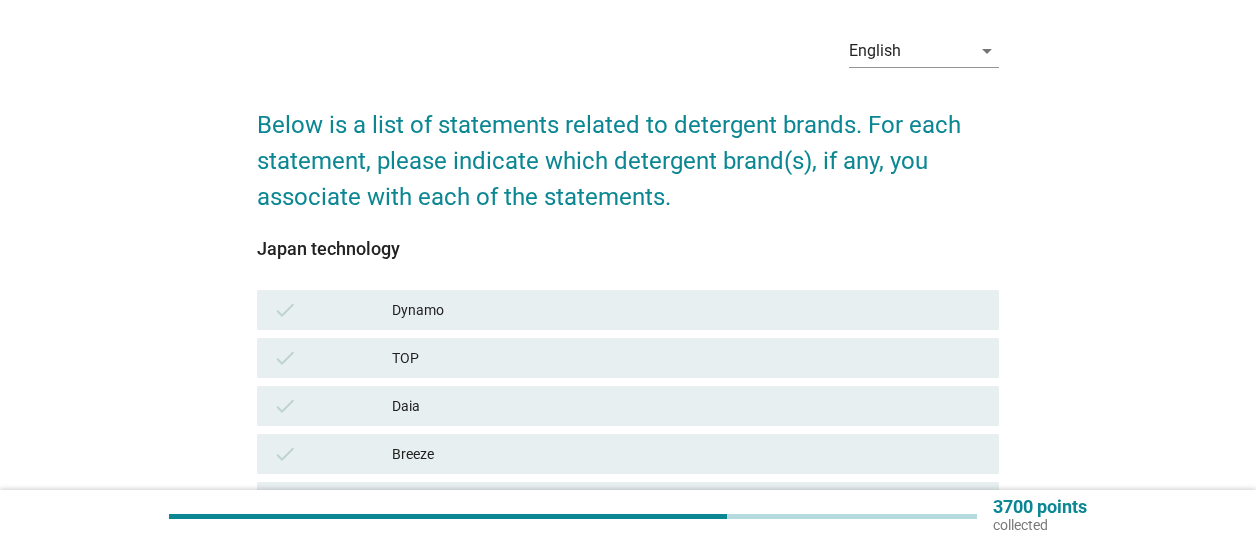 scroll, scrollTop: 100, scrollLeft: 0, axis: vertical 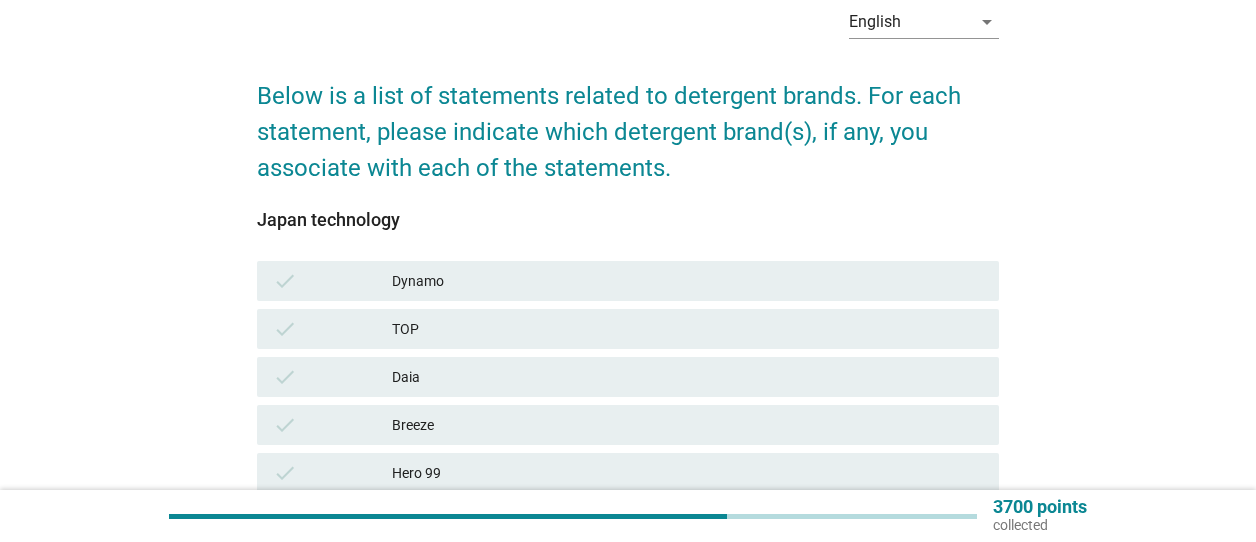 click on "Dynamo" at bounding box center [687, 281] 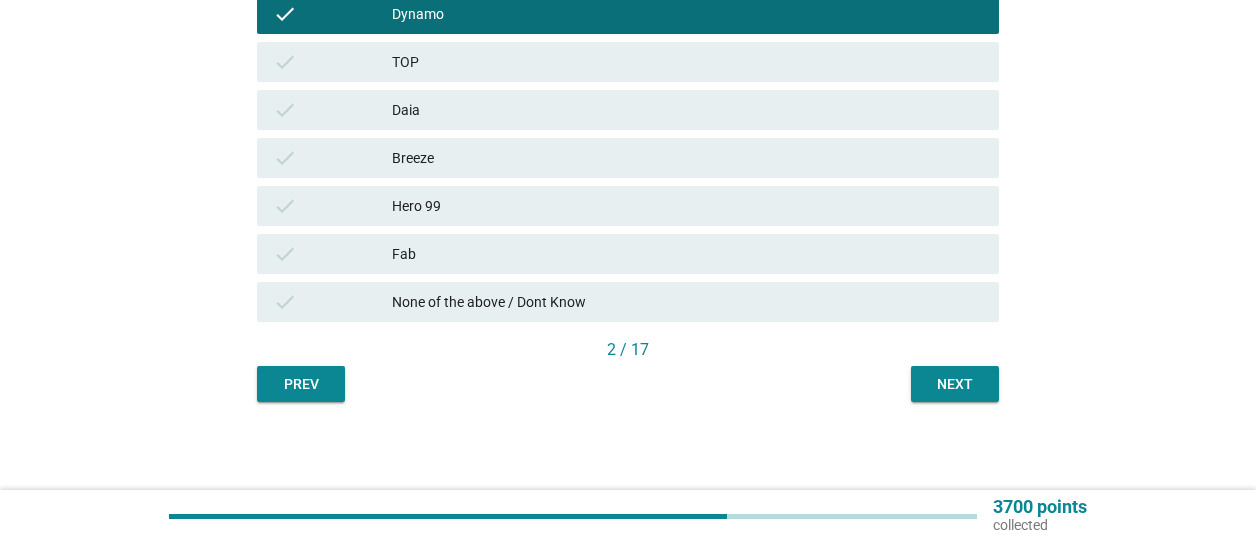 scroll, scrollTop: 369, scrollLeft: 0, axis: vertical 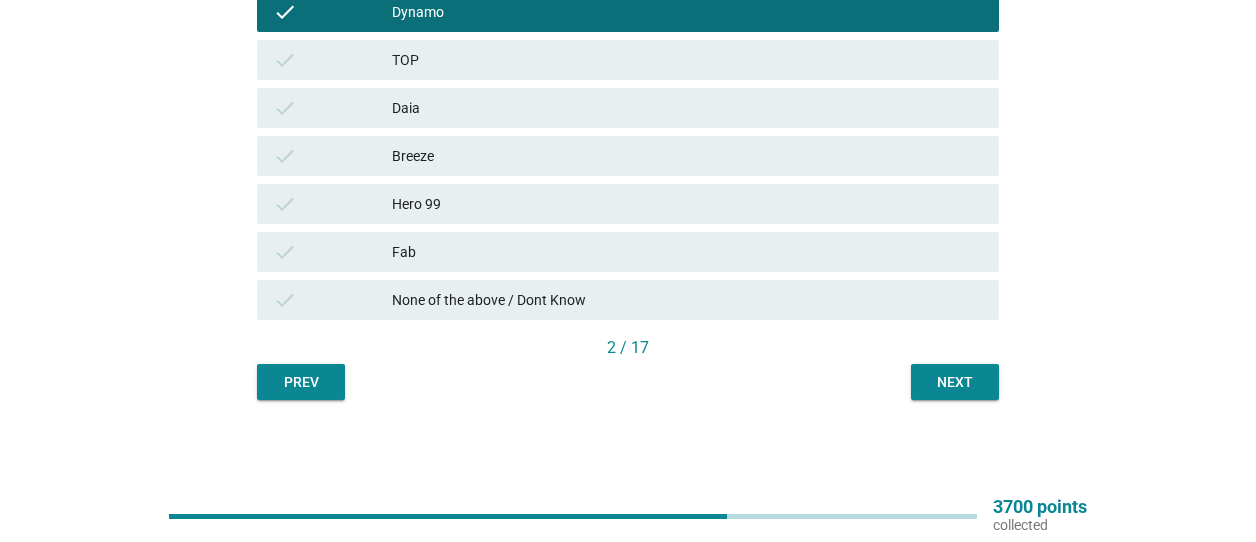 click on "Next" at bounding box center (955, 382) 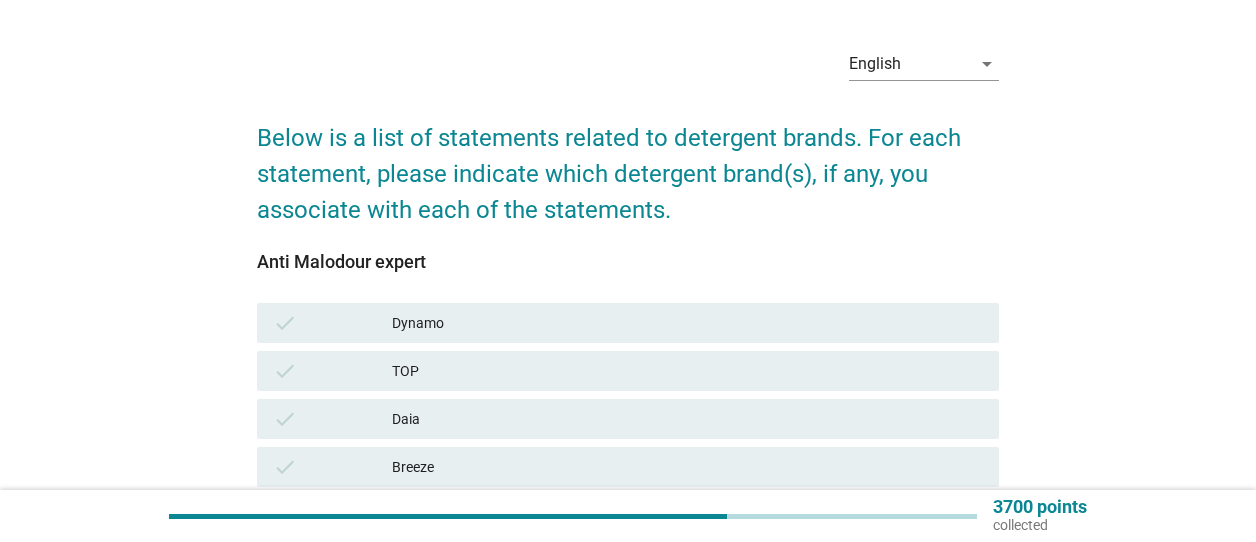 scroll, scrollTop: 100, scrollLeft: 0, axis: vertical 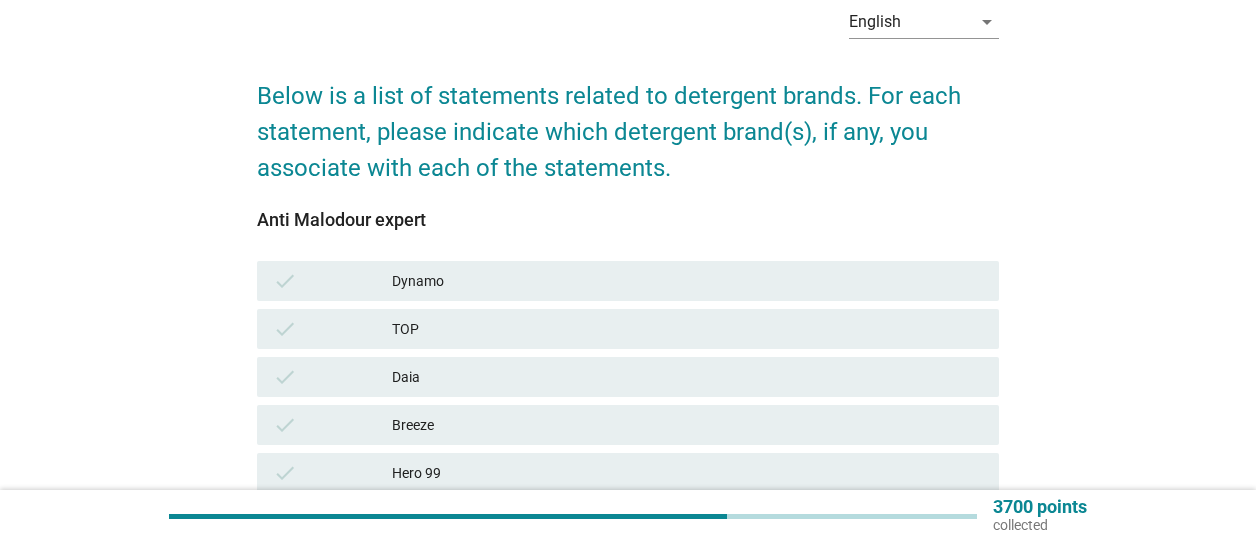 click on "TOP" at bounding box center [687, 329] 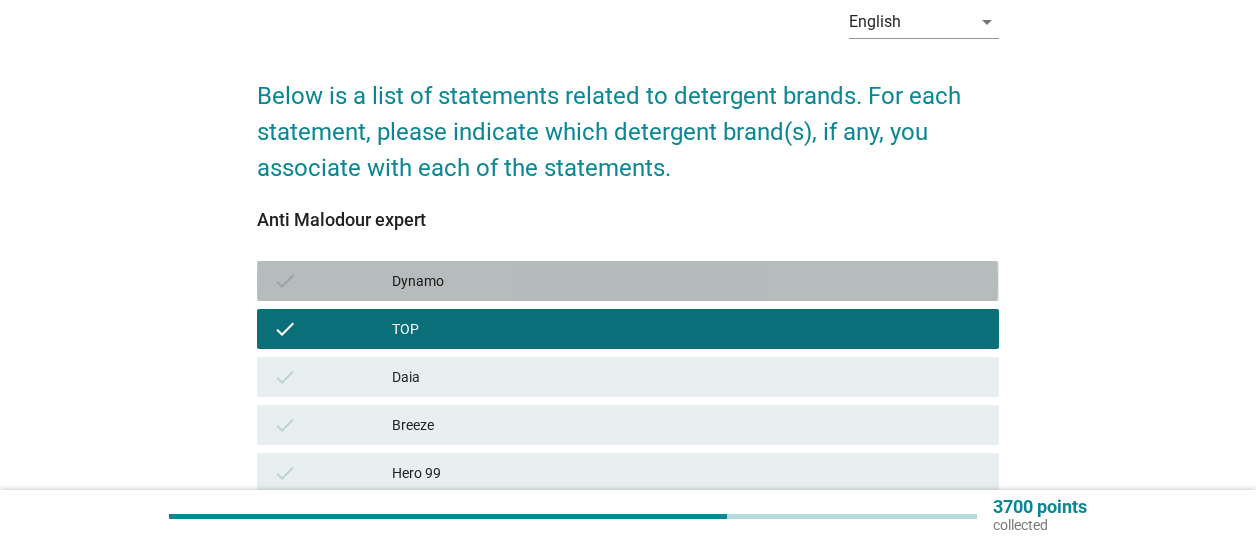 click on "check   Dynamo" at bounding box center (627, 281) 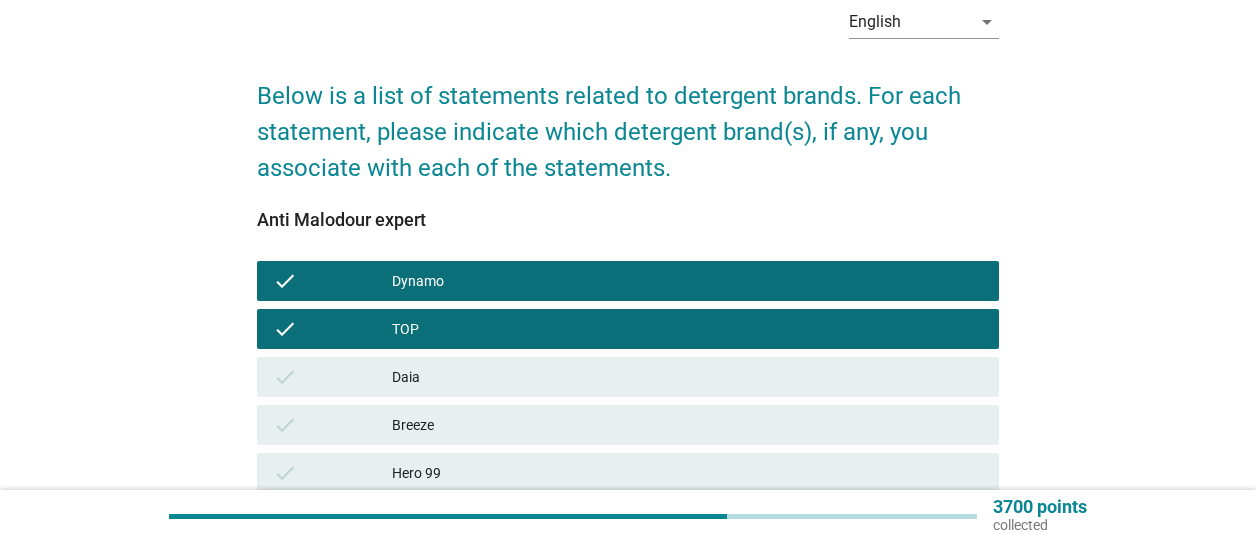 click on "Hero 99" at bounding box center (687, 473) 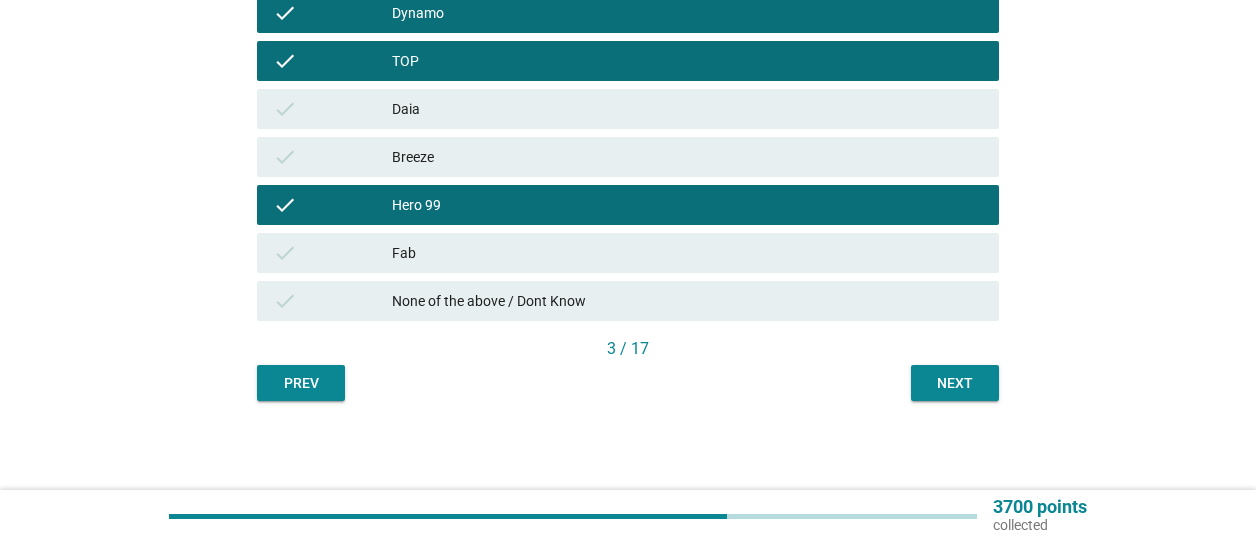 scroll, scrollTop: 369, scrollLeft: 0, axis: vertical 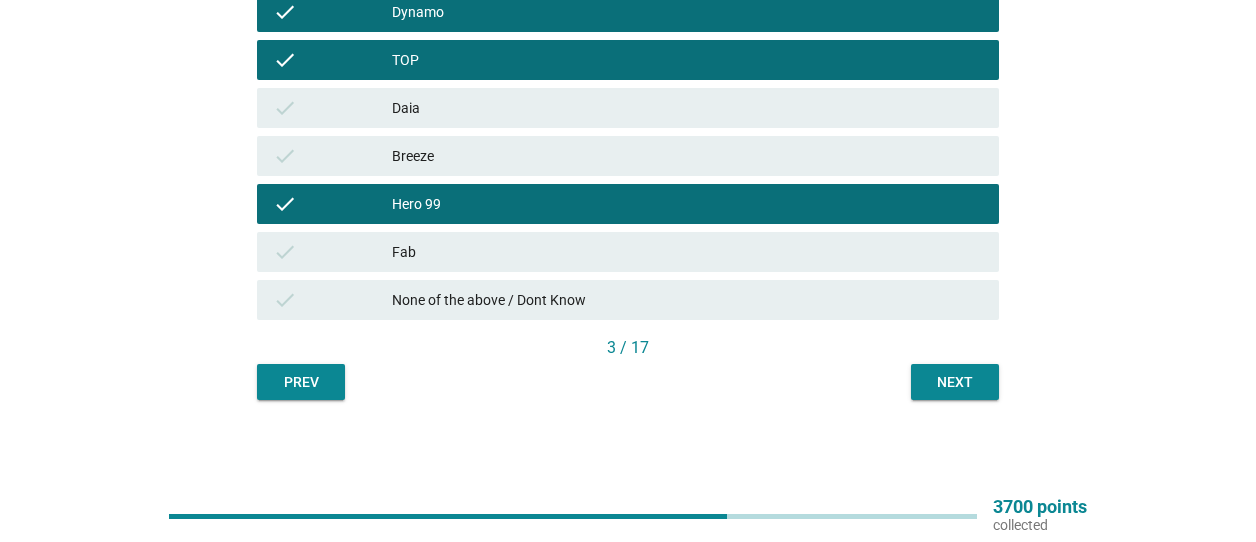 click on "Next" at bounding box center (955, 382) 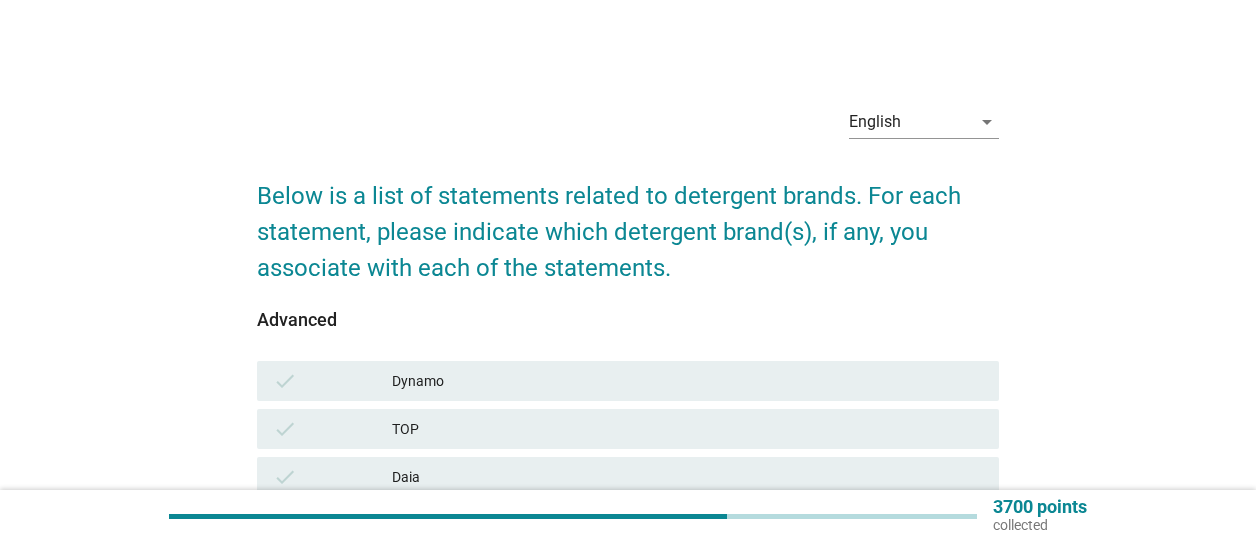 scroll, scrollTop: 100, scrollLeft: 0, axis: vertical 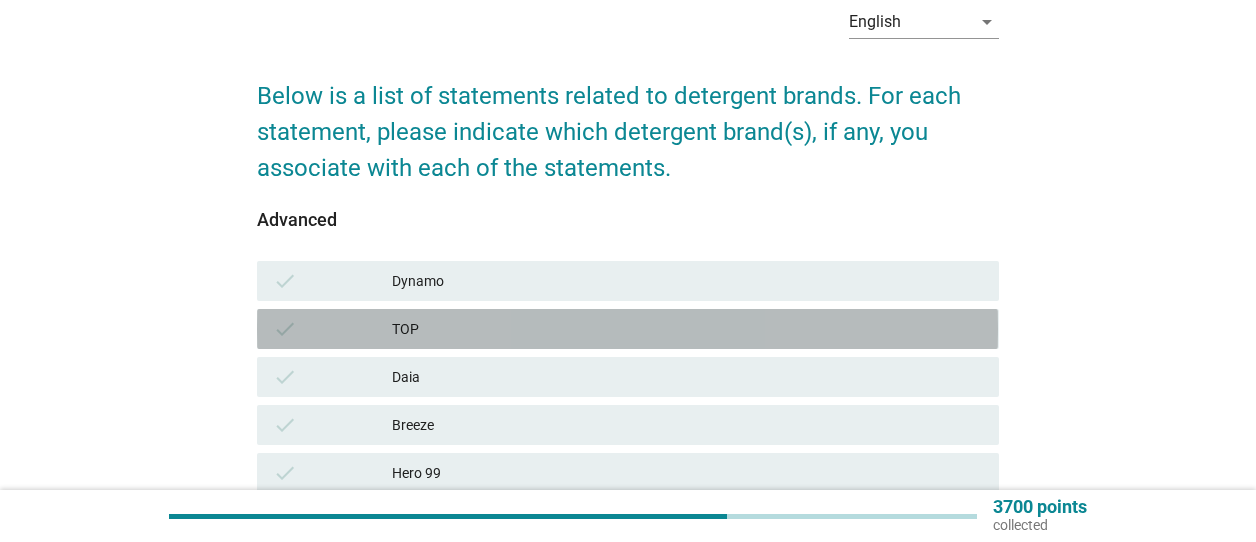 click on "TOP" at bounding box center (687, 329) 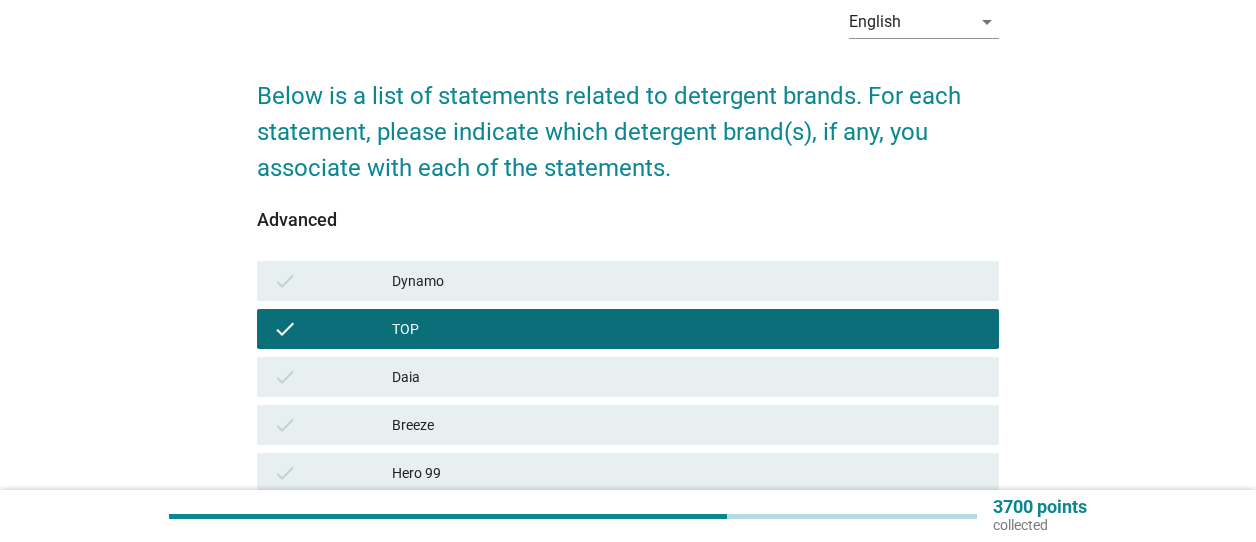 scroll, scrollTop: 300, scrollLeft: 0, axis: vertical 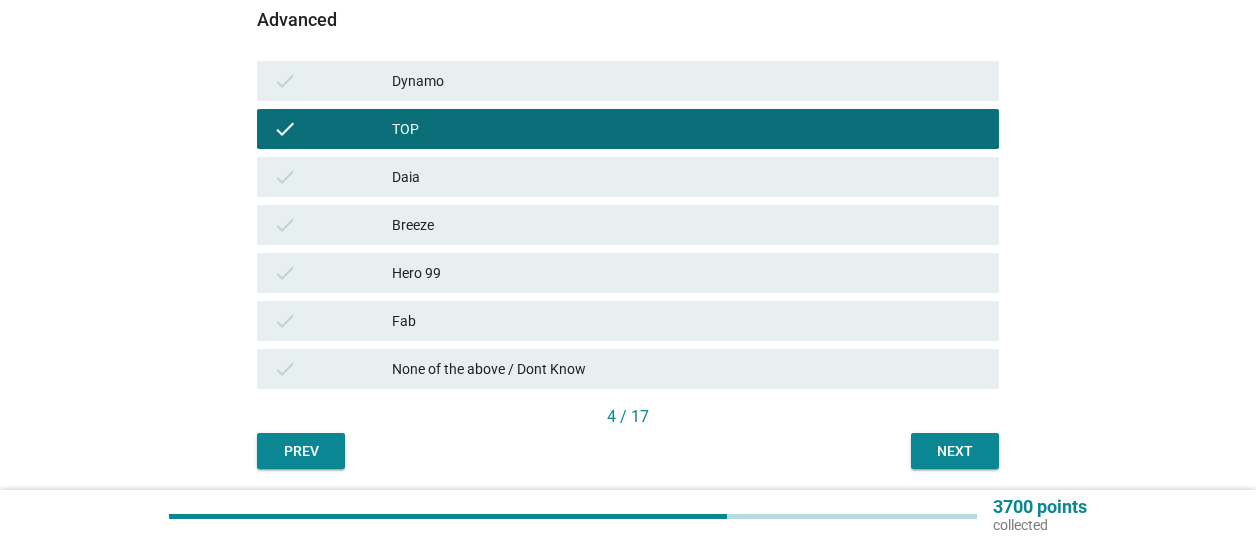 click on "check   Fab" at bounding box center (627, 321) 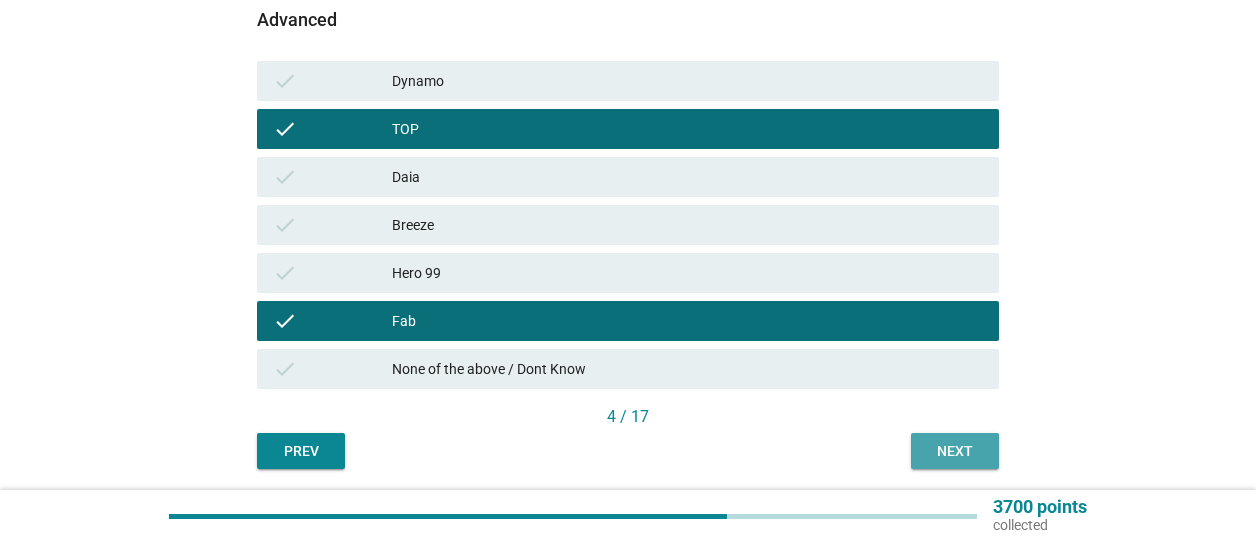 click on "Next" at bounding box center [955, 451] 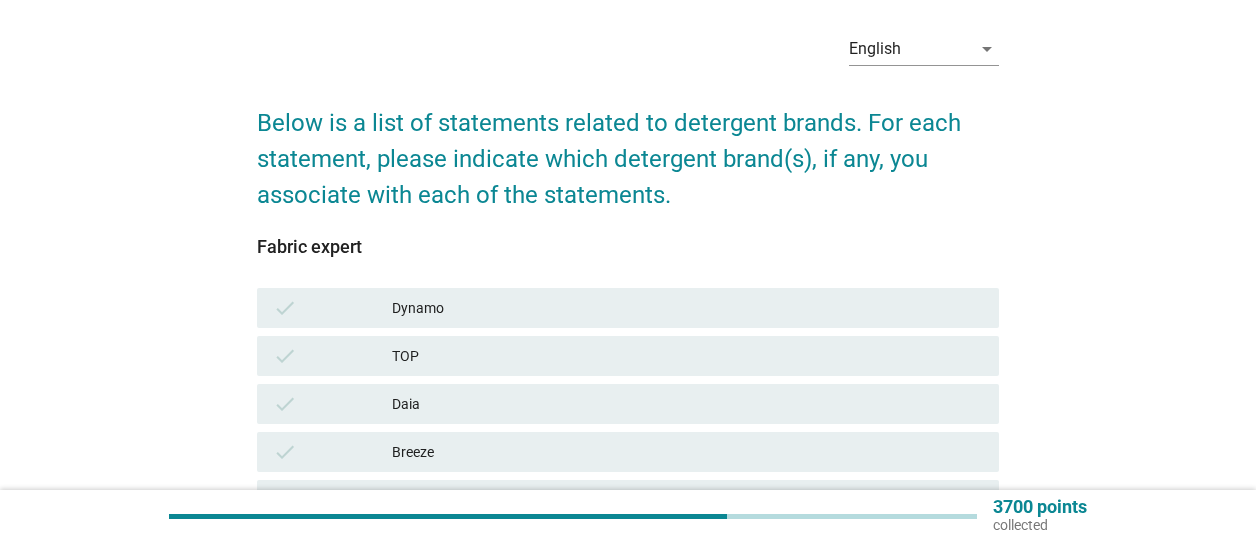 scroll, scrollTop: 100, scrollLeft: 0, axis: vertical 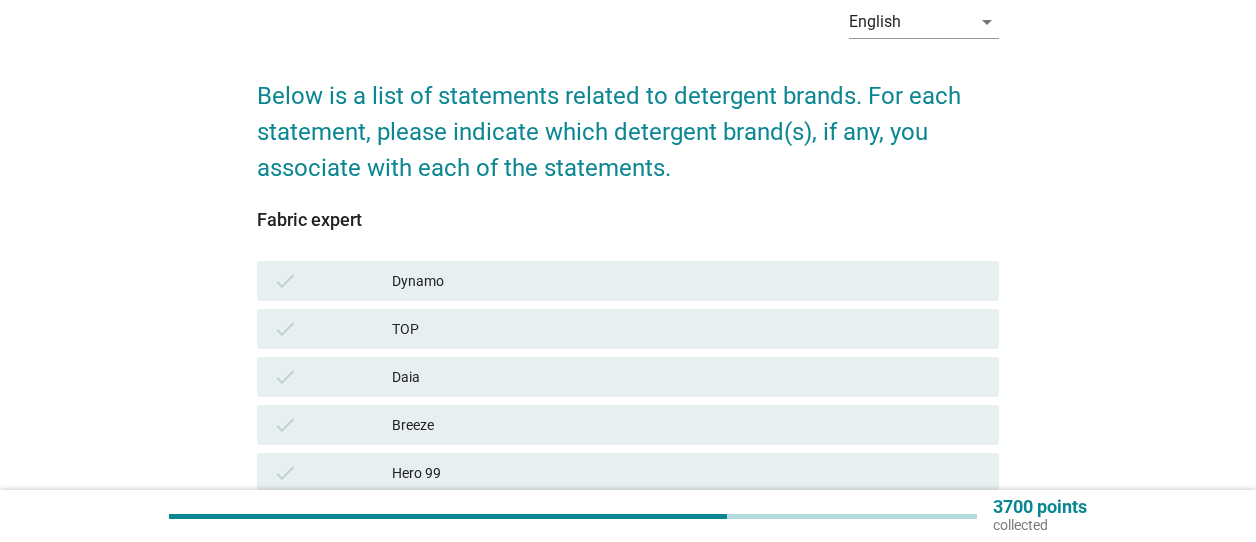 drag, startPoint x: 451, startPoint y: 326, endPoint x: 487, endPoint y: 345, distance: 40.706264 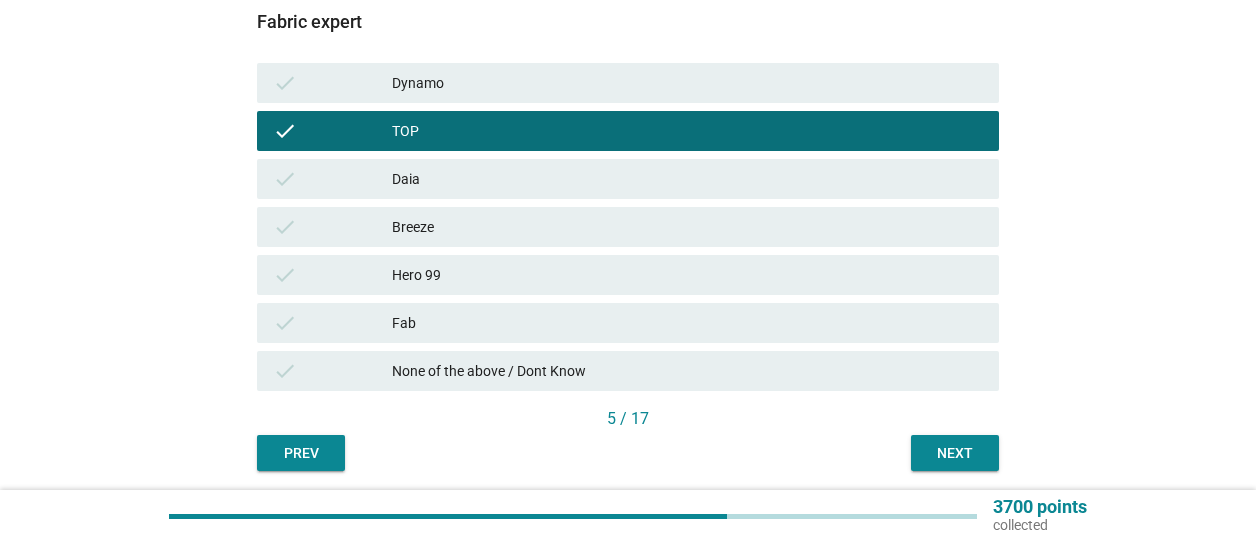 scroll, scrollTop: 300, scrollLeft: 0, axis: vertical 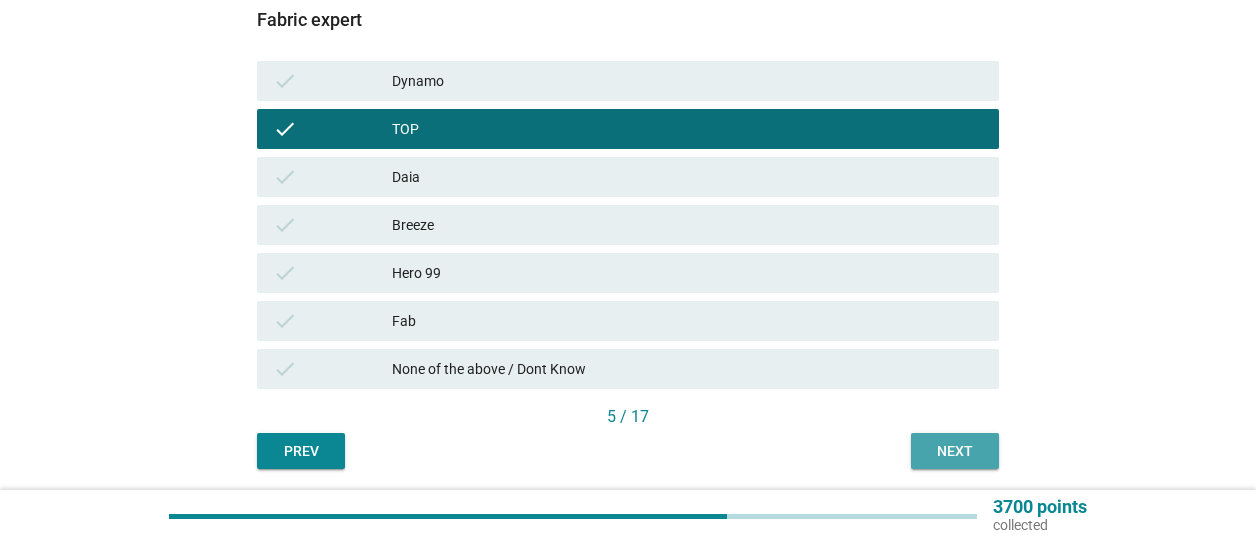 click on "Next" at bounding box center [955, 451] 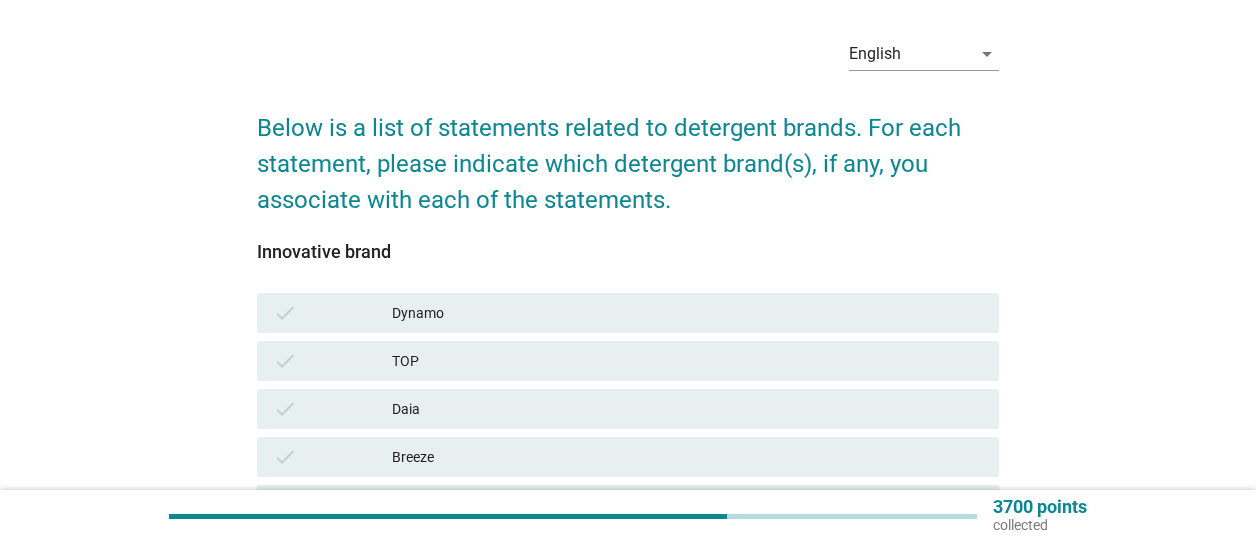 scroll, scrollTop: 100, scrollLeft: 0, axis: vertical 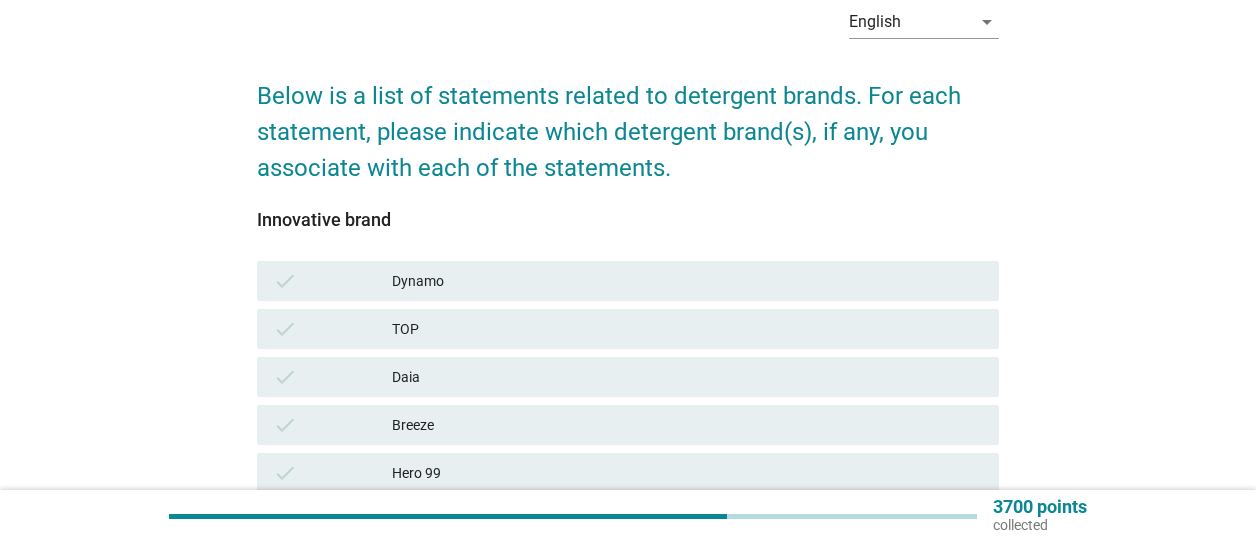 click on "TOP" at bounding box center (687, 329) 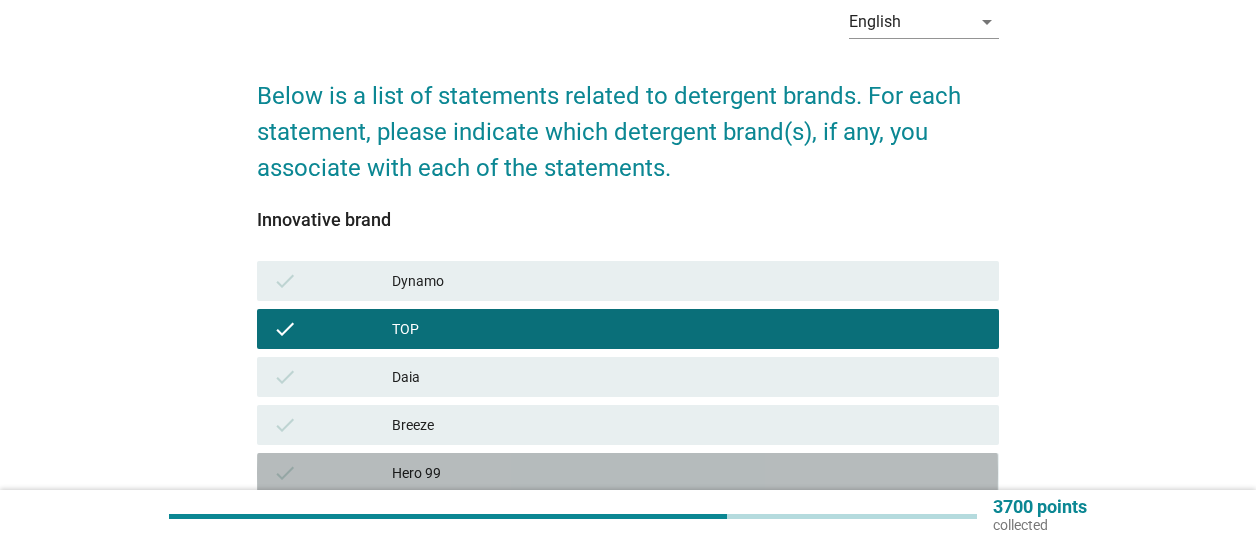 click on "check   Hero 99" at bounding box center [627, 473] 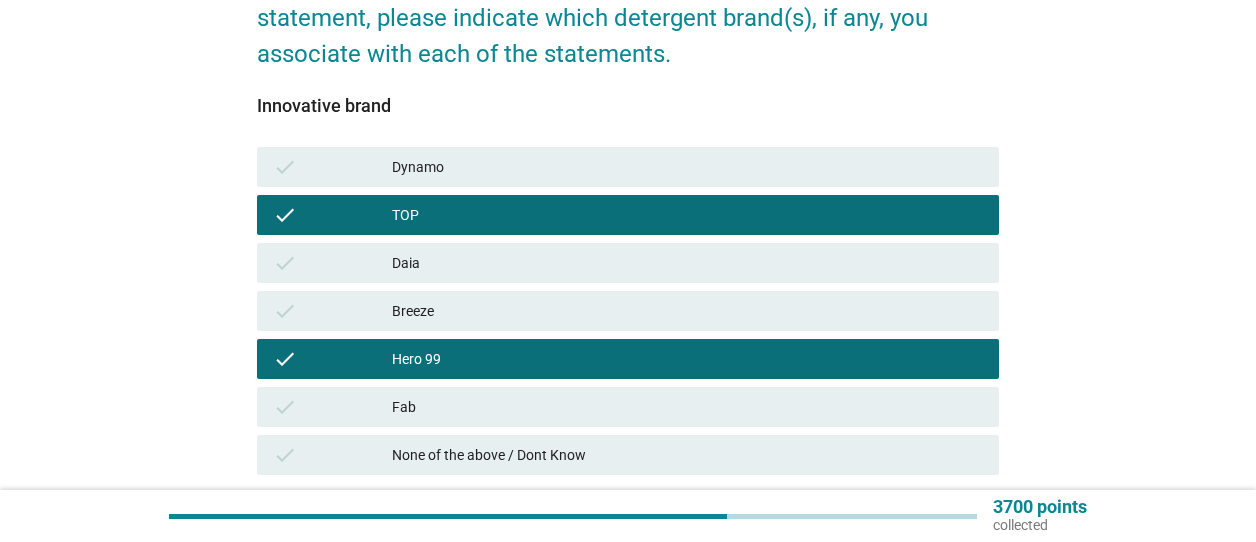 scroll, scrollTop: 300, scrollLeft: 0, axis: vertical 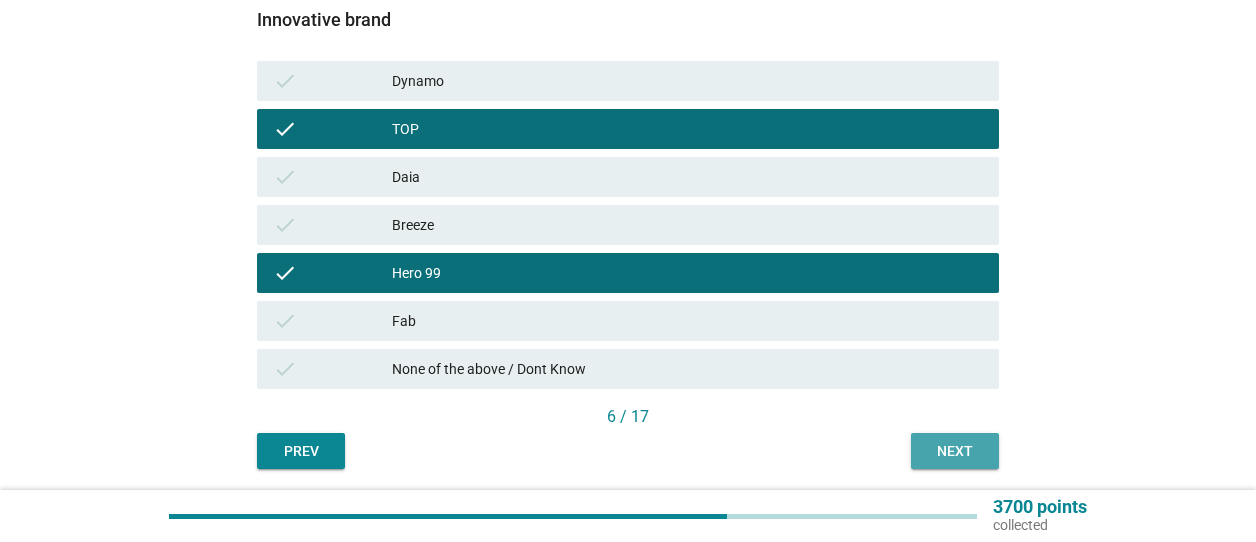 click on "Next" at bounding box center (955, 451) 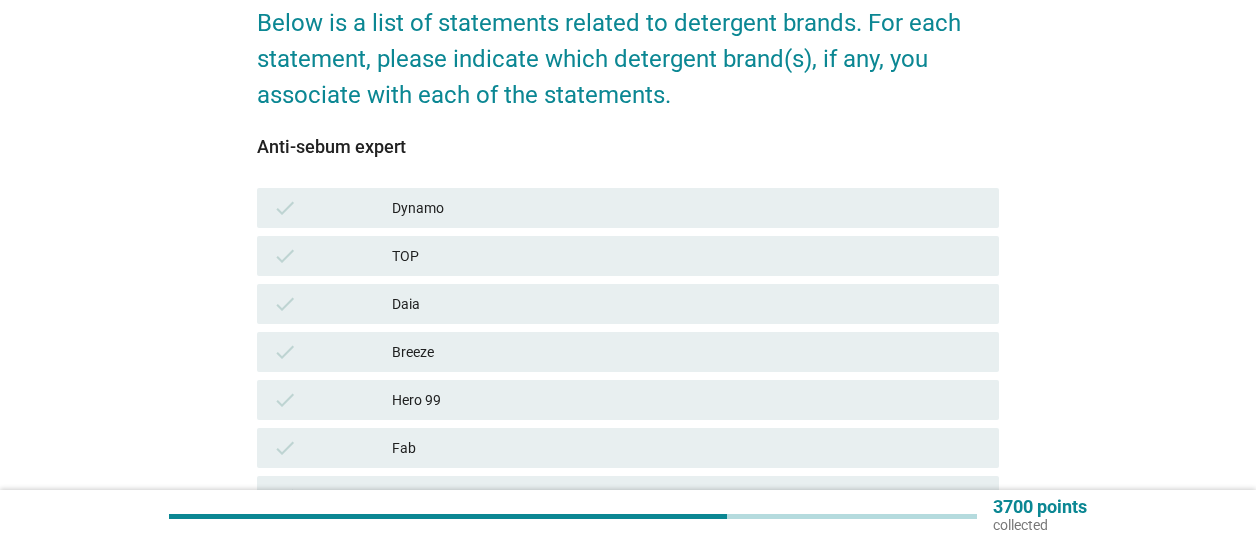 scroll, scrollTop: 200, scrollLeft: 0, axis: vertical 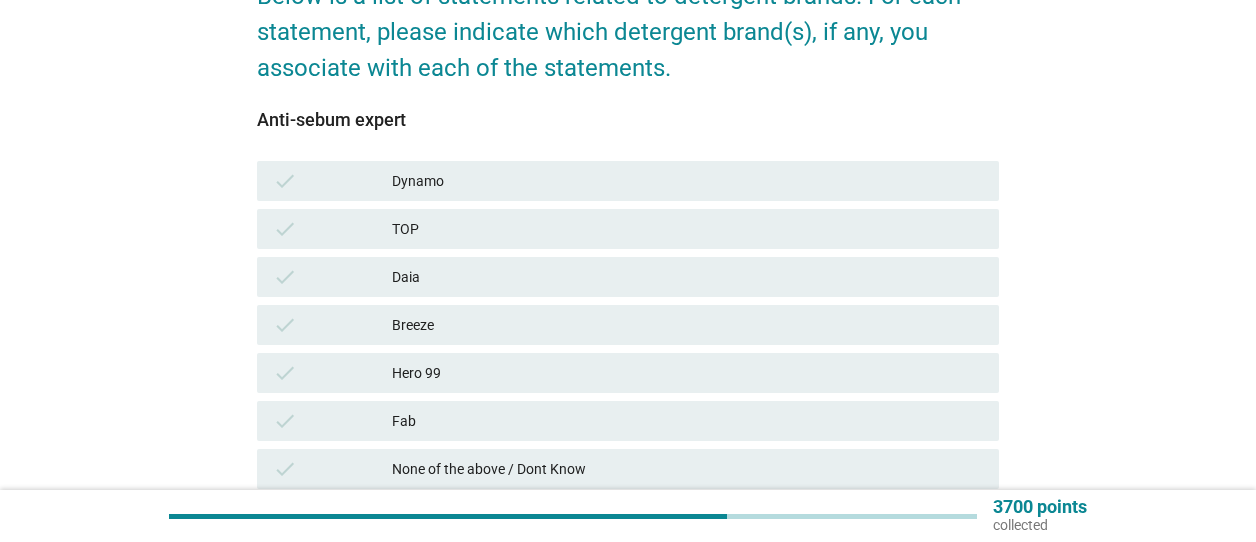click on "Breeze" at bounding box center [687, 325] 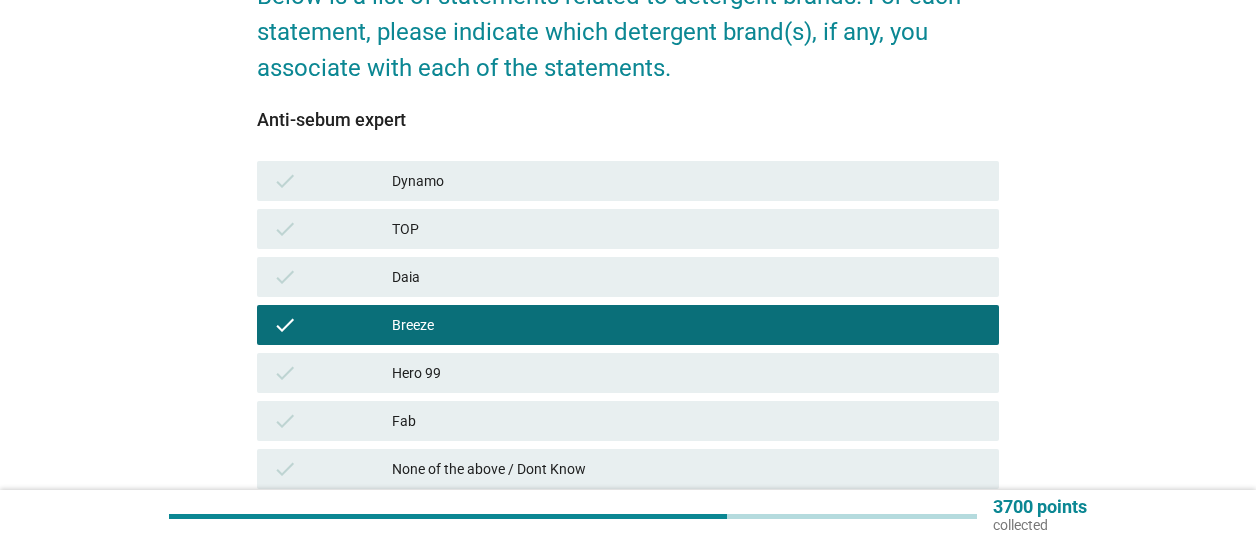 drag, startPoint x: 411, startPoint y: 209, endPoint x: 424, endPoint y: 227, distance: 22.203604 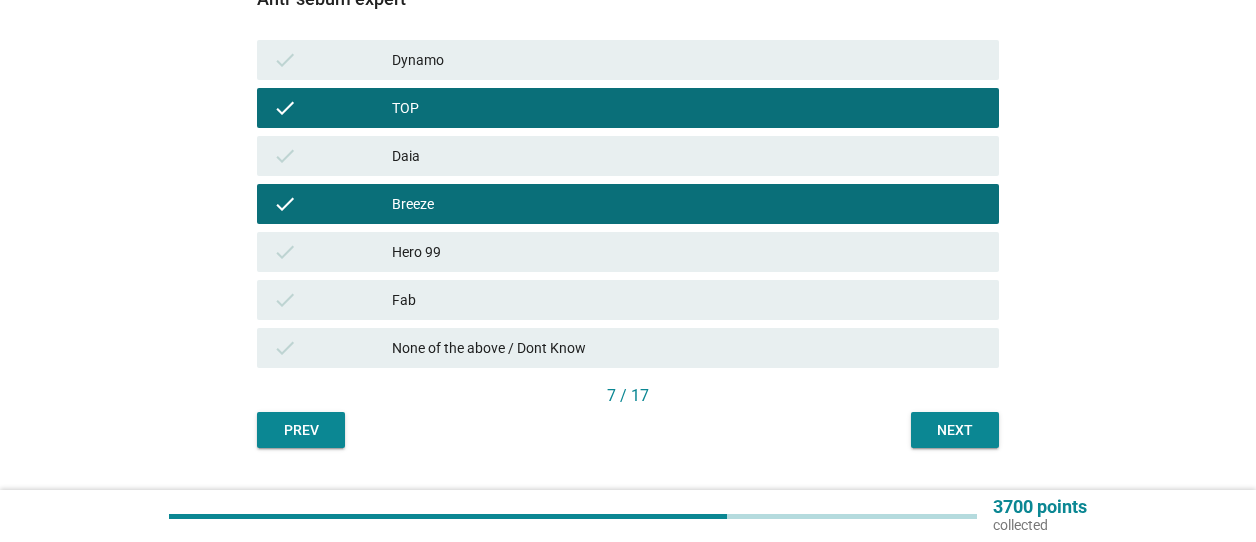 scroll, scrollTop: 369, scrollLeft: 0, axis: vertical 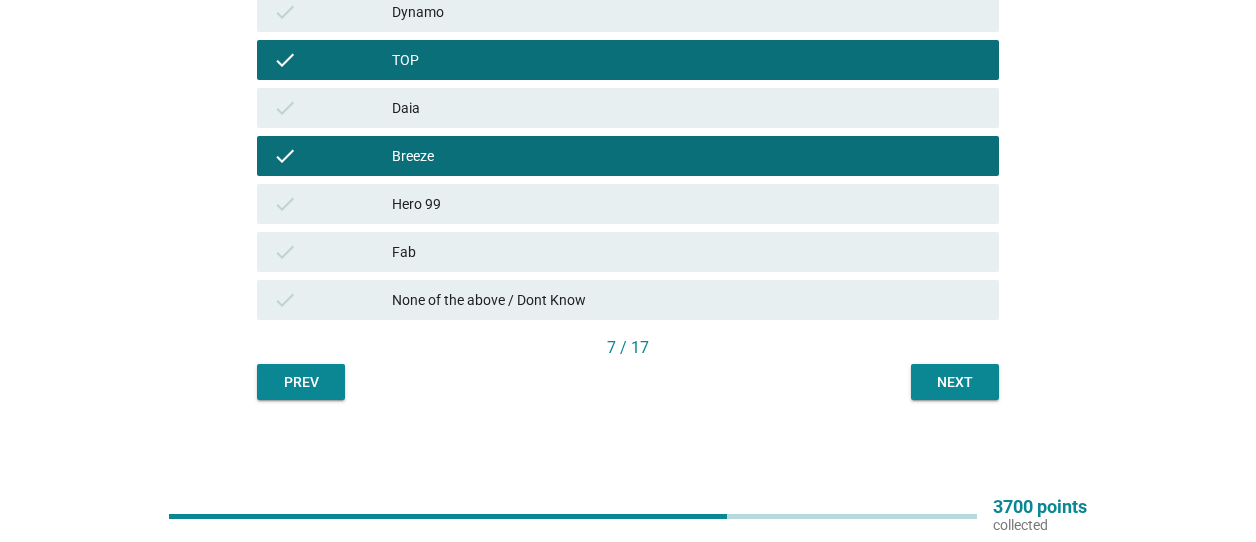 click on "Next" at bounding box center [955, 382] 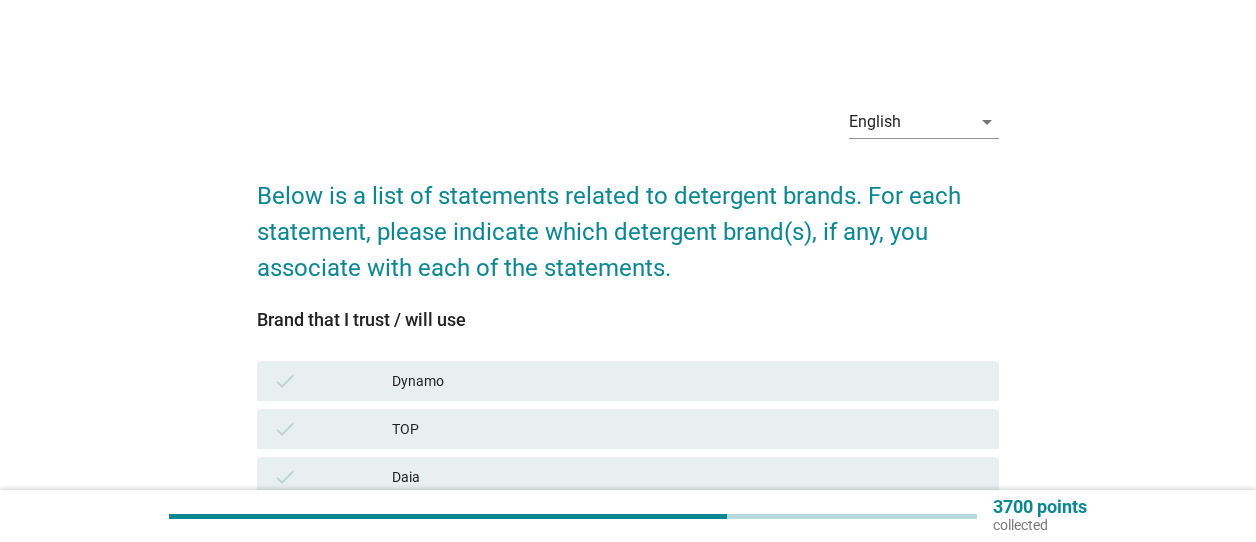 scroll, scrollTop: 100, scrollLeft: 0, axis: vertical 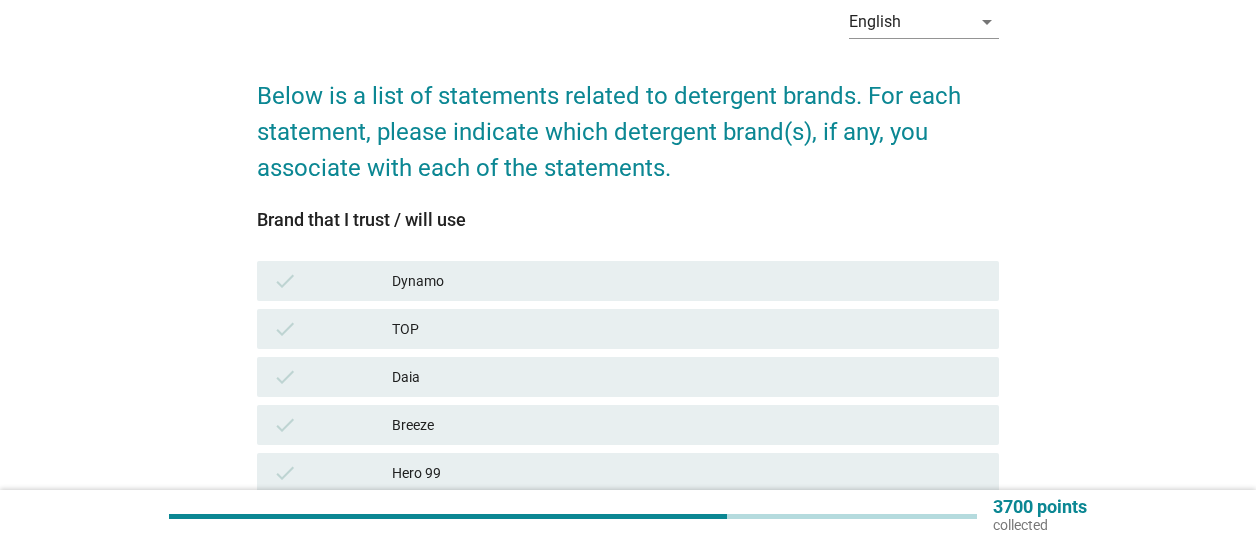 click on "Dynamo" at bounding box center [687, 281] 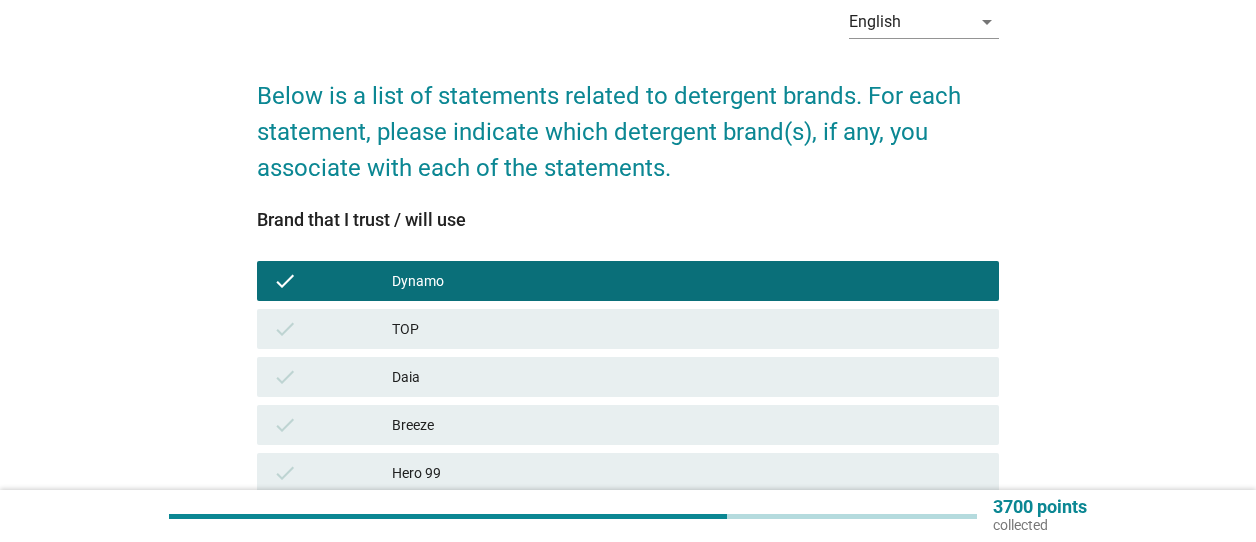 click on "TOP" at bounding box center (687, 329) 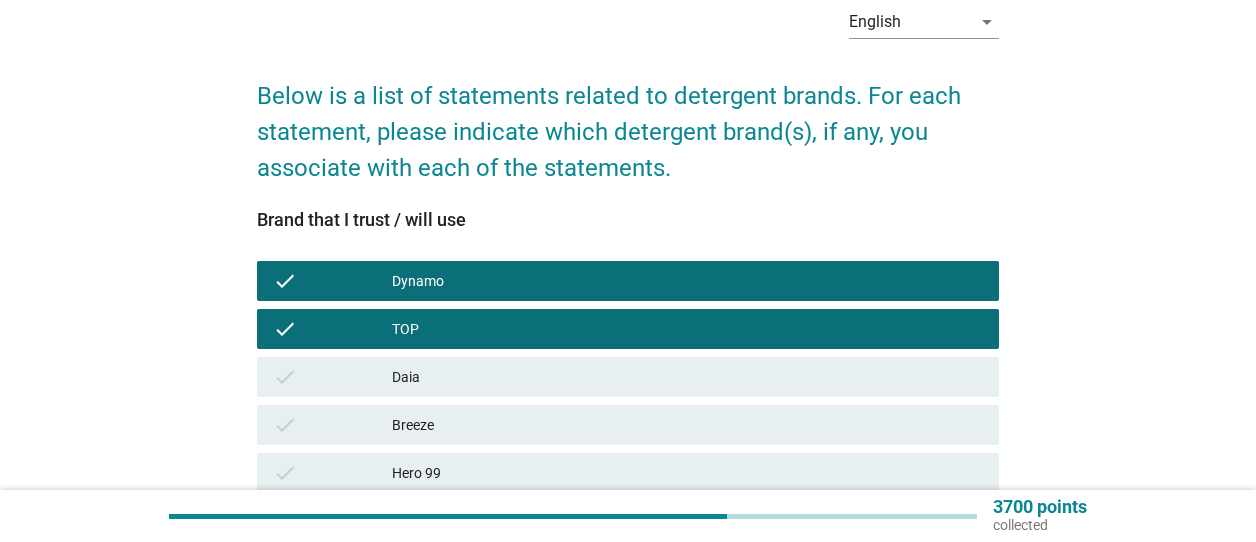 drag, startPoint x: 484, startPoint y: 381, endPoint x: 494, endPoint y: 392, distance: 14.866069 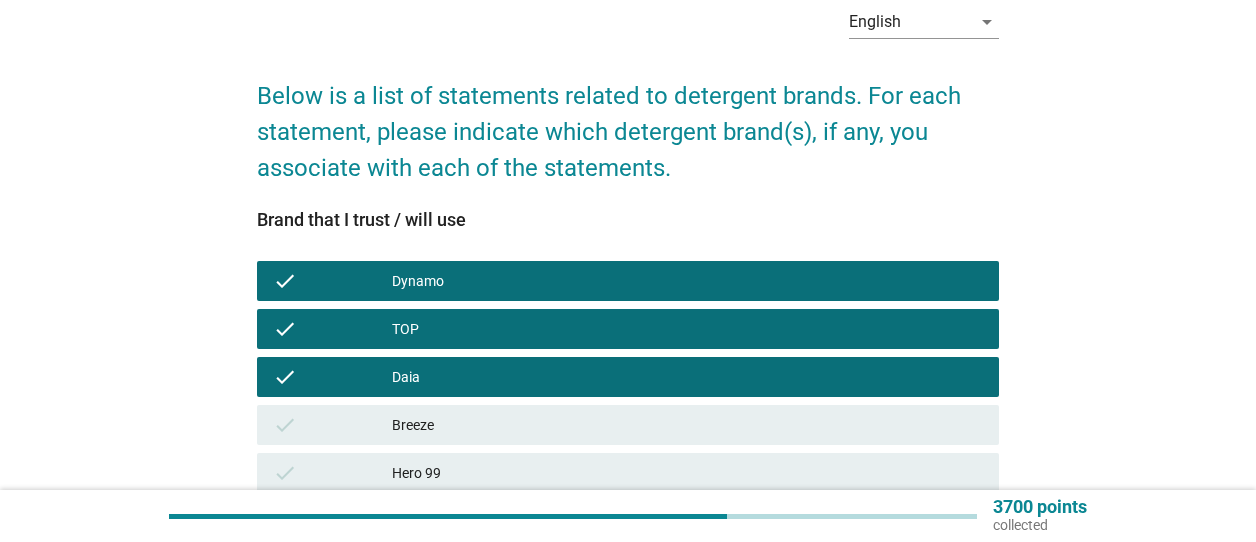 click on "Breeze" at bounding box center [687, 425] 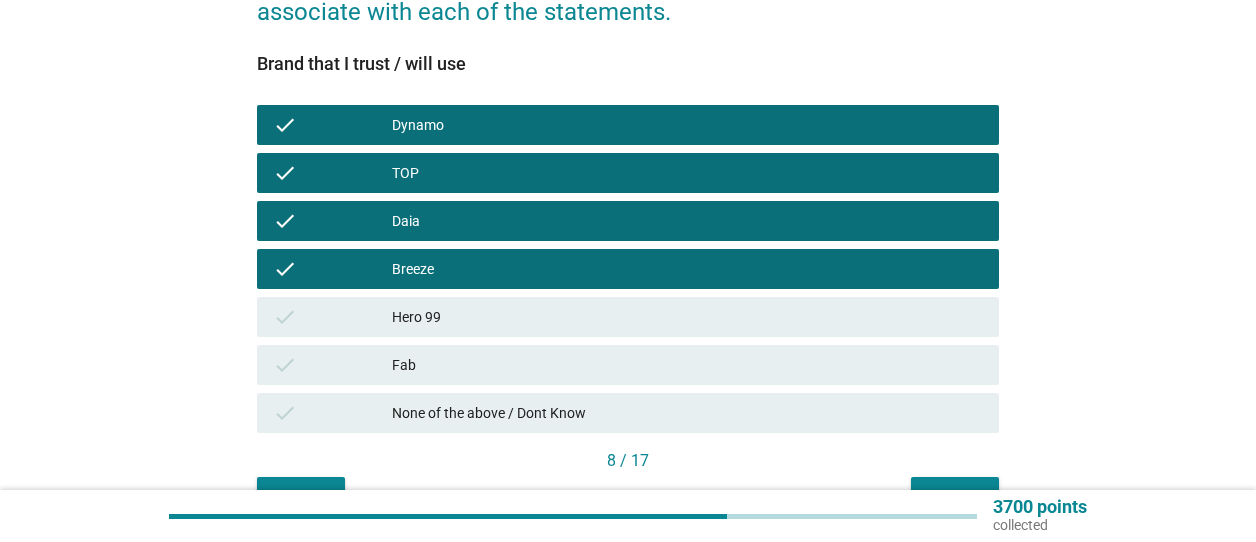 scroll, scrollTop: 300, scrollLeft: 0, axis: vertical 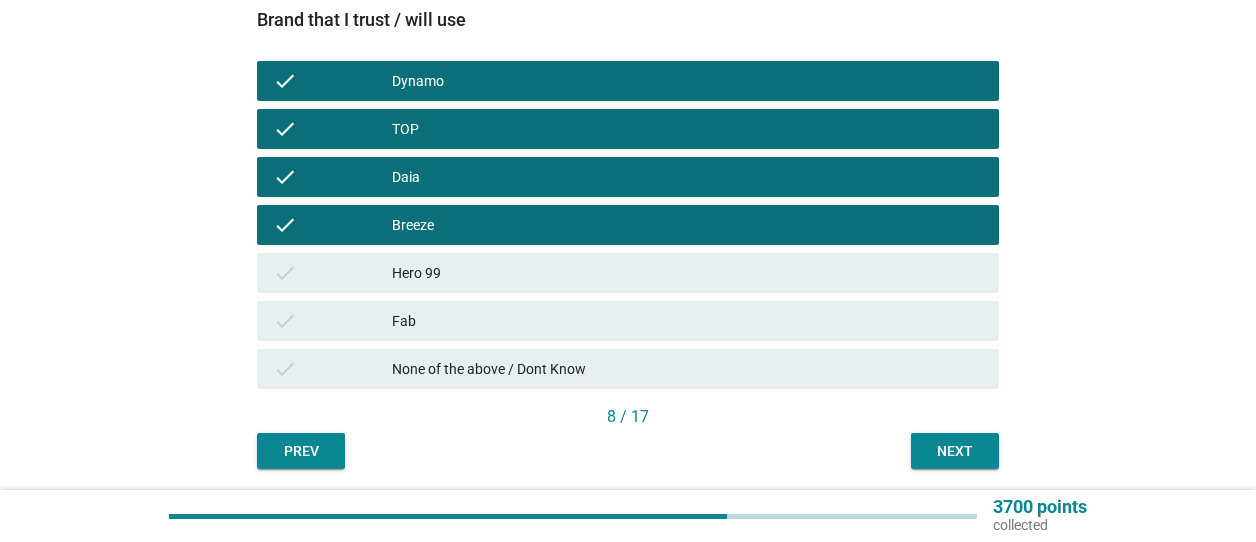 drag, startPoint x: 456, startPoint y: 281, endPoint x: 465, endPoint y: 309, distance: 29.410883 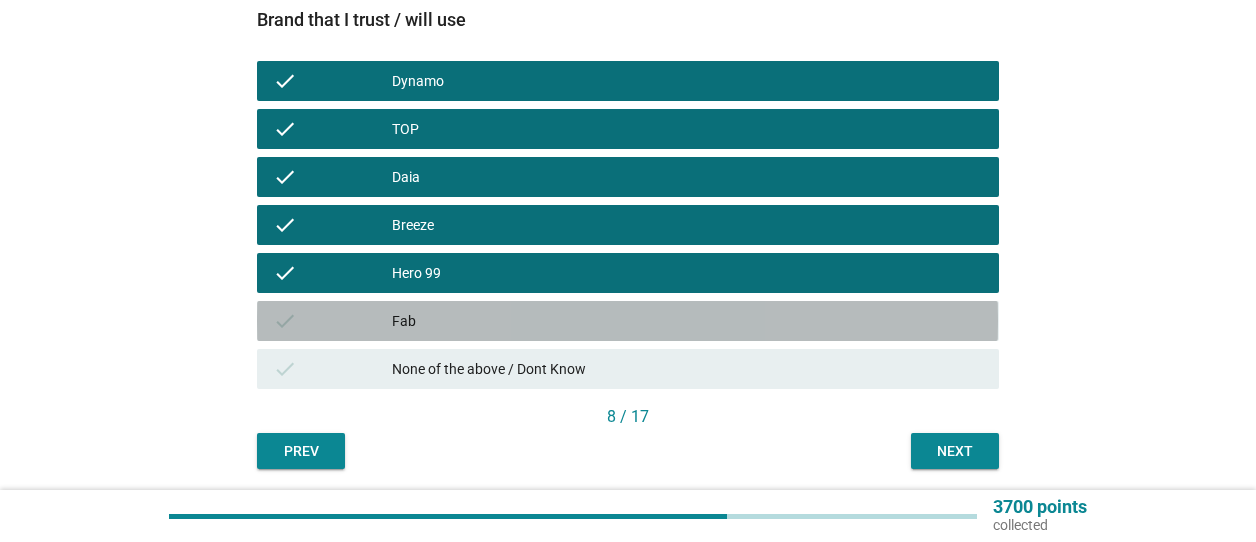drag, startPoint x: 480, startPoint y: 329, endPoint x: 530, endPoint y: 357, distance: 57.306194 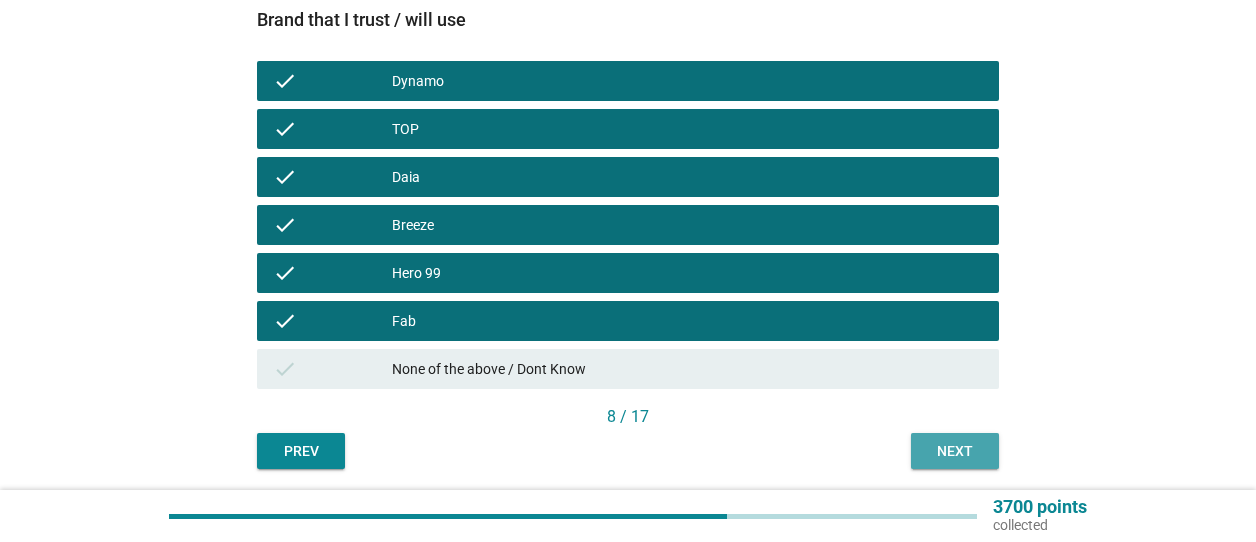 click on "Next" at bounding box center (955, 451) 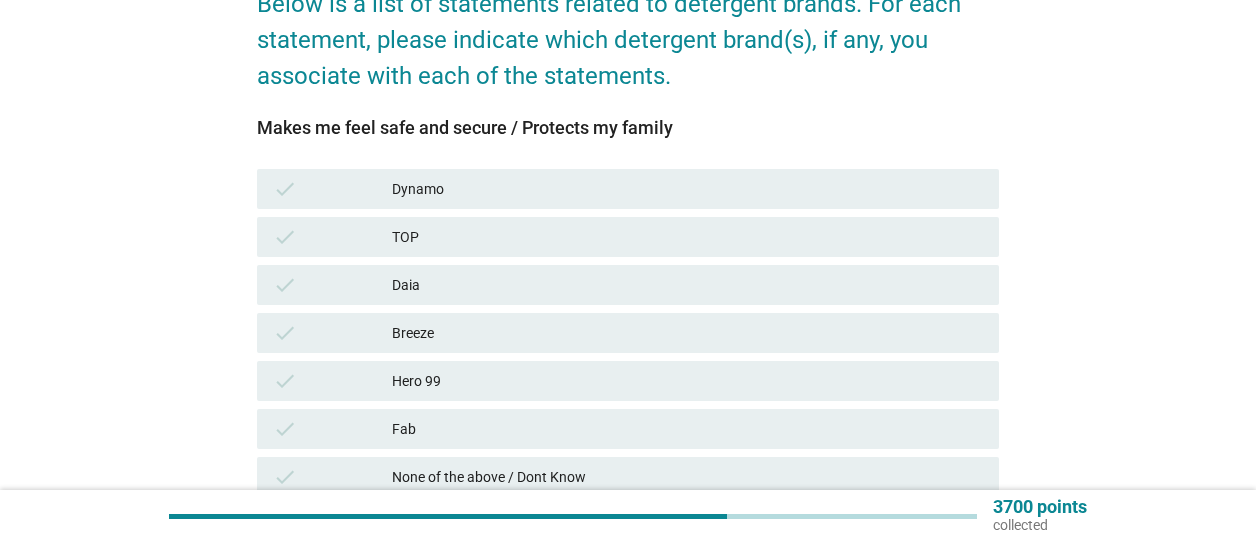 scroll, scrollTop: 200, scrollLeft: 0, axis: vertical 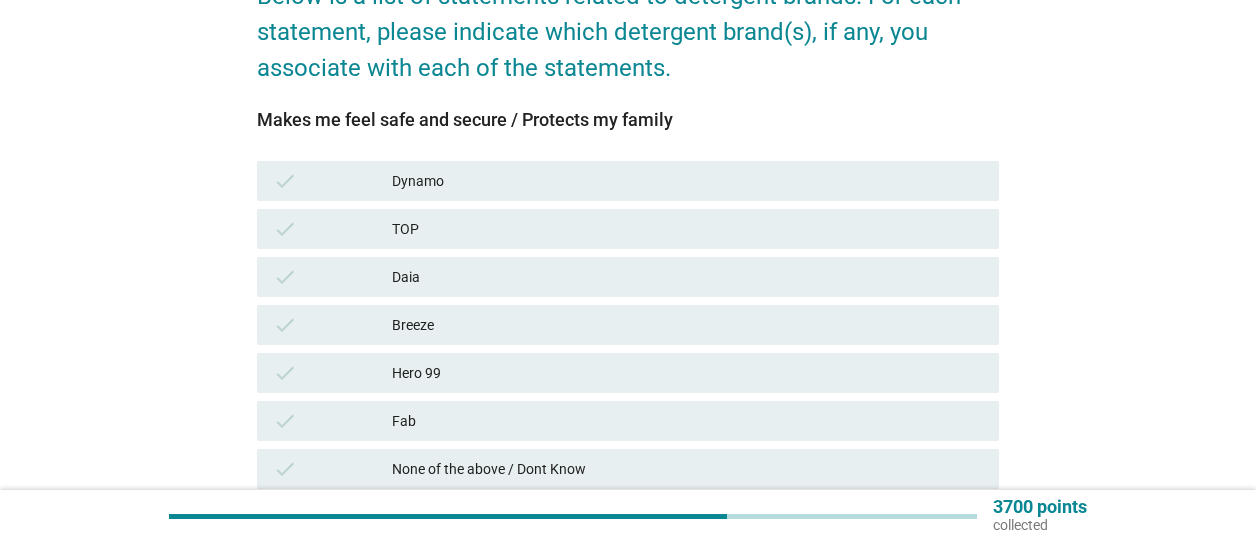 click on "check   TOP" at bounding box center [627, 229] 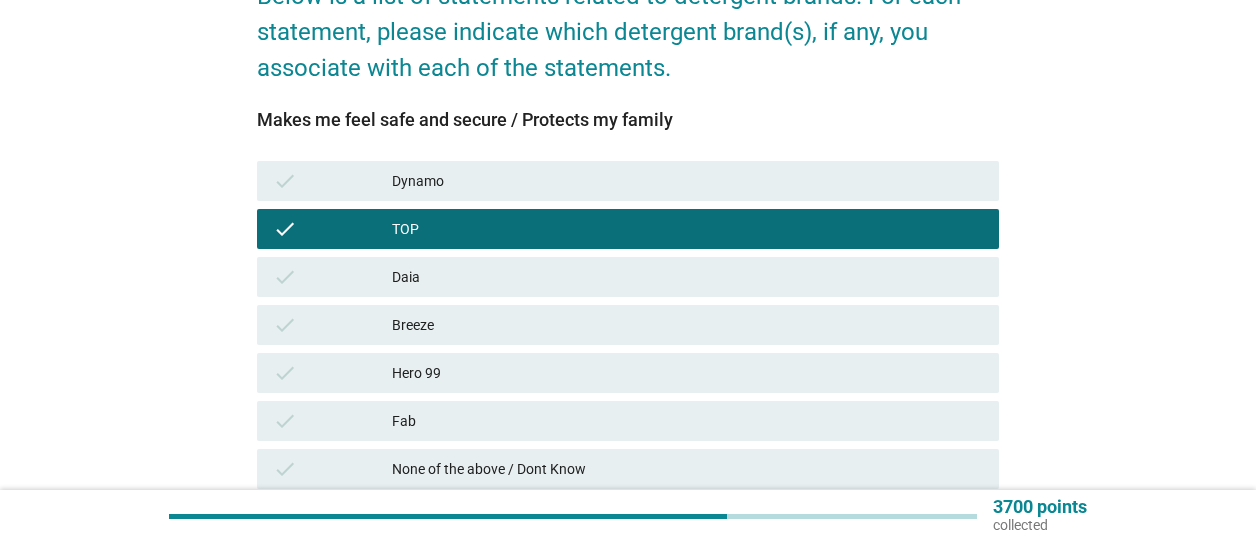 click on "Daia" at bounding box center [687, 277] 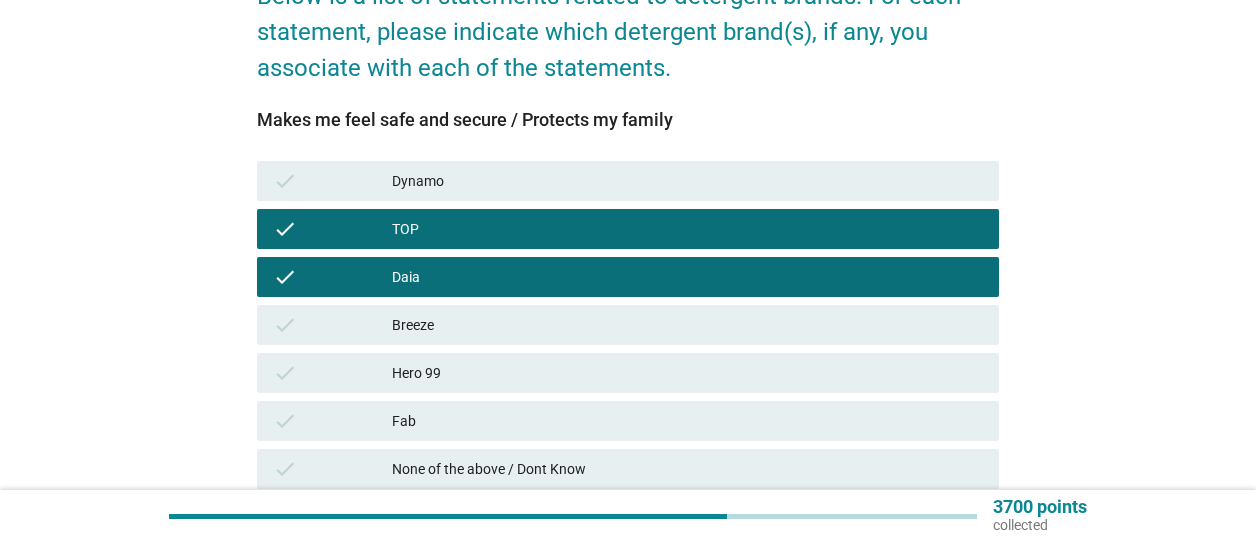 click on "check   Daia" at bounding box center (627, 277) 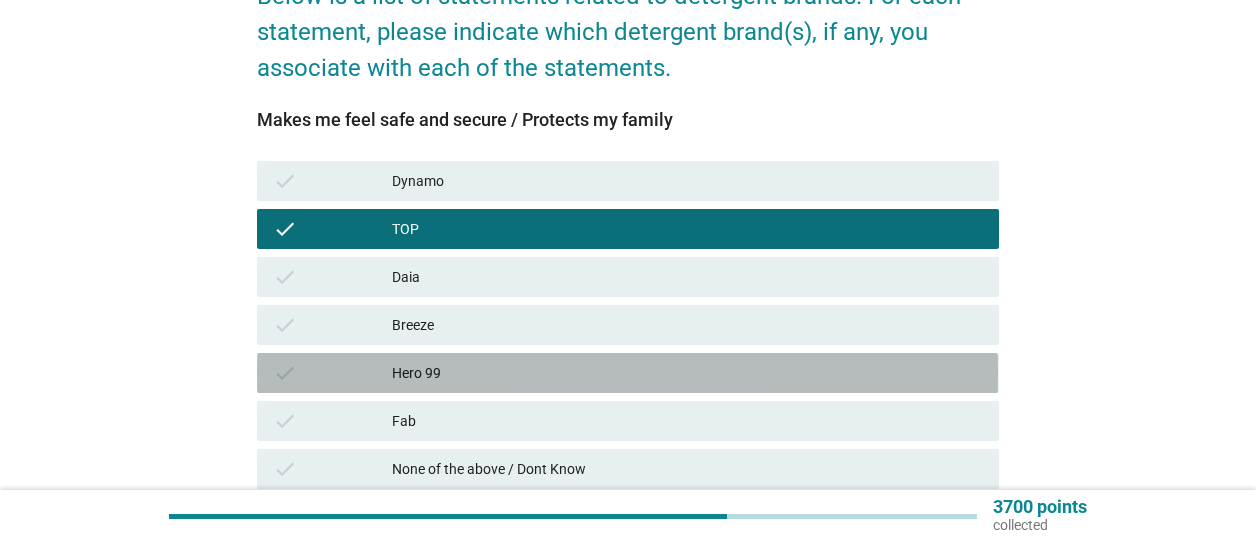 click on "Hero 99" at bounding box center (687, 373) 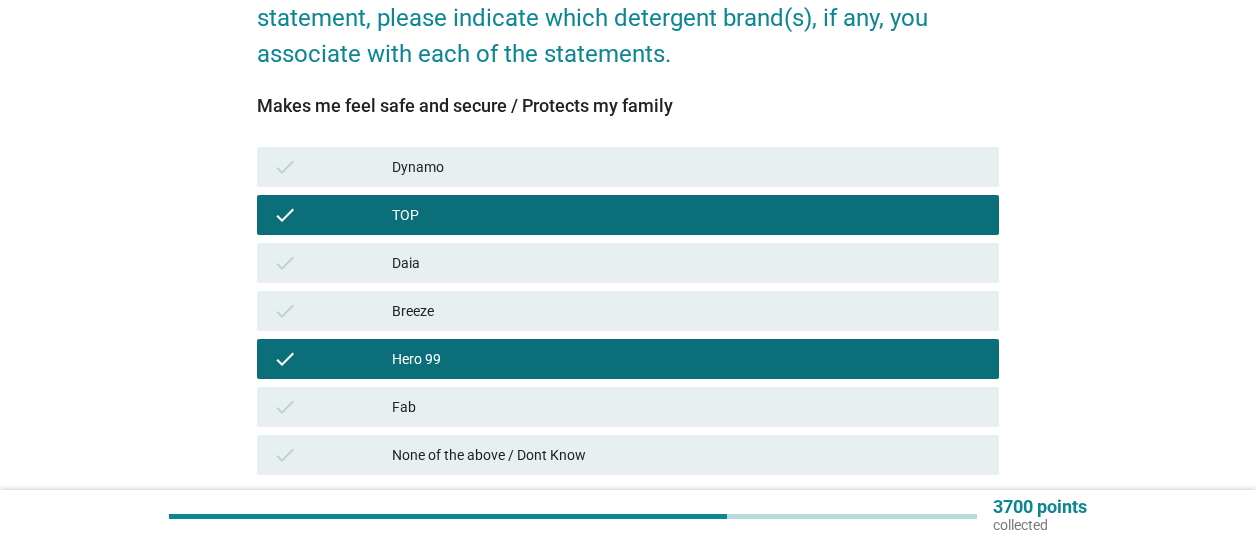 scroll, scrollTop: 369, scrollLeft: 0, axis: vertical 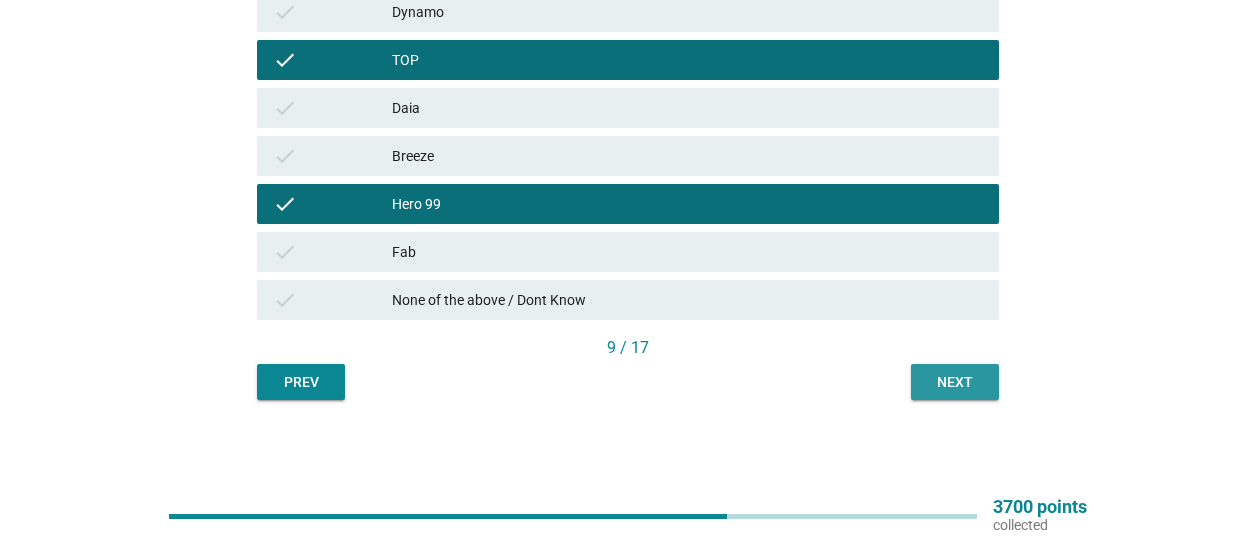 click on "Next" at bounding box center (955, 382) 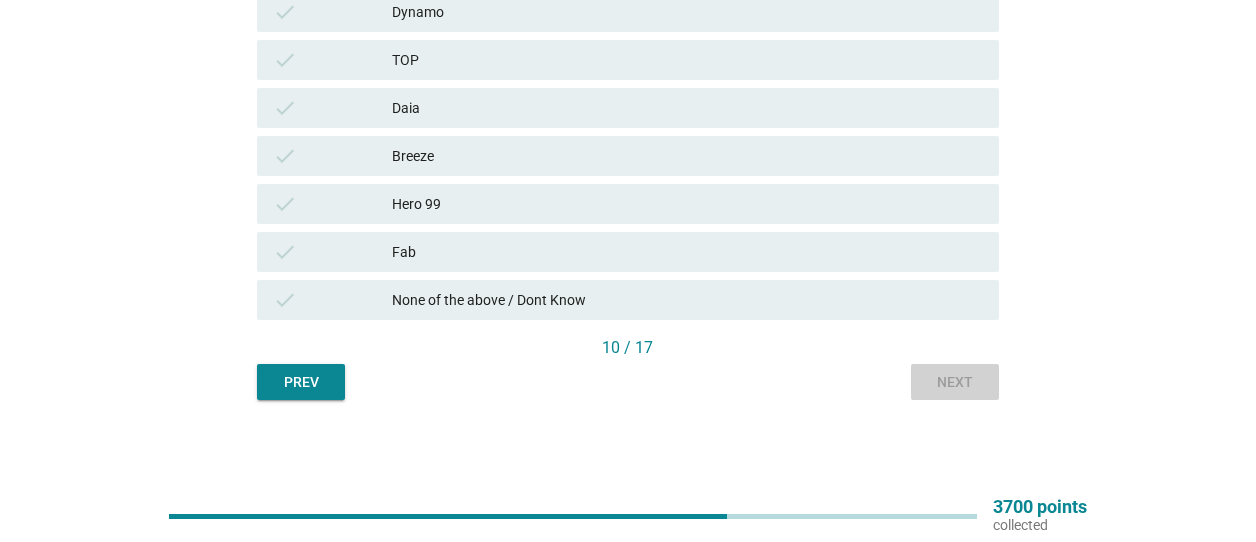 scroll, scrollTop: 0, scrollLeft: 0, axis: both 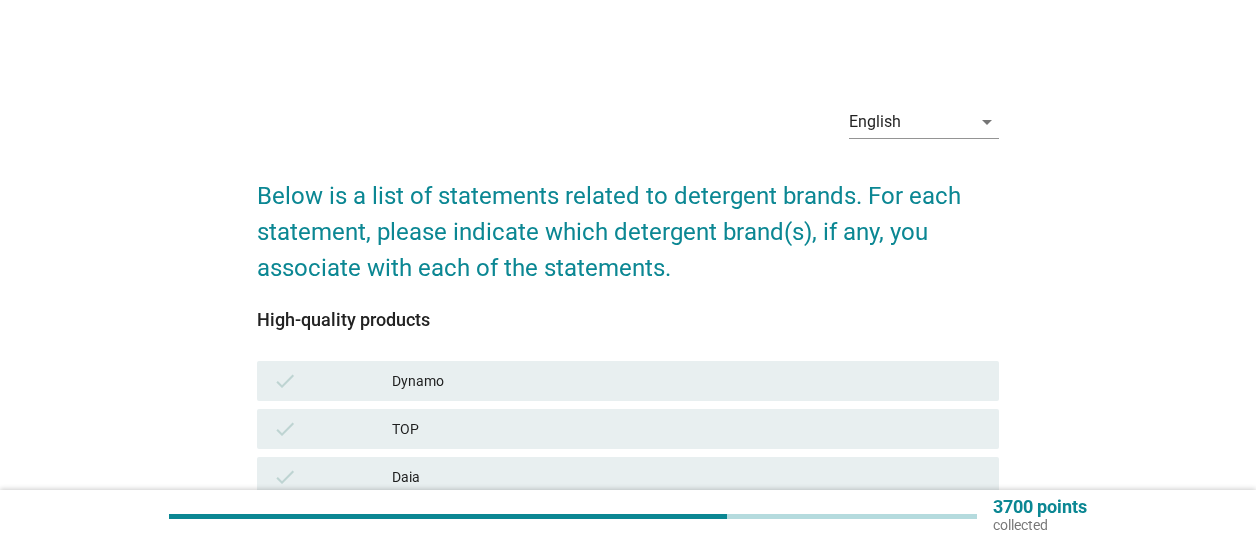 click on "check   Dynamo" at bounding box center (627, 381) 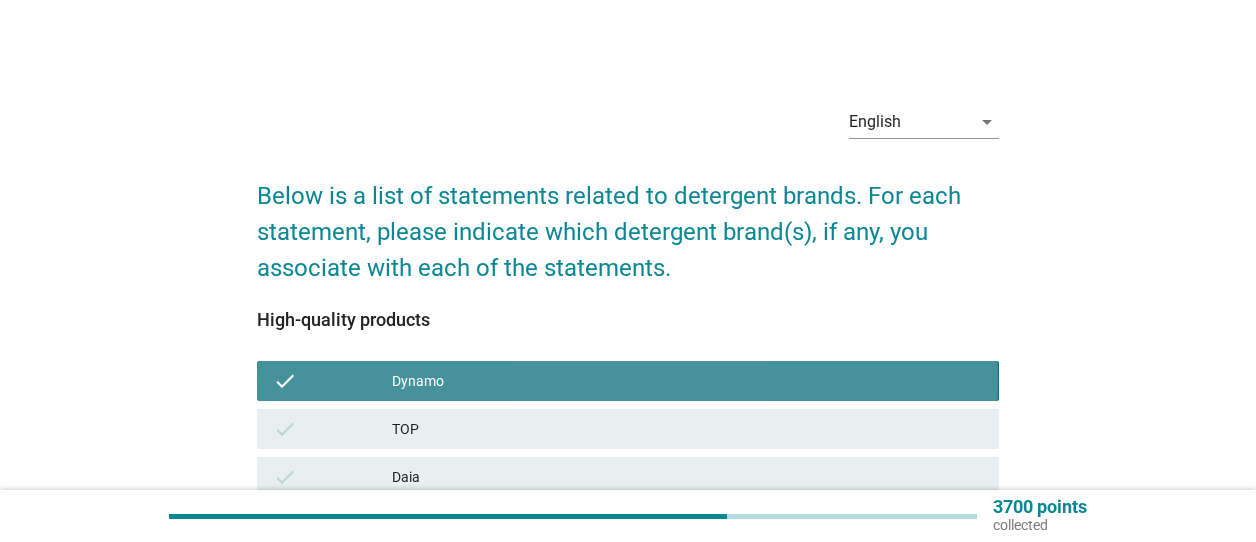 click on "TOP" at bounding box center [687, 429] 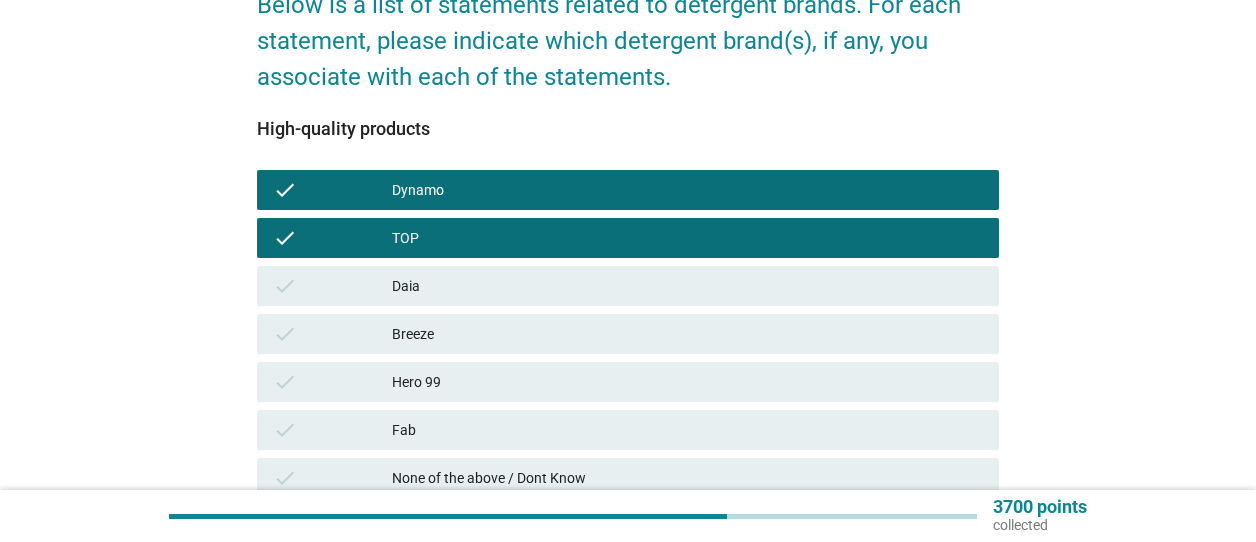 scroll, scrollTop: 200, scrollLeft: 0, axis: vertical 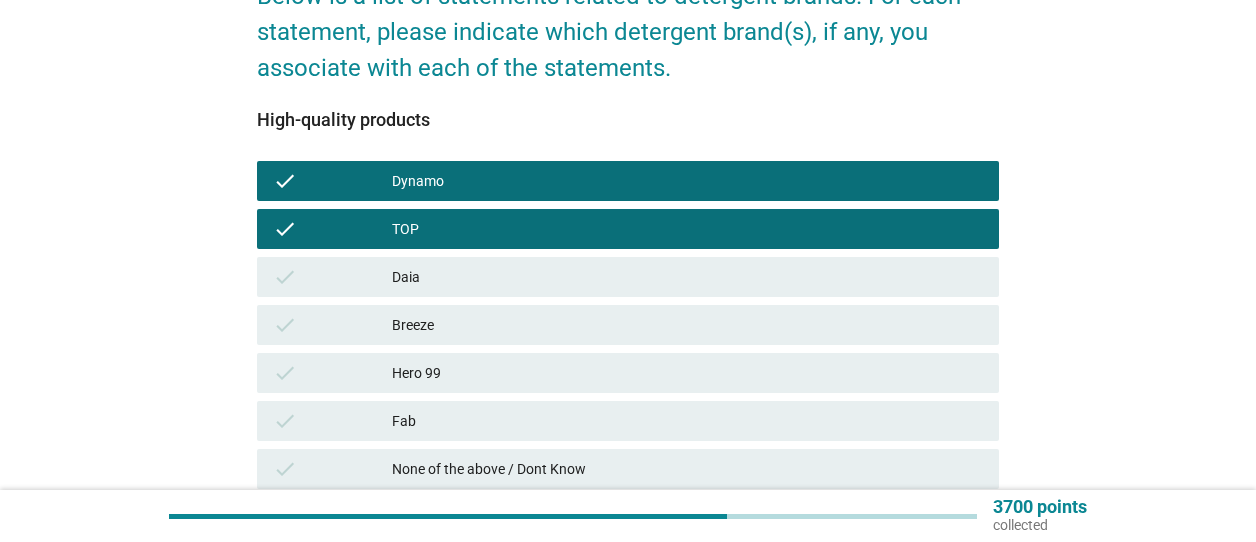 click on "Hero 99" at bounding box center [687, 373] 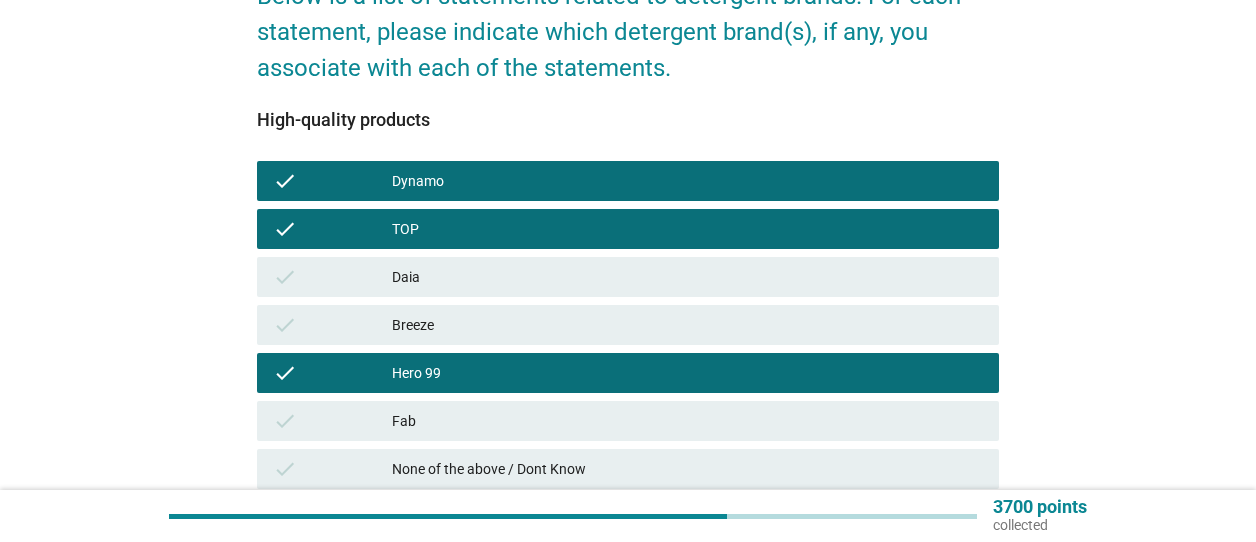 drag, startPoint x: 415, startPoint y: 329, endPoint x: 429, endPoint y: 362, distance: 35.846897 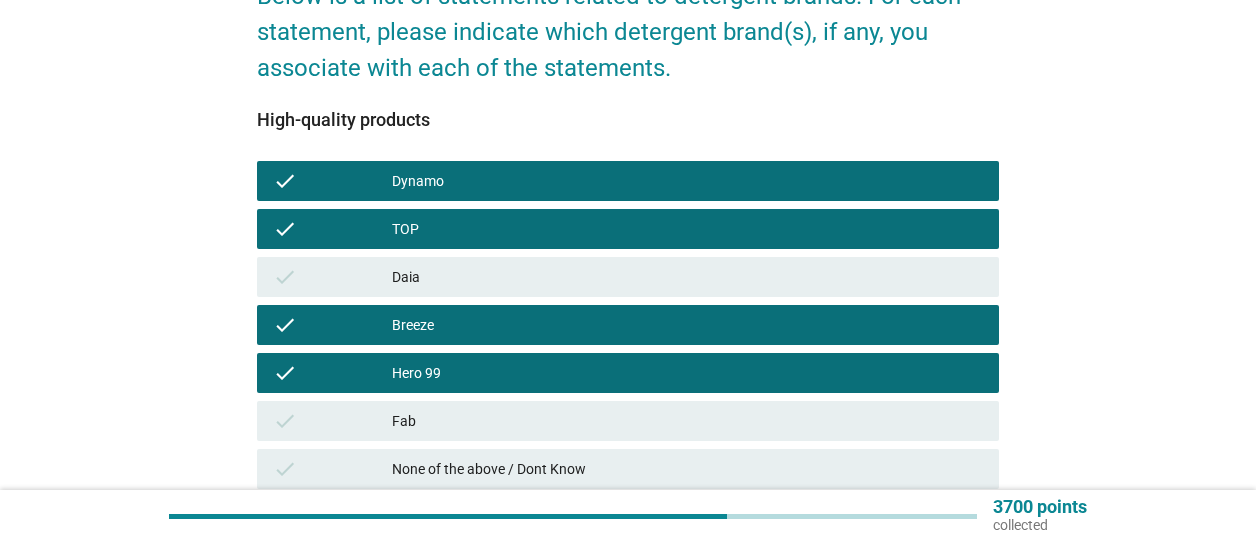 drag, startPoint x: 446, startPoint y: 432, endPoint x: 424, endPoint y: 335, distance: 99.46356 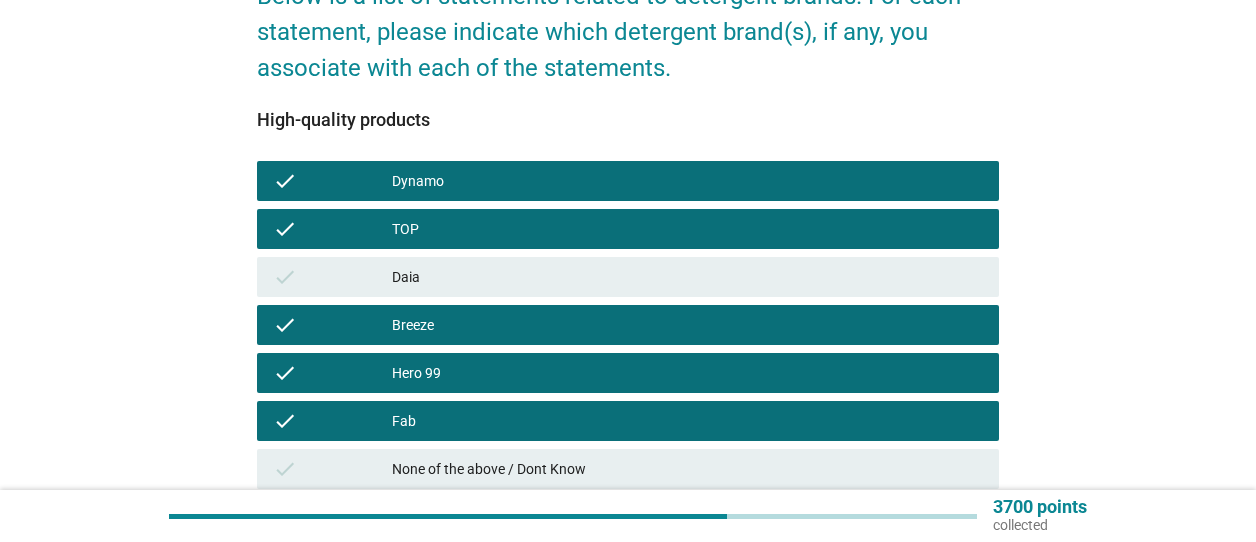 click on "check   Daia" at bounding box center [627, 277] 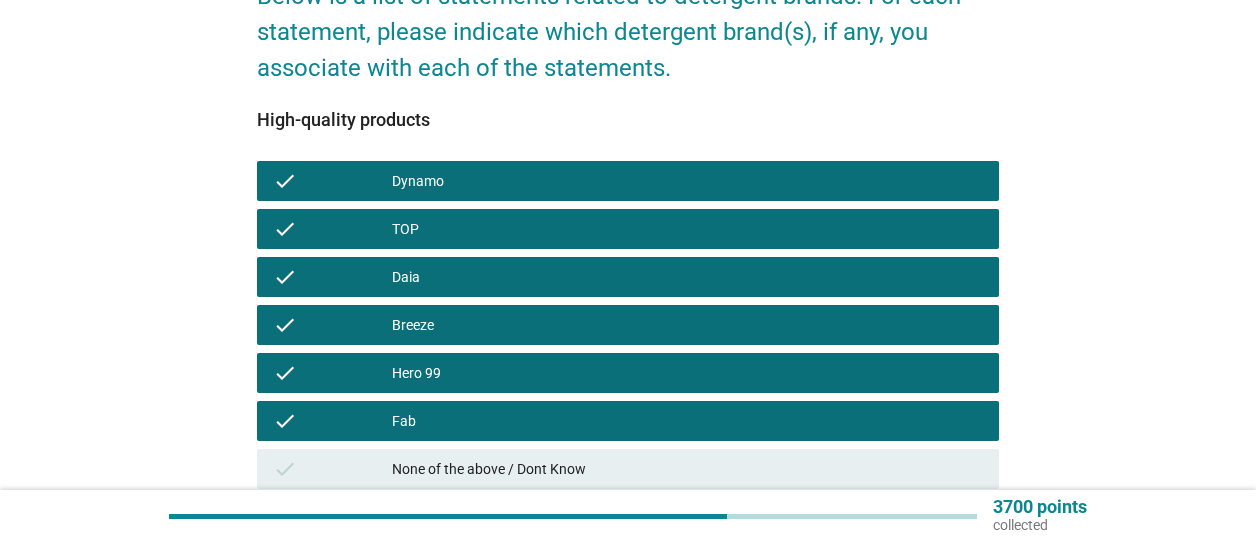 scroll, scrollTop: 369, scrollLeft: 0, axis: vertical 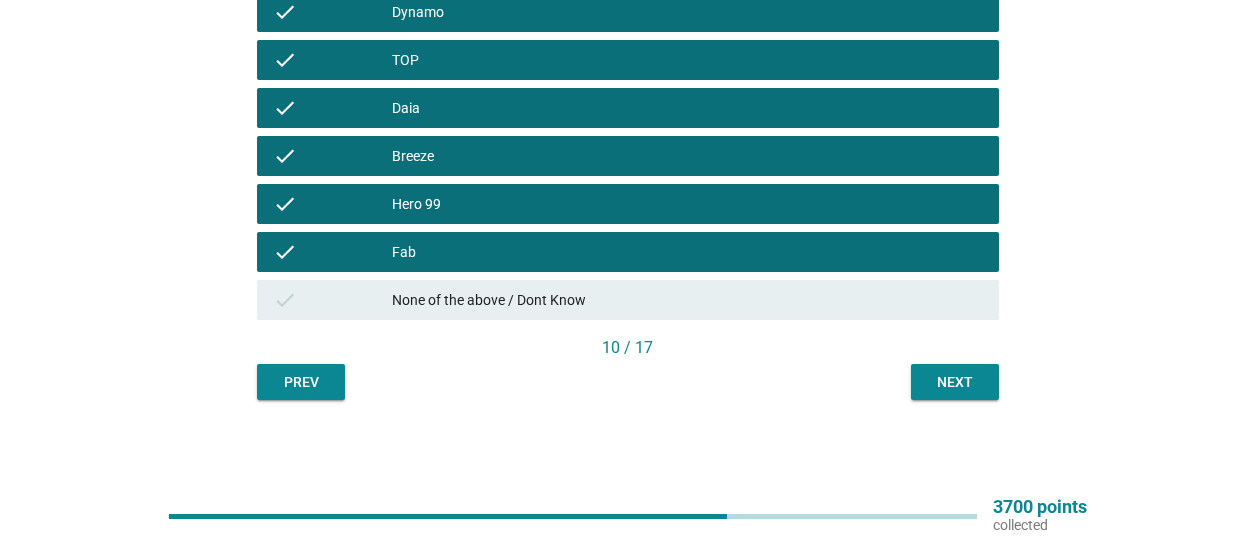 click on "English arrow_drop_down   Below is a list of statements related to detergent brands. For each statement, please indicate which detergent brand(s), if any, you associate with each of the statements.
High-quality products
check   Dynamo check   TOP check   Daia check   Breeze check   Hero 99 check   Fab check   None of the above / Dont Know
[NUMBER] / [NUMBER]
Prev   Next" at bounding box center [627, 60] 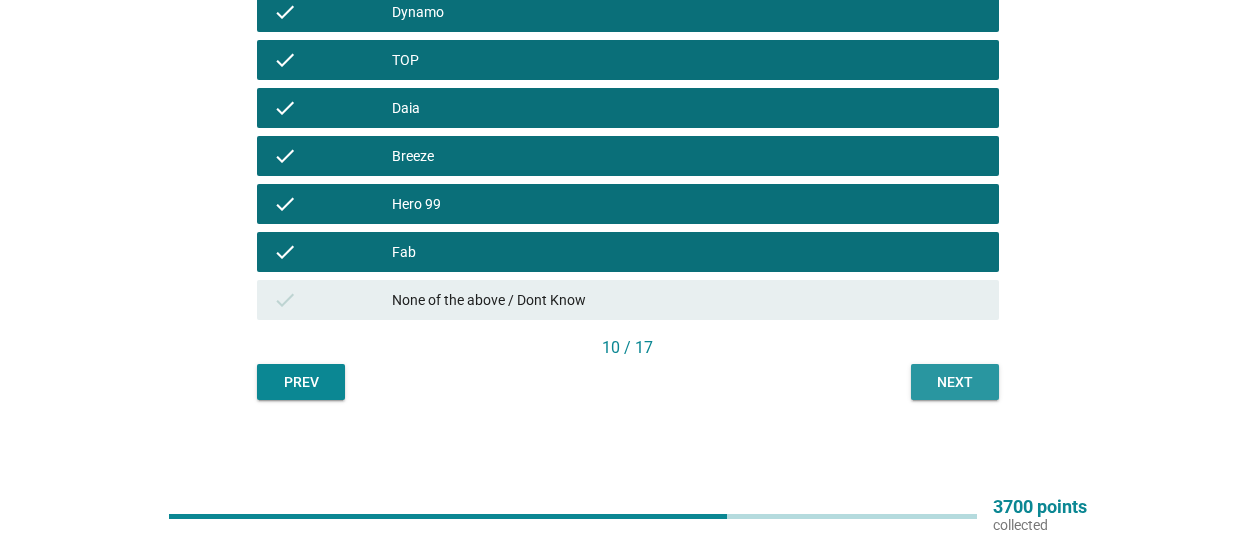 click on "Next" at bounding box center (955, 382) 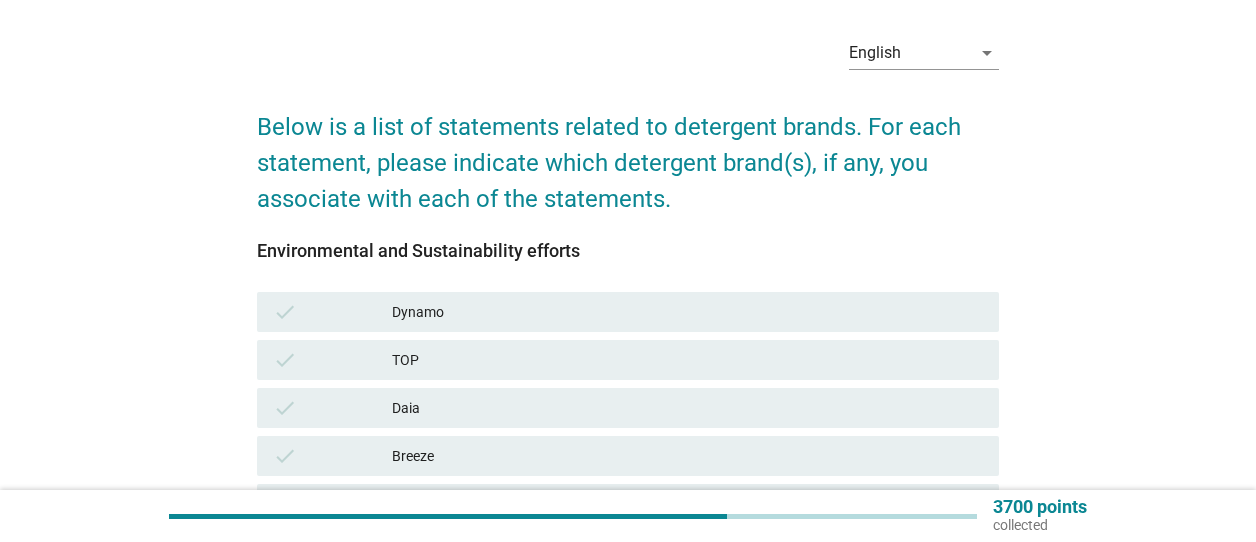 scroll, scrollTop: 100, scrollLeft: 0, axis: vertical 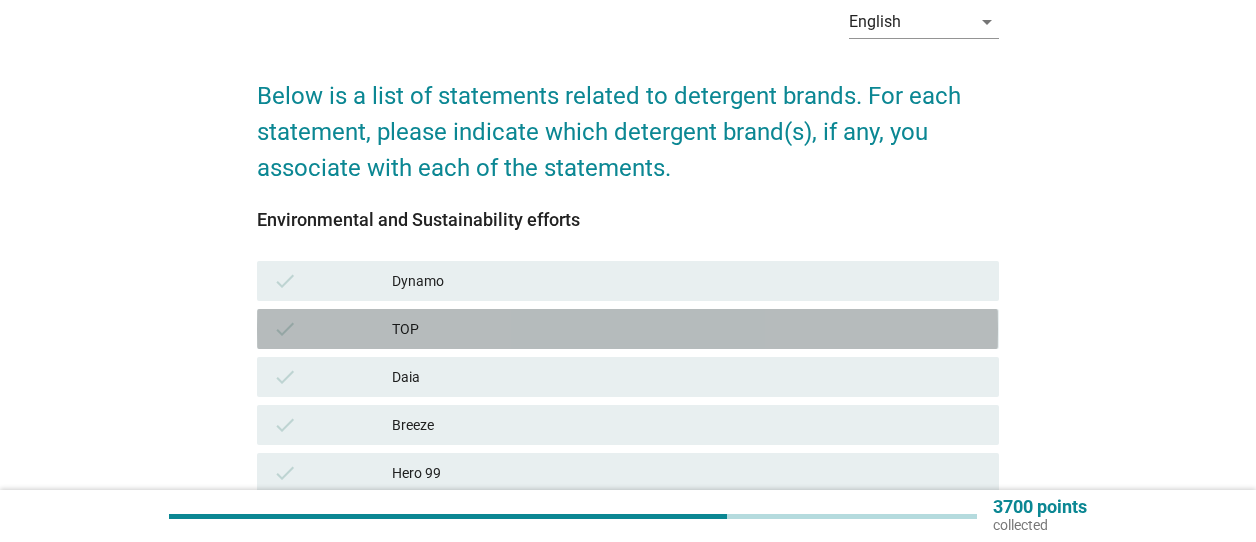 click on "check   TOP" at bounding box center [627, 329] 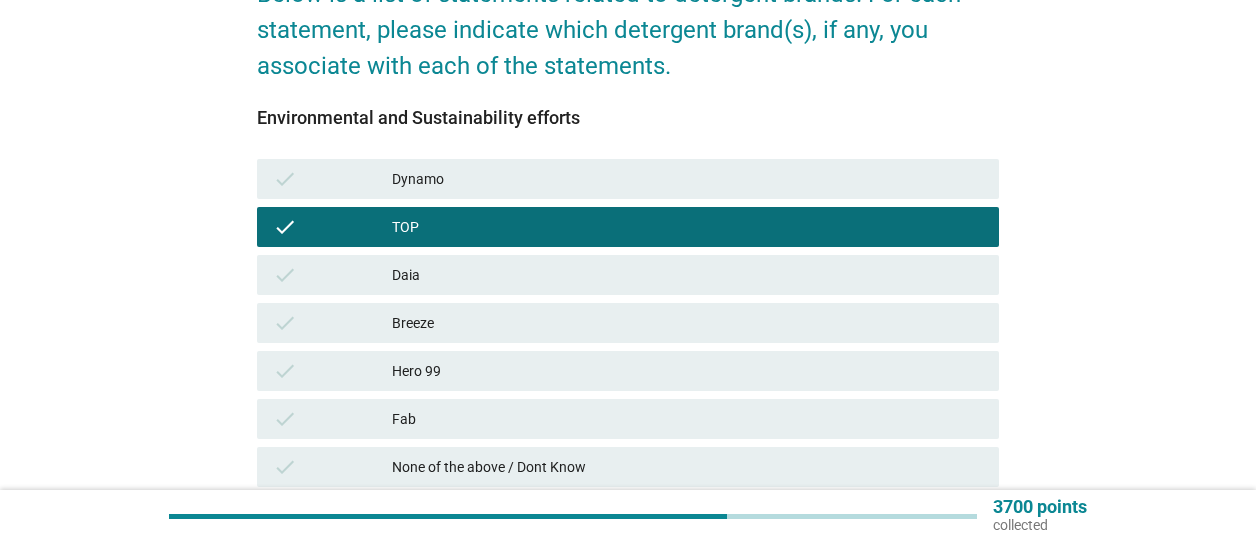 scroll, scrollTop: 369, scrollLeft: 0, axis: vertical 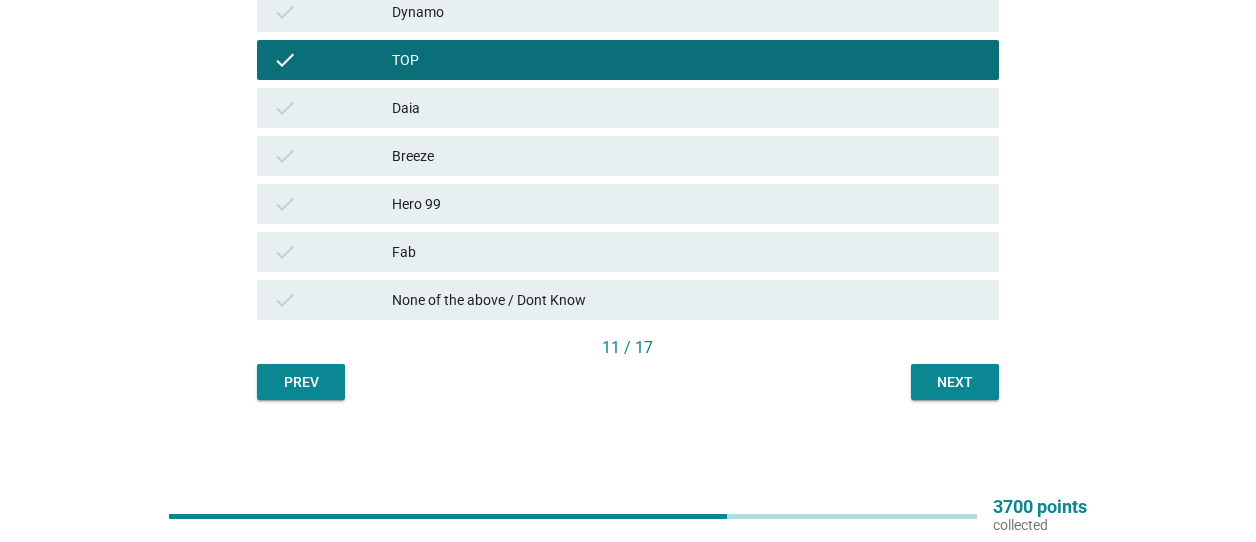 click on "Next" at bounding box center (955, 382) 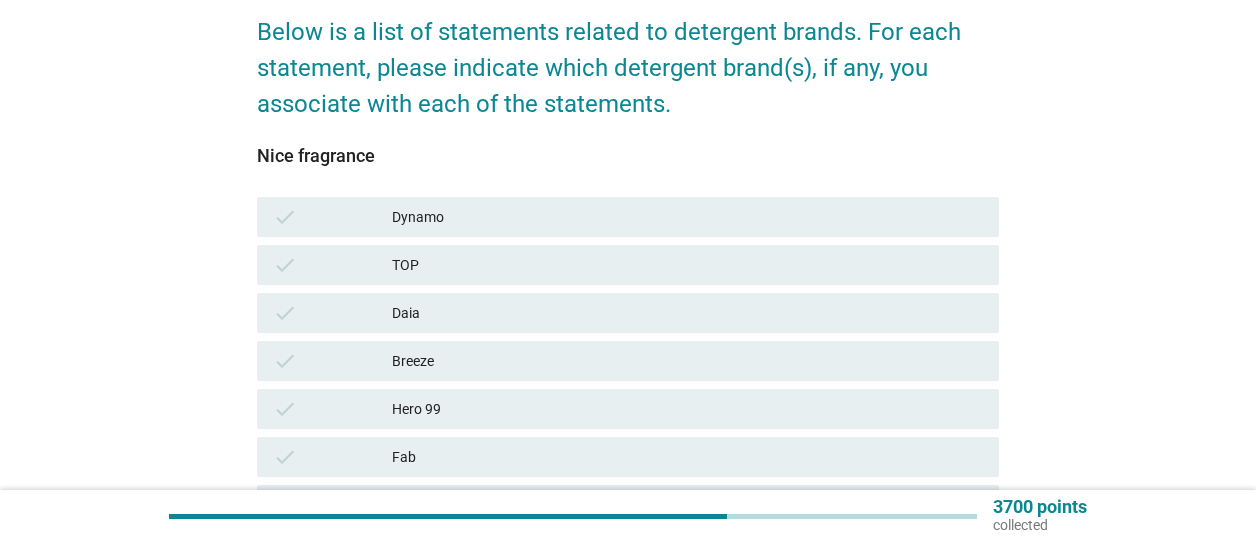 scroll, scrollTop: 200, scrollLeft: 0, axis: vertical 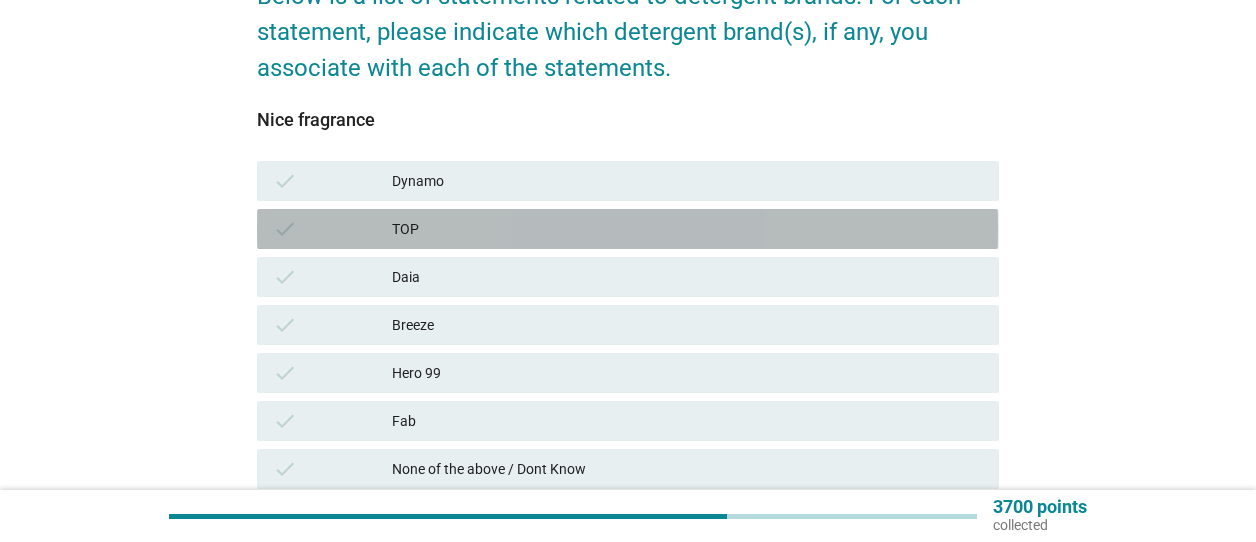 click on "TOP" at bounding box center [687, 229] 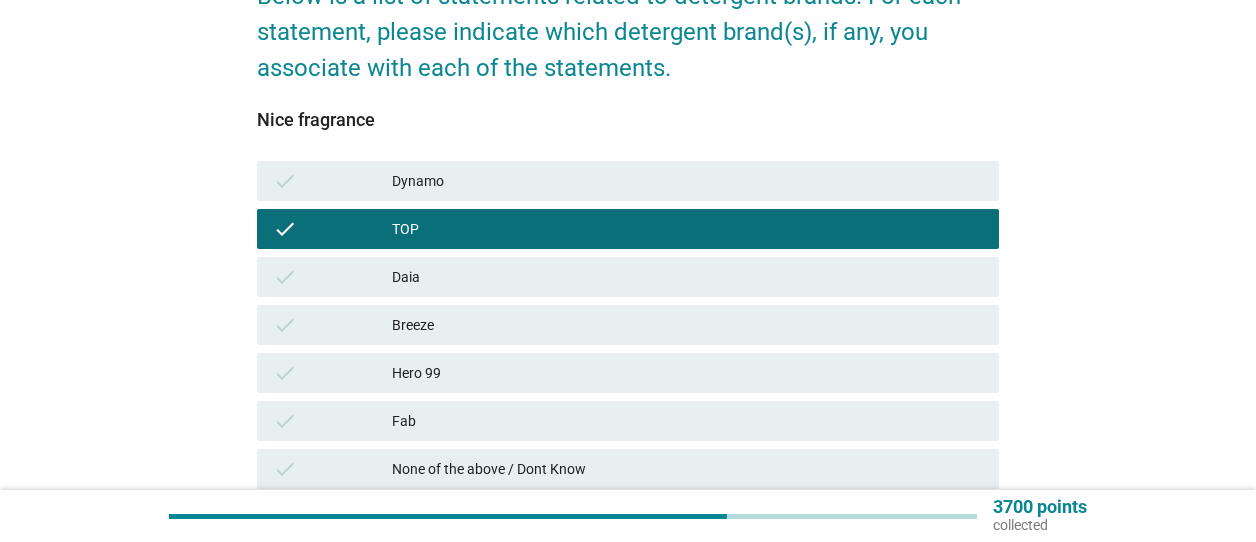 drag, startPoint x: 475, startPoint y: 371, endPoint x: 526, endPoint y: 385, distance: 52.886673 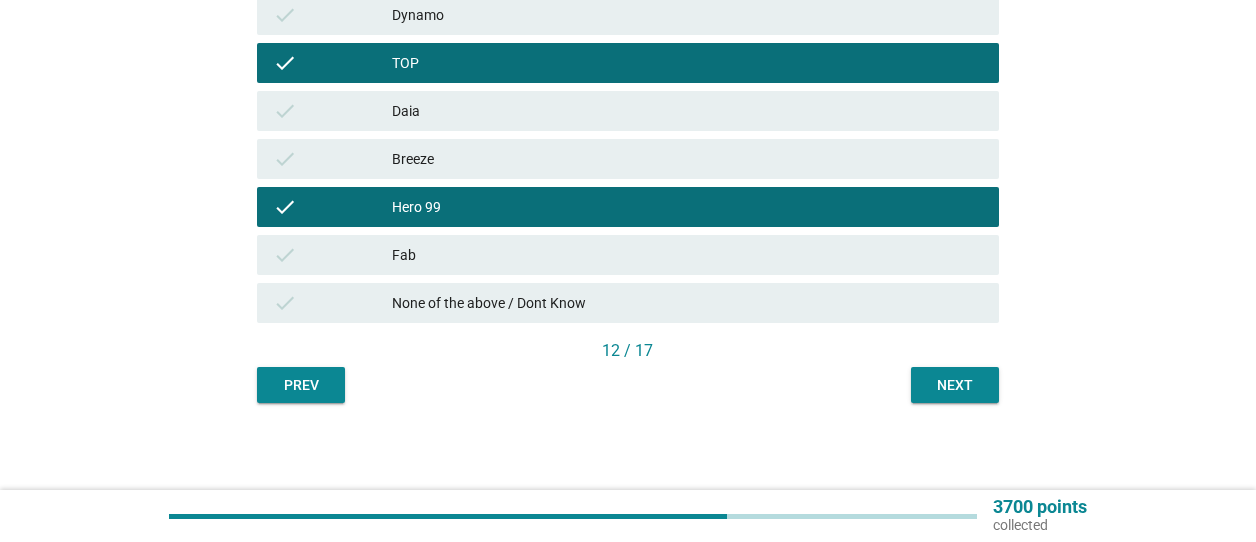 scroll, scrollTop: 369, scrollLeft: 0, axis: vertical 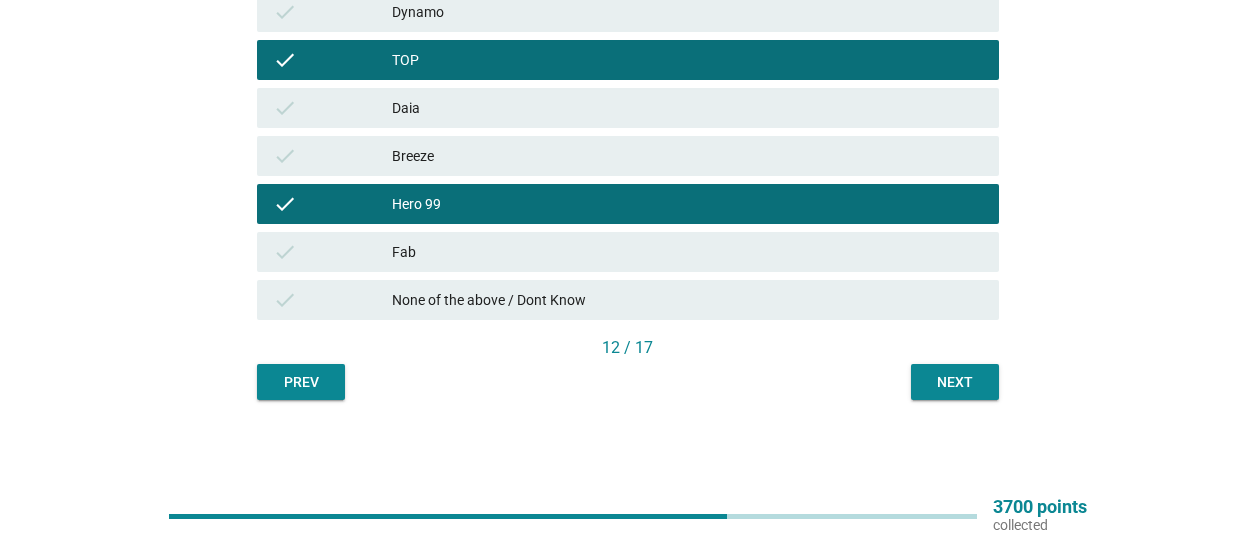 click on "Next" at bounding box center (955, 382) 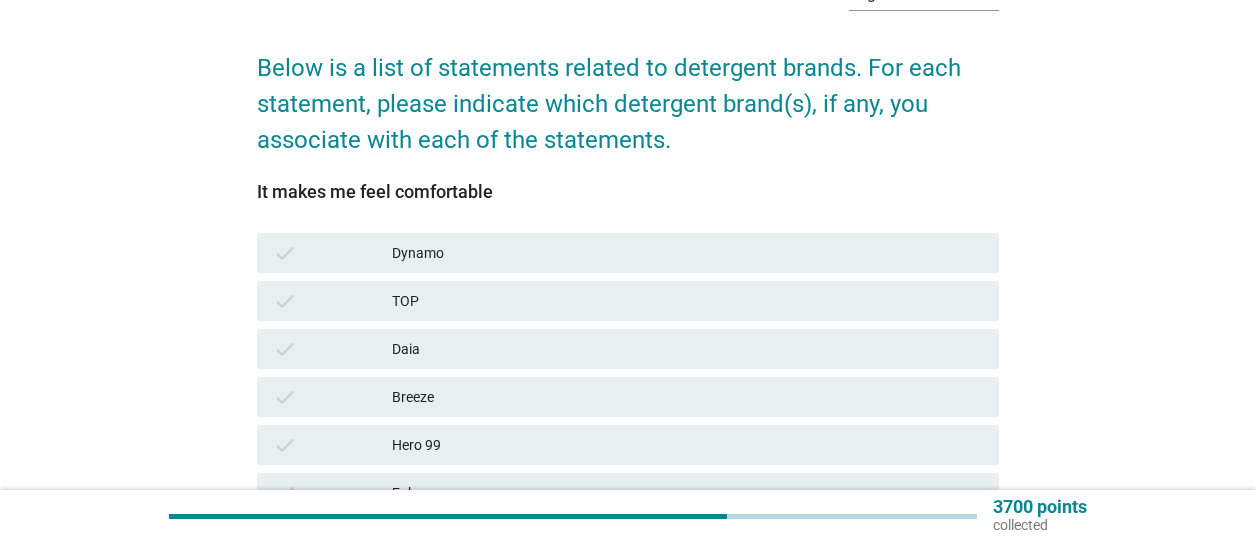 scroll, scrollTop: 200, scrollLeft: 0, axis: vertical 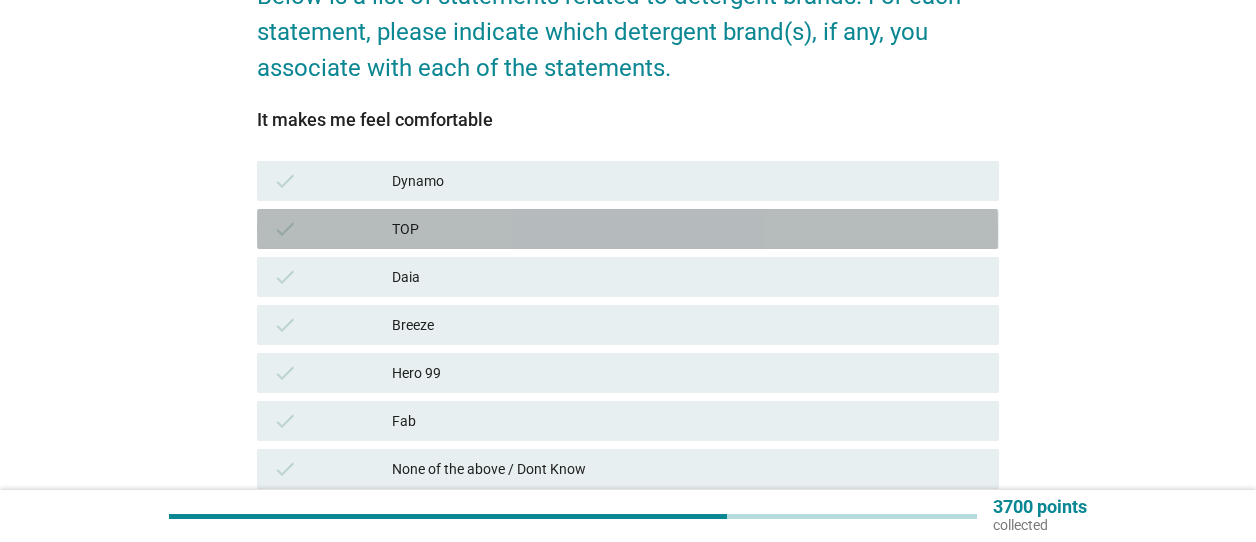 drag, startPoint x: 415, startPoint y: 231, endPoint x: 450, endPoint y: 286, distance: 65.192024 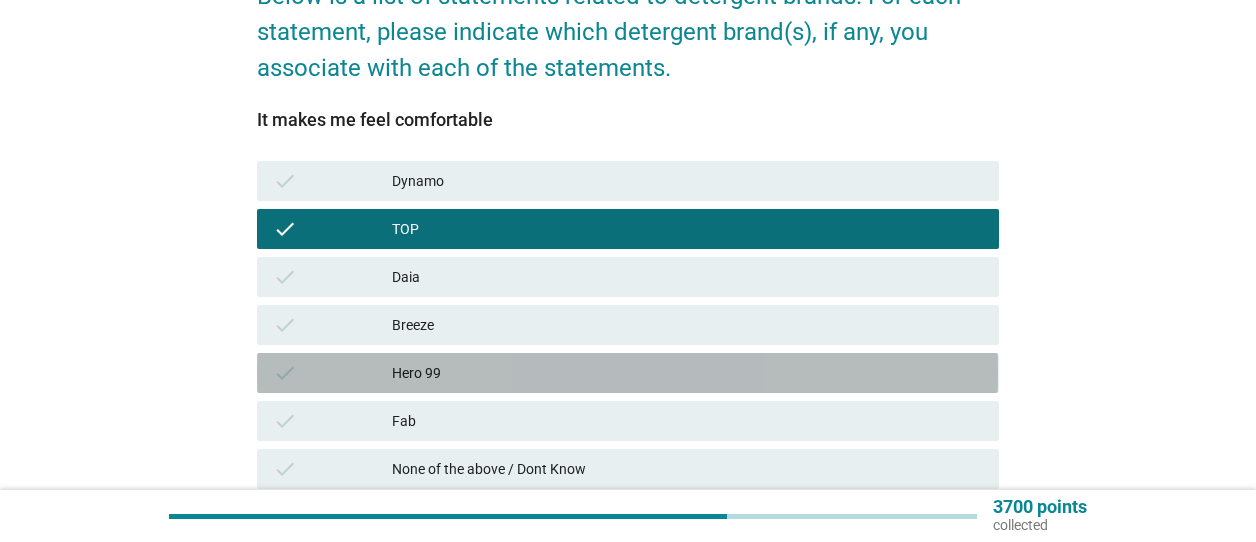 click on "Hero 99" at bounding box center [687, 373] 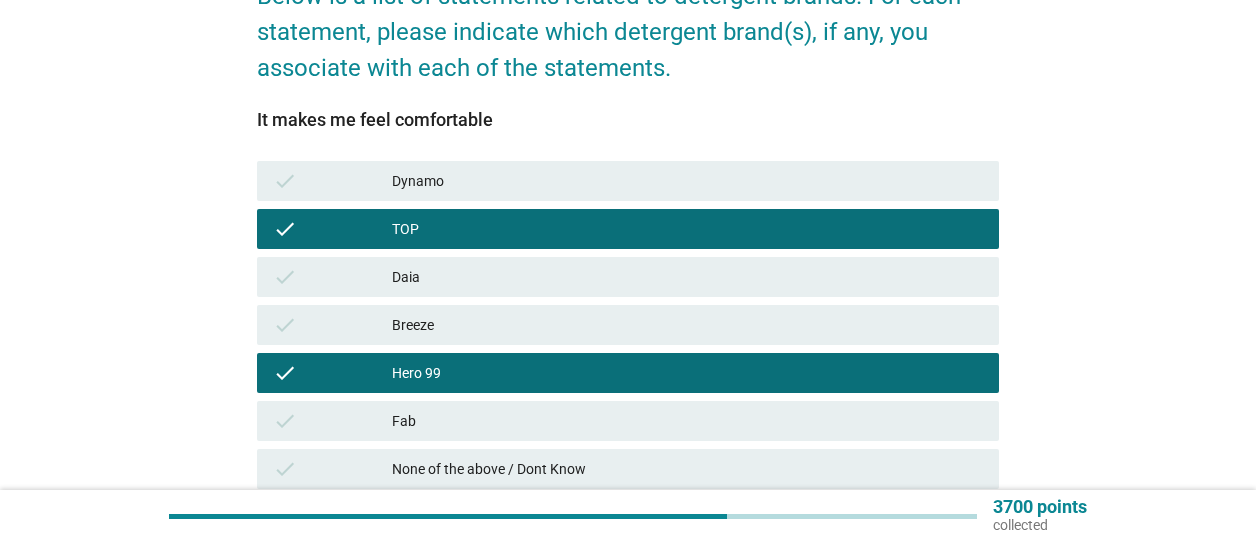 click on "Daia" at bounding box center [687, 277] 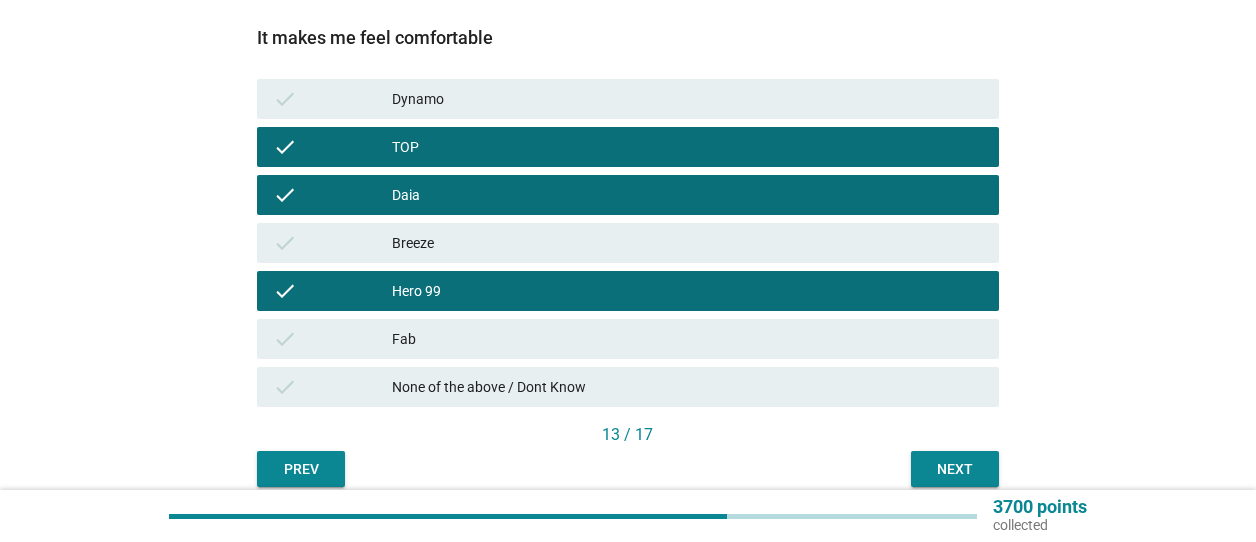 scroll, scrollTop: 369, scrollLeft: 0, axis: vertical 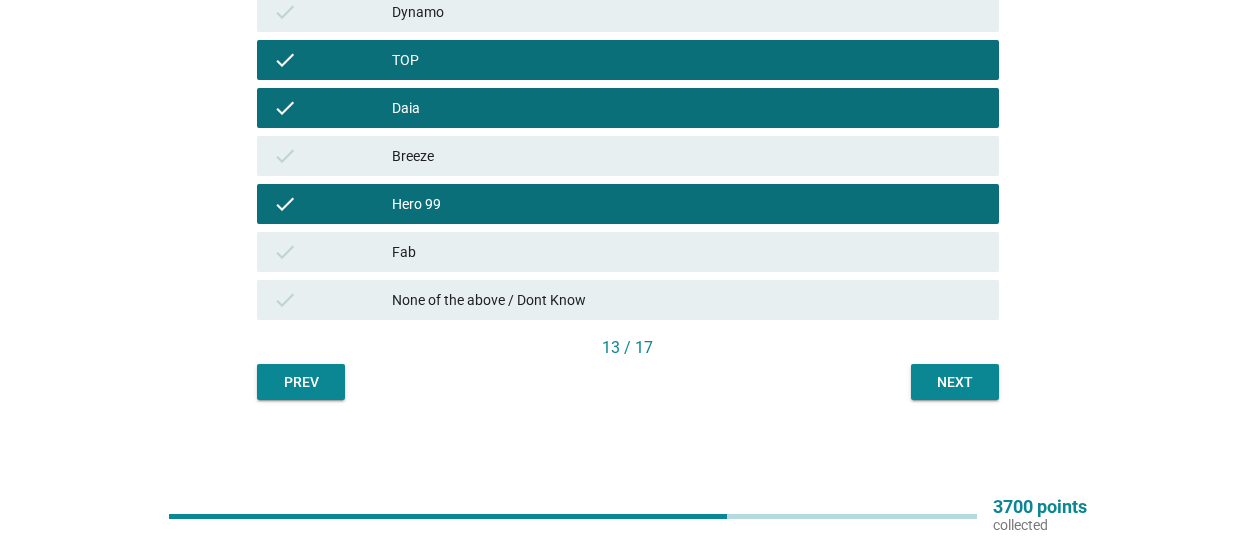 click on "Next" at bounding box center (955, 382) 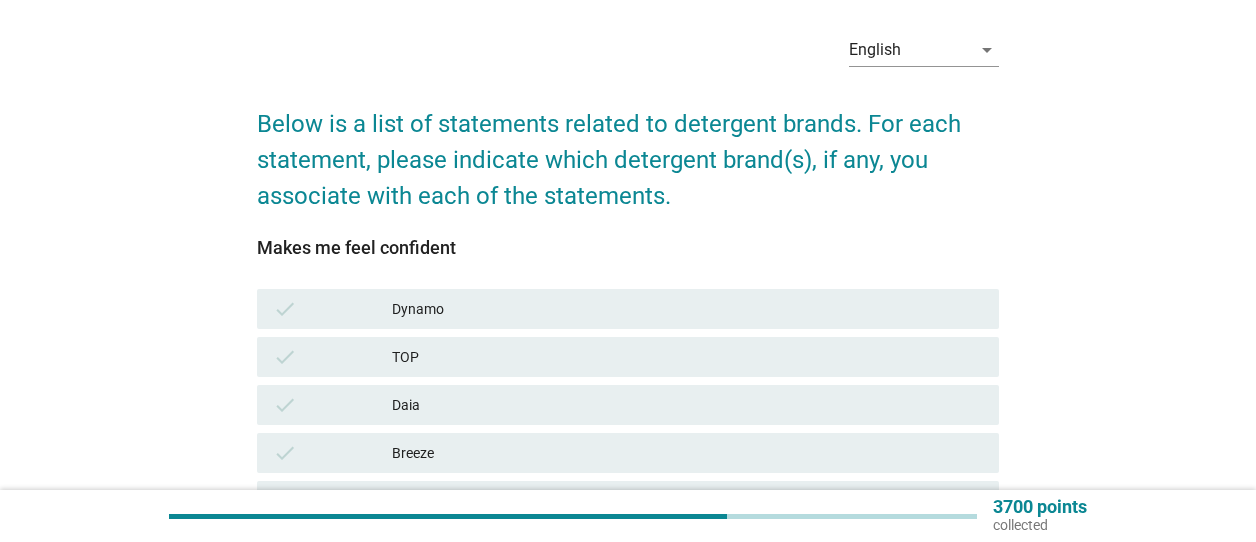 scroll, scrollTop: 100, scrollLeft: 0, axis: vertical 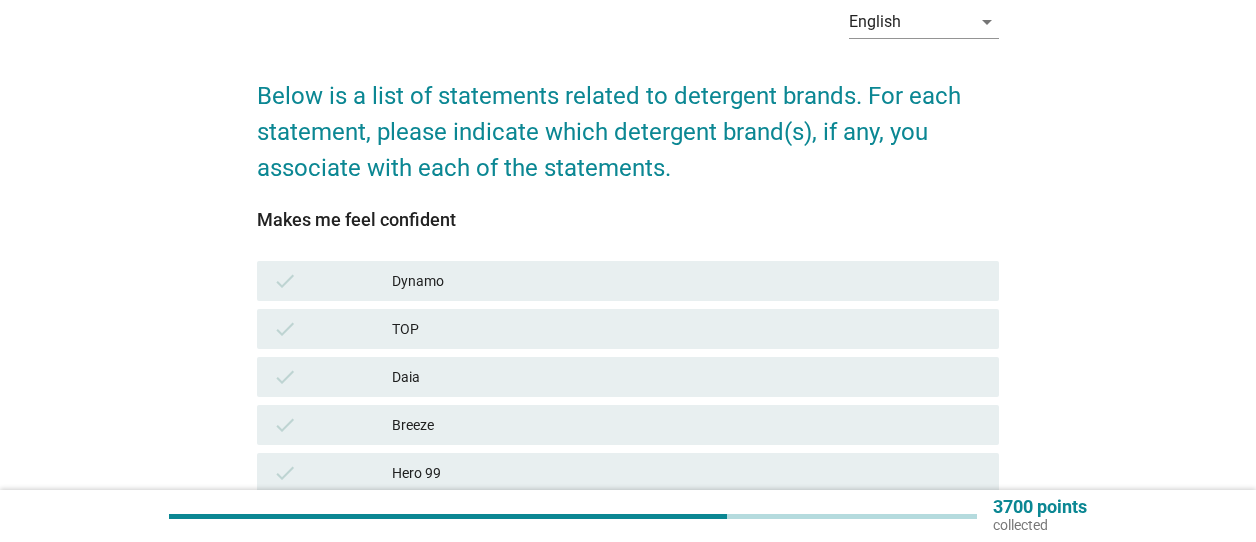 click on "TOP" at bounding box center (687, 329) 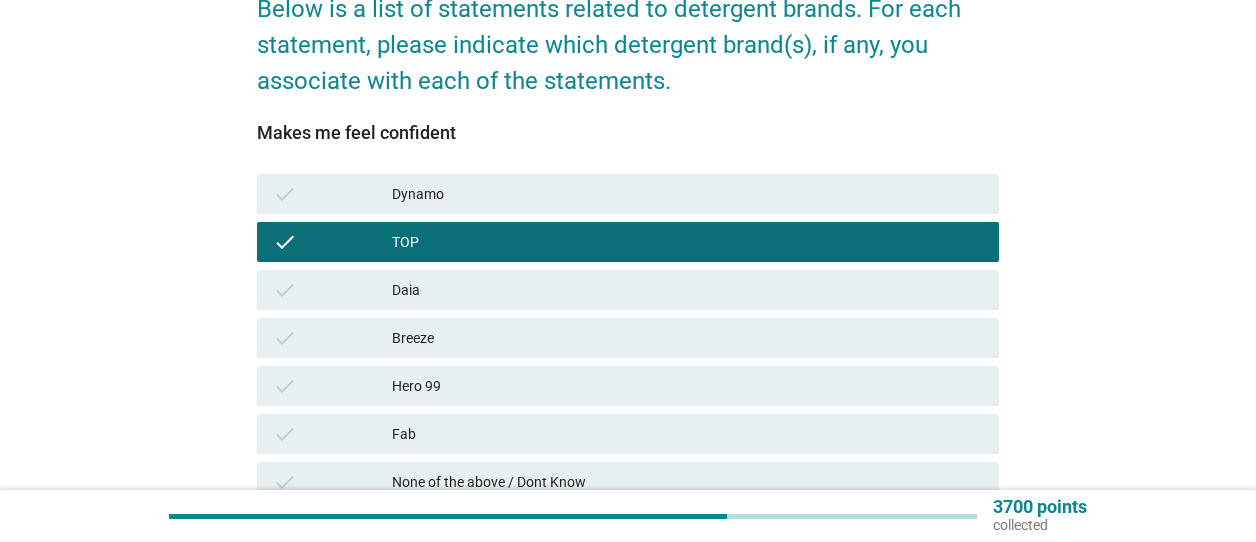 scroll, scrollTop: 300, scrollLeft: 0, axis: vertical 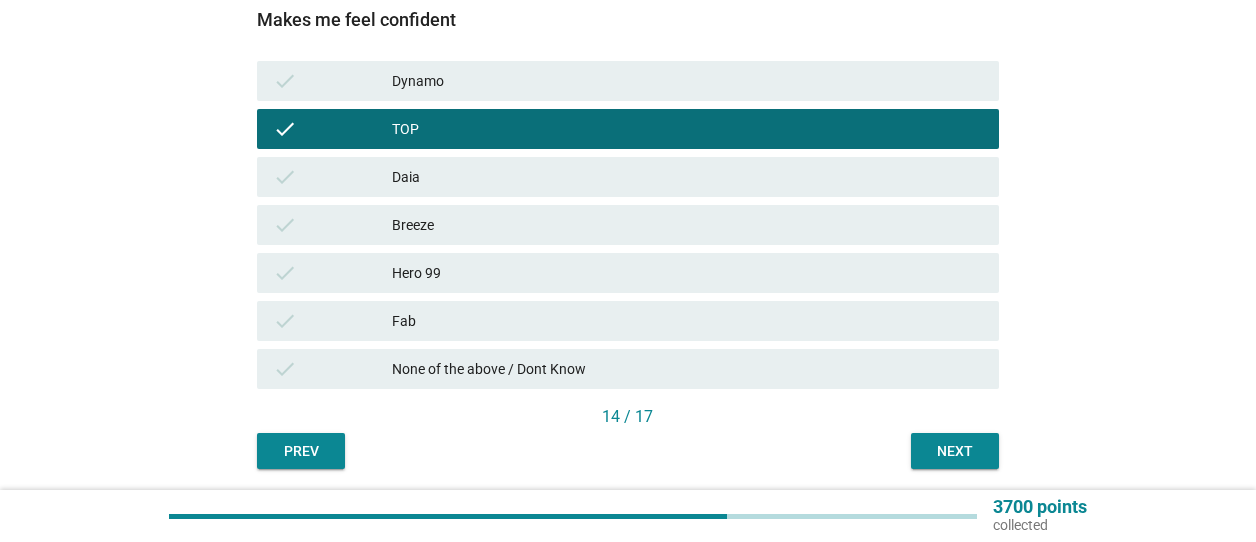 click on "check   Hero 99" at bounding box center [627, 273] 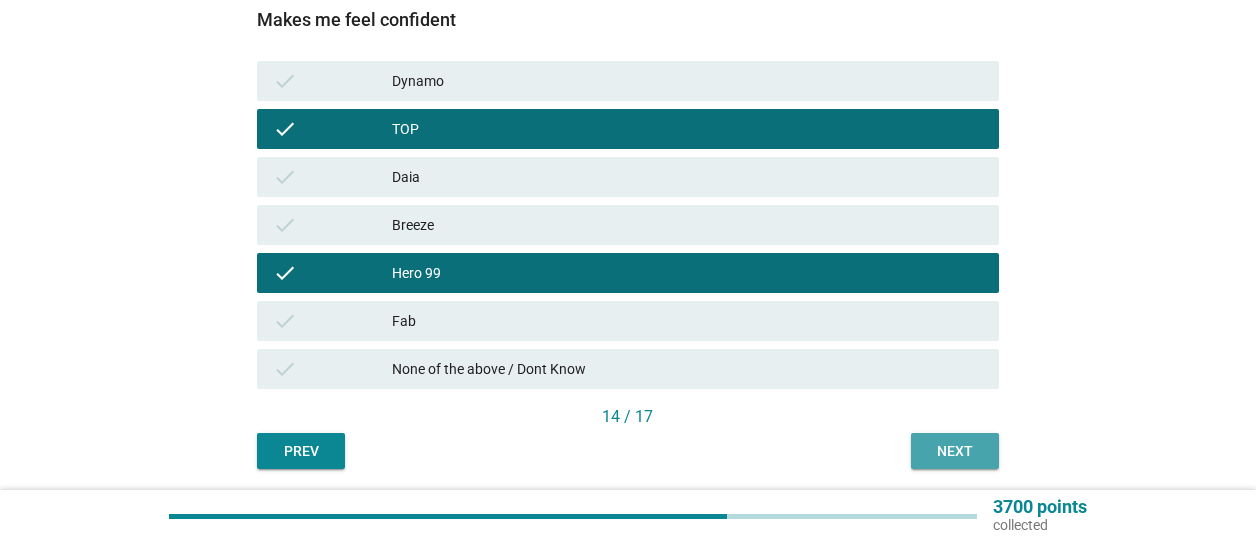 click on "Next" at bounding box center (955, 451) 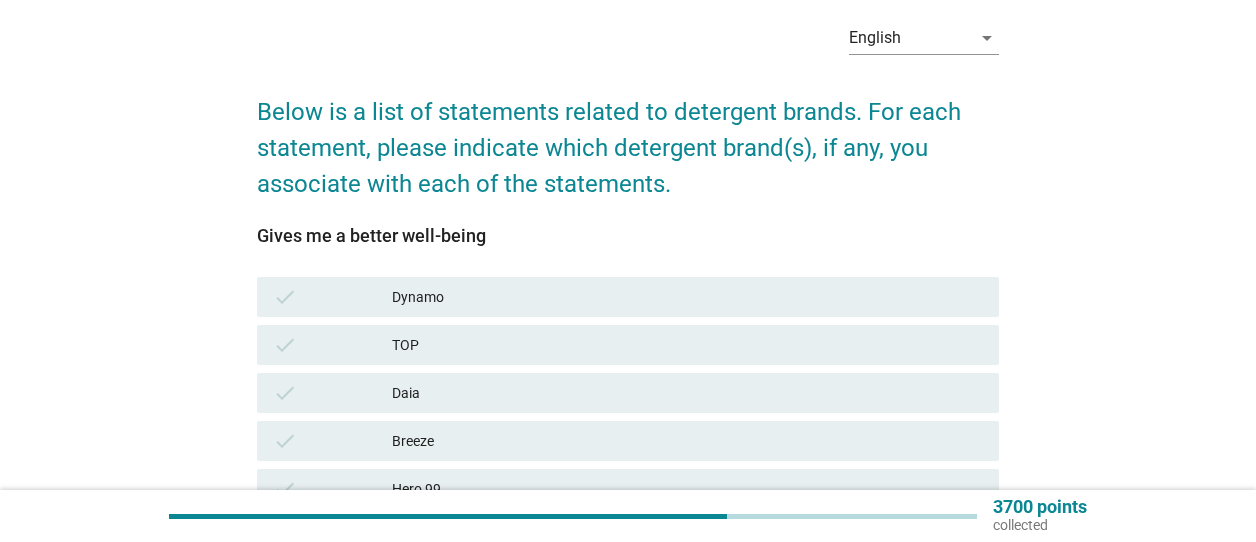 scroll 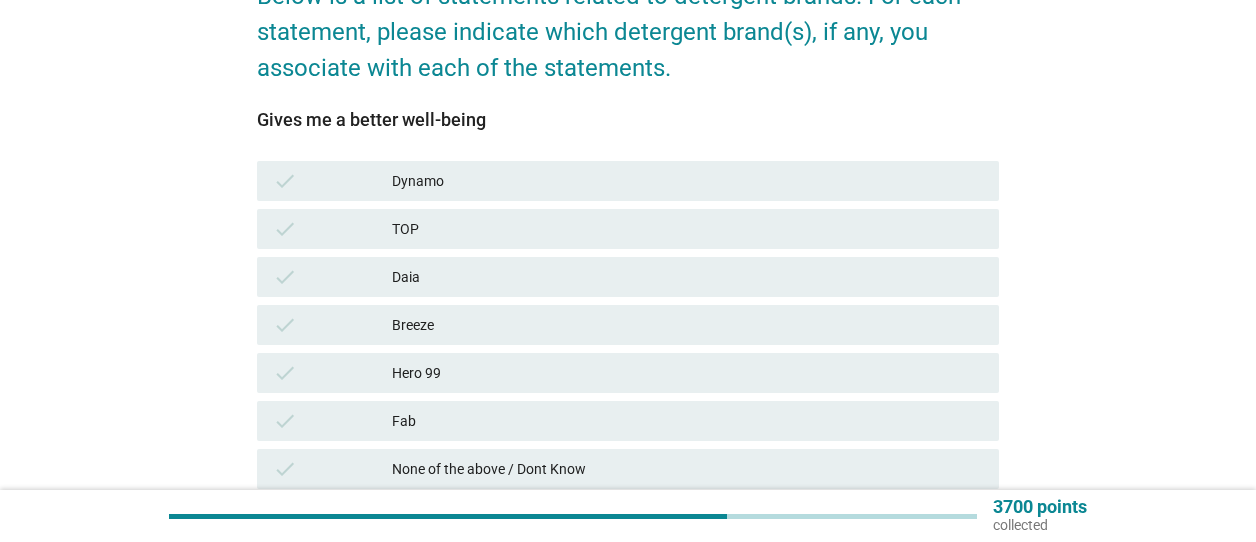 click on "TOP" at bounding box center (687, 229) 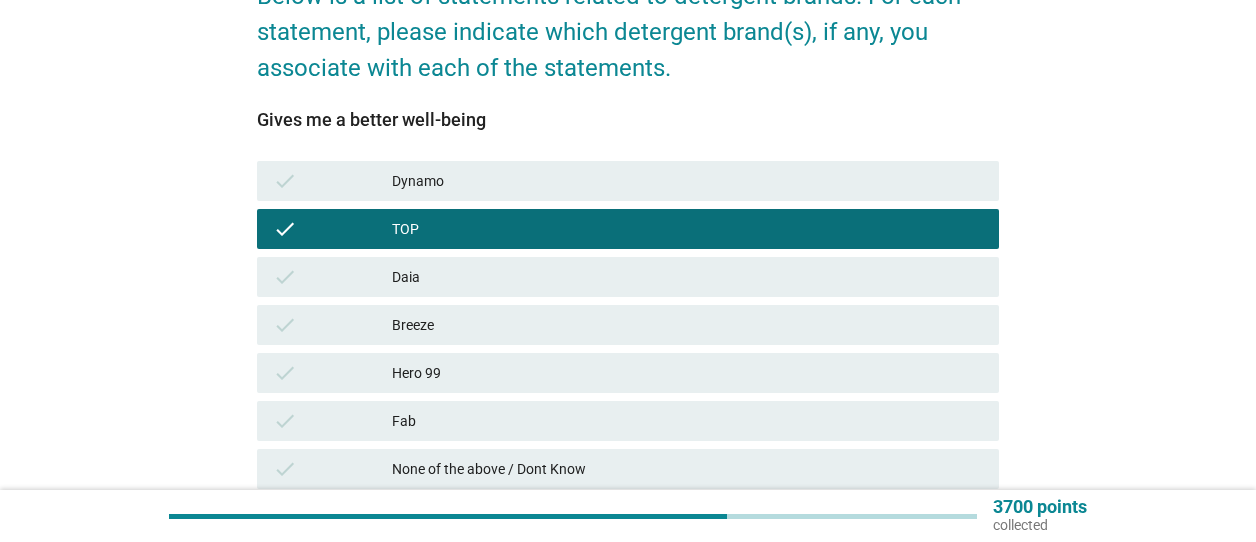 click on "Dynamo" at bounding box center (687, 181) 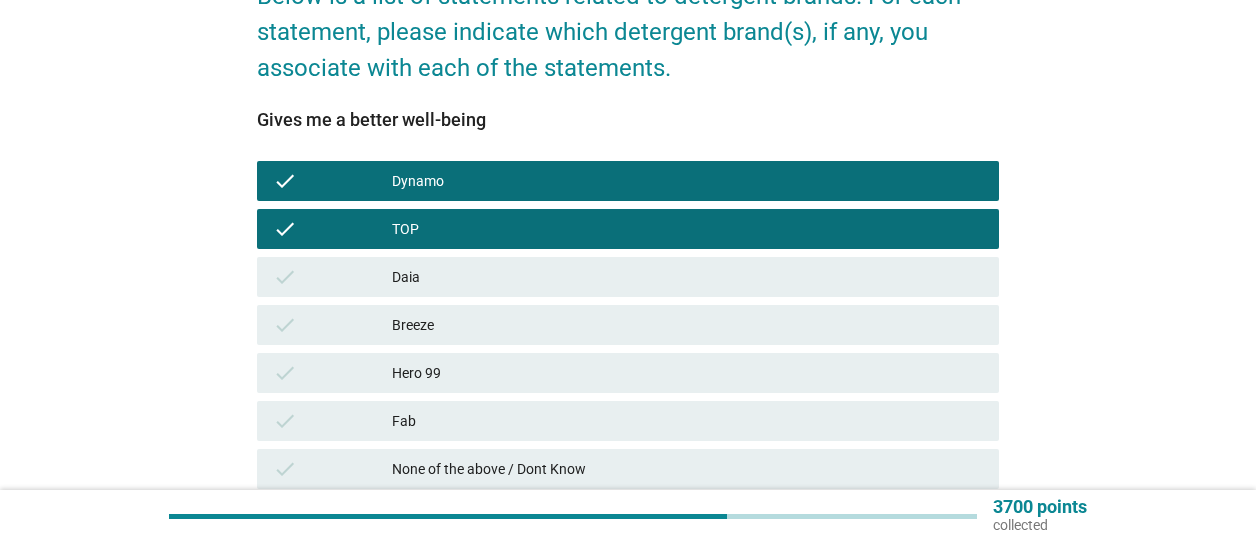 drag, startPoint x: 478, startPoint y: 327, endPoint x: 494, endPoint y: 337, distance: 18.867962 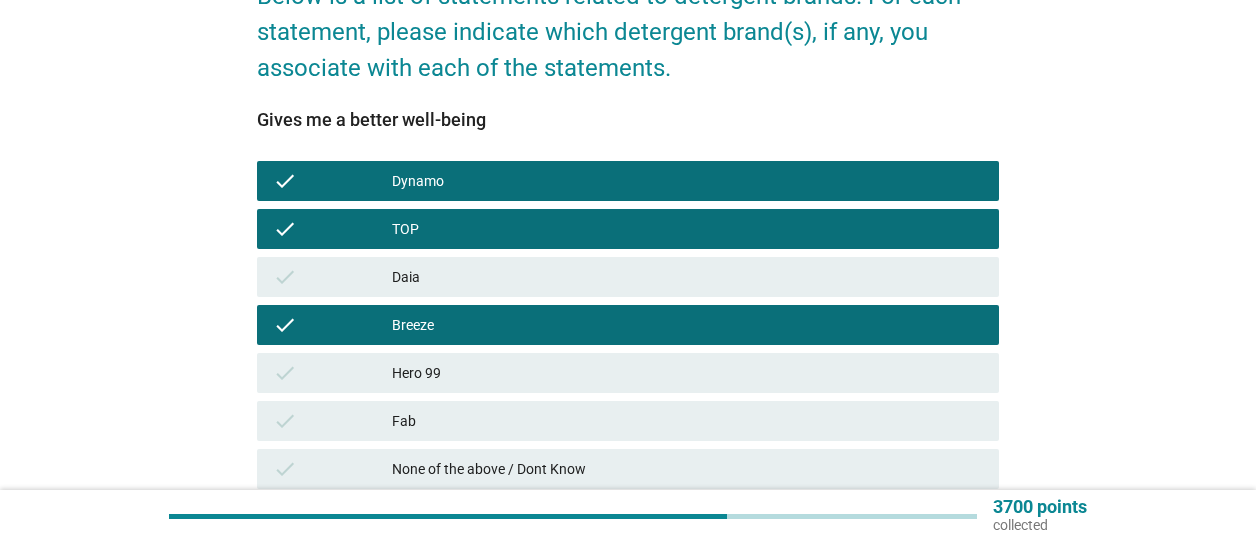 click on "check   Hero 99" at bounding box center (627, 373) 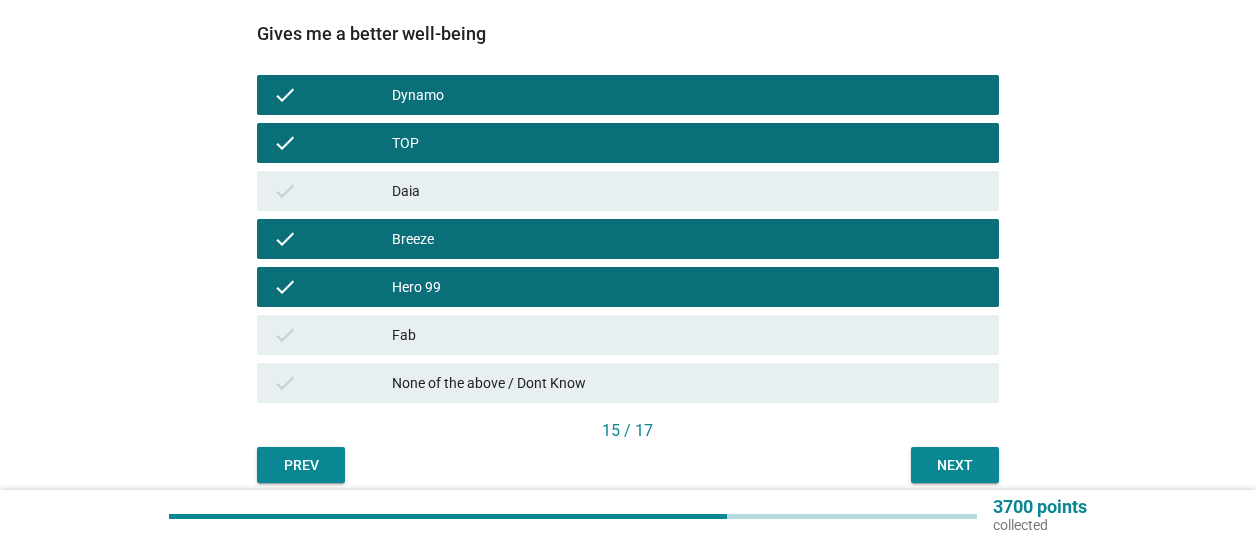 scroll, scrollTop: 369, scrollLeft: 0, axis: vertical 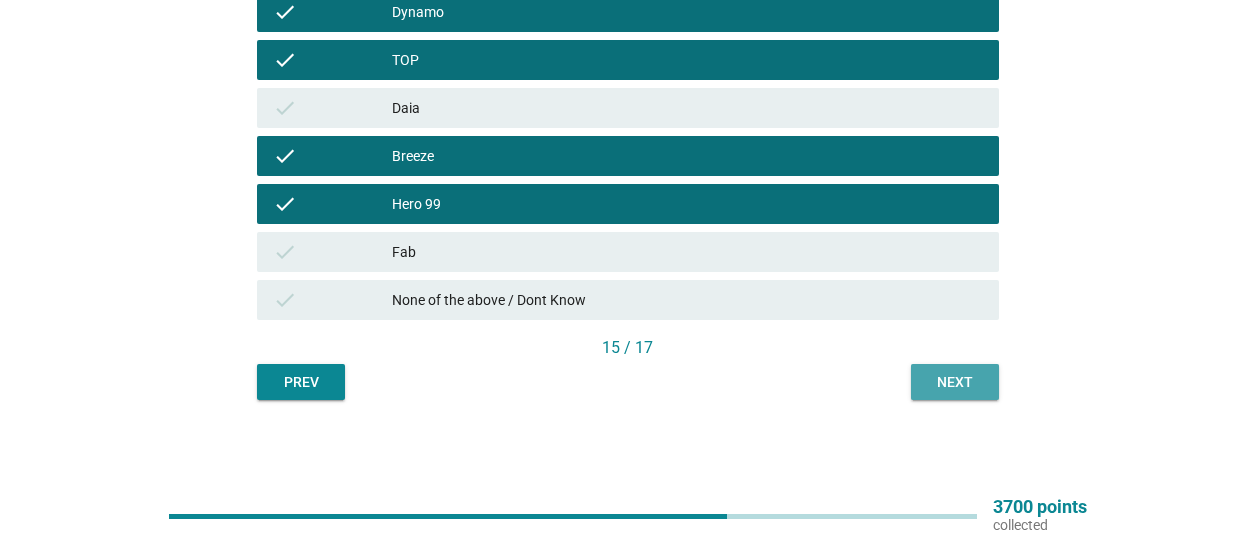 click on "Next" at bounding box center (955, 382) 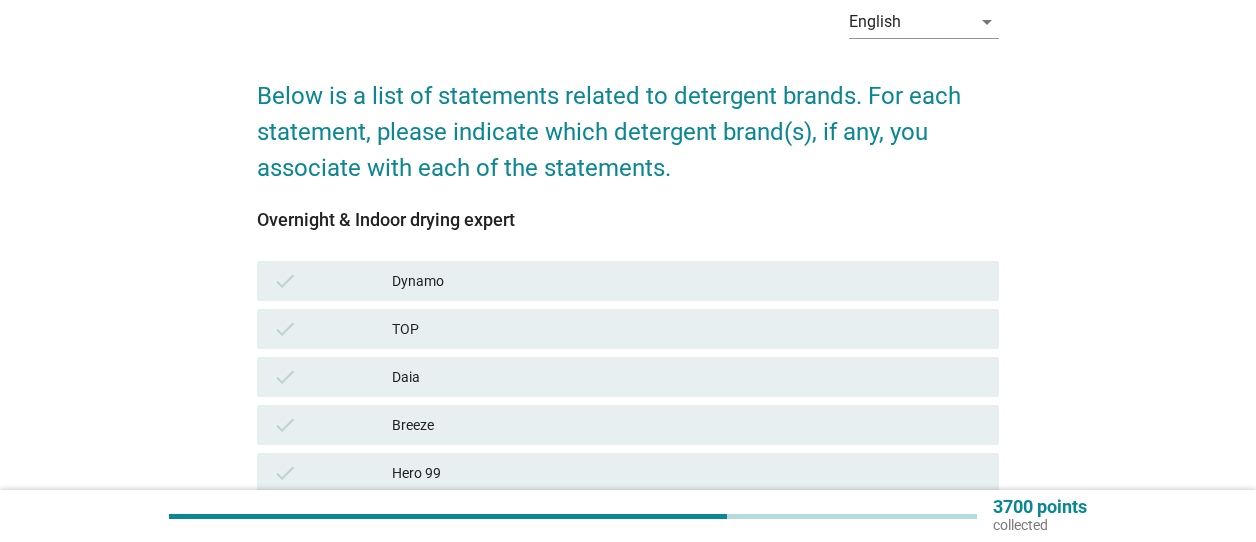 click on "check   TOP" at bounding box center (627, 329) 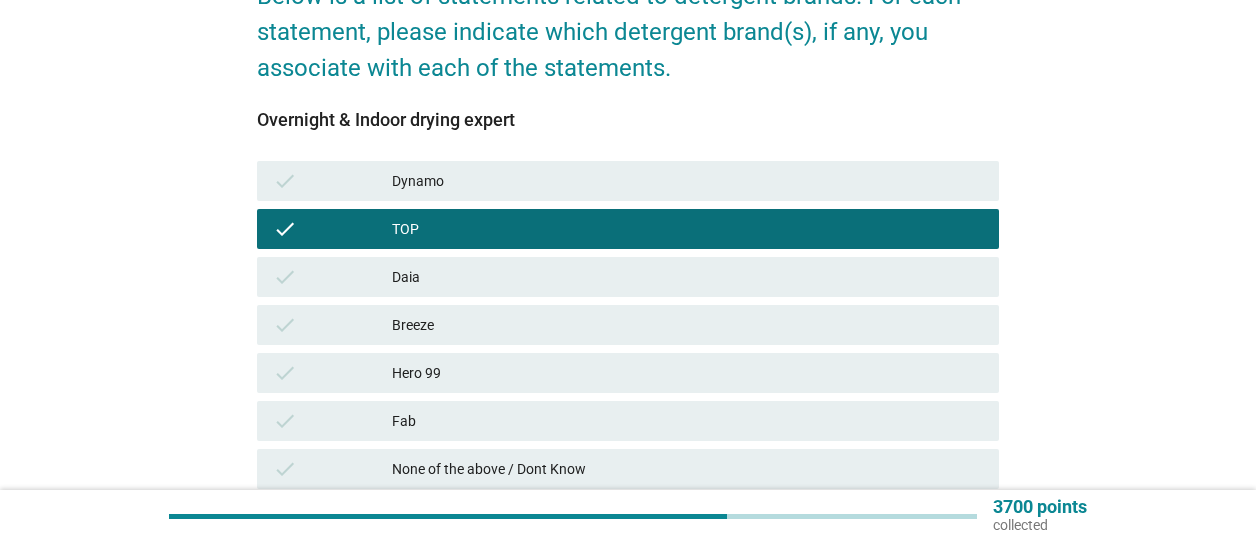 click on "Hero 99" at bounding box center [687, 373] 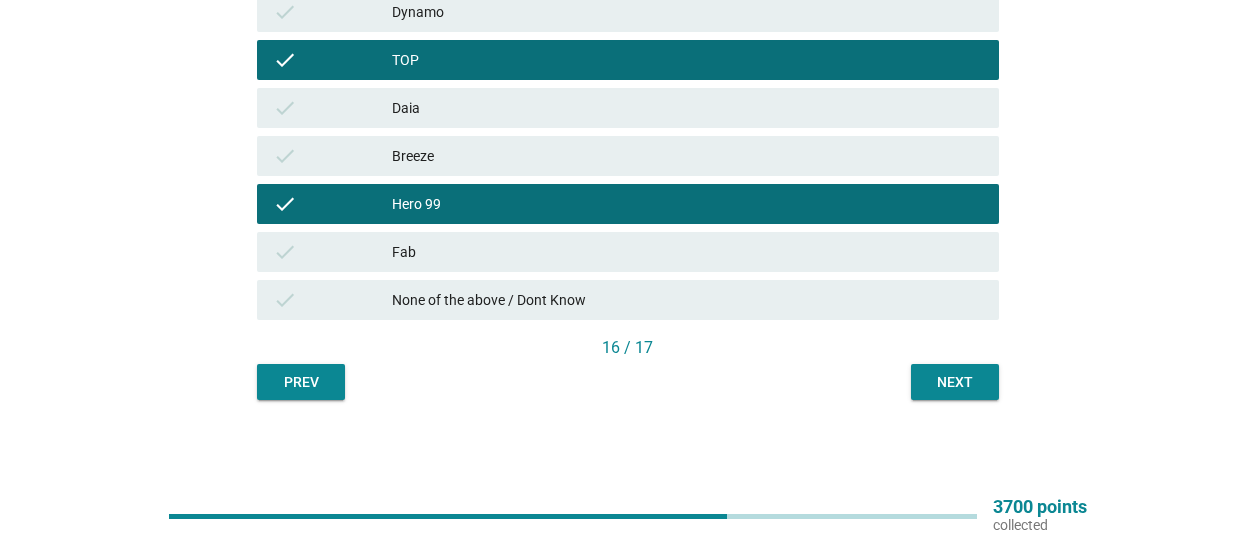 click on "Next" at bounding box center [955, 382] 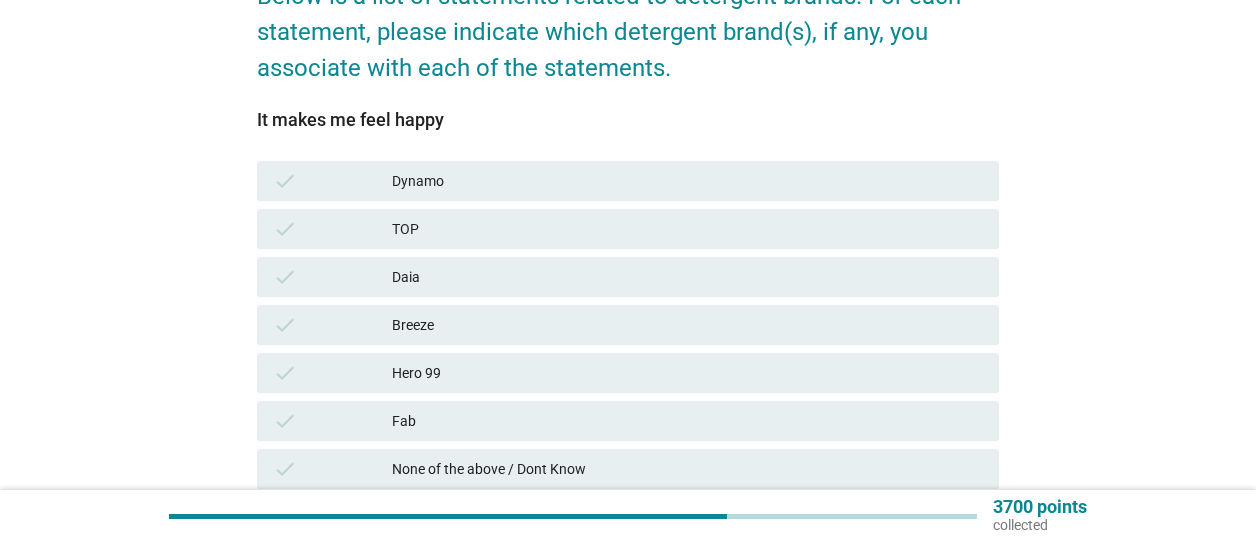 drag, startPoint x: 396, startPoint y: 232, endPoint x: 407, endPoint y: 247, distance: 18.601076 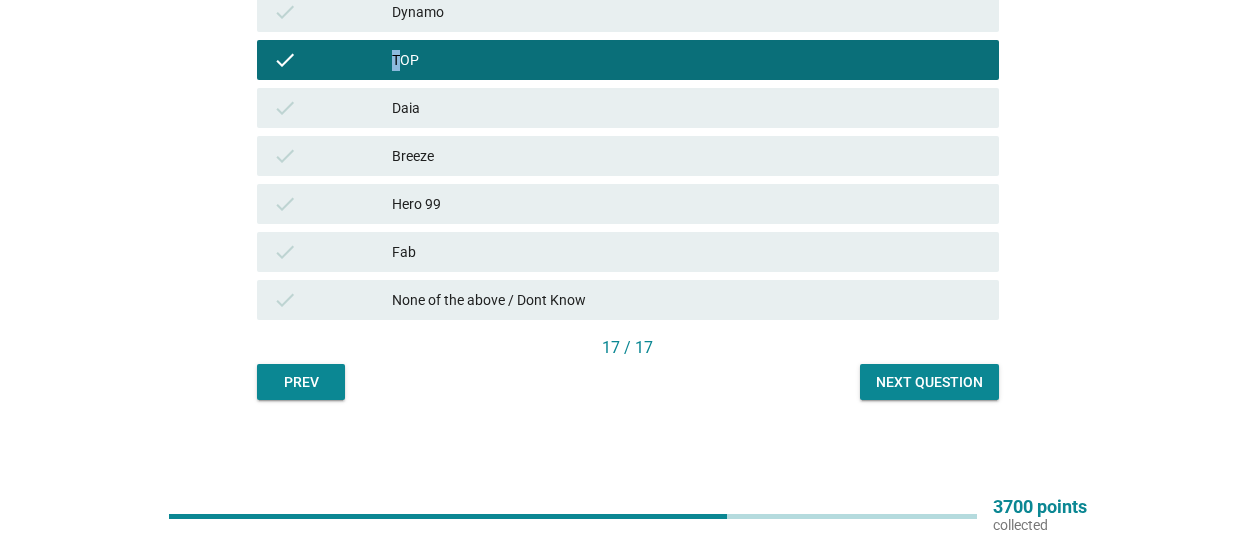 click on "Next question" at bounding box center (929, 382) 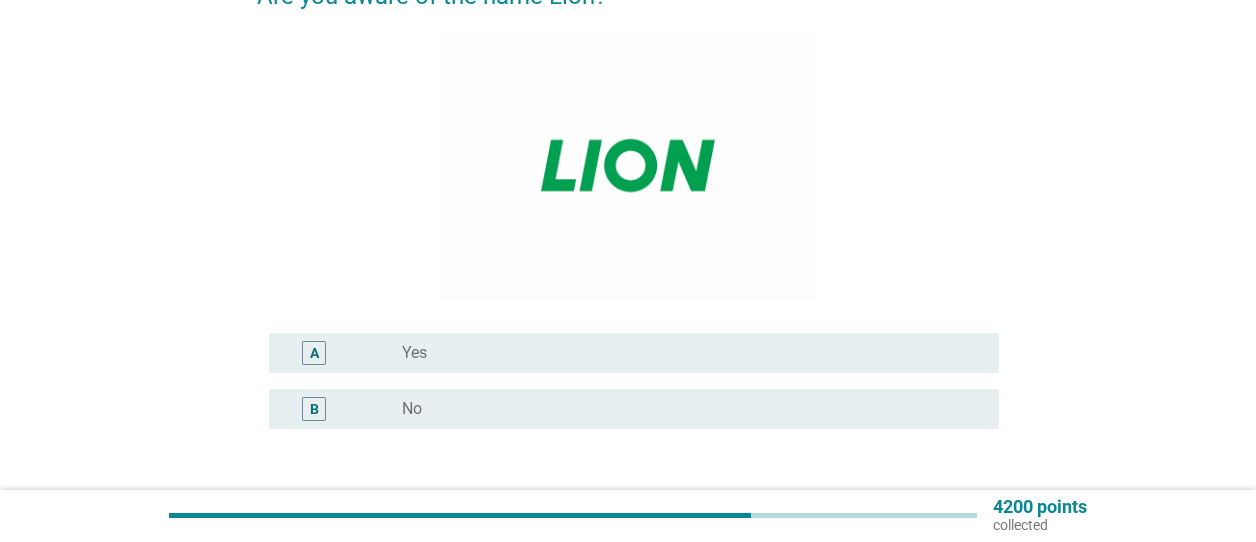 click on "radio_button_unchecked Yes" at bounding box center (692, 353) 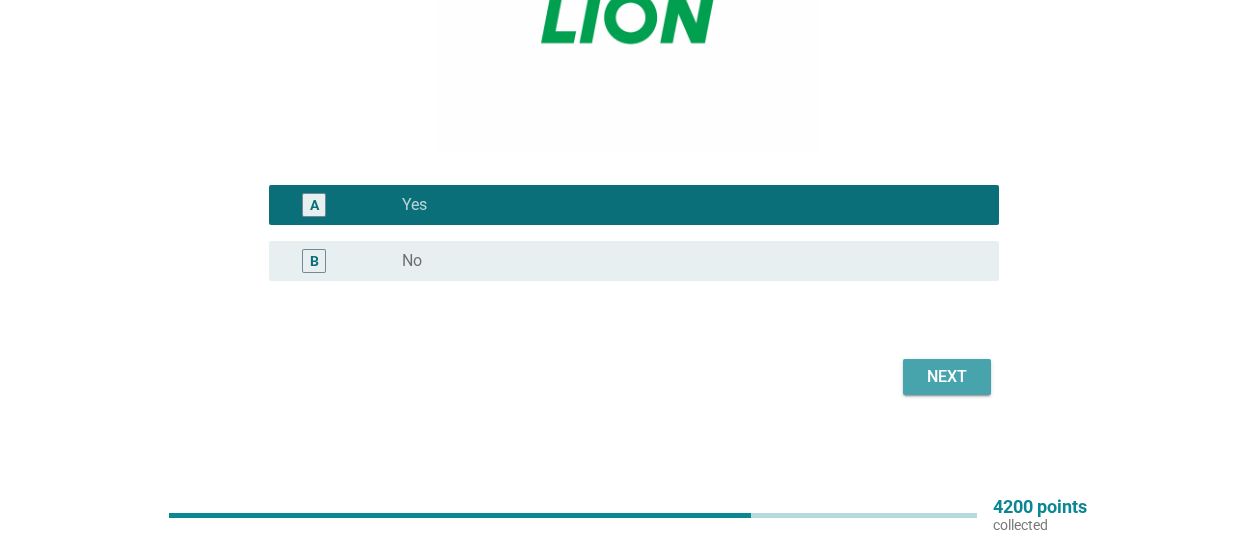 click on "Next" at bounding box center (947, 377) 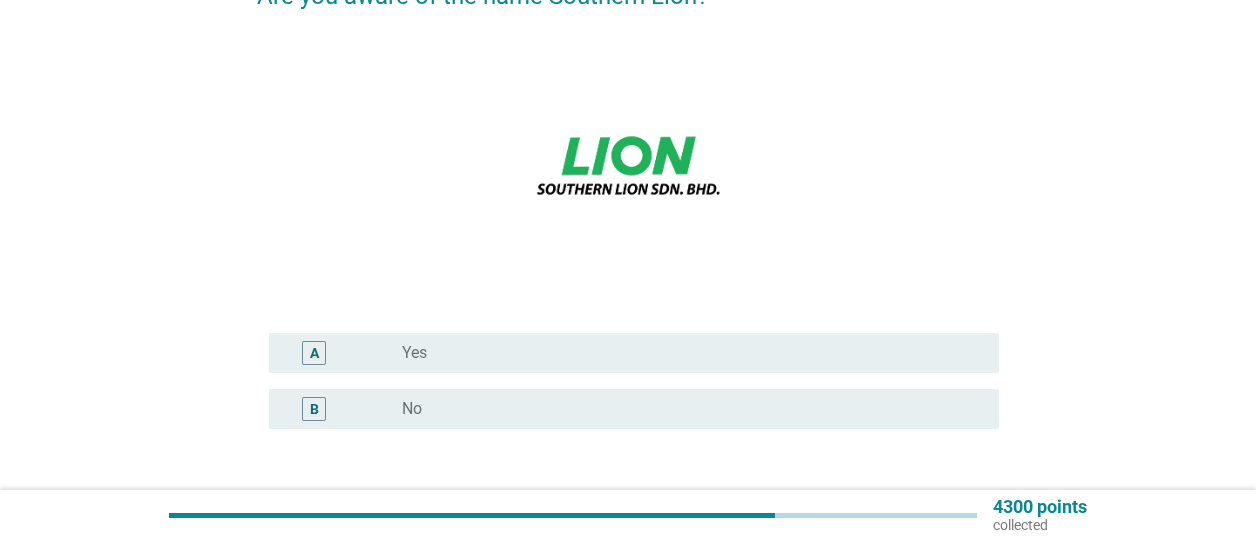 drag, startPoint x: 464, startPoint y: 411, endPoint x: 490, endPoint y: 416, distance: 26.476404 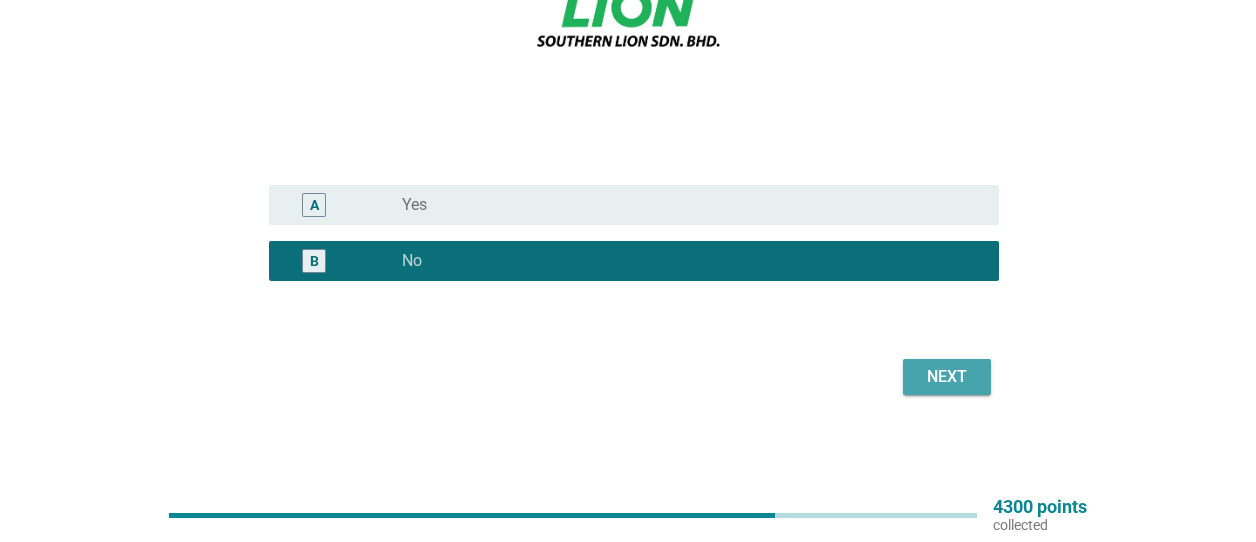 click on "Next" at bounding box center (947, 377) 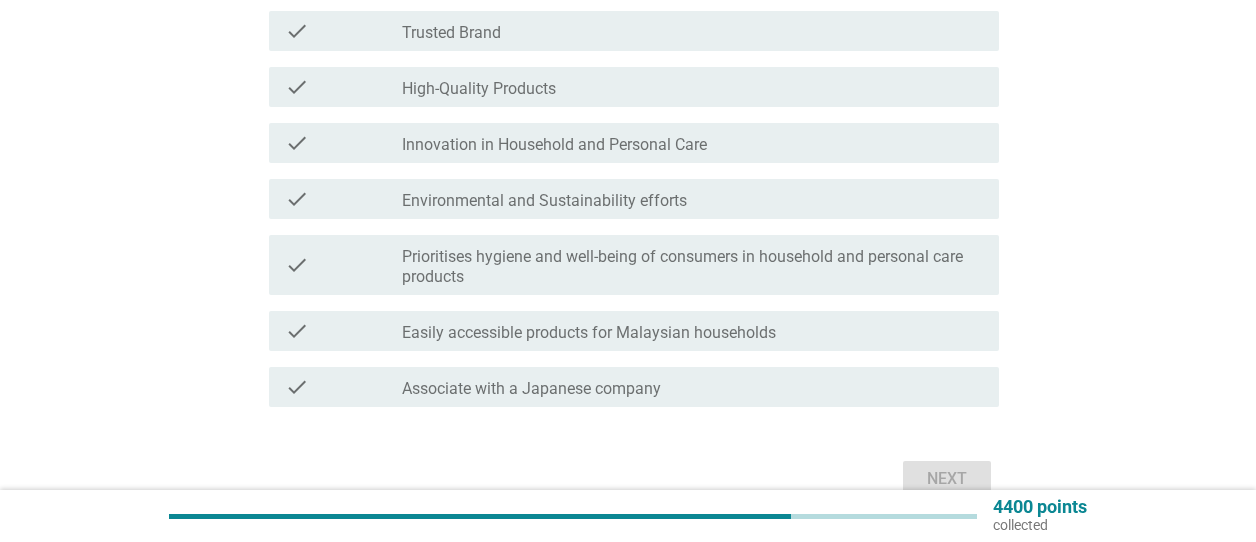 click on "Associate with a Japanese company" at bounding box center [531, 389] 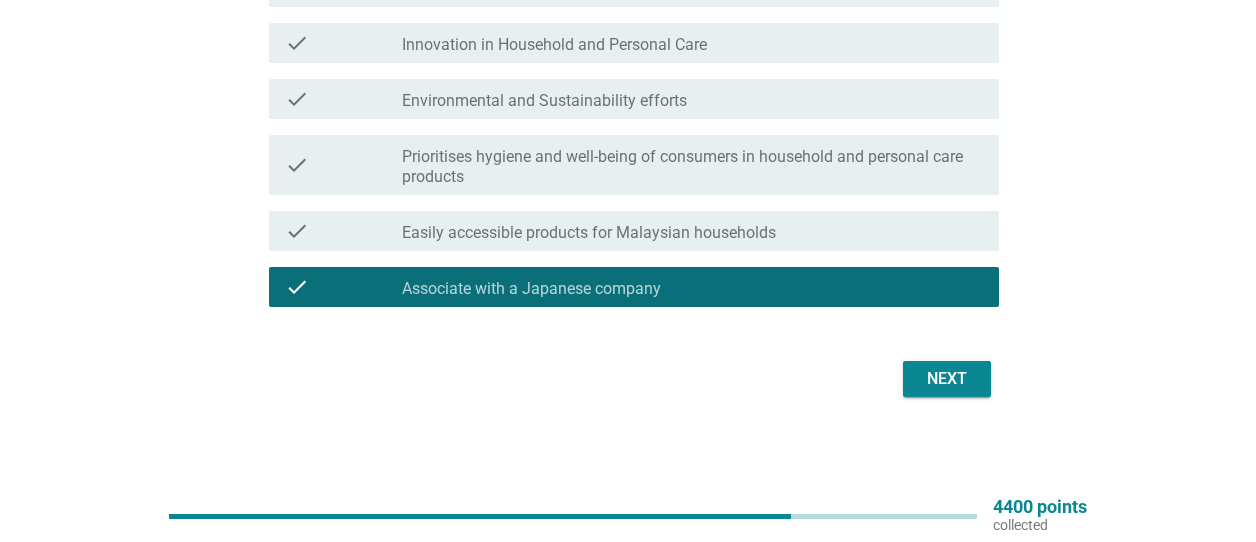 click on "Associate with a Japanese company" at bounding box center [531, 289] 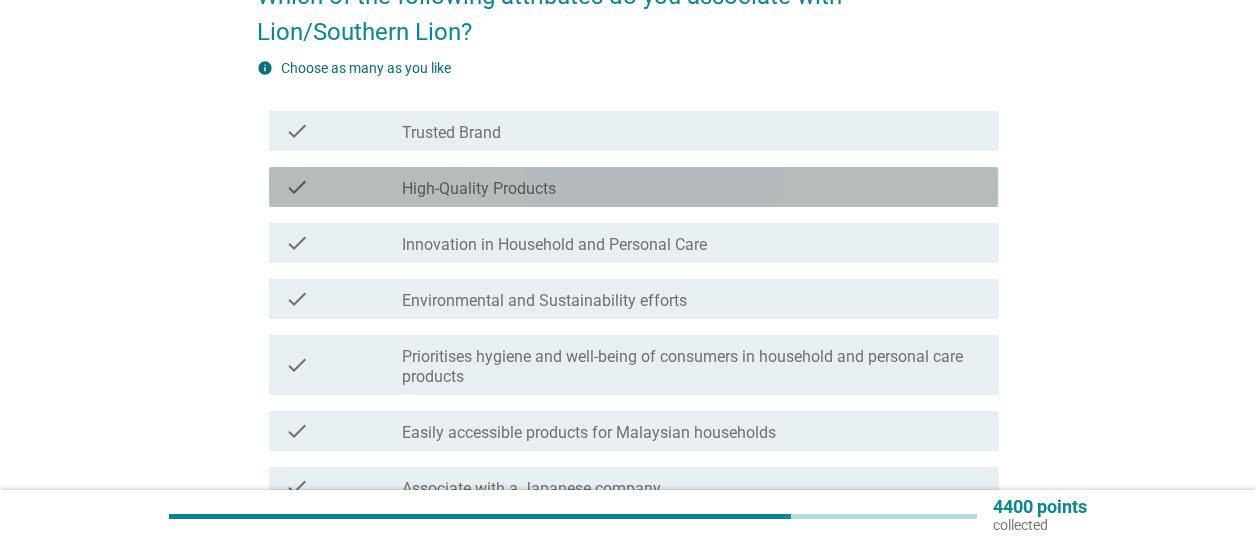 click on "High-Quality Products" at bounding box center [479, 189] 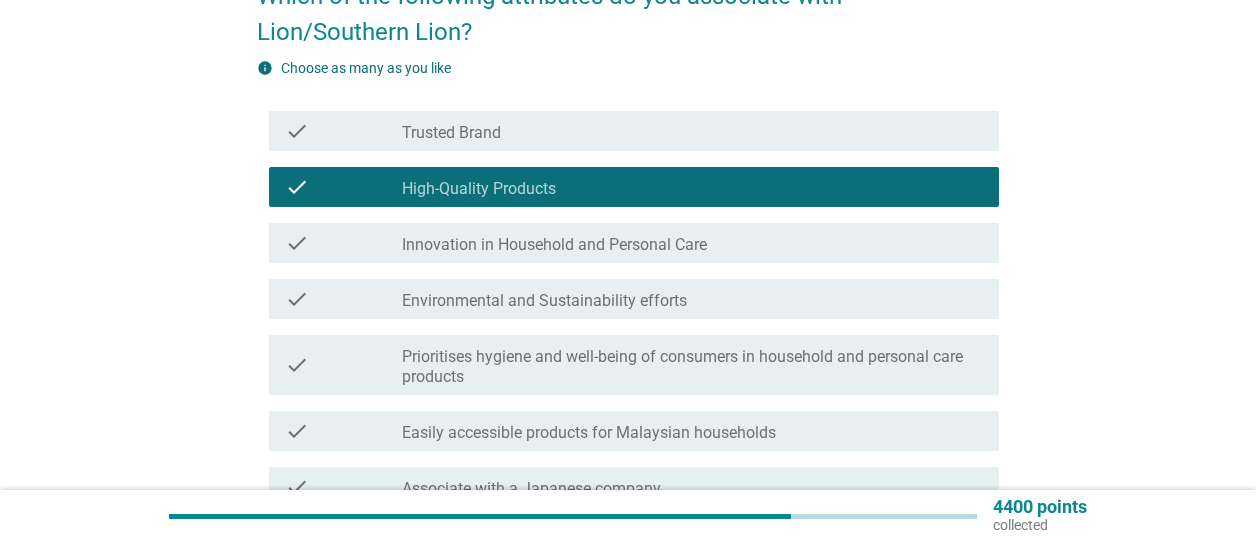 click on "Trusted Brand" at bounding box center [451, 133] 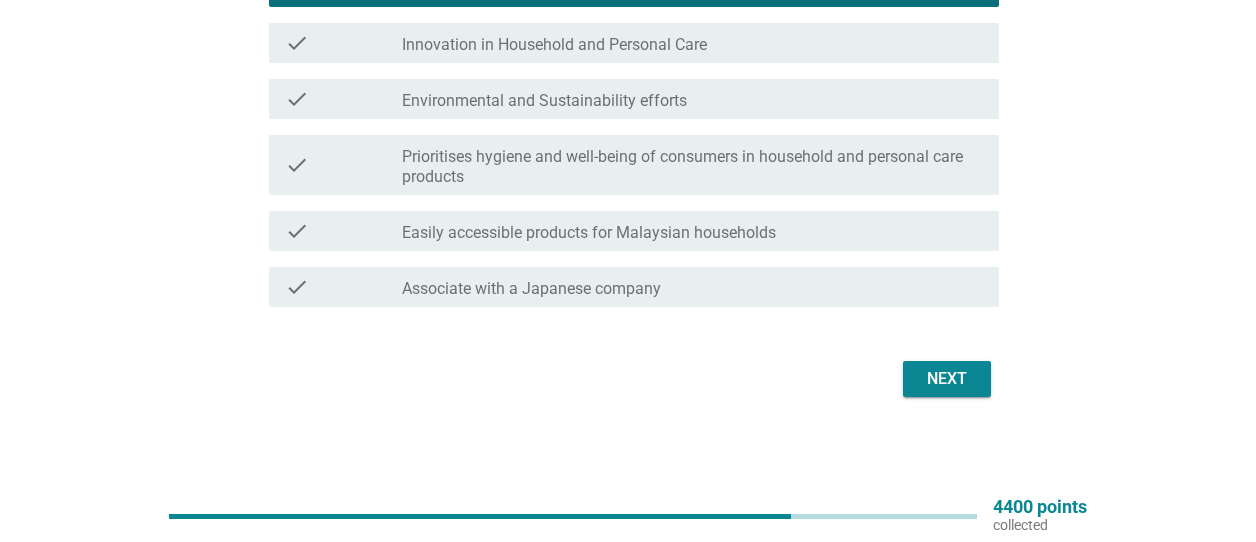 click on "Next" at bounding box center [947, 379] 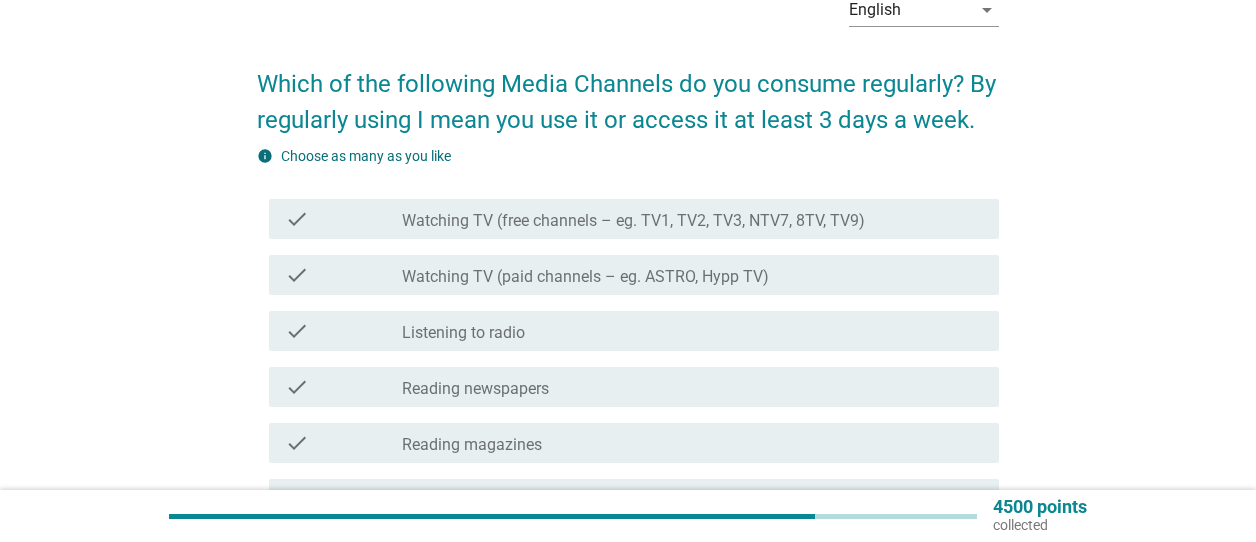 scroll, scrollTop: 200, scrollLeft: 0, axis: vertical 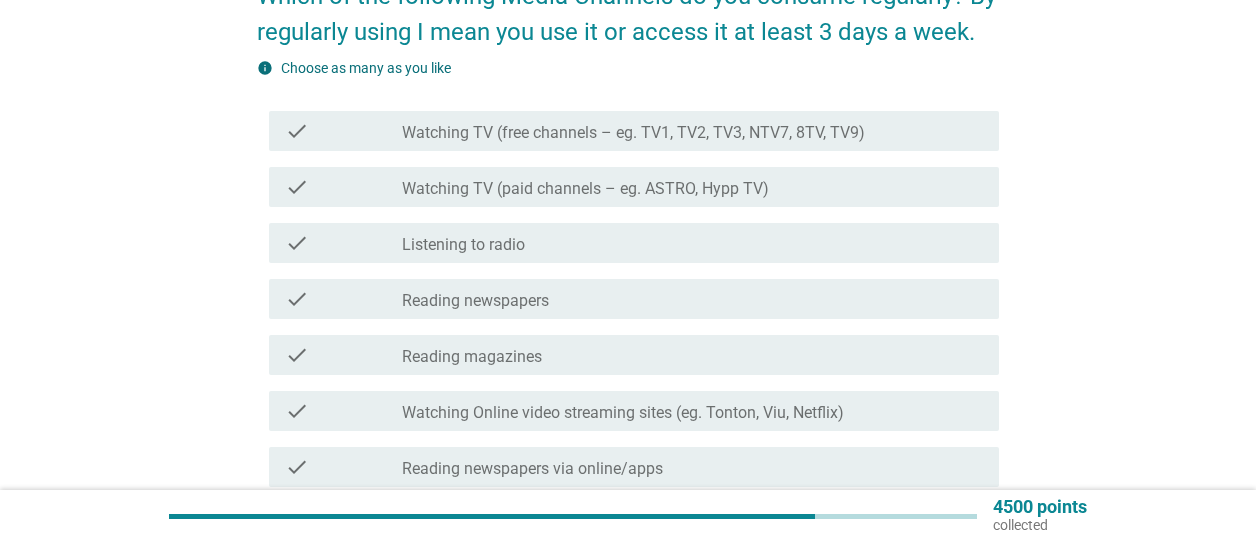 click on "check_box_outline_blank Listening to radio" at bounding box center (692, 243) 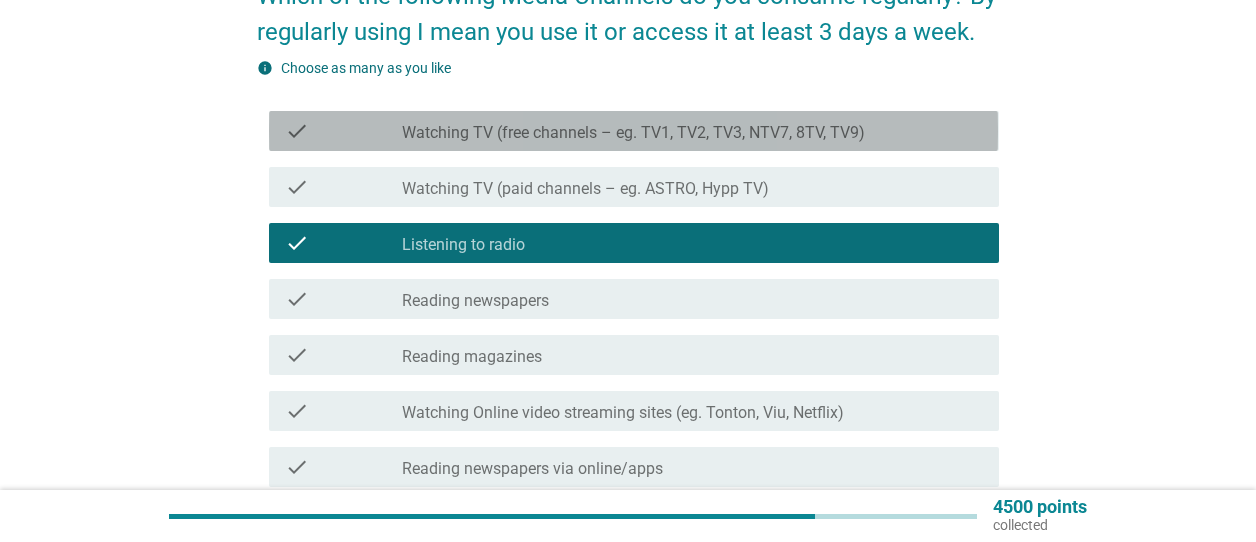 drag, startPoint x: 490, startPoint y: 137, endPoint x: 495, endPoint y: 159, distance: 22.561028 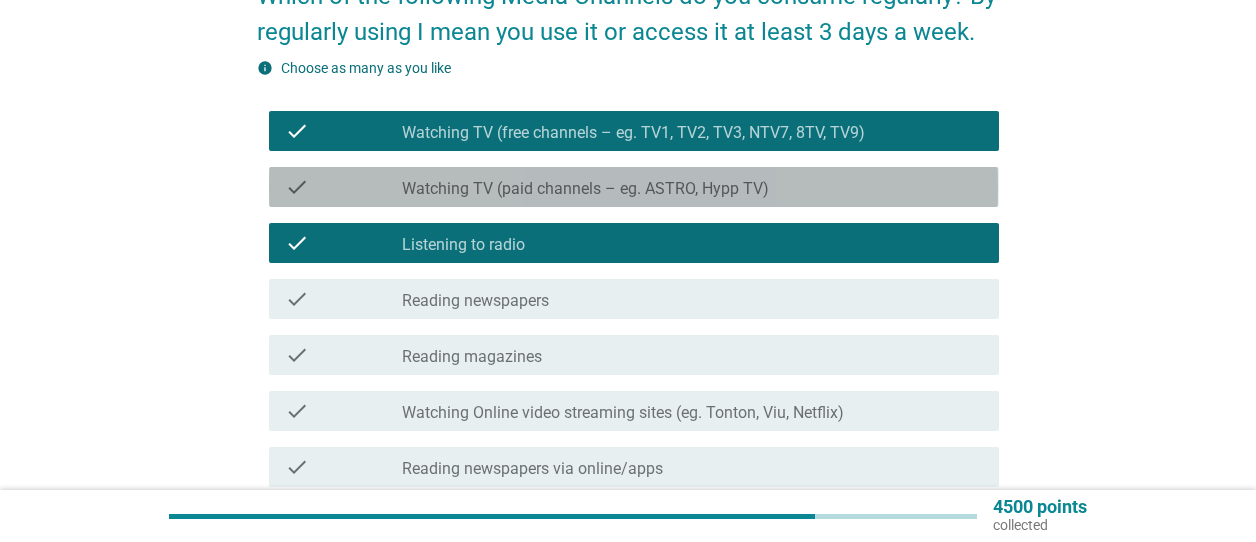 click on "Watching TV (paid channels – eg. ASTRO, Hypp TV)" at bounding box center [585, 189] 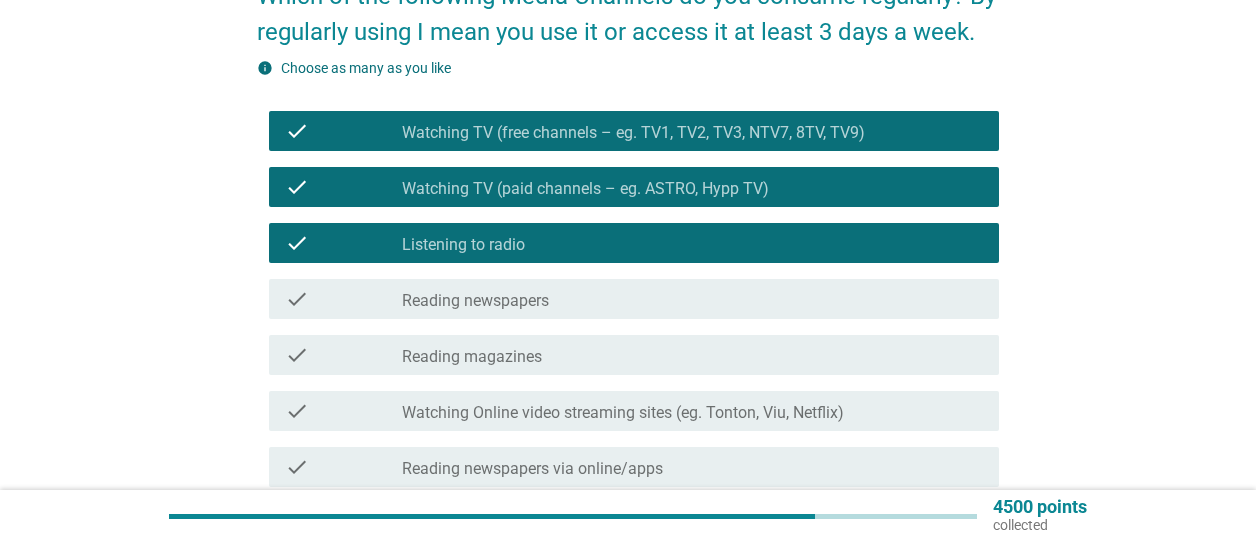 scroll, scrollTop: 300, scrollLeft: 0, axis: vertical 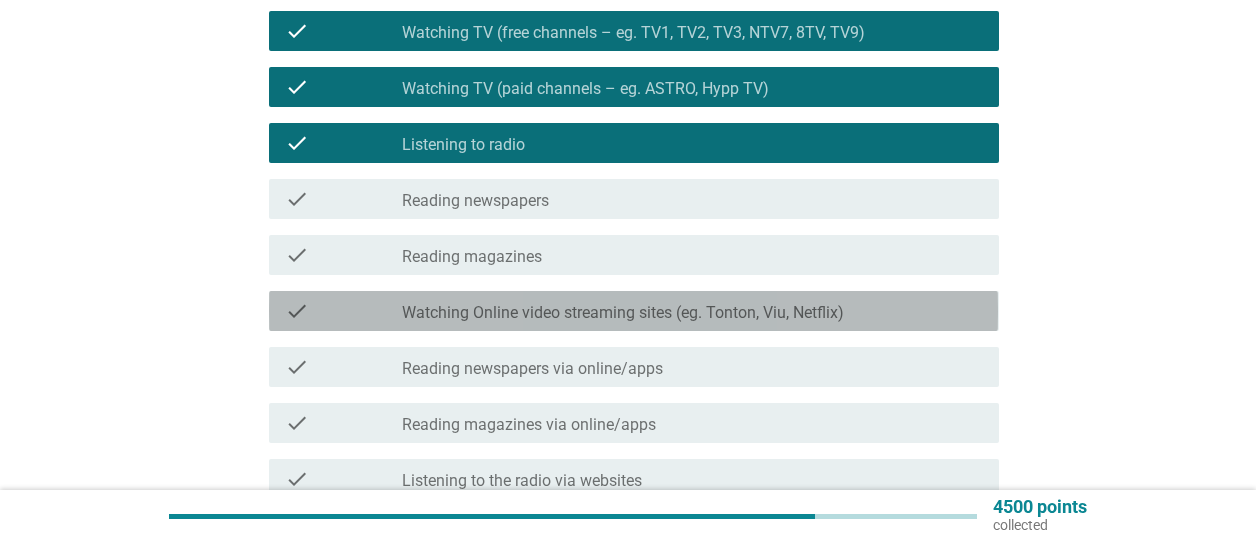 click on "Watching Online video streaming sites (eg. Tonton, Viu, Netflix)" at bounding box center (623, 313) 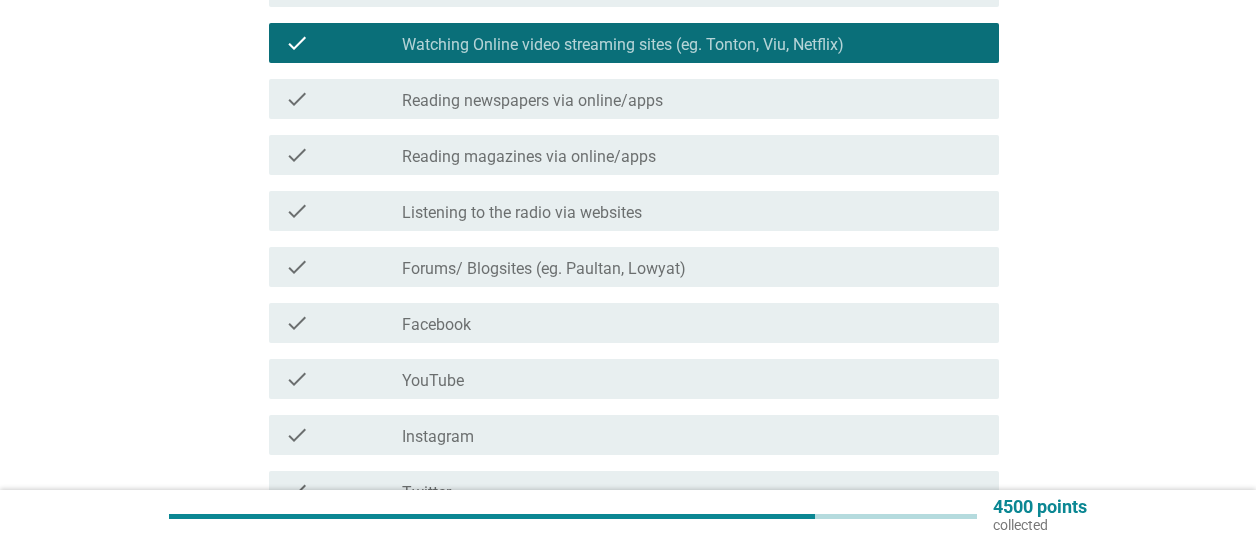 scroll, scrollTop: 600, scrollLeft: 0, axis: vertical 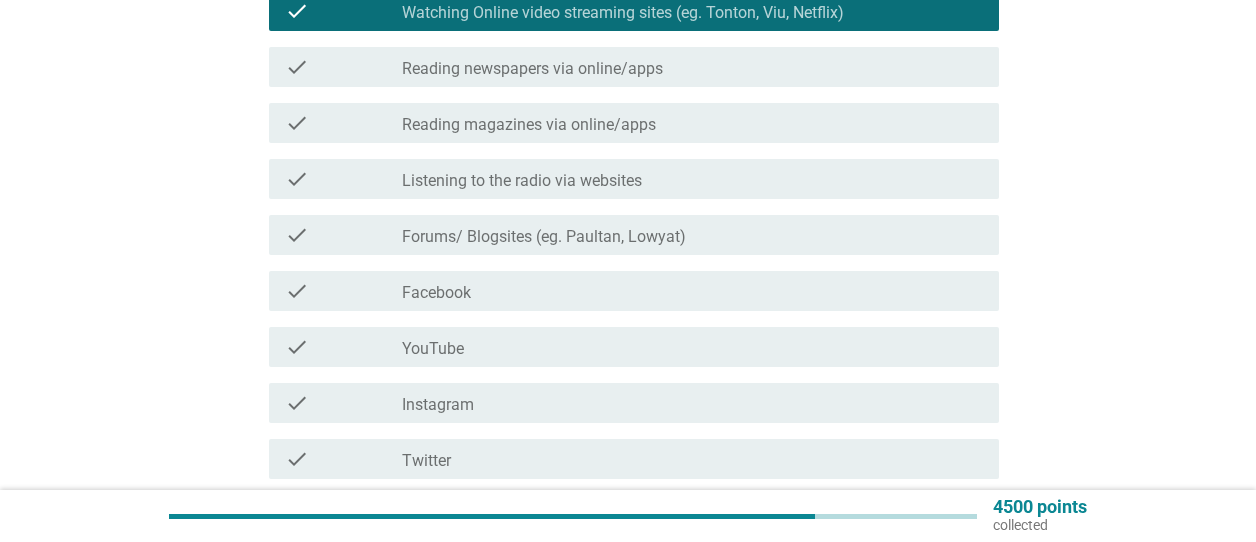click on "check     check_box_outline_blank Facebook" at bounding box center (627, 291) 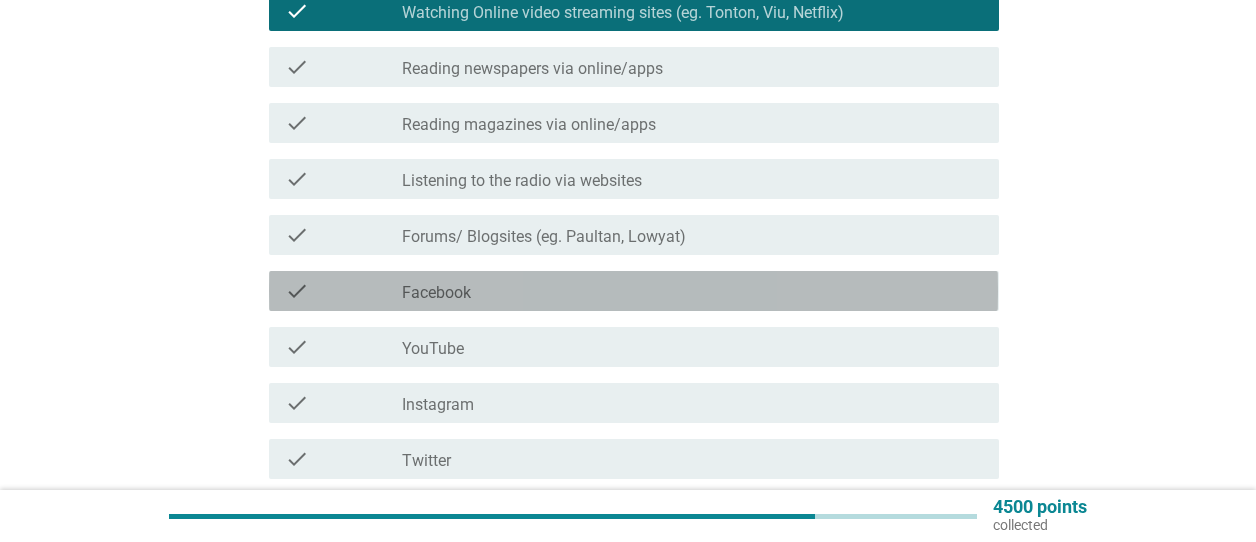 click on "check     check_box_outline_blank Facebook" at bounding box center (633, 291) 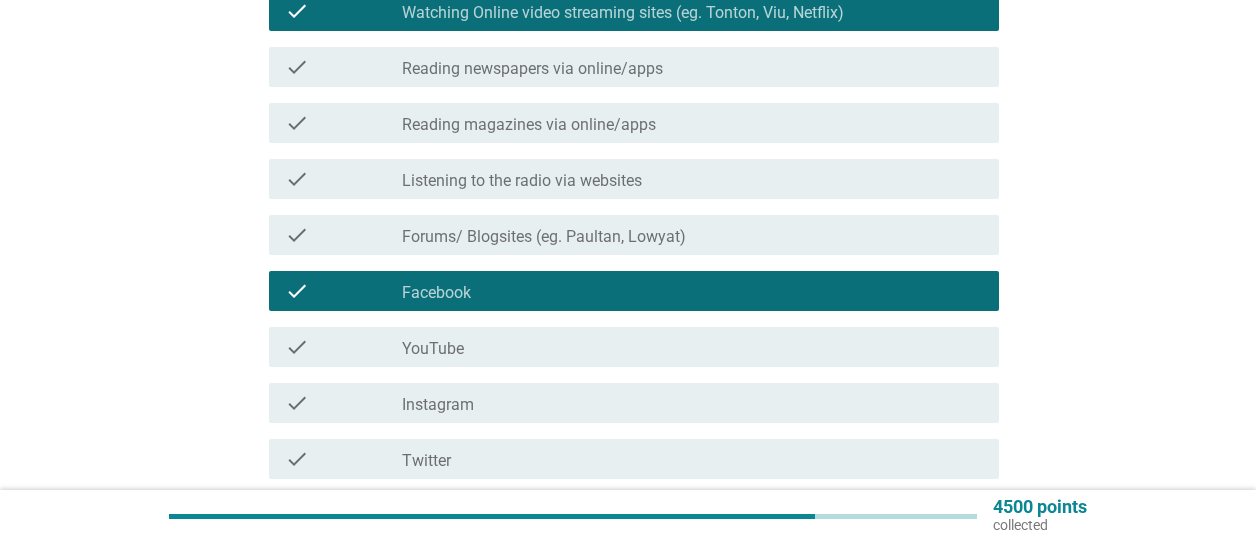 drag, startPoint x: 473, startPoint y: 338, endPoint x: 481, endPoint y: 353, distance: 17 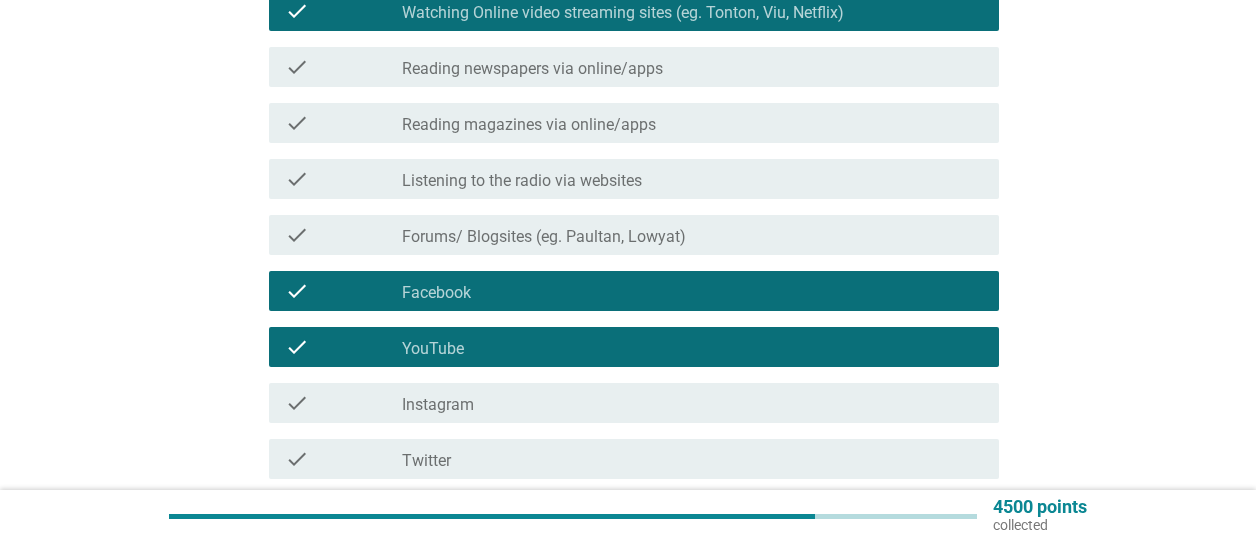 click on "check_box_outline_blank Instagram" at bounding box center (692, 403) 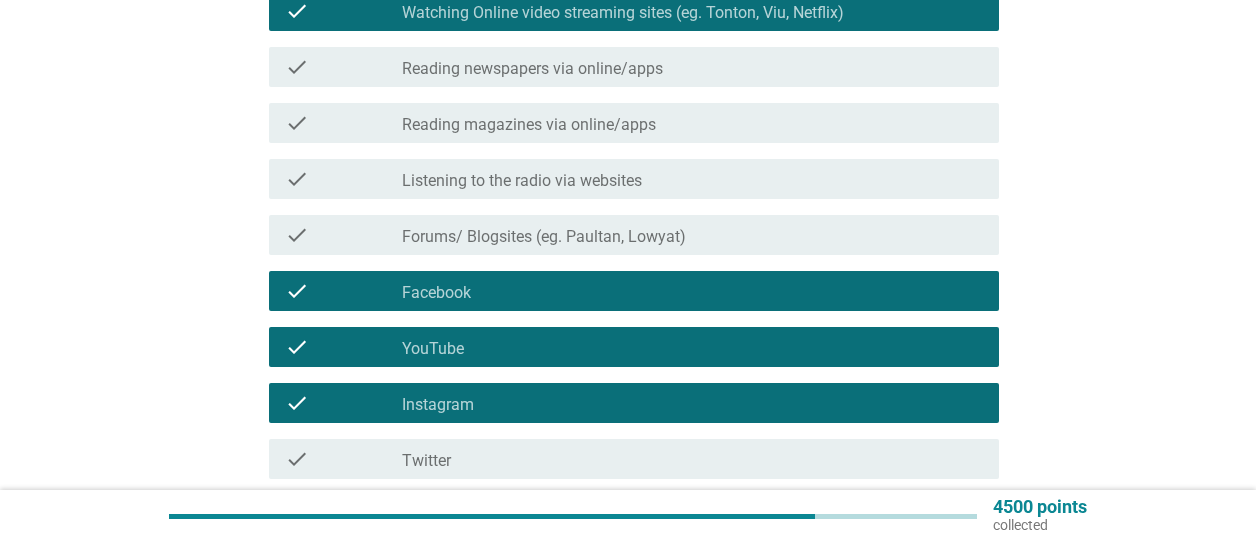 scroll, scrollTop: 700, scrollLeft: 0, axis: vertical 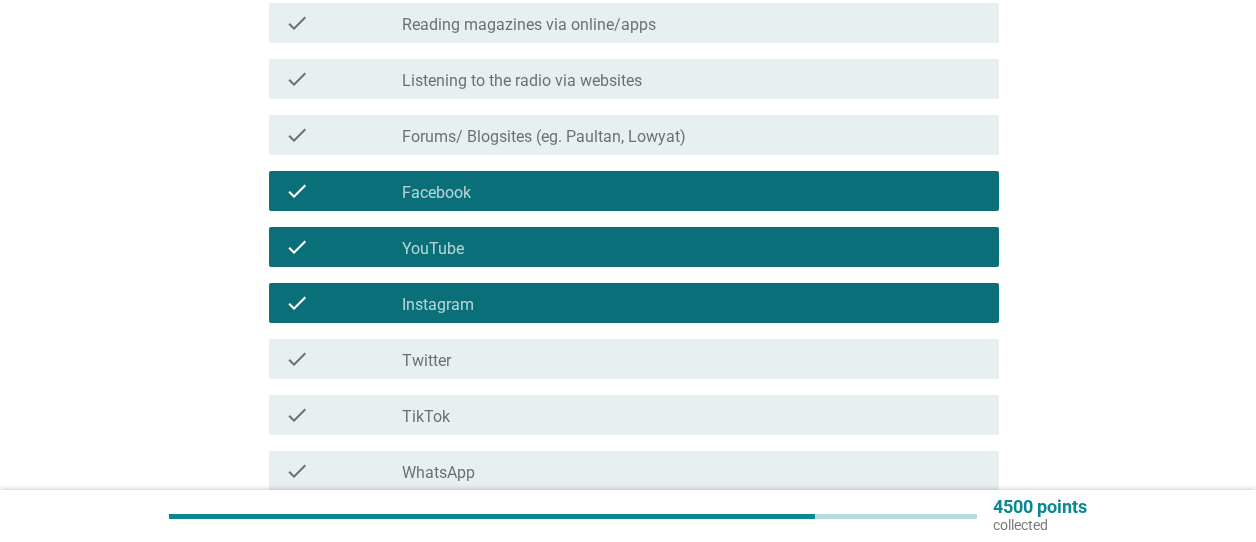 click on "check_box_outline_blank Twitter" at bounding box center (692, 359) 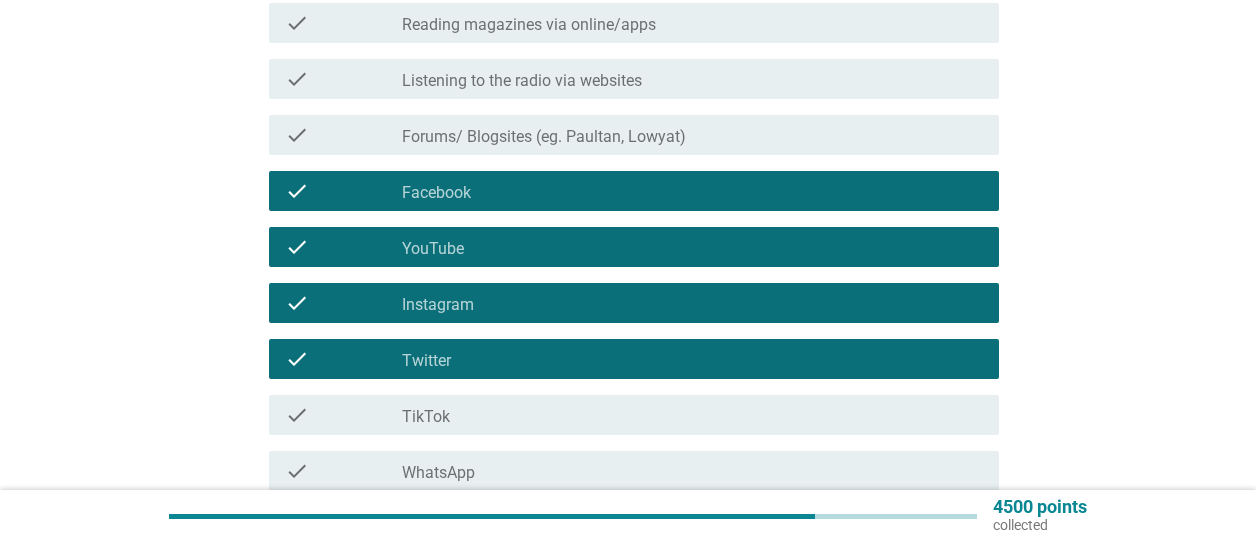 click on "check_box_outline_blank TikTok" at bounding box center [692, 415] 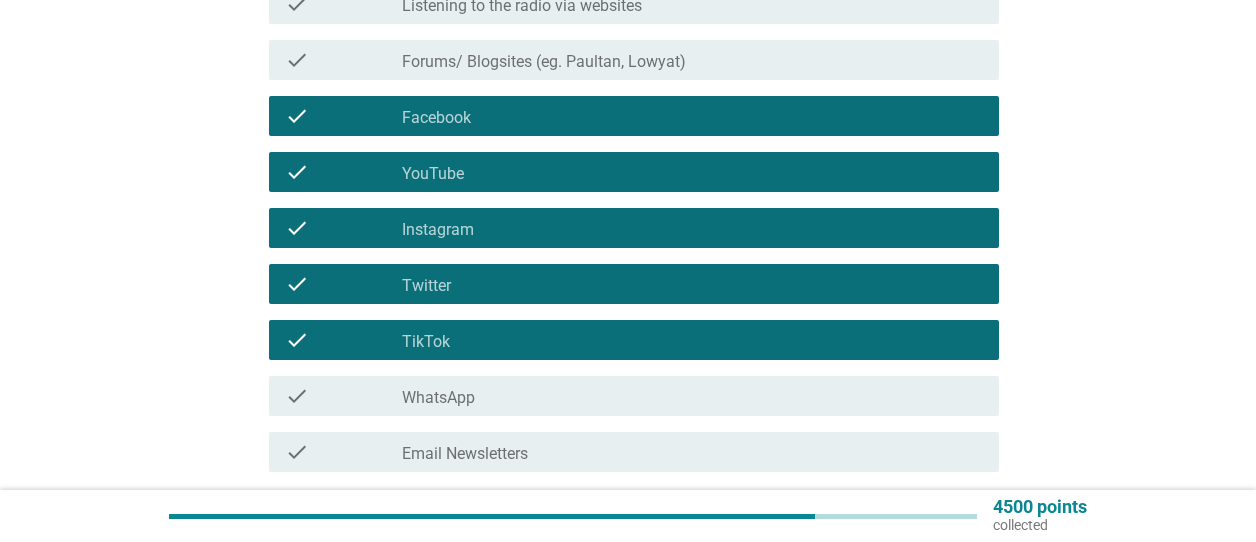 scroll, scrollTop: 900, scrollLeft: 0, axis: vertical 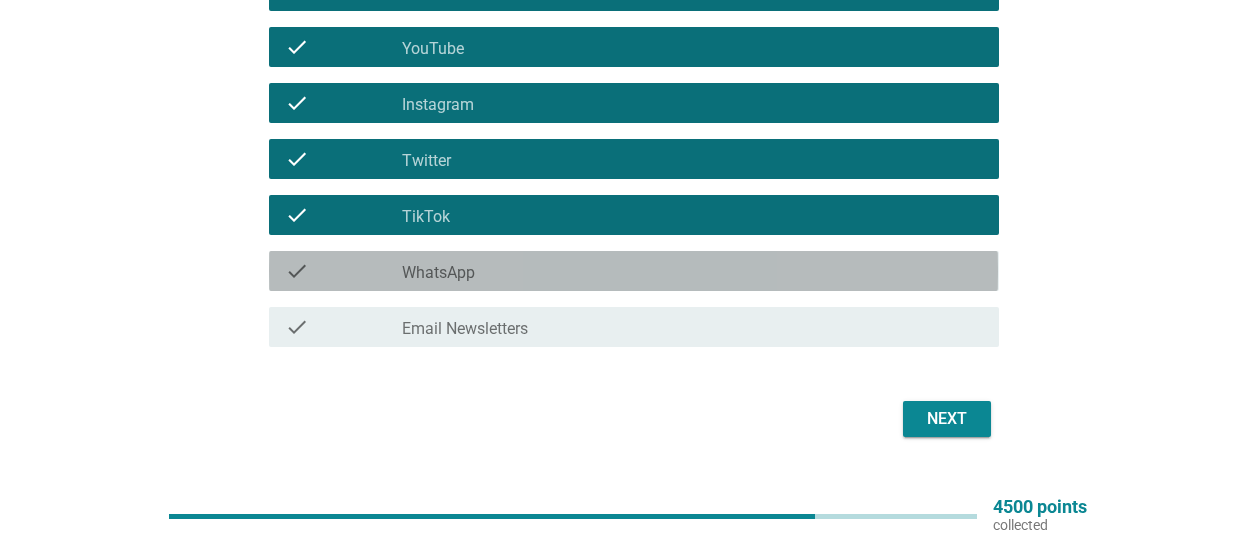 drag, startPoint x: 507, startPoint y: 277, endPoint x: 772, endPoint y: 383, distance: 285.41373 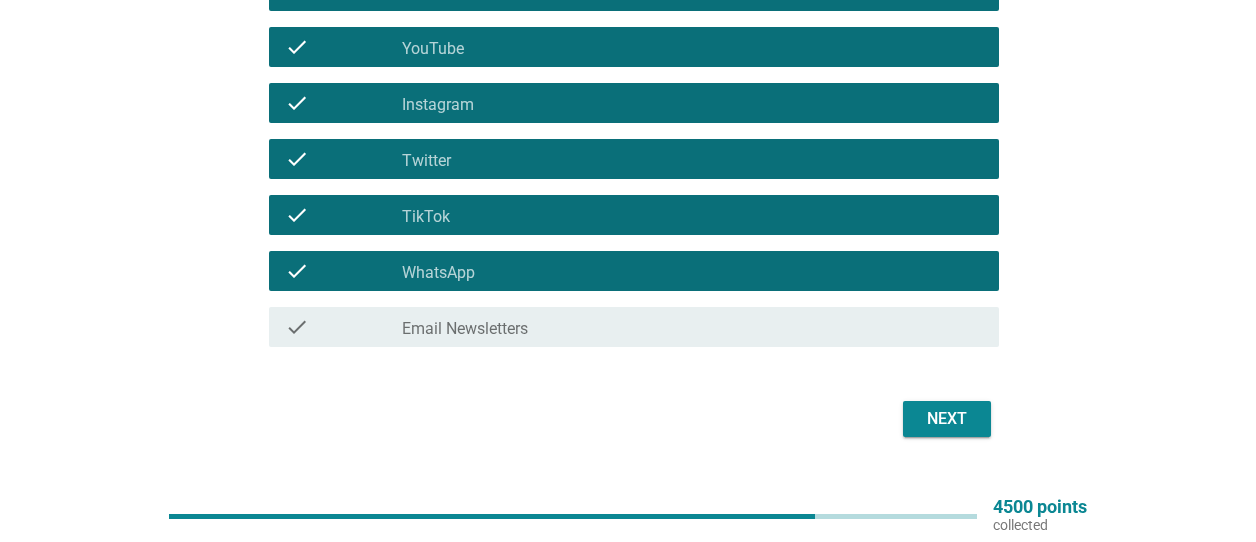 click on "Next" at bounding box center (947, 419) 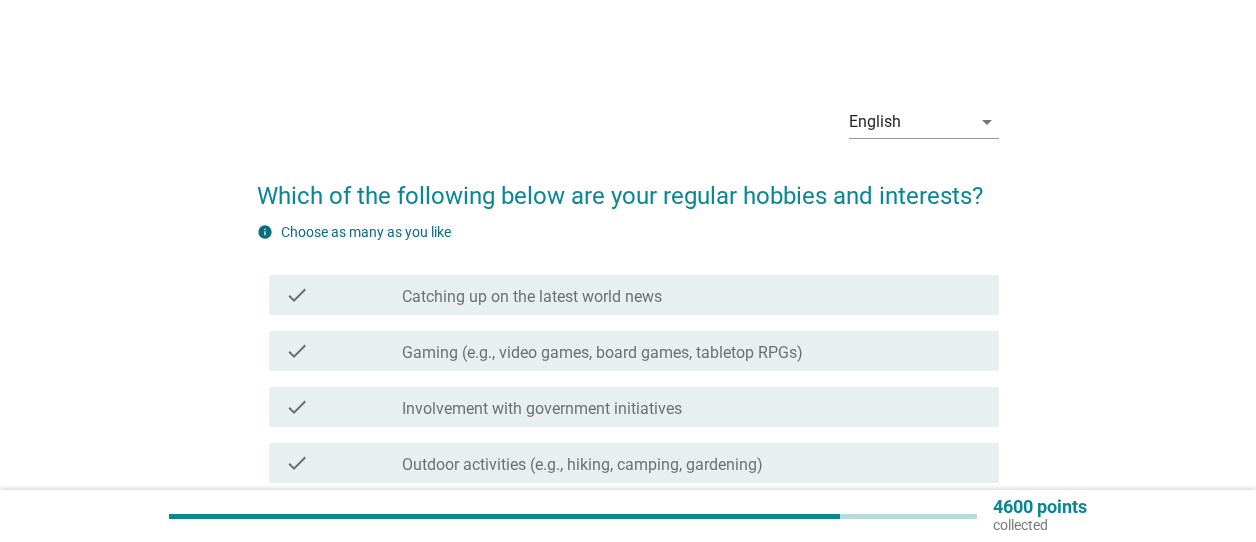scroll, scrollTop: 100, scrollLeft: 0, axis: vertical 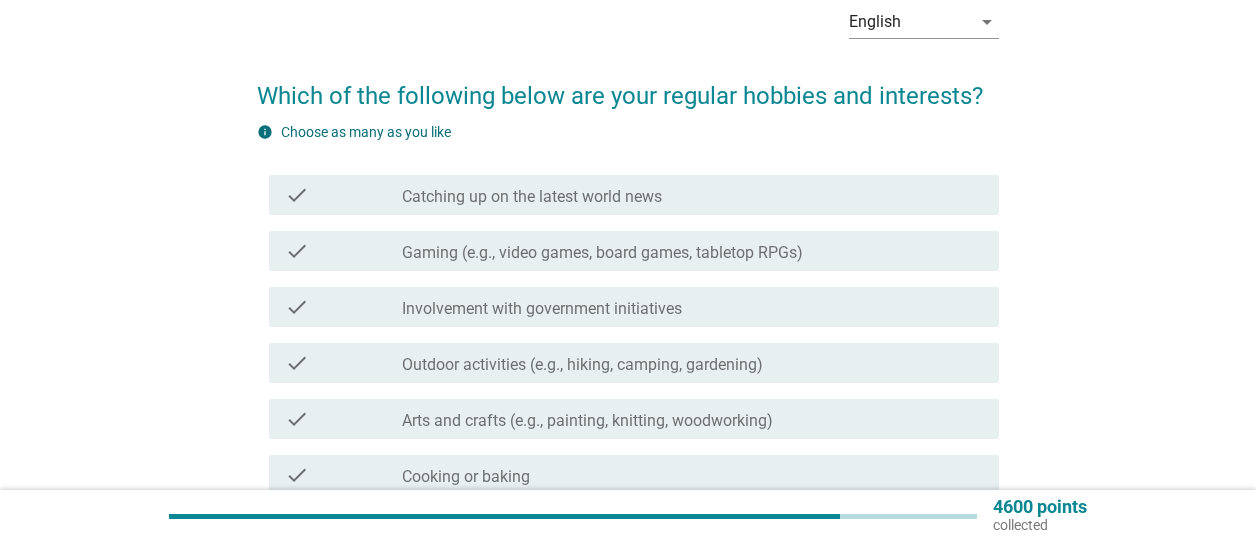 click on "Outdoor activities (e.g., hiking, camping, gardening)" at bounding box center (582, 365) 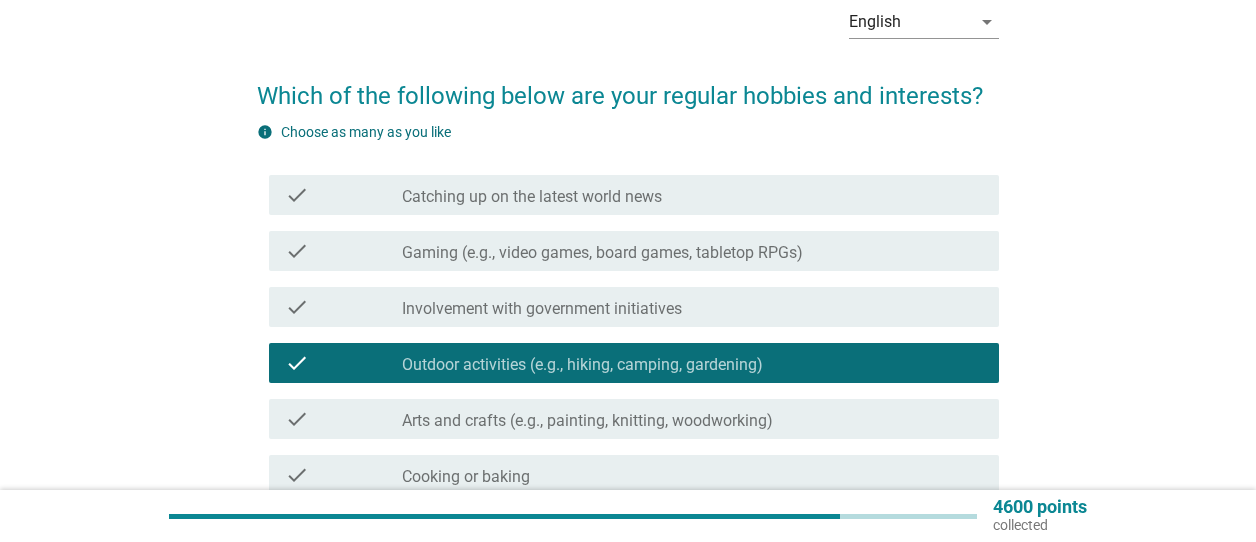 scroll, scrollTop: 200, scrollLeft: 0, axis: vertical 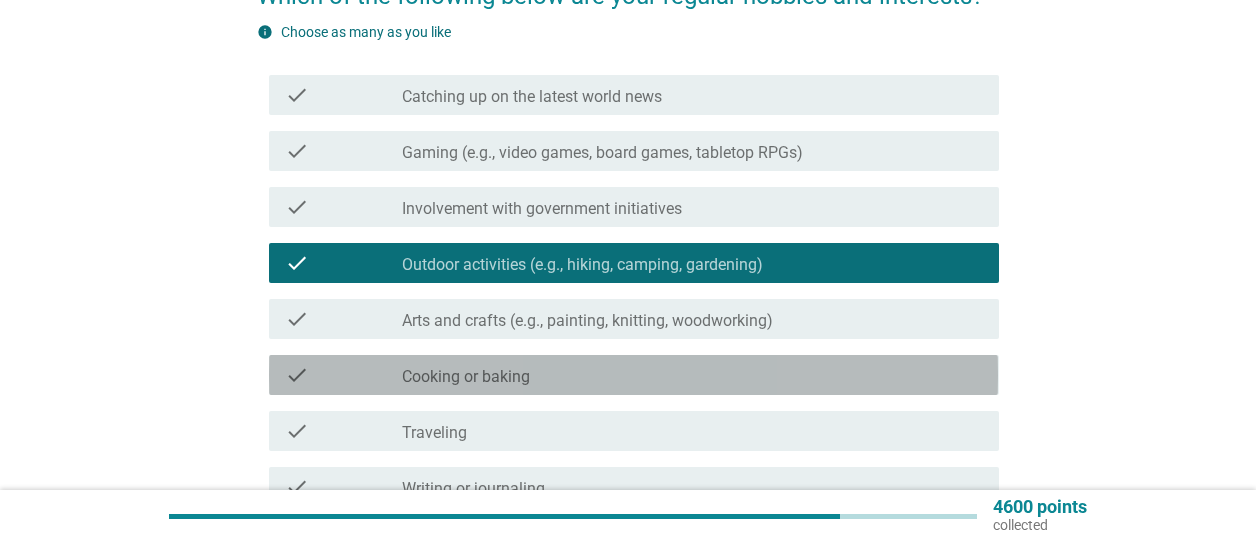 click on "Cooking or baking" at bounding box center (466, 377) 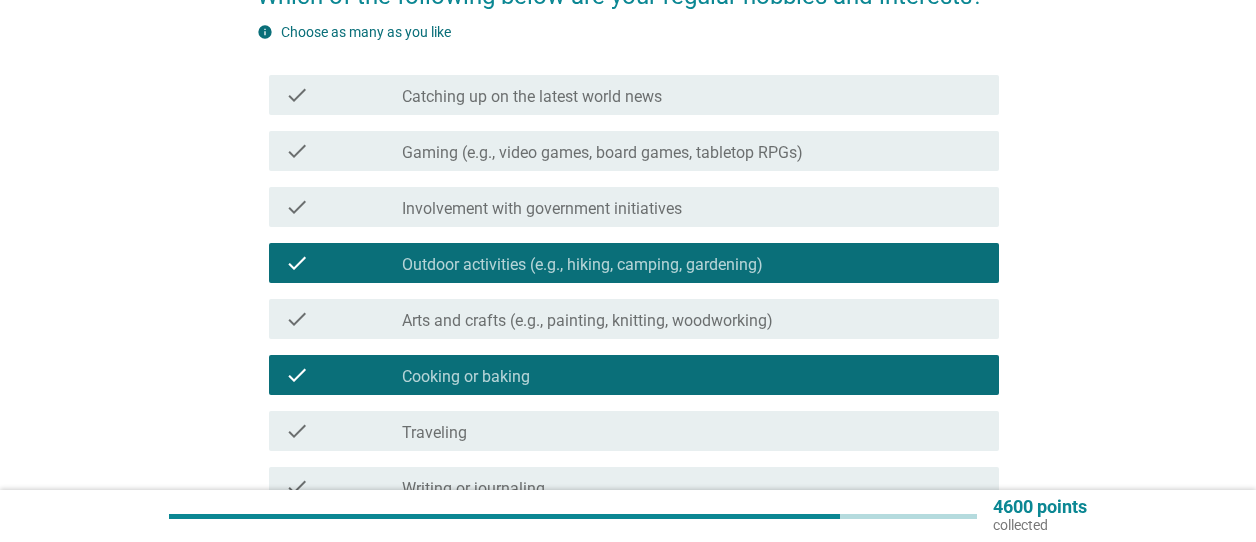click on "check_box_outline_blank Traveling" at bounding box center (692, 431) 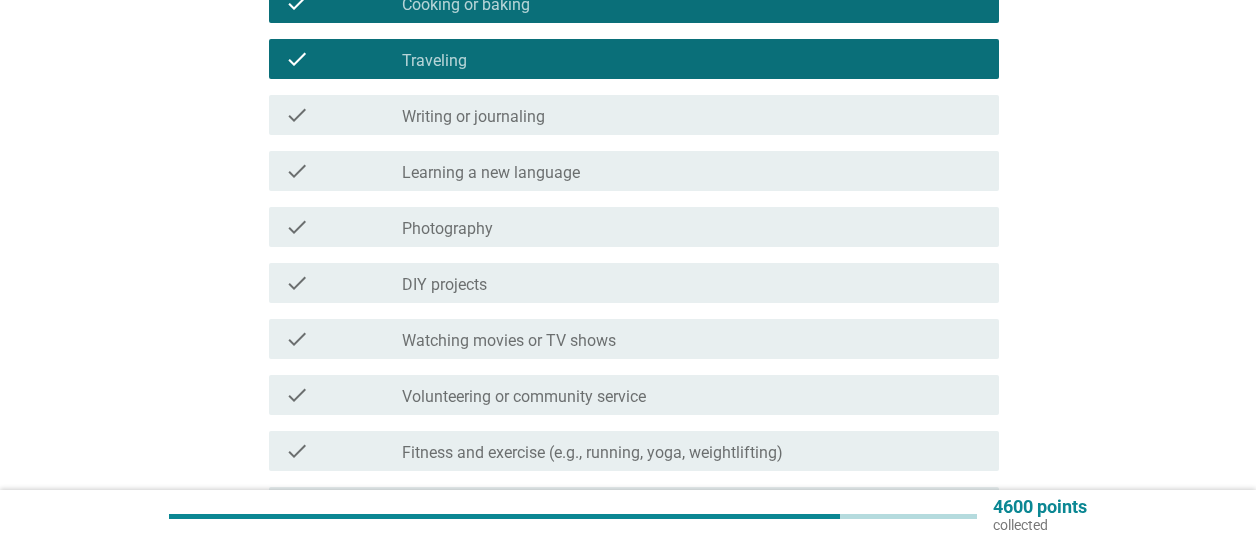 scroll, scrollTop: 600, scrollLeft: 0, axis: vertical 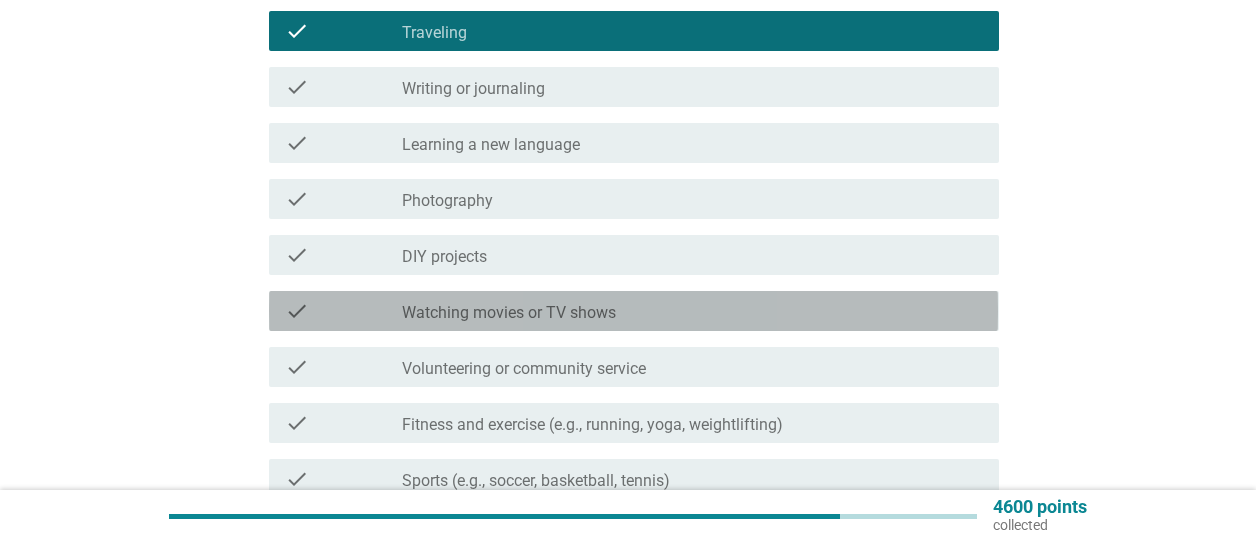 click on "Watching movies or TV shows" at bounding box center (509, 313) 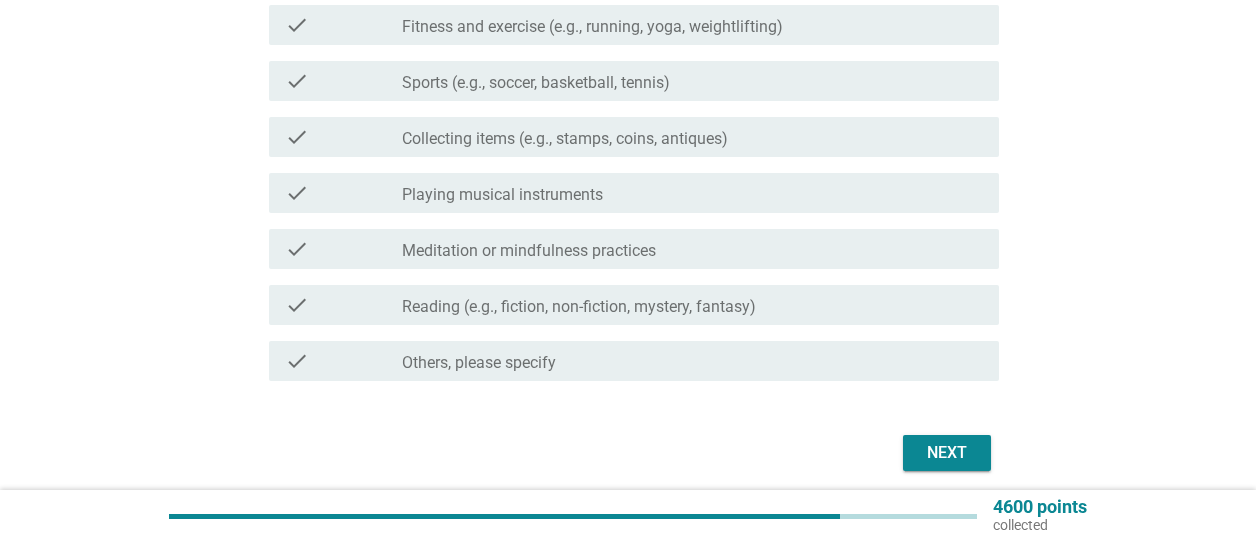 scroll, scrollTop: 1000, scrollLeft: 0, axis: vertical 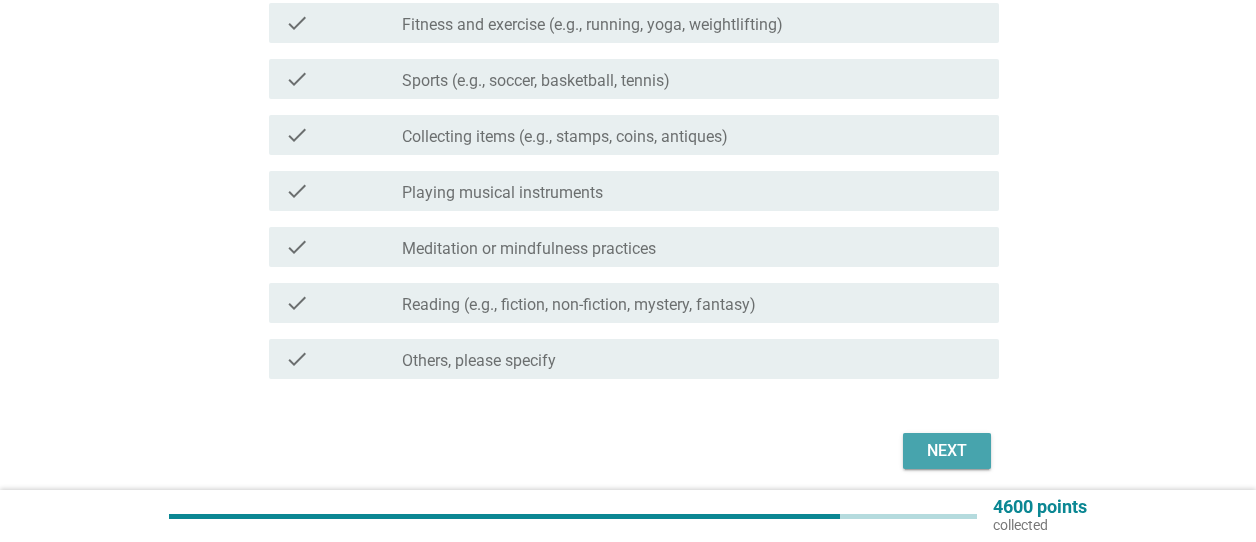 click on "Next" at bounding box center [947, 451] 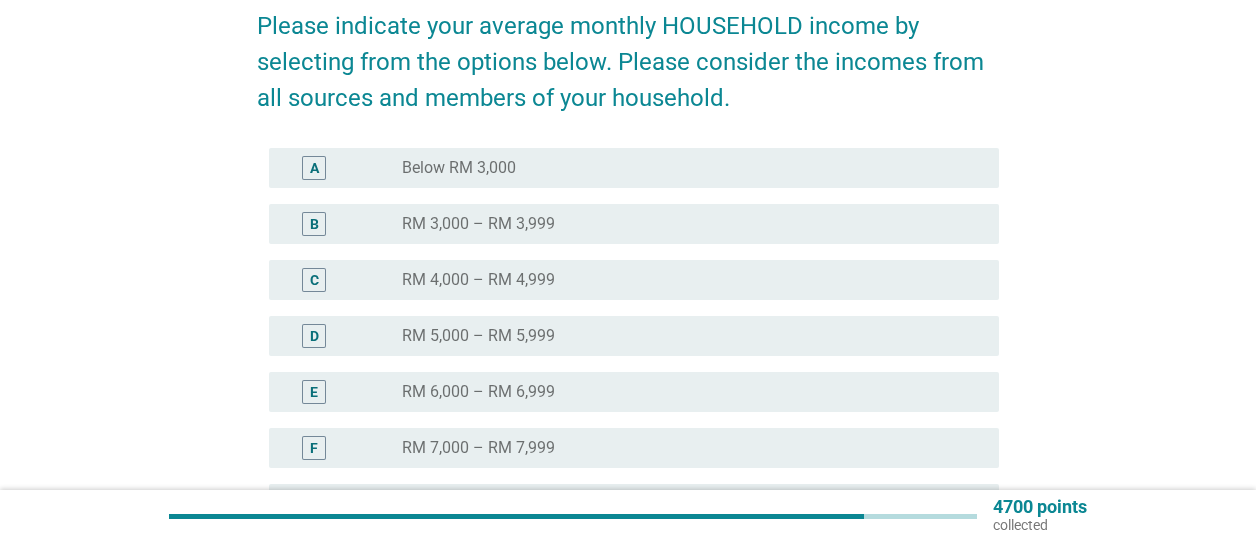 scroll, scrollTop: 200, scrollLeft: 0, axis: vertical 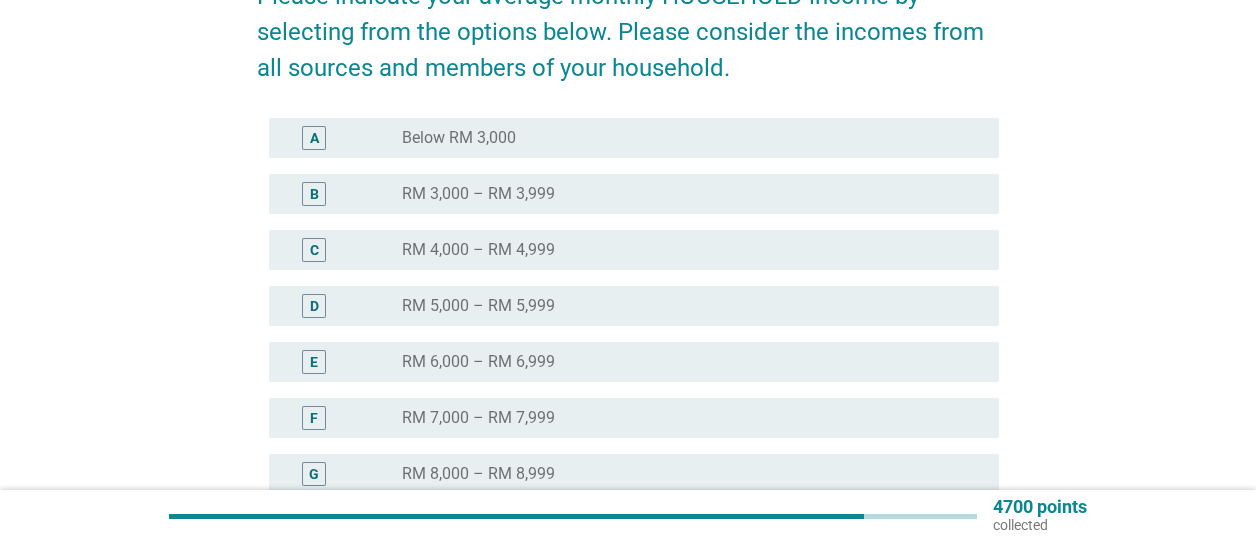 click on "E     radio_button_unchecked RM 6,000 – RM 6,999" at bounding box center [627, 362] 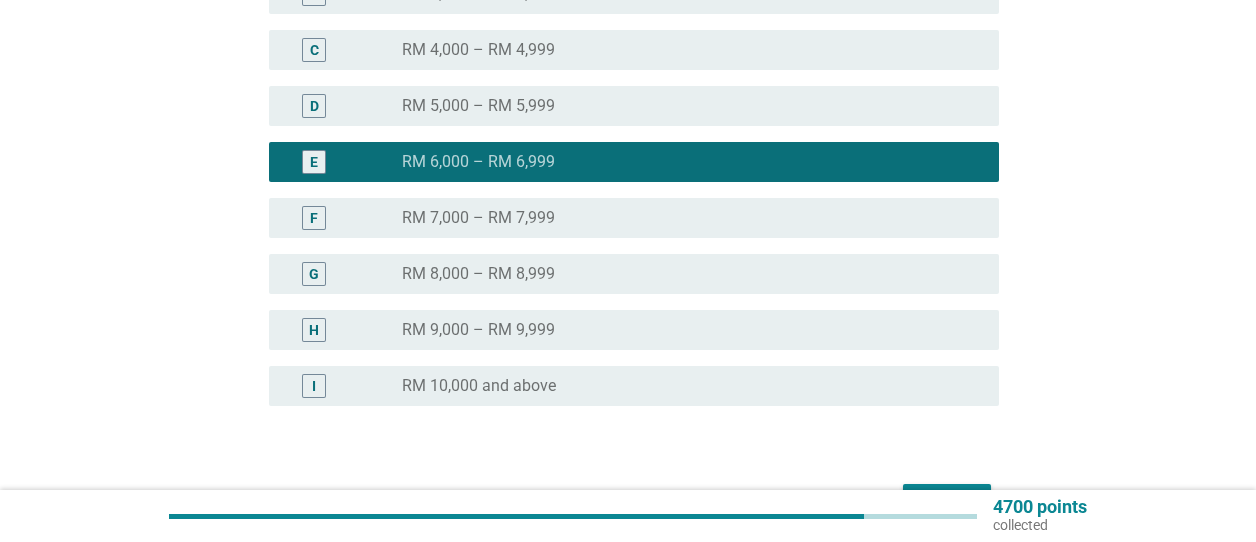 scroll, scrollTop: 500, scrollLeft: 0, axis: vertical 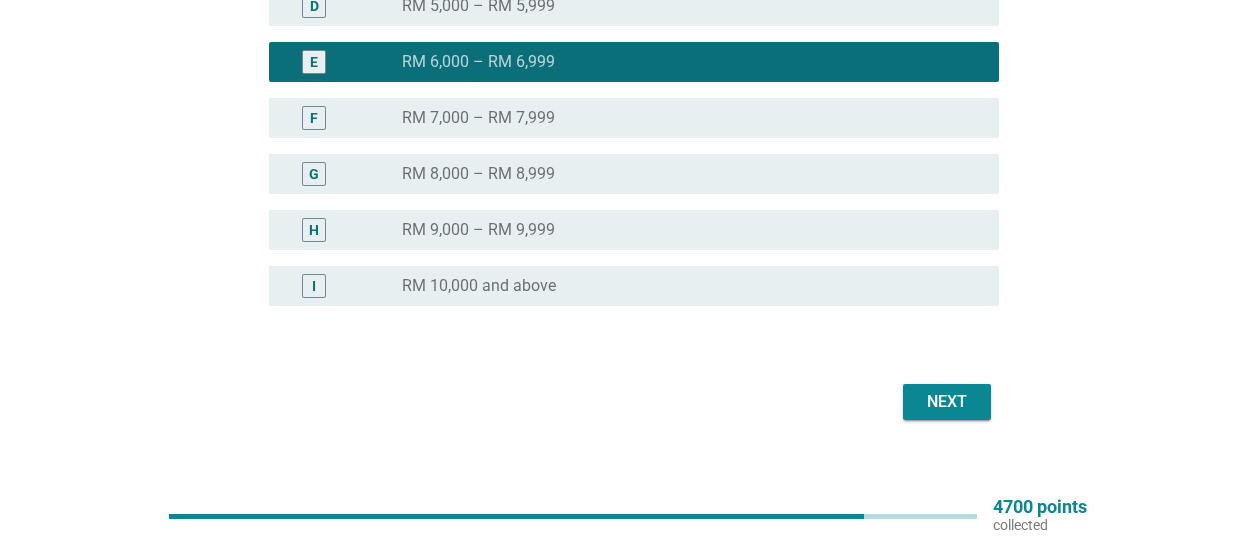 click on "Next" at bounding box center [627, 402] 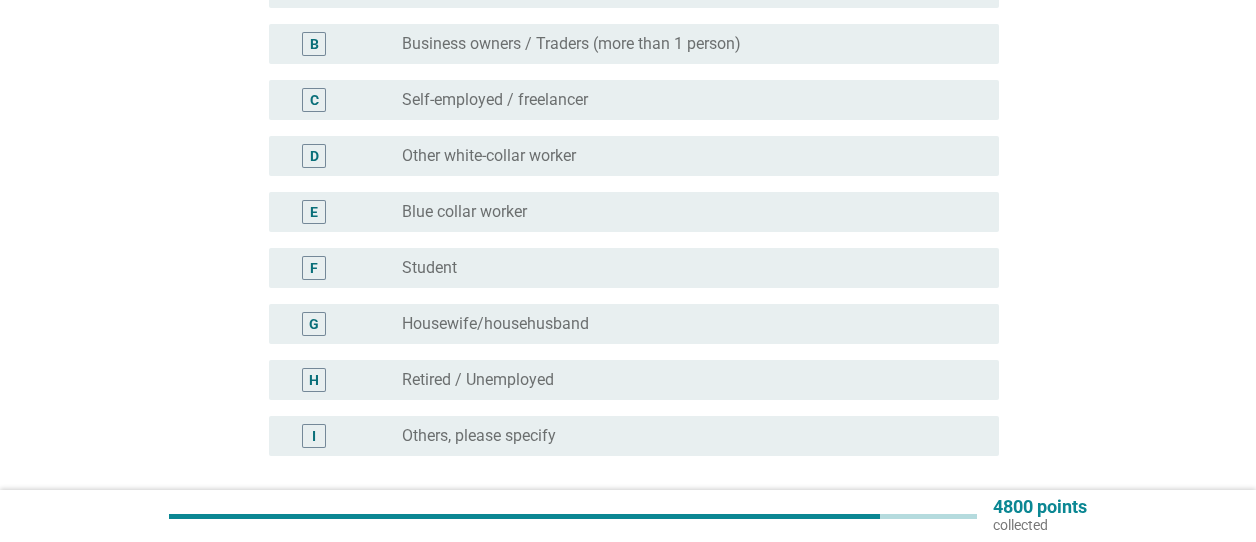 scroll, scrollTop: 0, scrollLeft: 0, axis: both 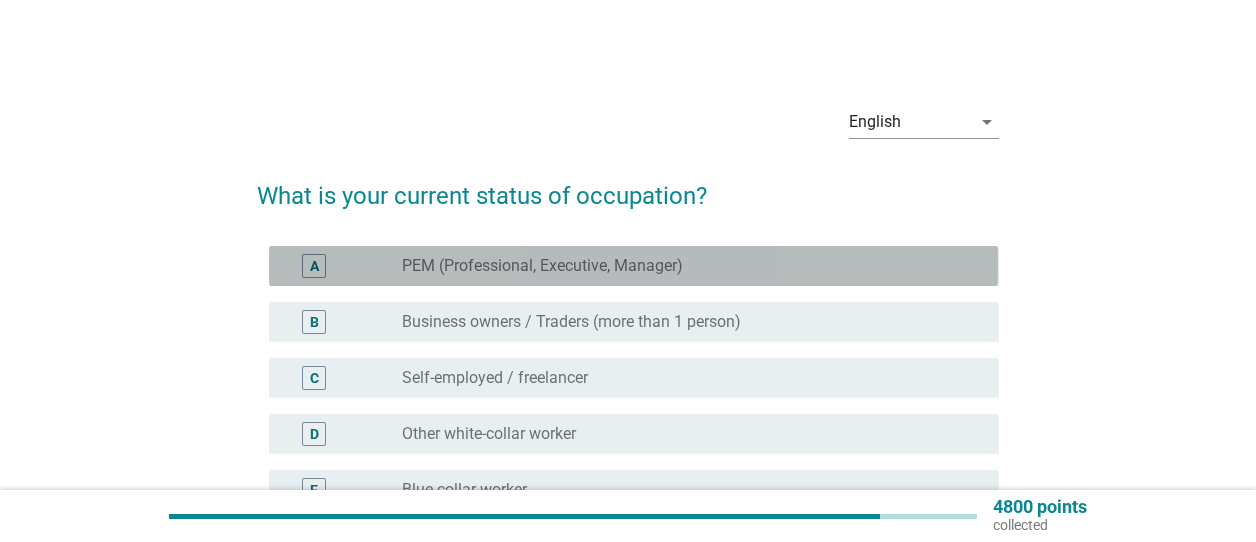 click on "PEM (Professional, Executive, Manager)" at bounding box center (542, 266) 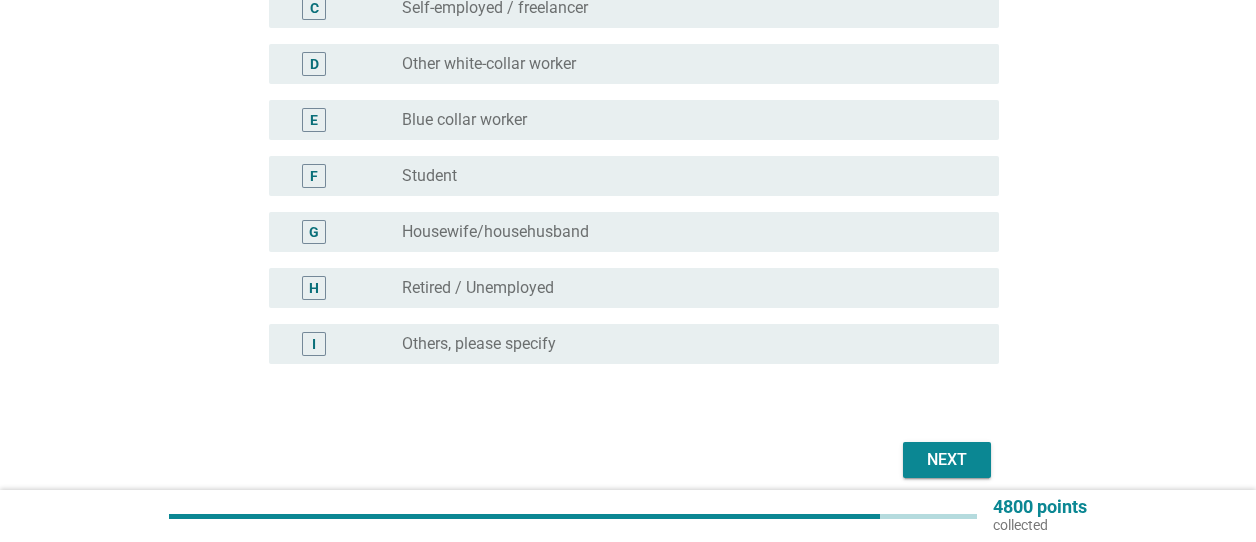 scroll, scrollTop: 400, scrollLeft: 0, axis: vertical 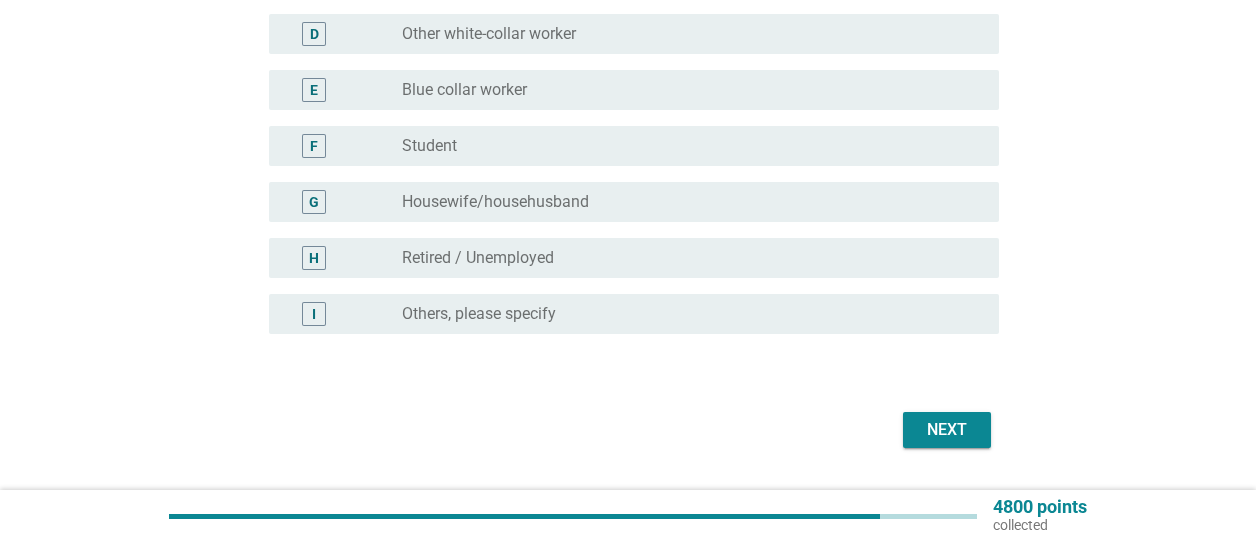 click on "Next" at bounding box center [947, 430] 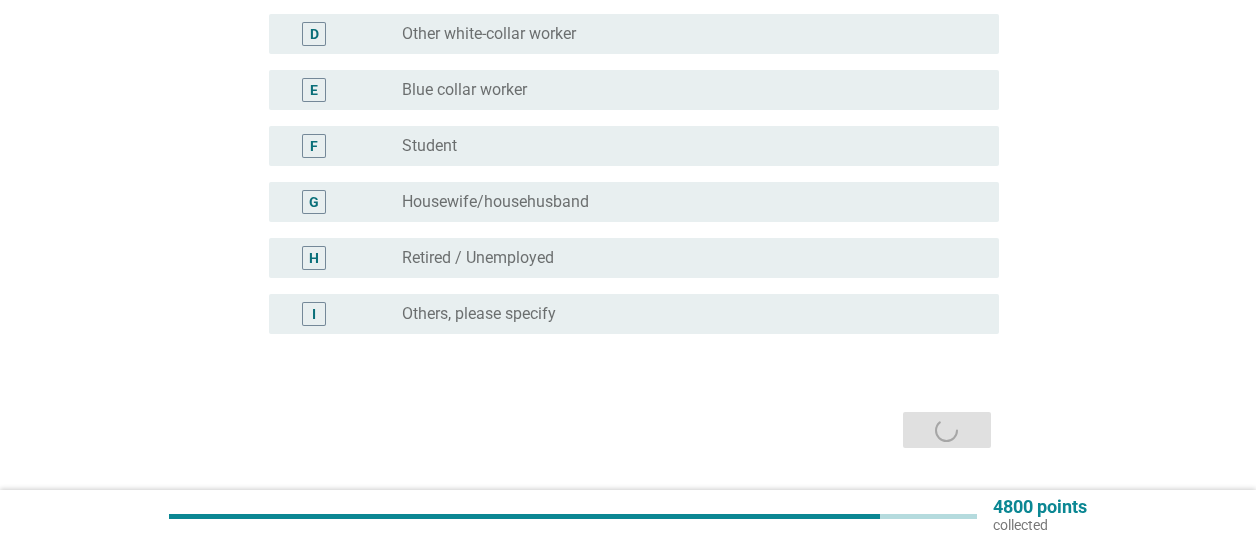 scroll, scrollTop: 0, scrollLeft: 0, axis: both 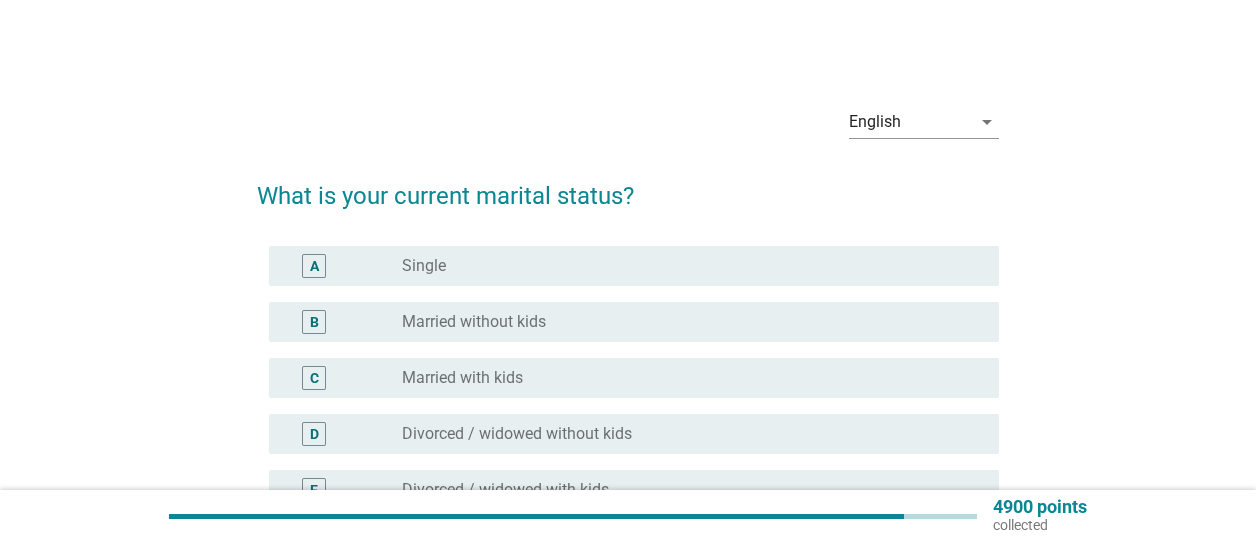 click on "B" at bounding box center [314, 322] 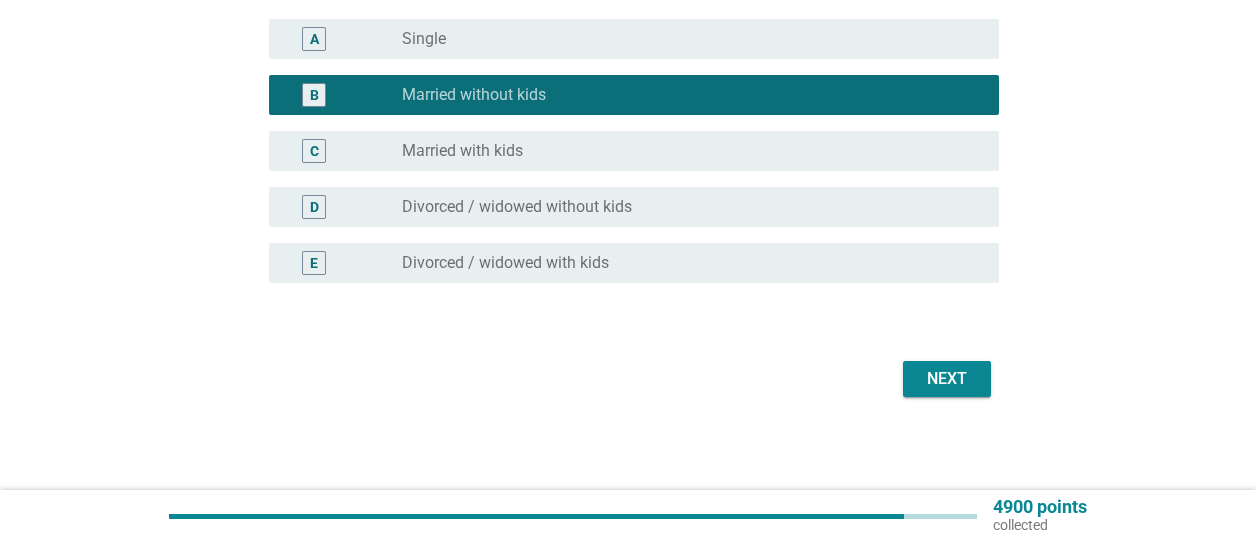 scroll, scrollTop: 230, scrollLeft: 0, axis: vertical 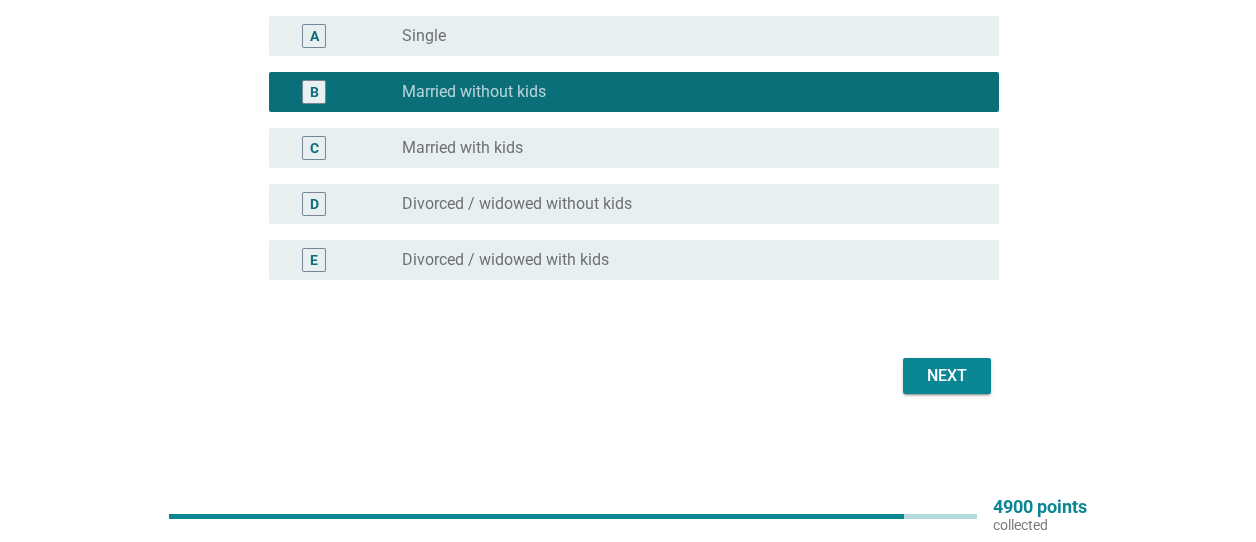 click on "Next" at bounding box center [947, 376] 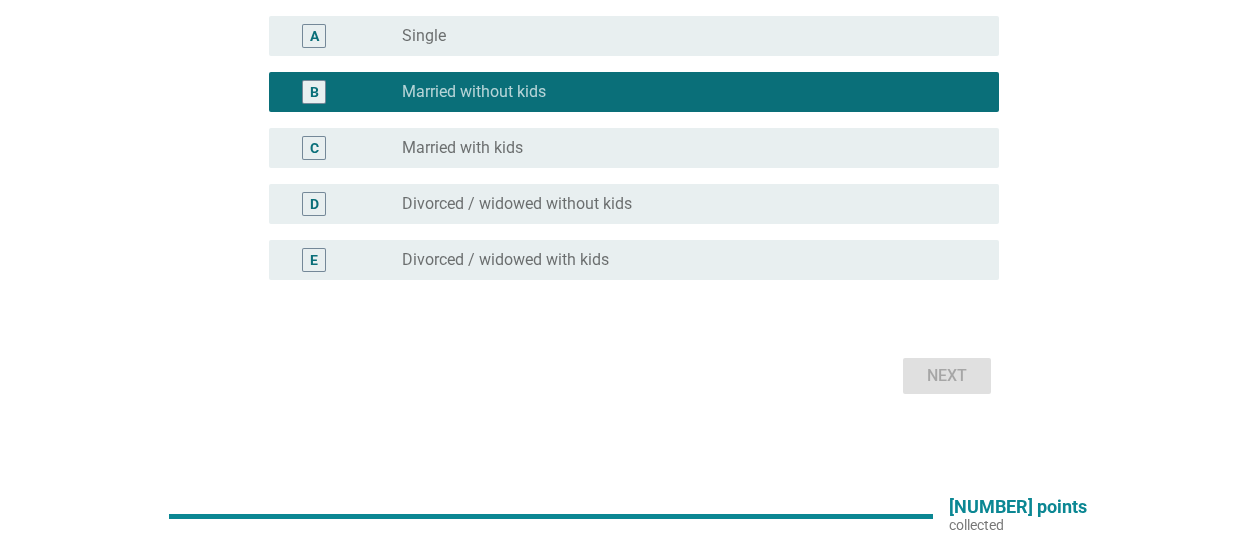 scroll, scrollTop: 0, scrollLeft: 0, axis: both 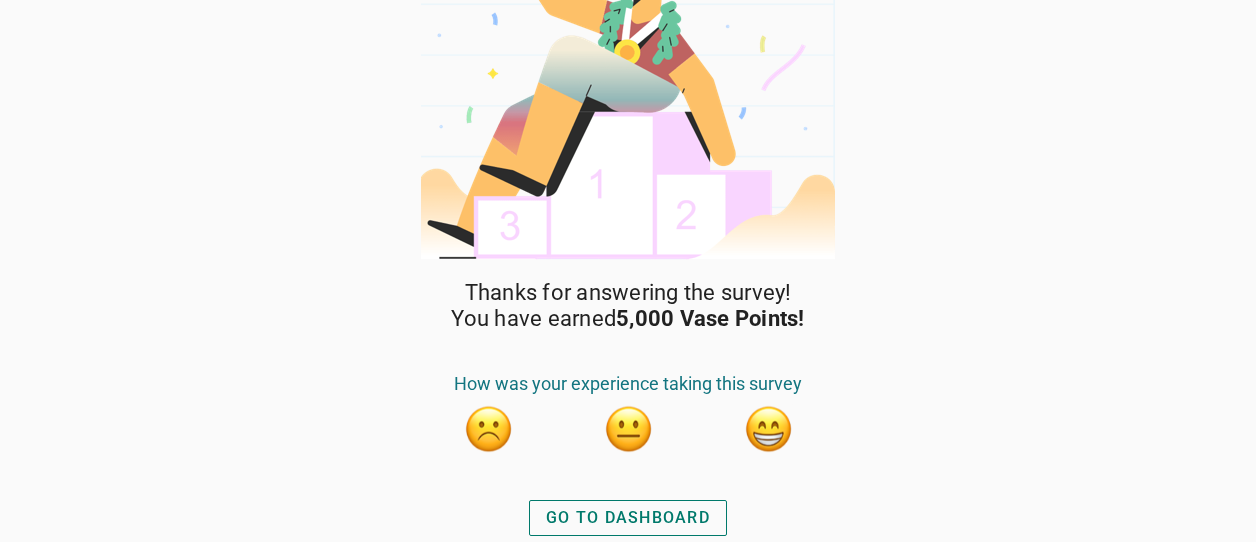 click on "GO TO DASHBOARD" at bounding box center [628, 518] 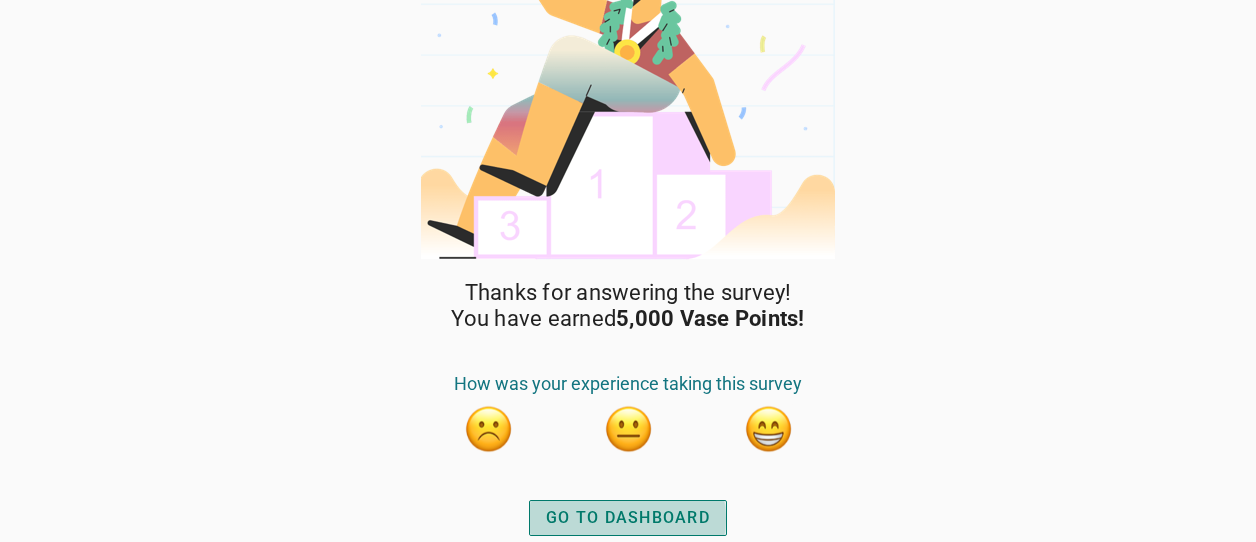 scroll, scrollTop: 0, scrollLeft: 0, axis: both 